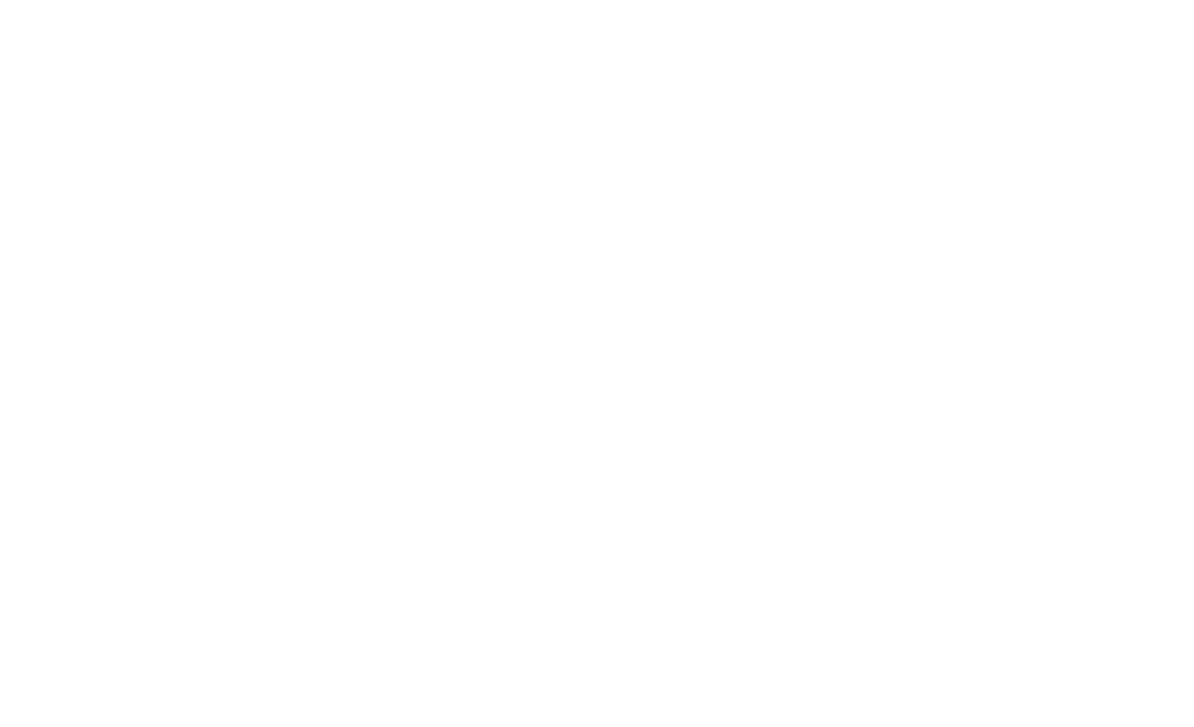 scroll, scrollTop: 0, scrollLeft: 0, axis: both 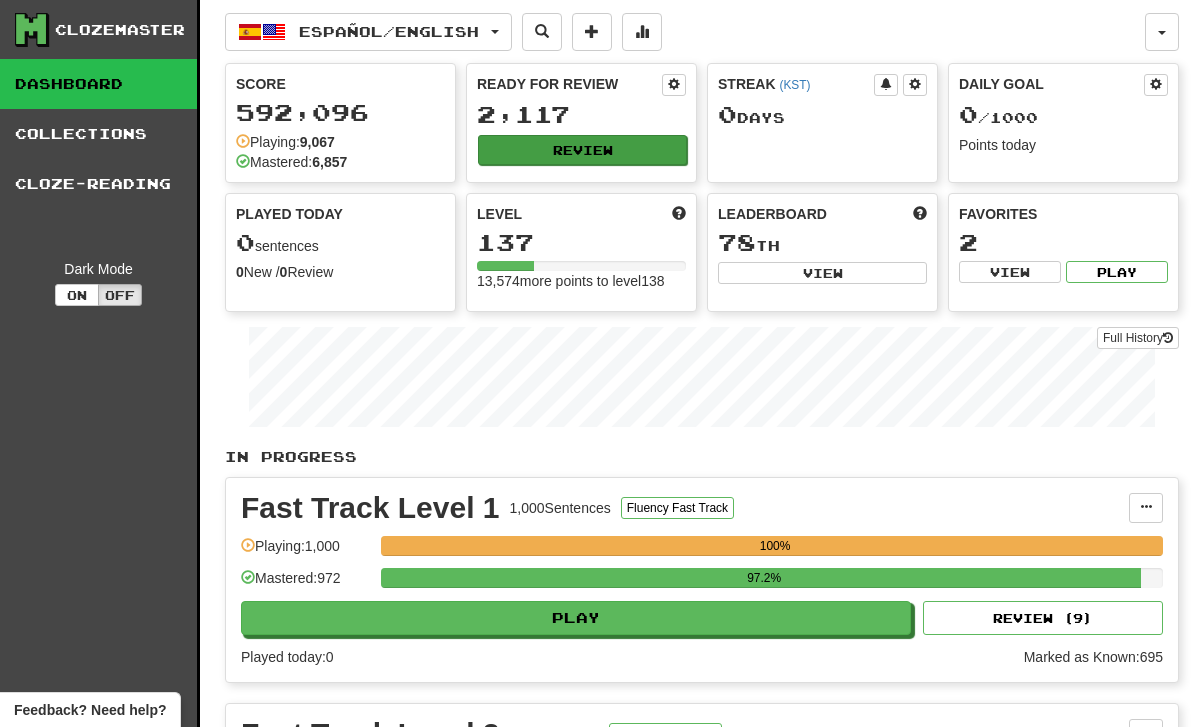 click on "Review" 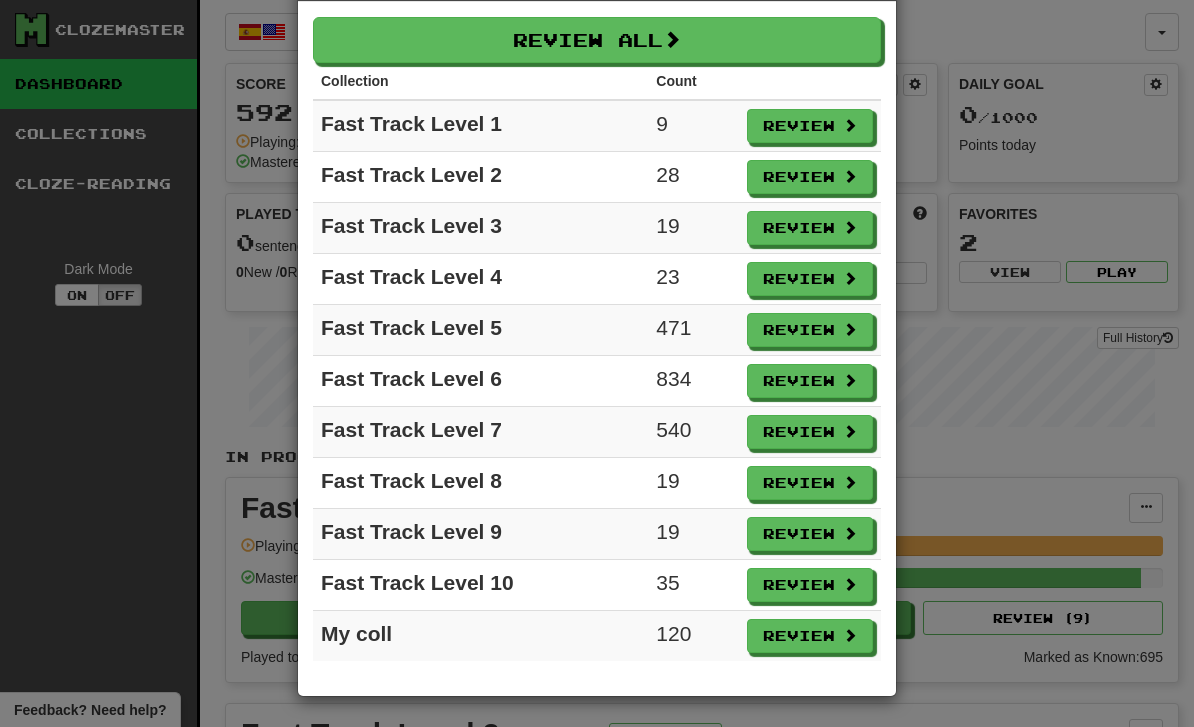 scroll, scrollTop: 80, scrollLeft: 0, axis: vertical 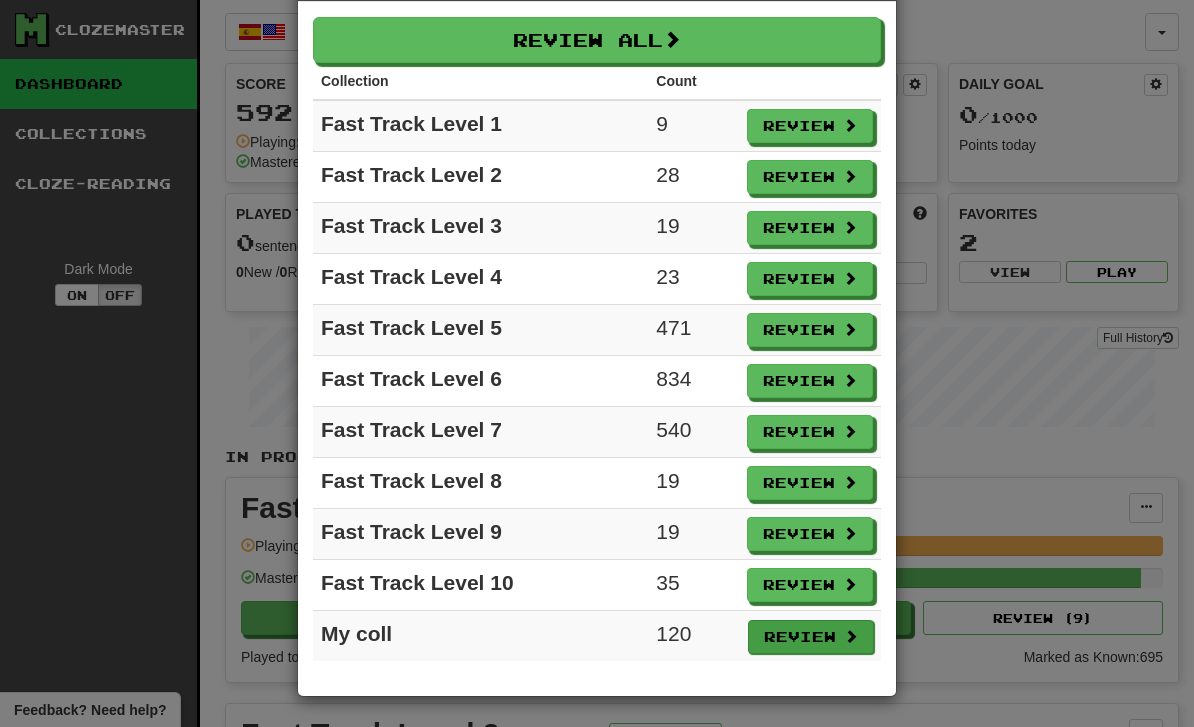 click on "Review" at bounding box center (811, 637) 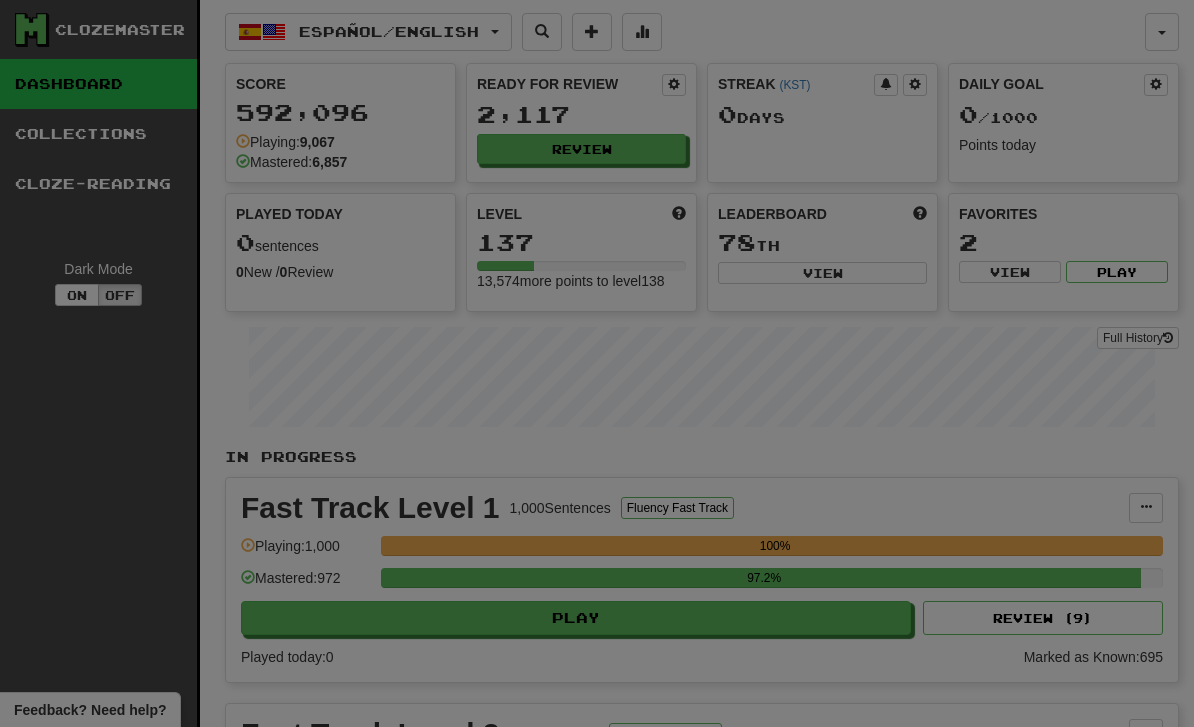 select on "********" 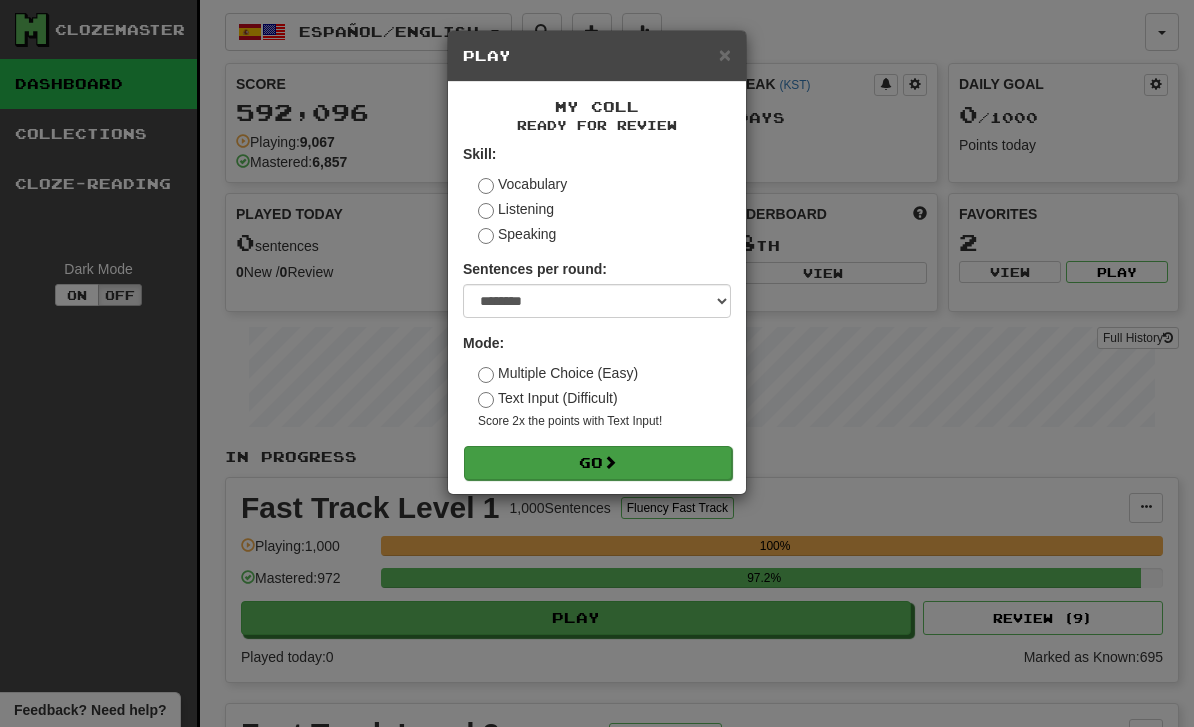 click on "Go" at bounding box center [598, 463] 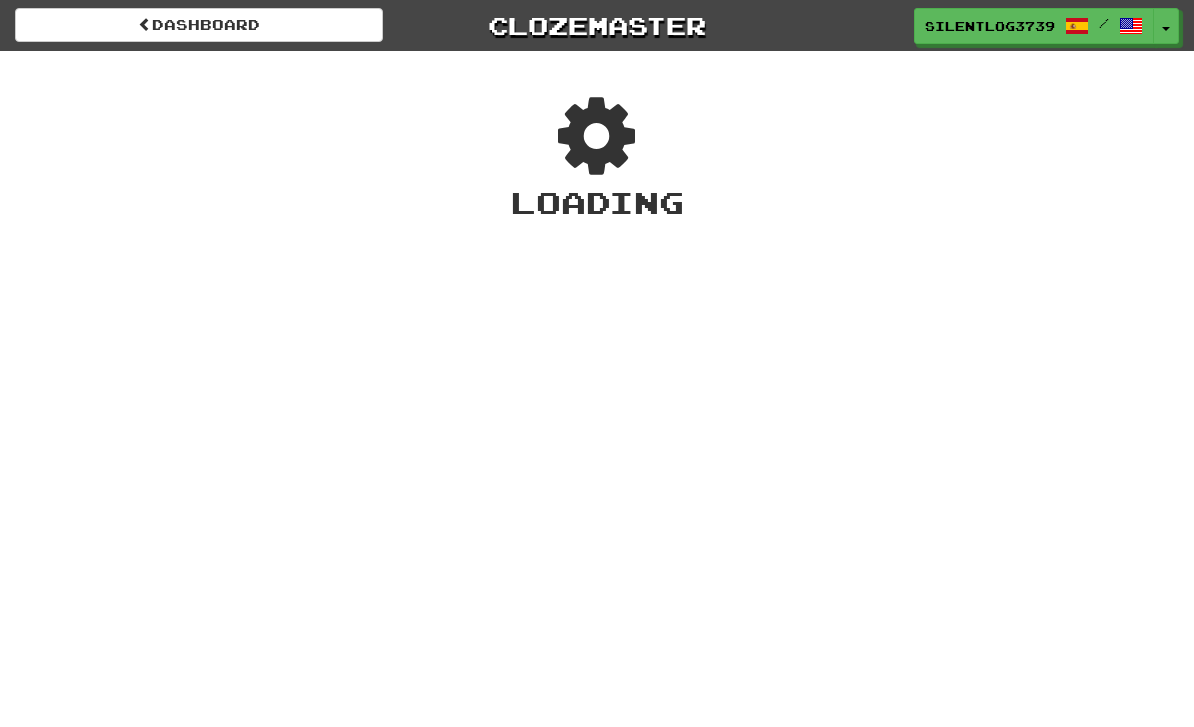 scroll, scrollTop: 0, scrollLeft: 0, axis: both 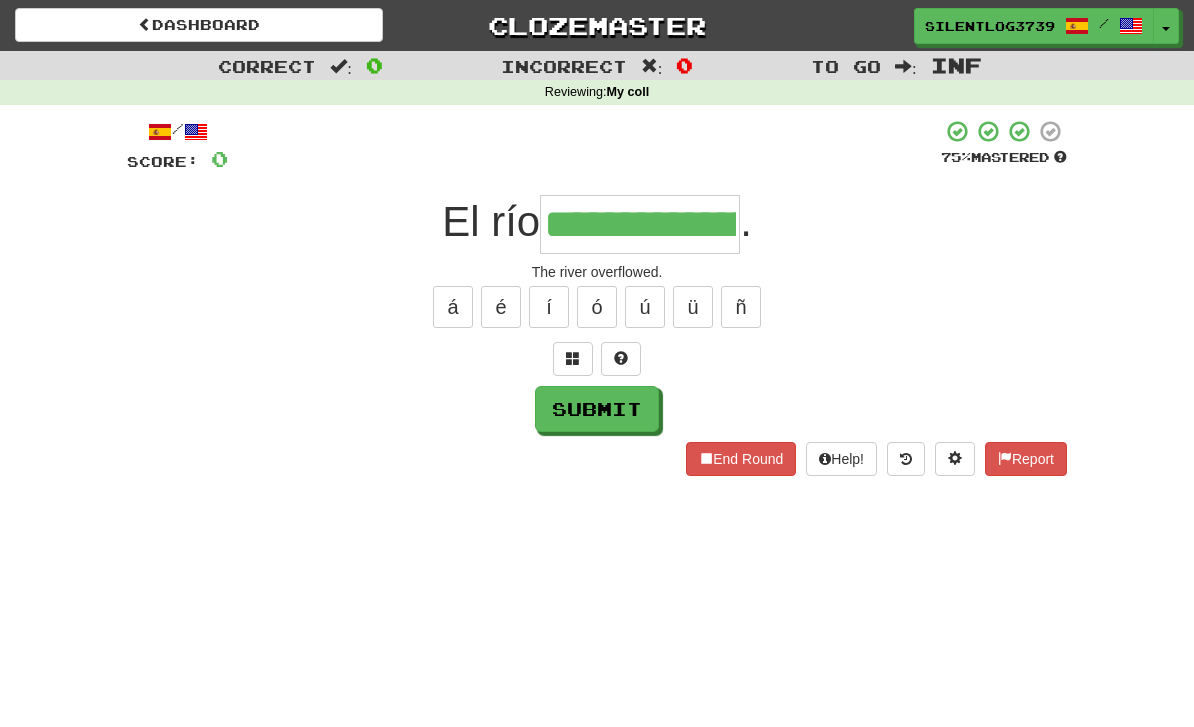 type on "**********" 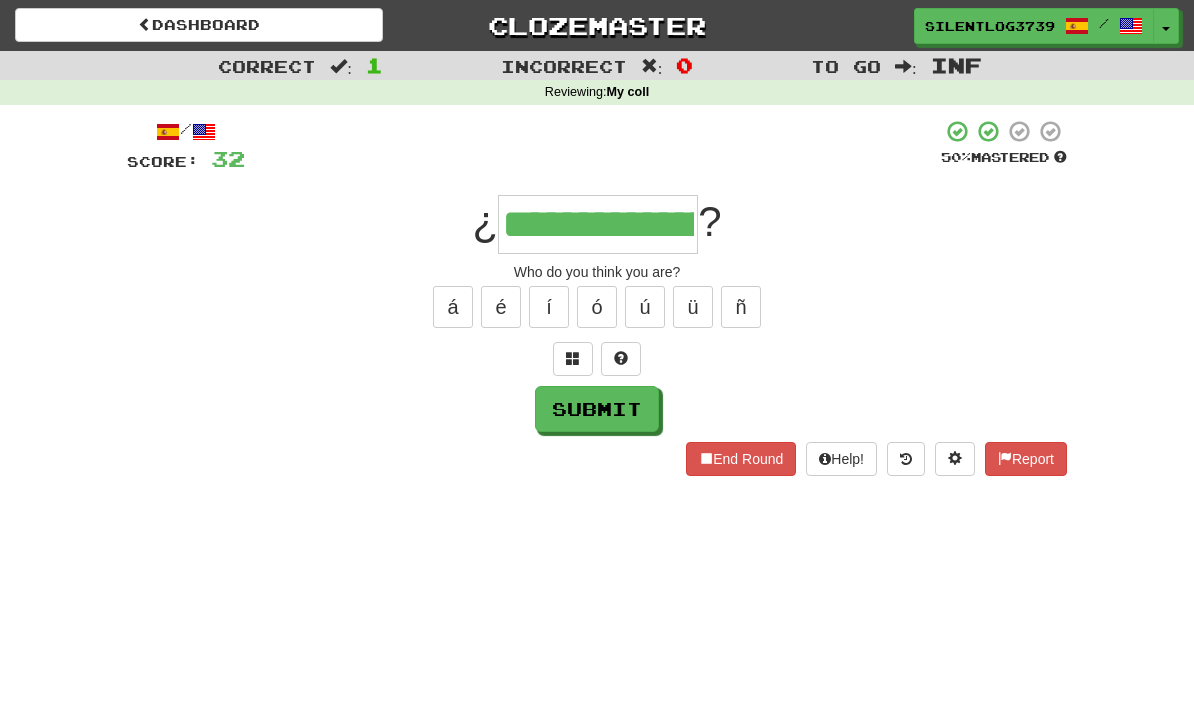type on "**********" 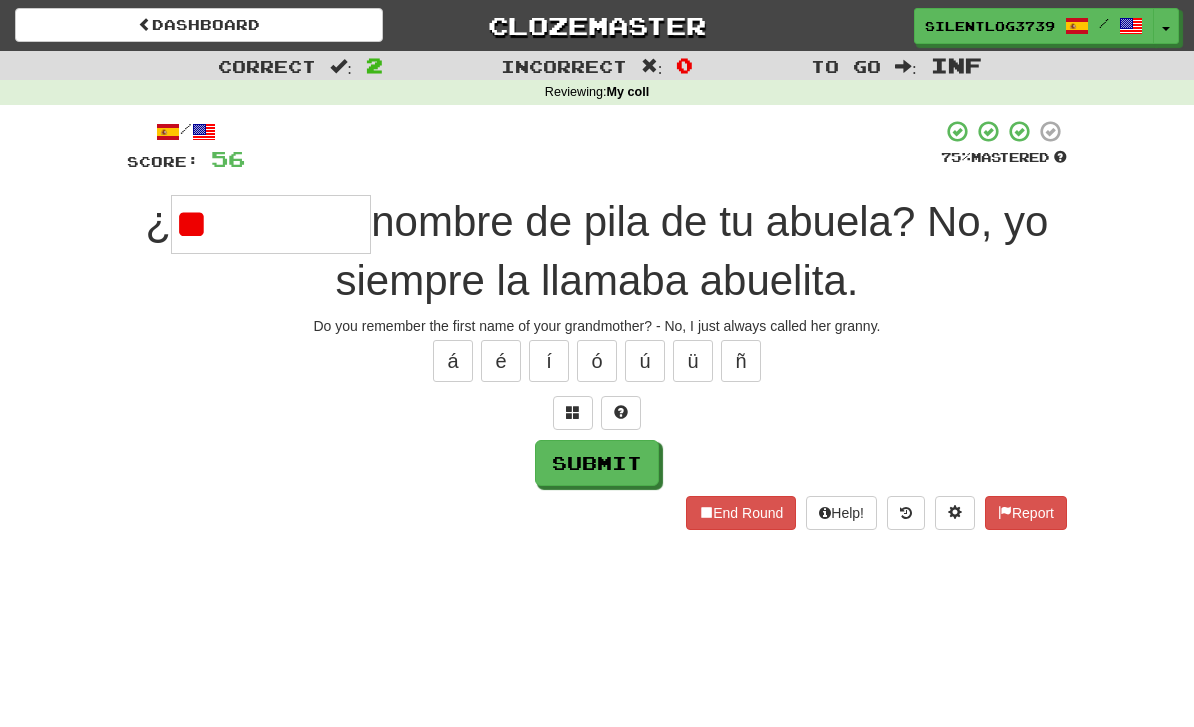 type on "*" 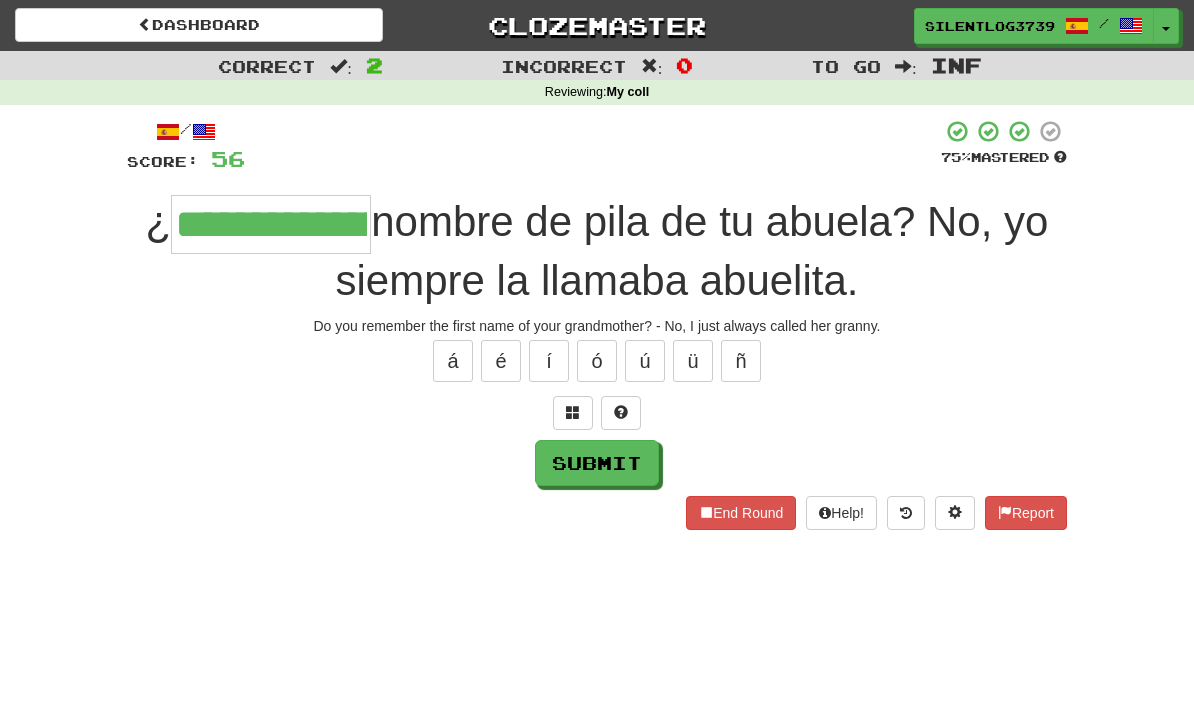 type on "**********" 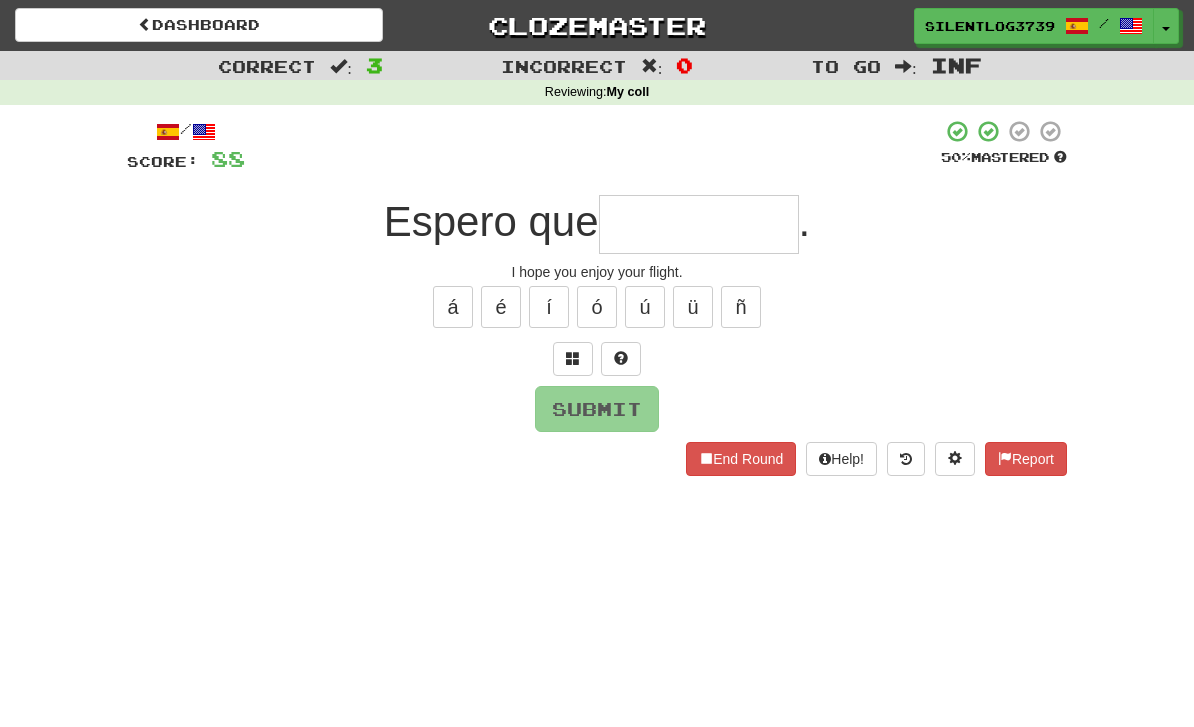 type on "*" 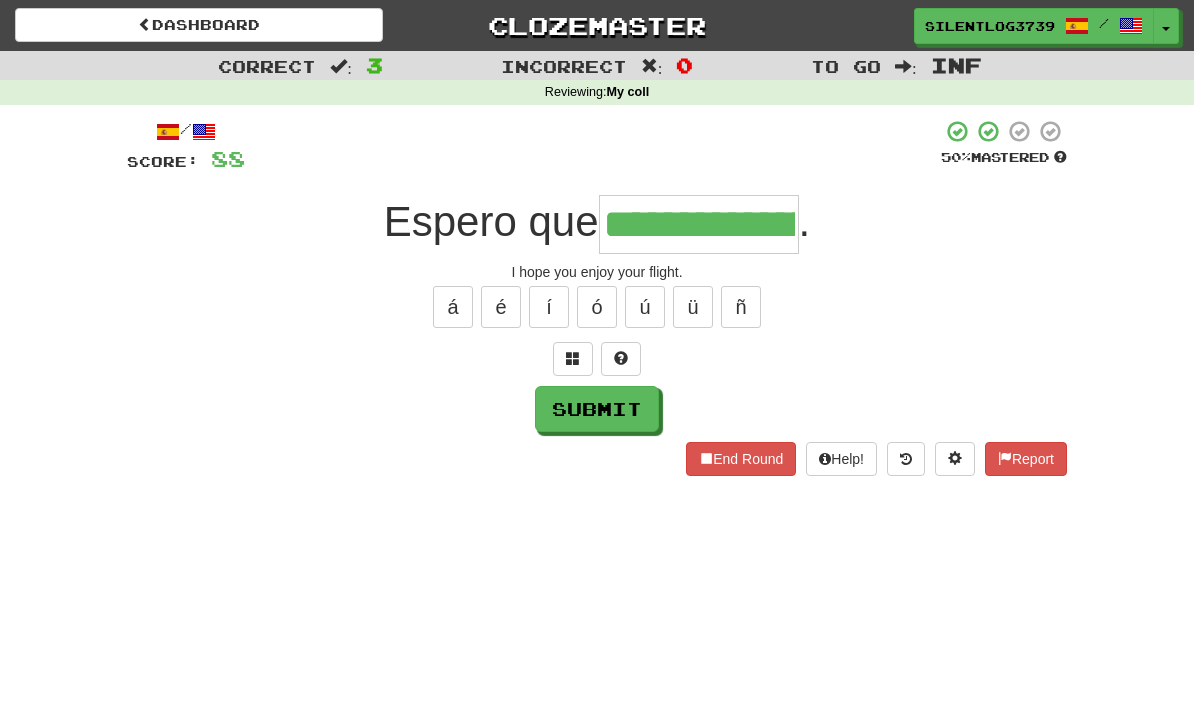 type on "**********" 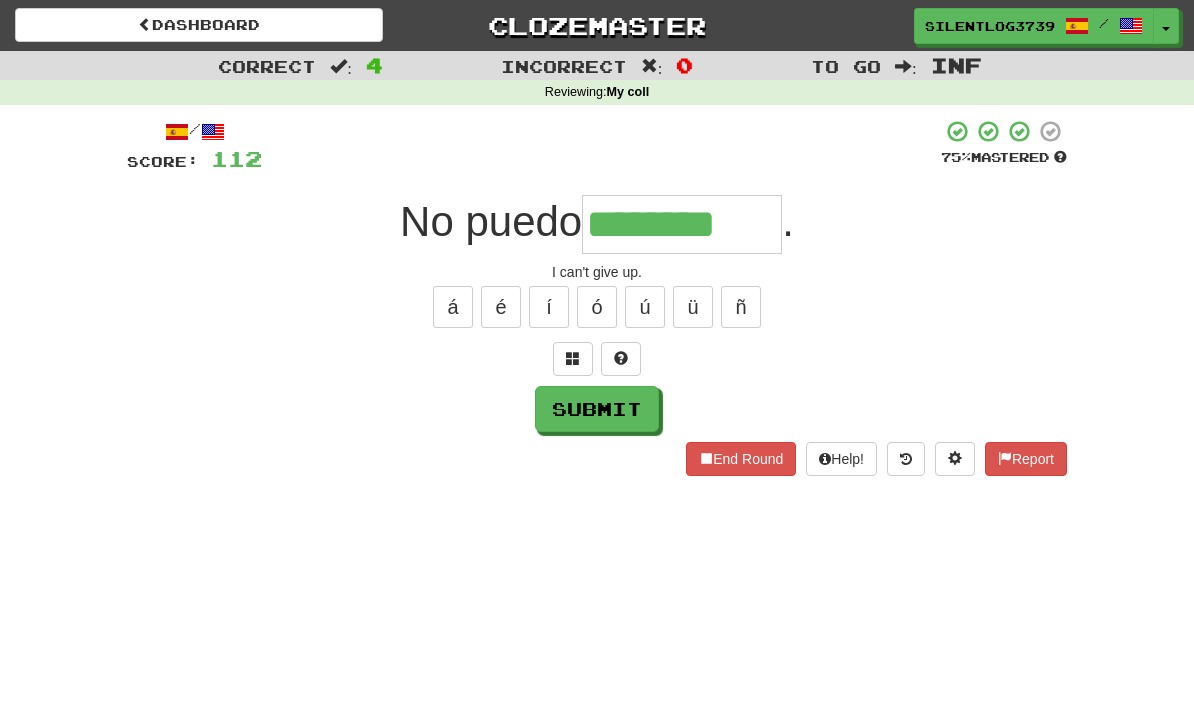 type on "********" 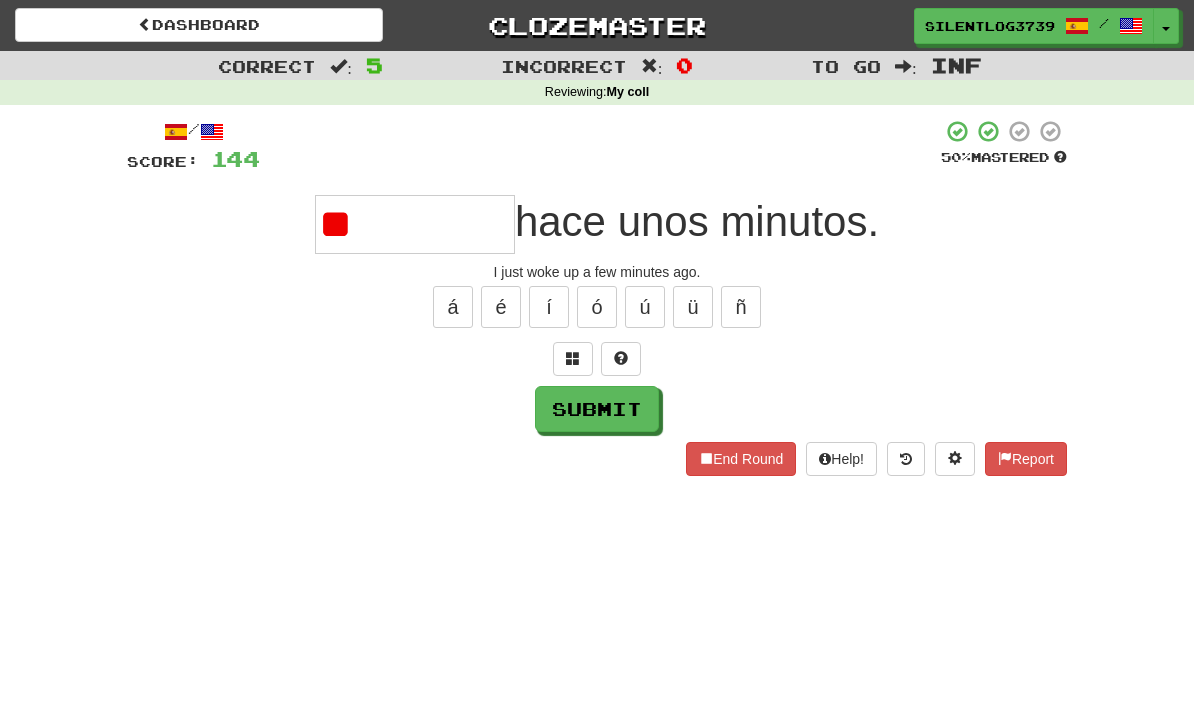 type on "*" 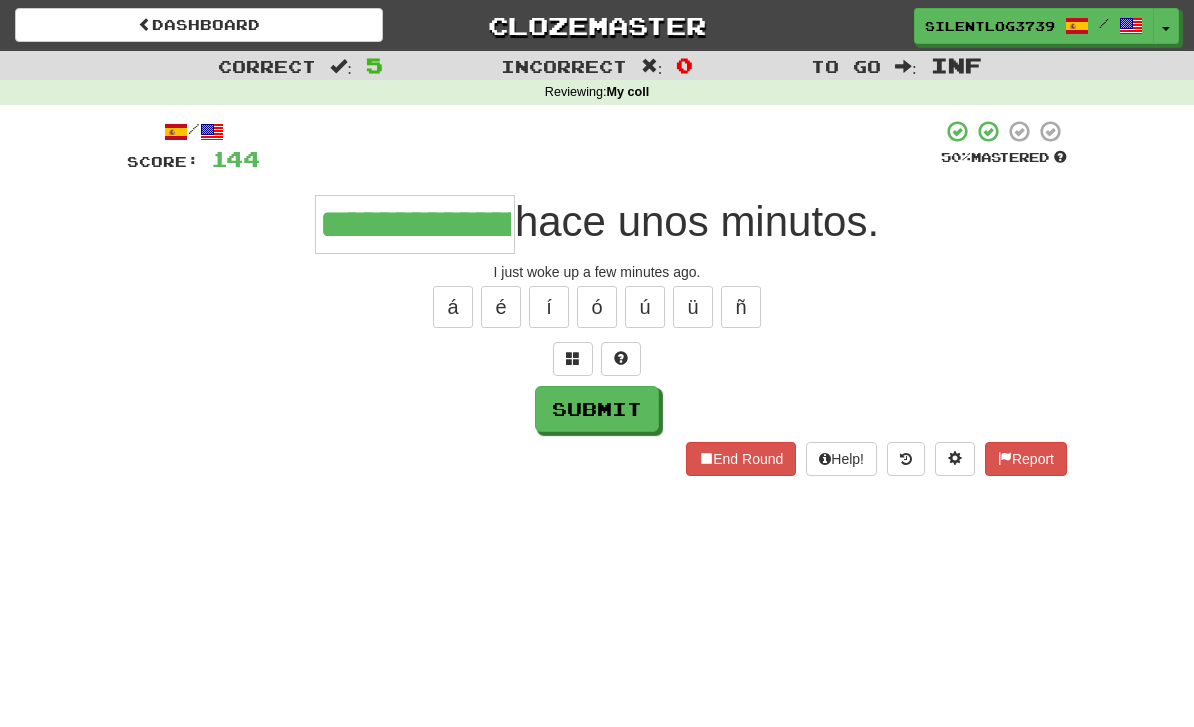 type on "**********" 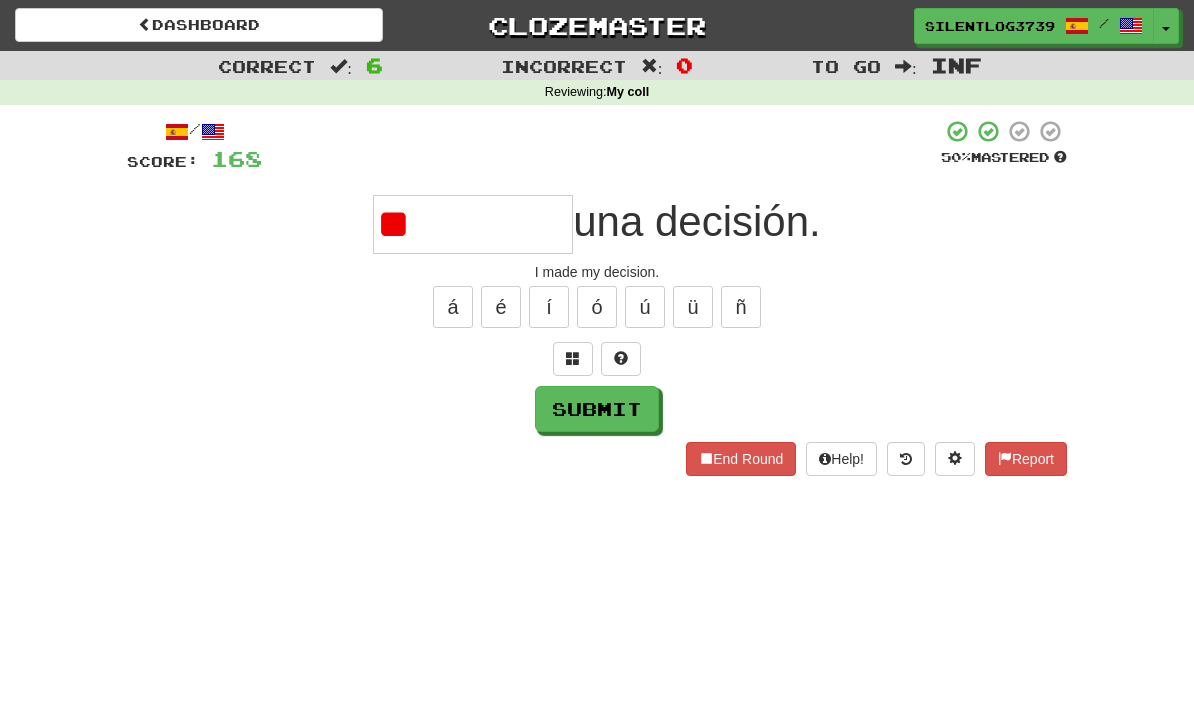 type on "*" 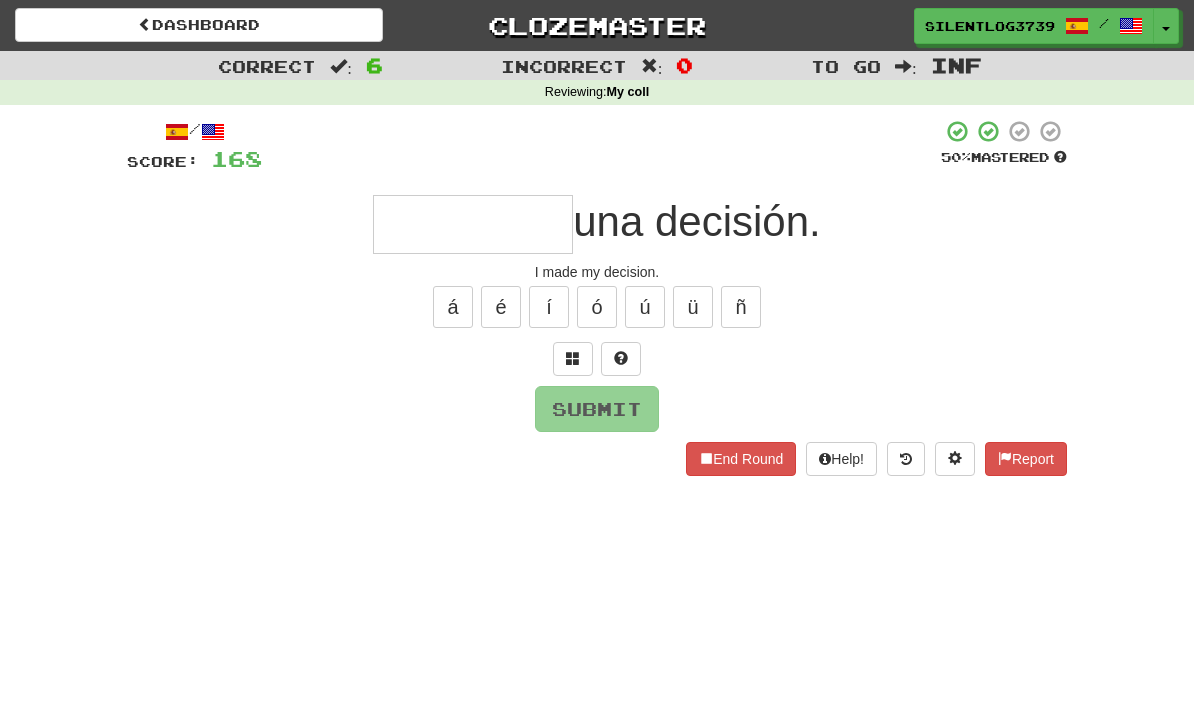 type on "*" 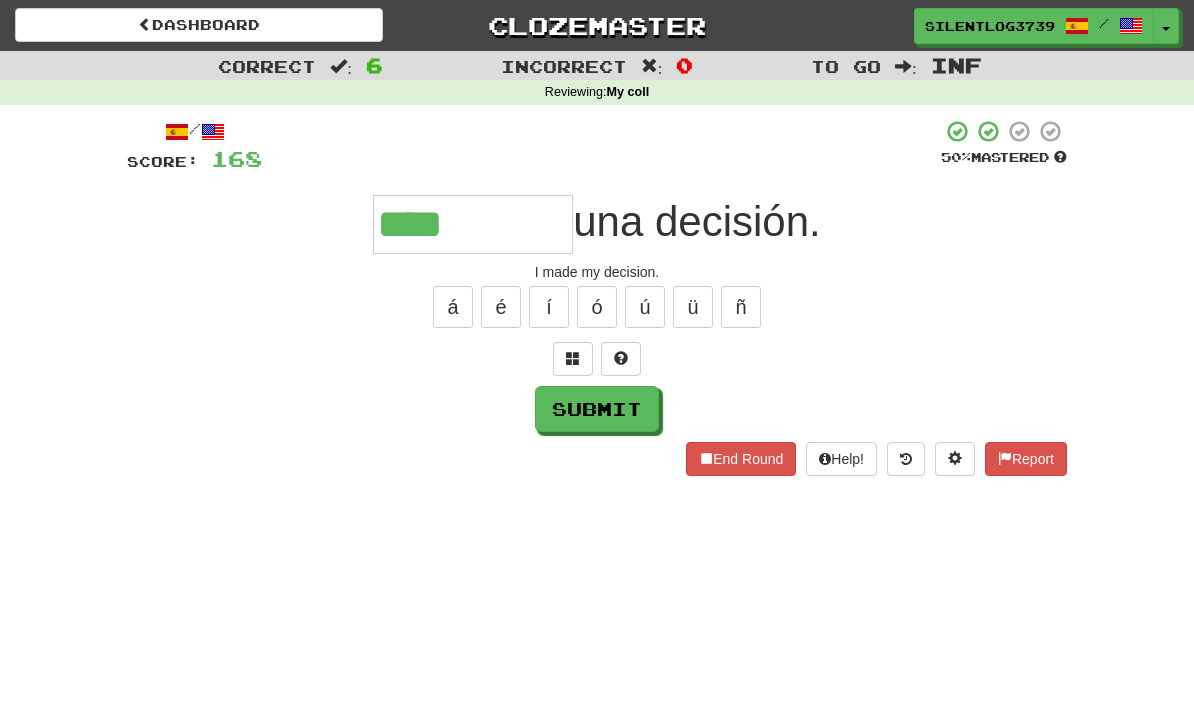 type on "****" 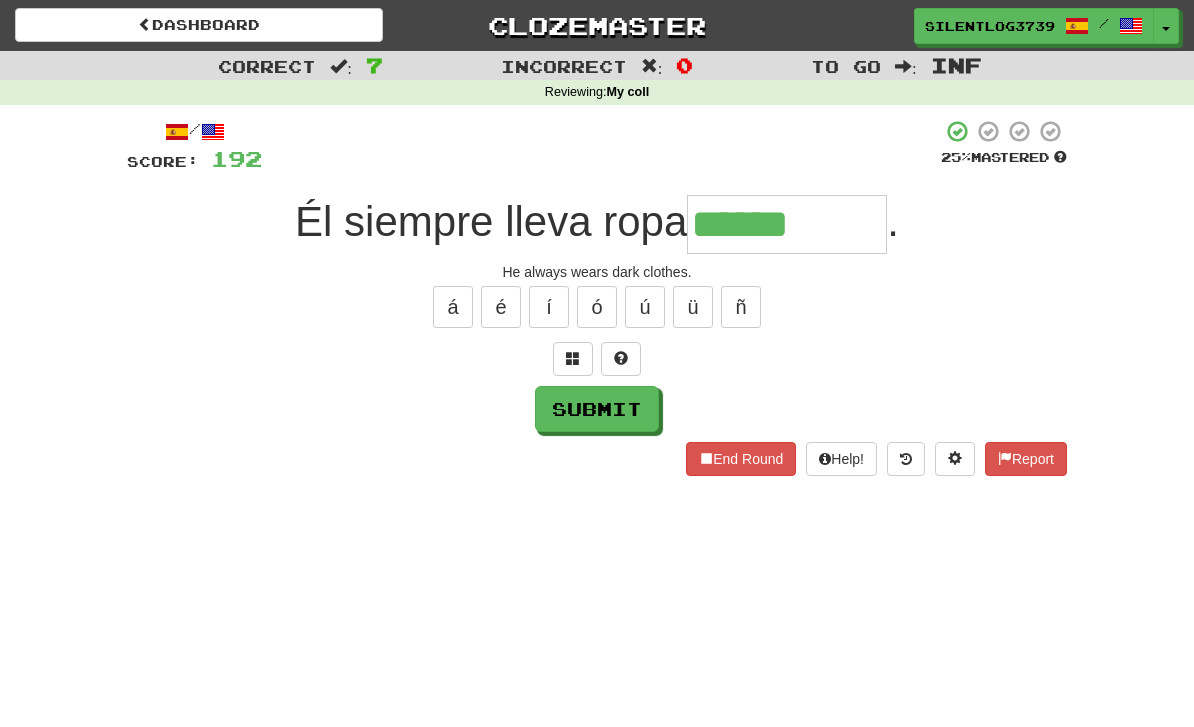 type on "******" 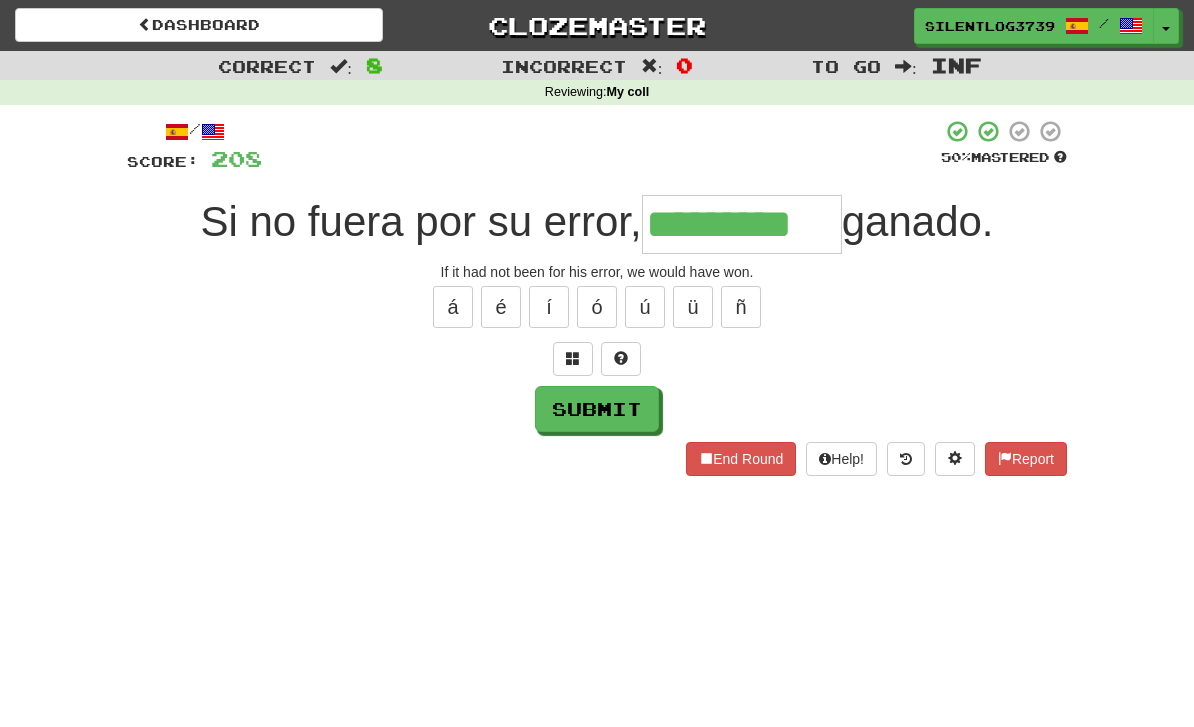 type on "*********" 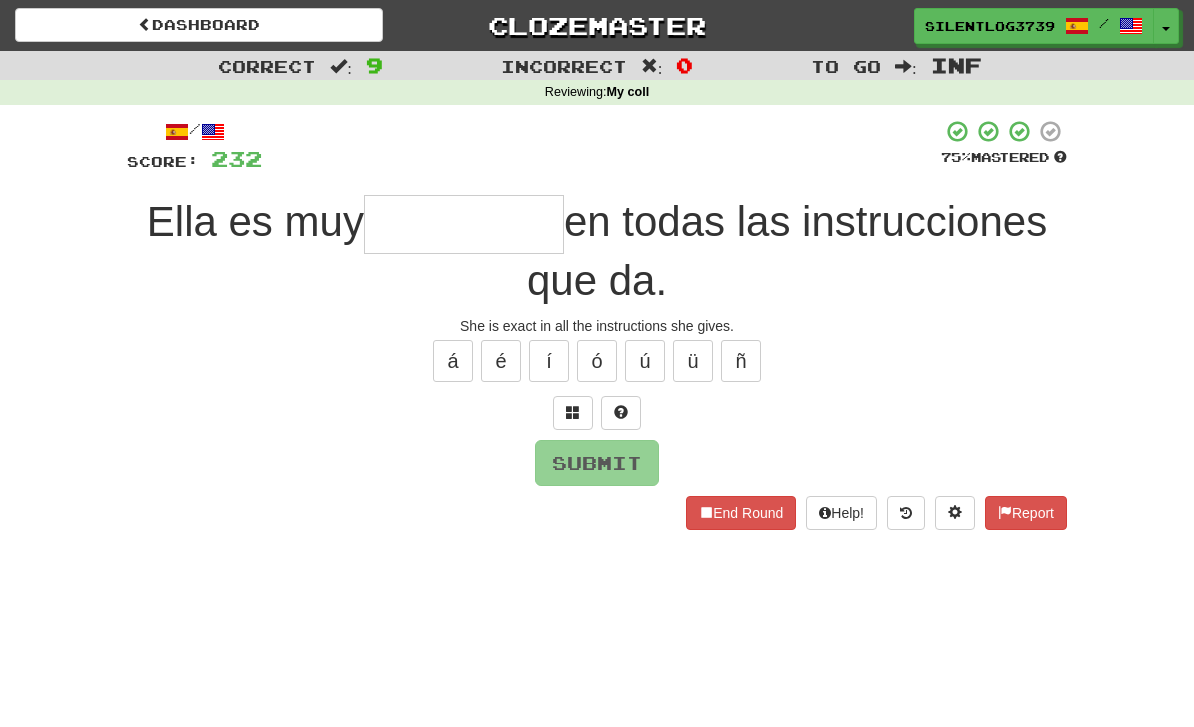 type on "*" 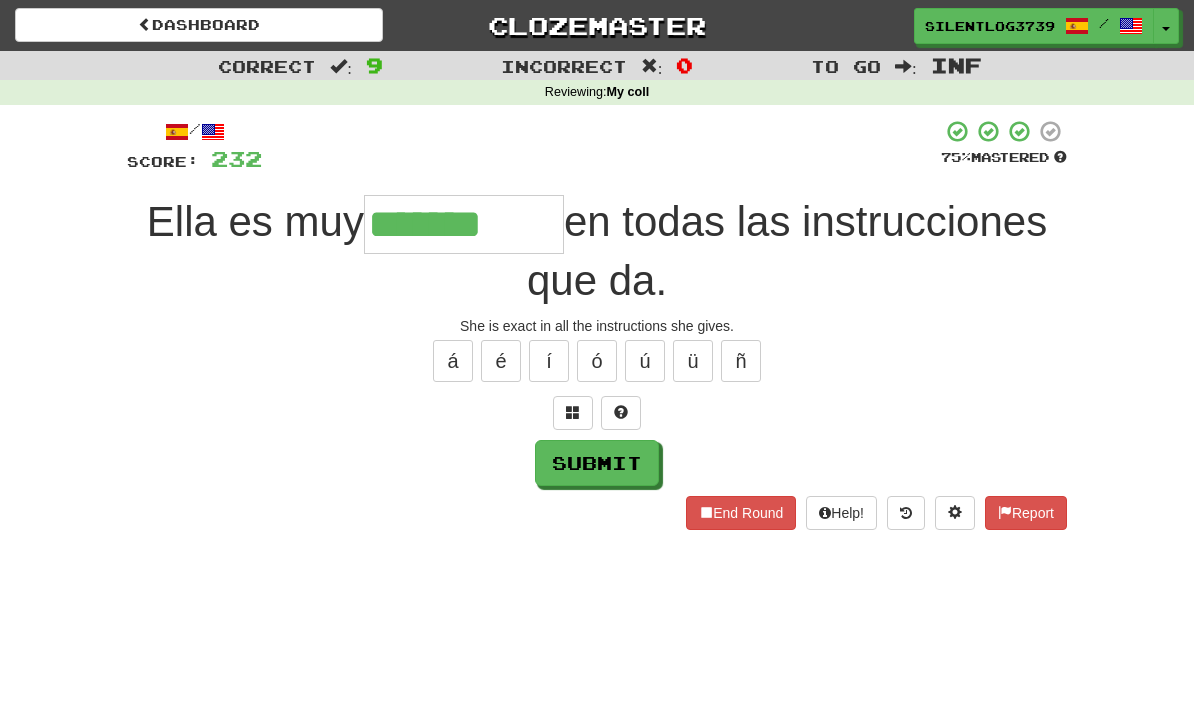 type on "*******" 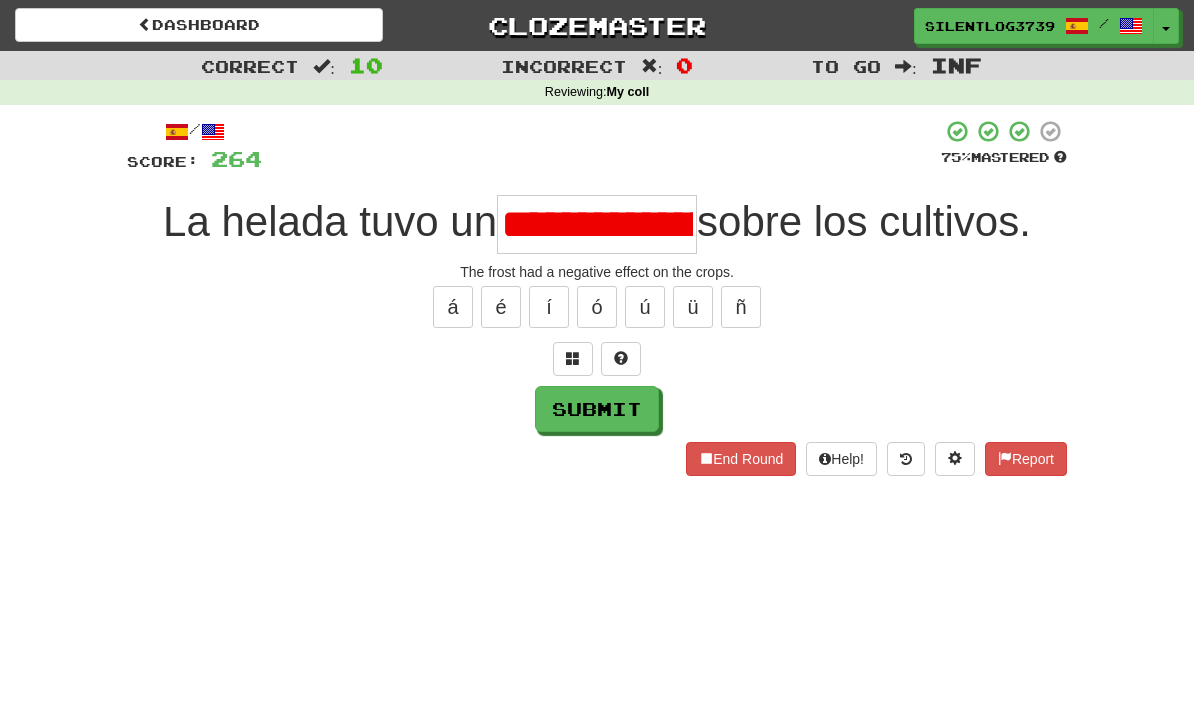 type on "**********" 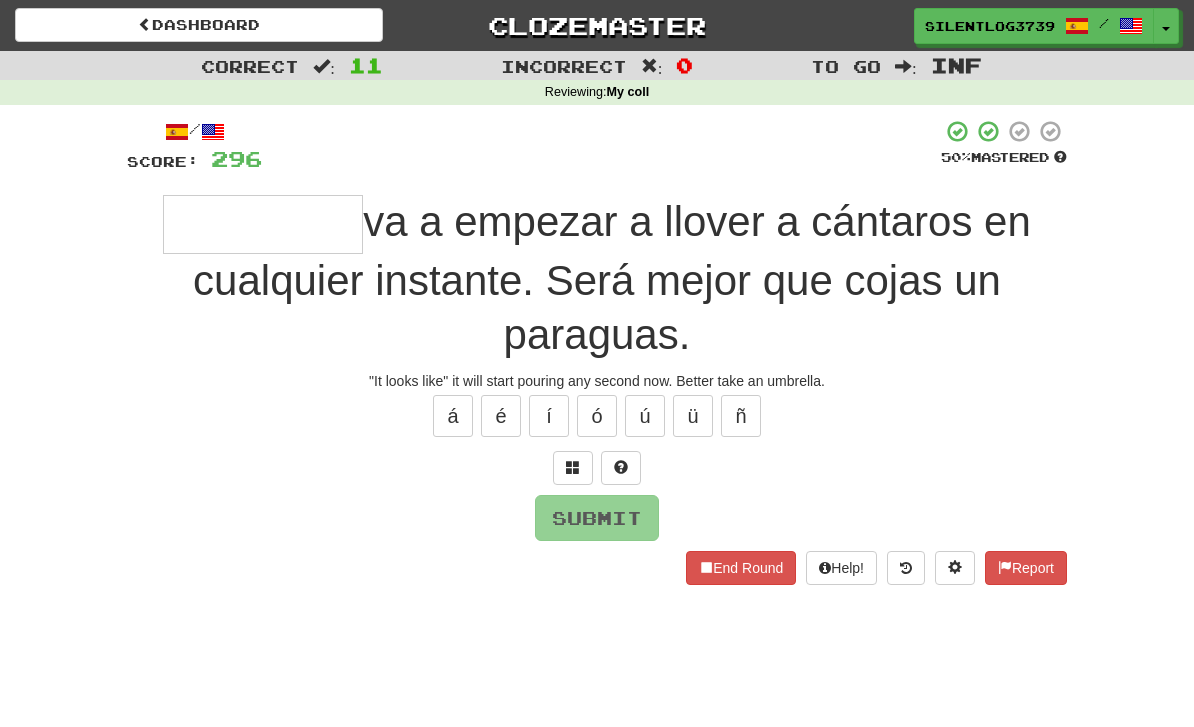 type on "*" 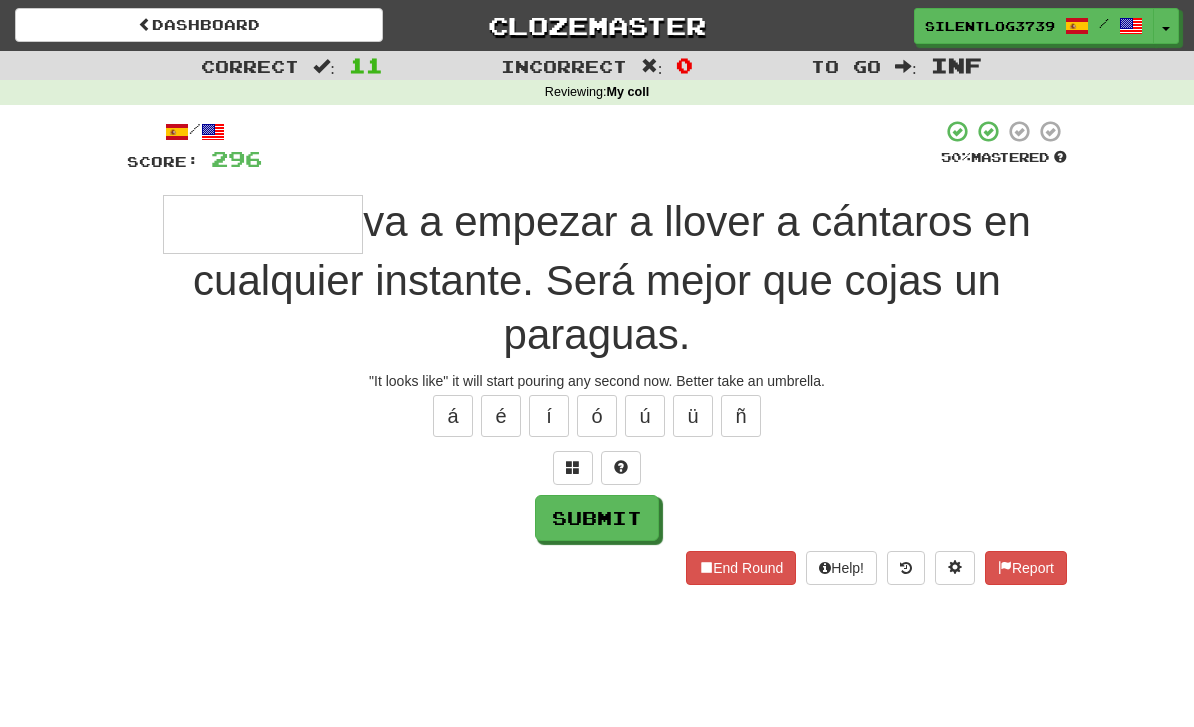 type on "*" 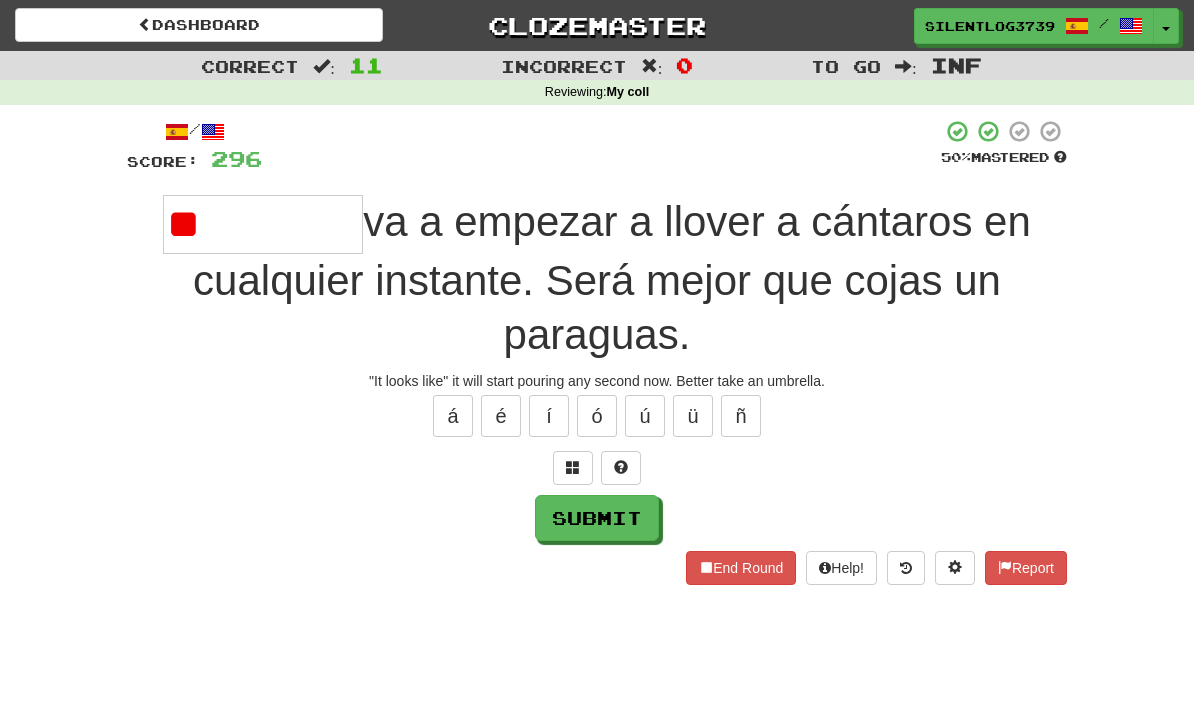 type on "*" 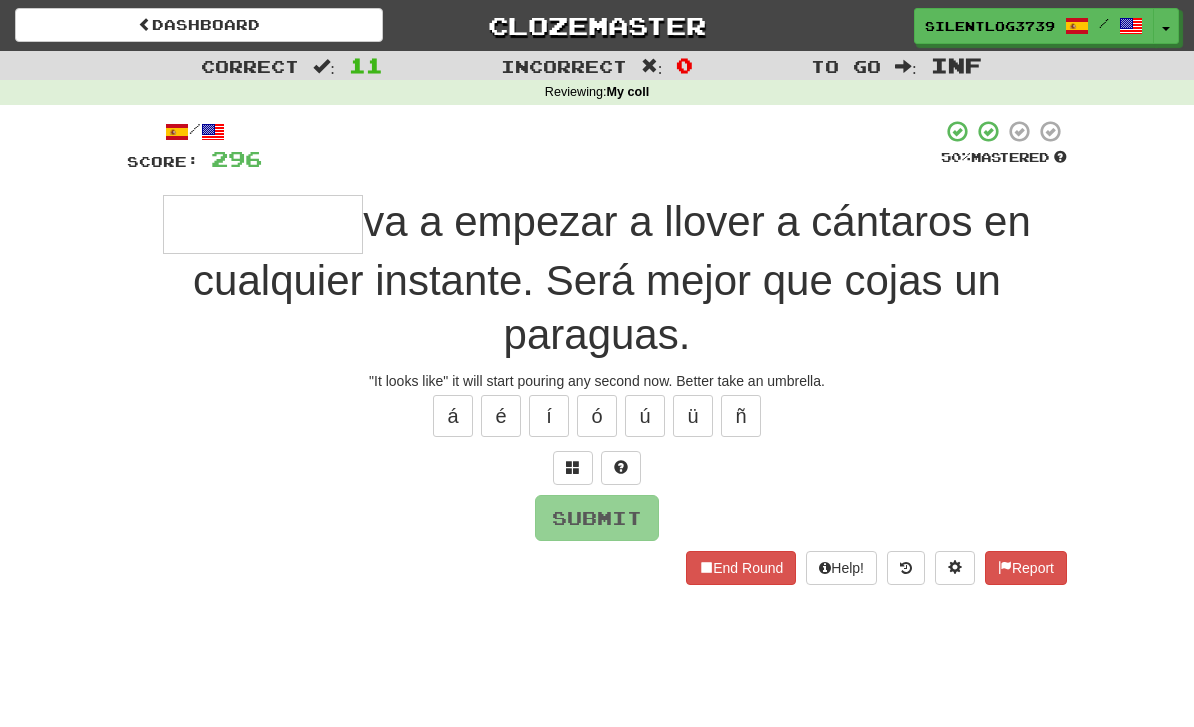 type on "*" 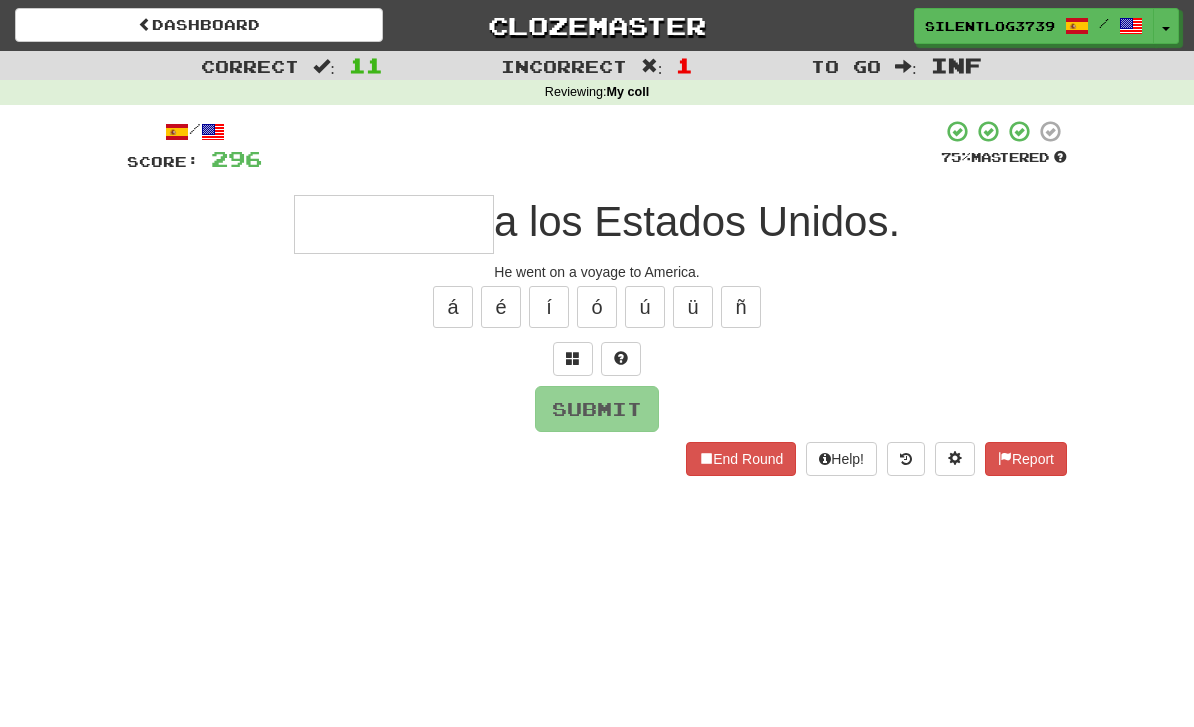 type on "*" 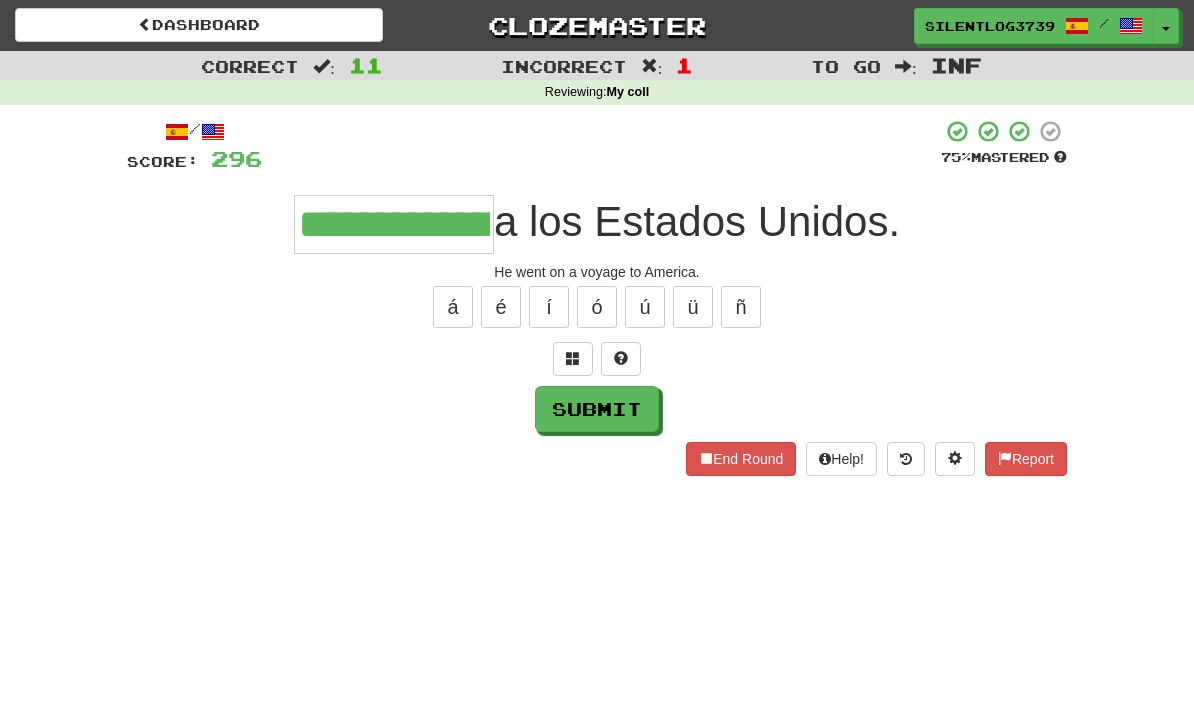type on "**********" 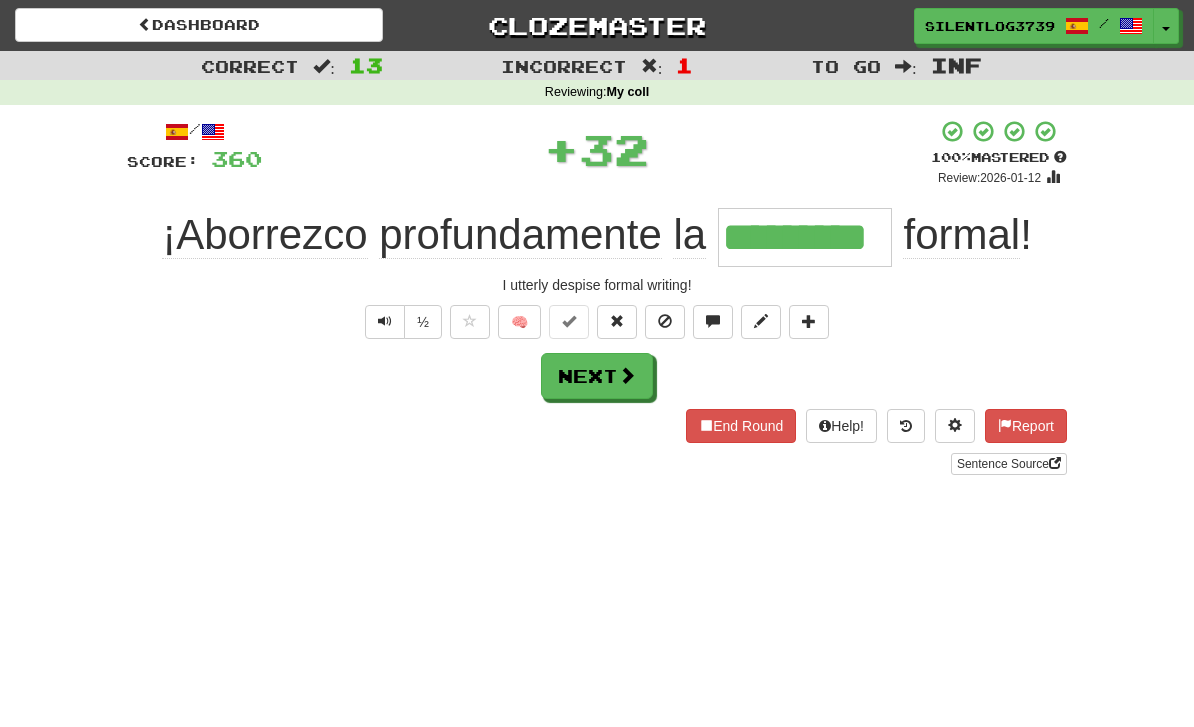 type on "*********" 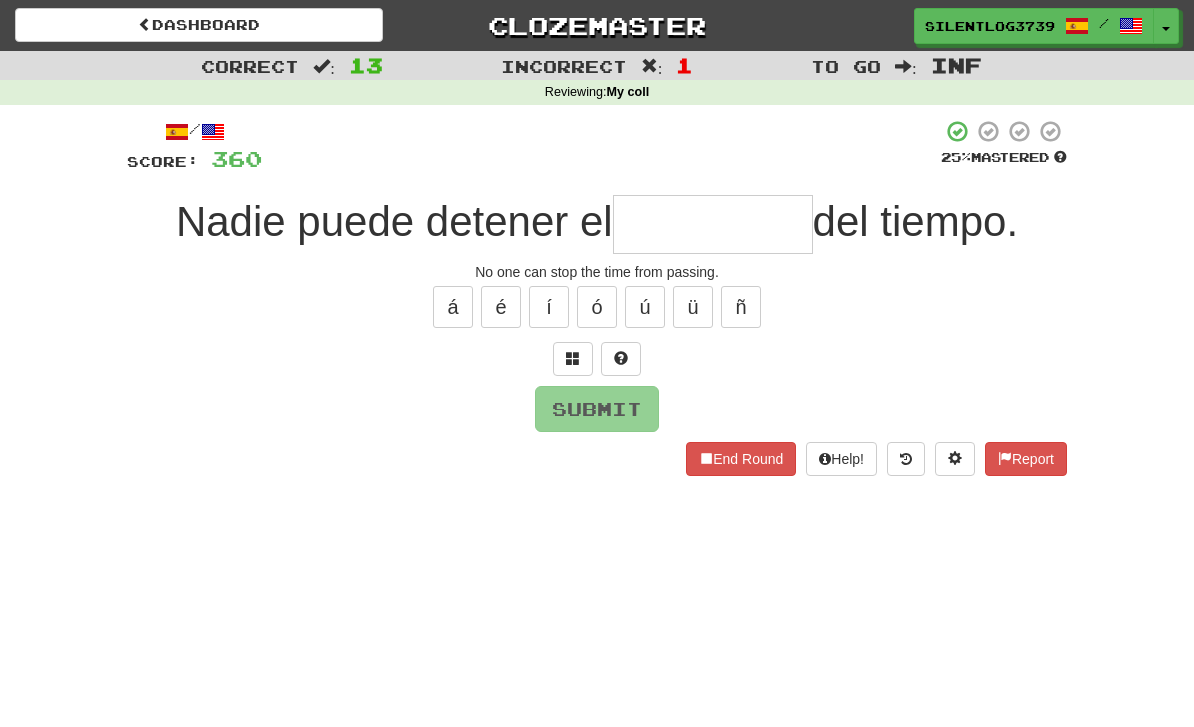 type on "*" 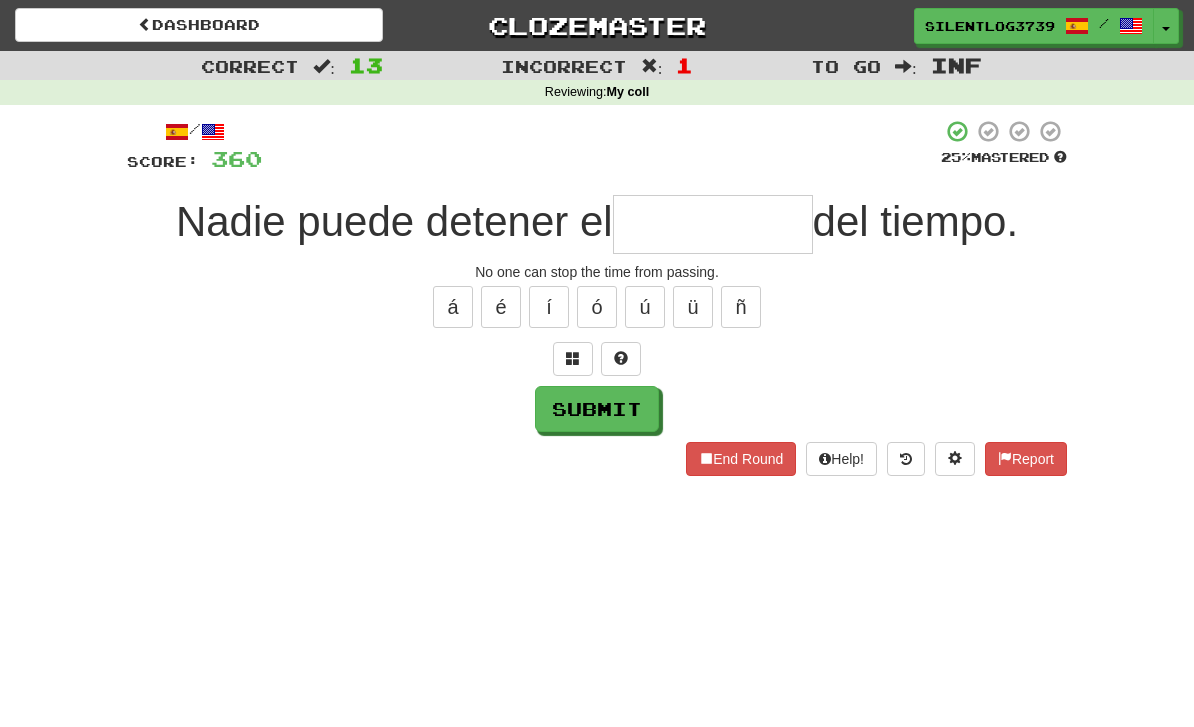 type on "*" 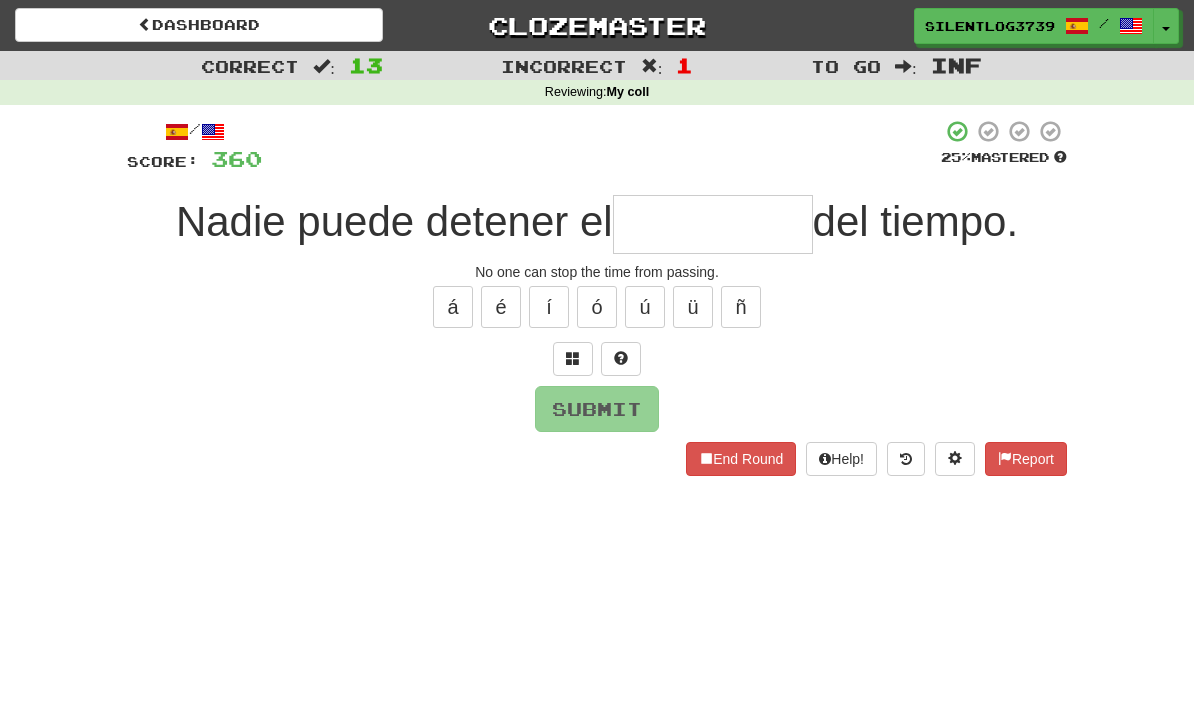 type on "*" 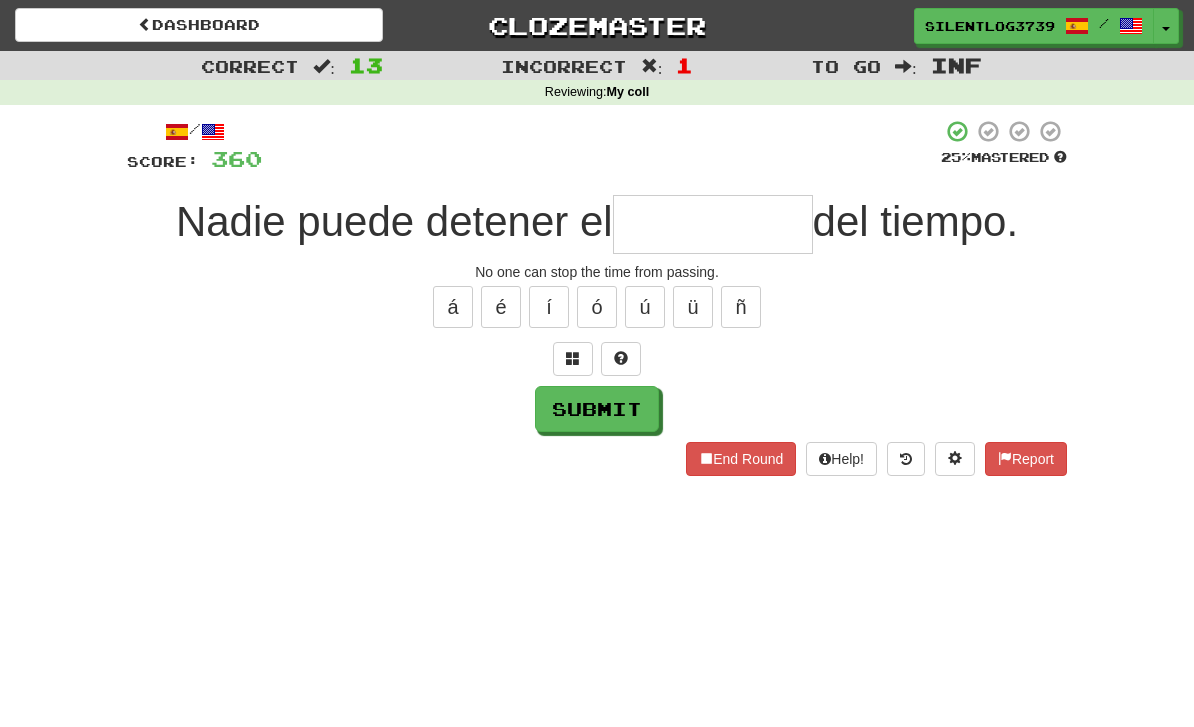 type on "*" 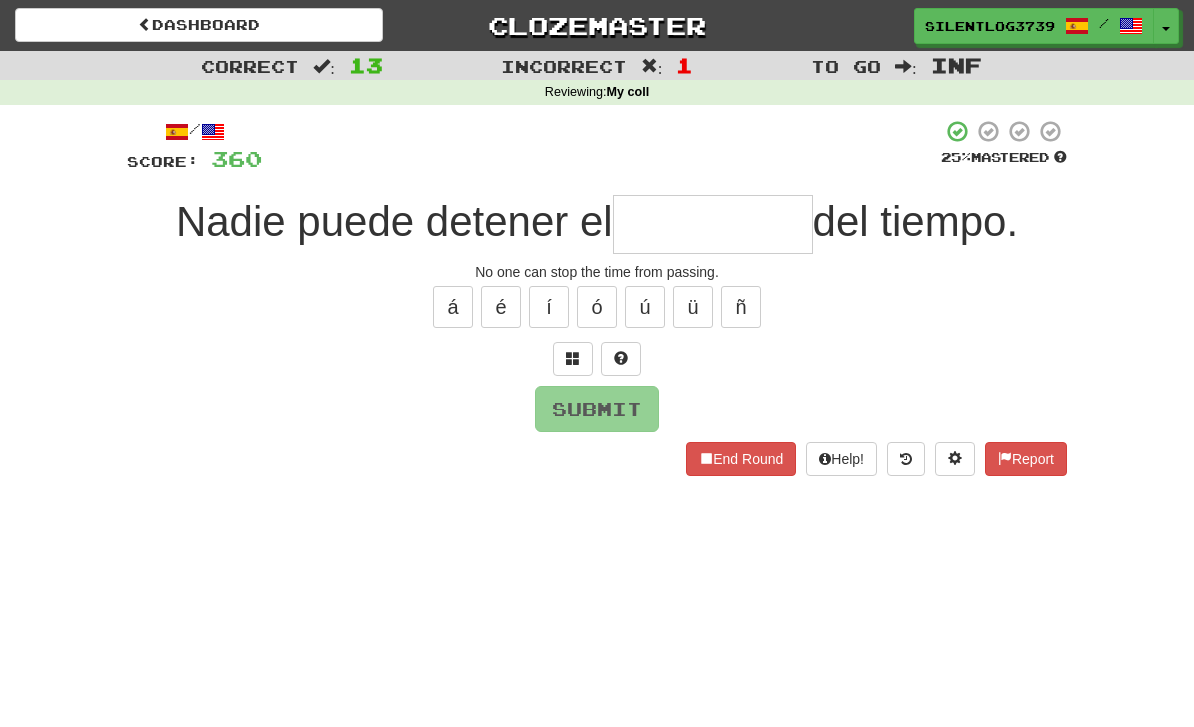 type on "*" 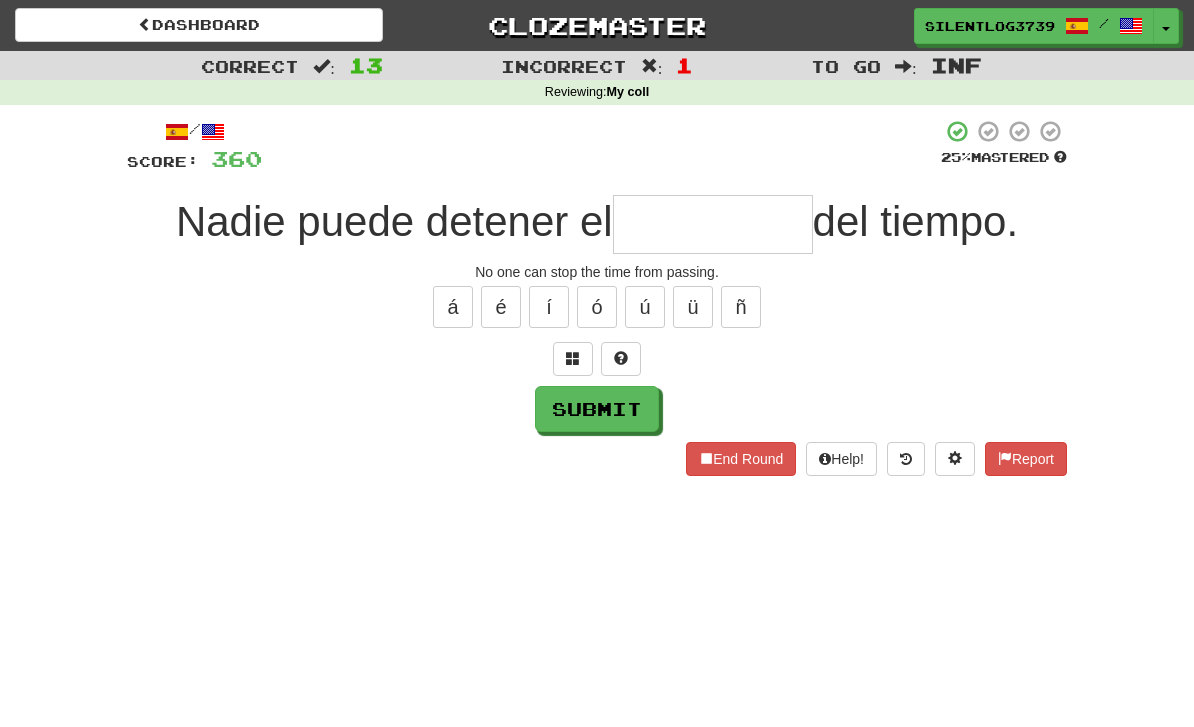 type on "*" 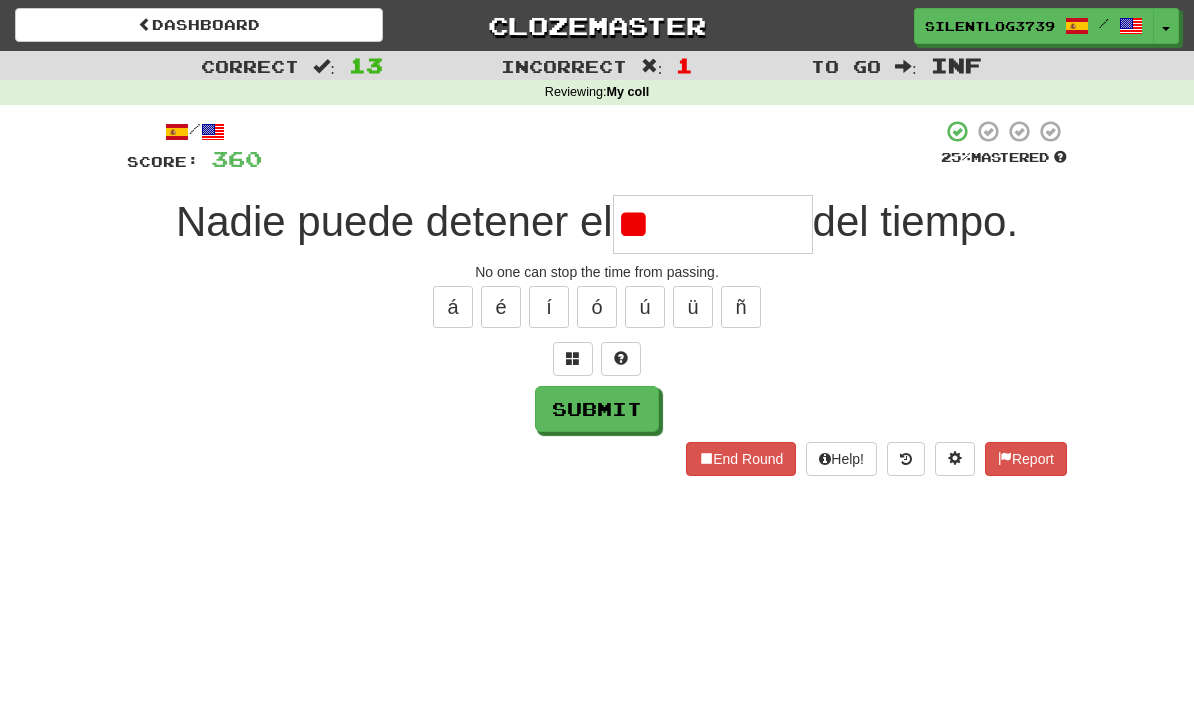 type on "*" 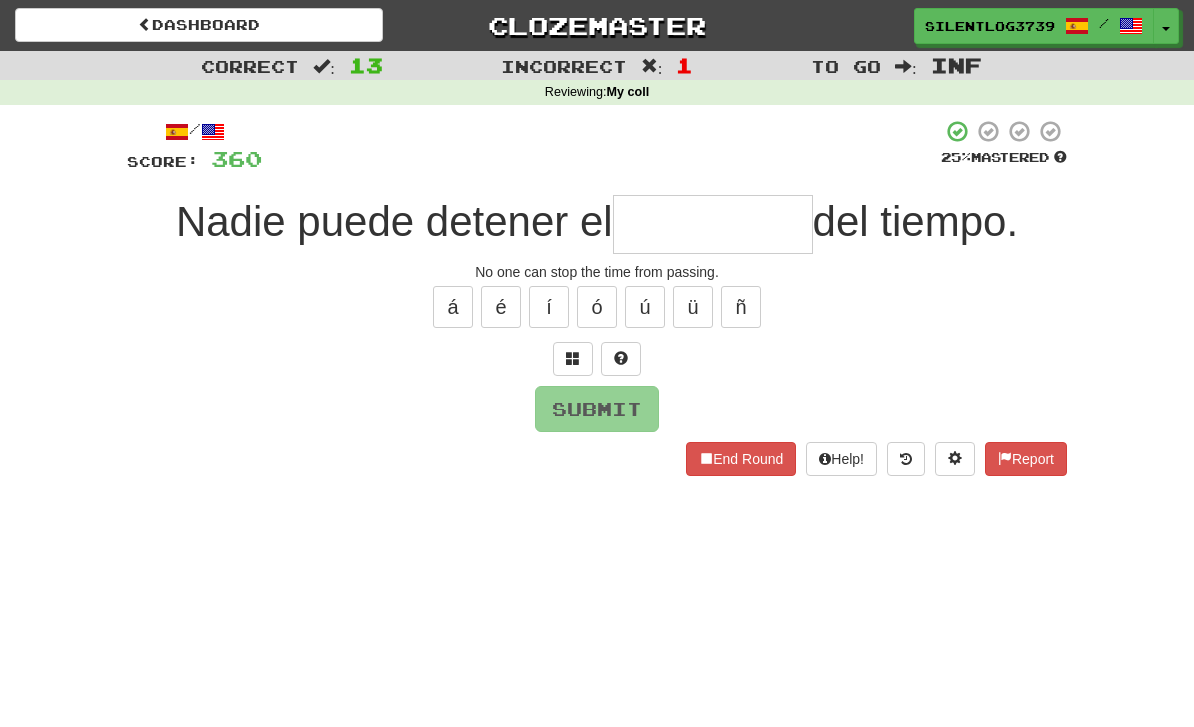 type on "*" 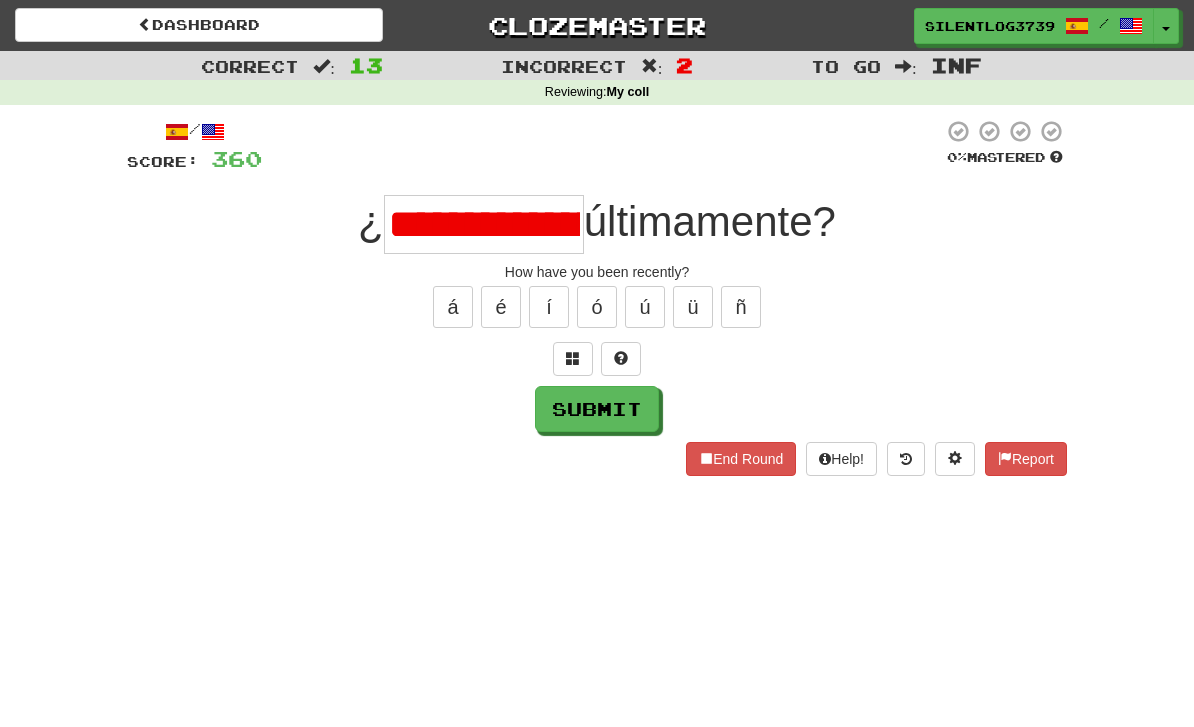 type on "**********" 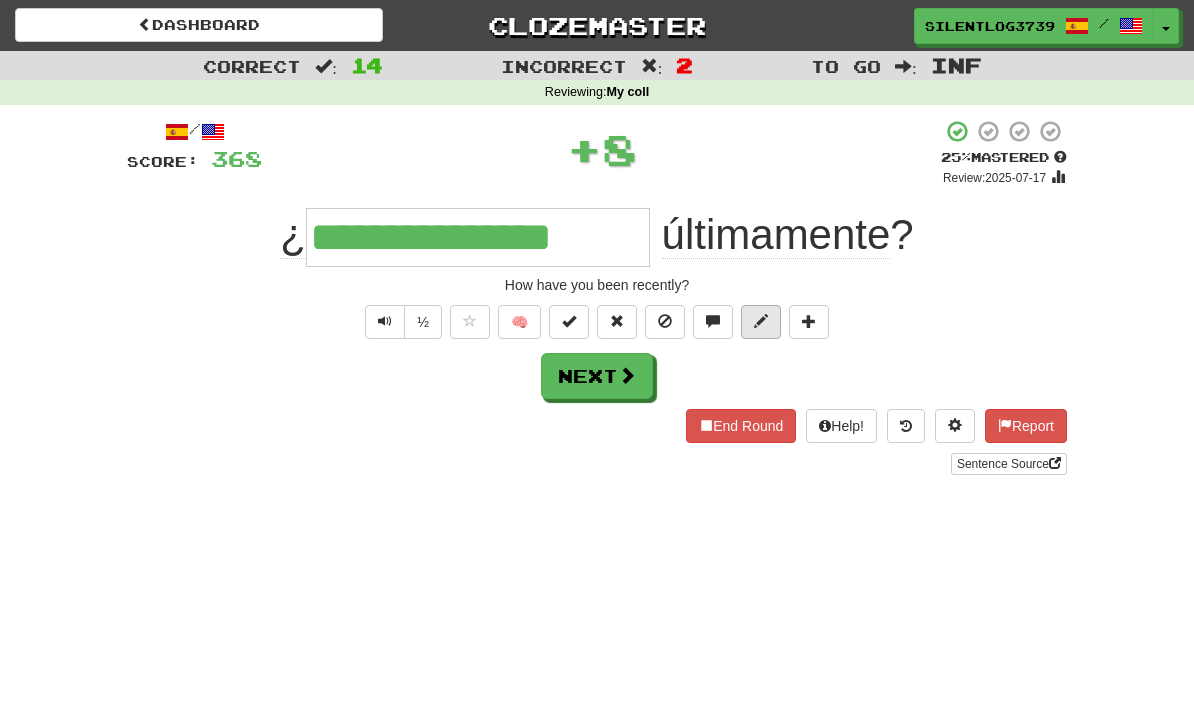 click at bounding box center (761, 322) 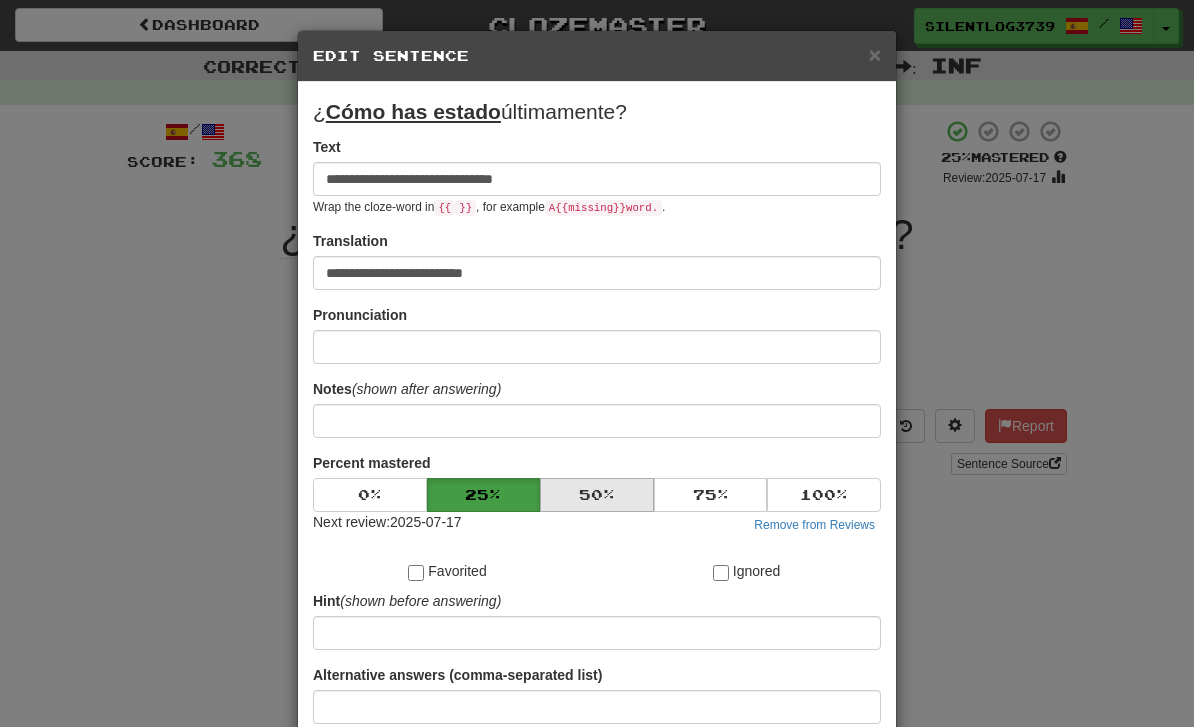 click on "50 %" at bounding box center [597, 495] 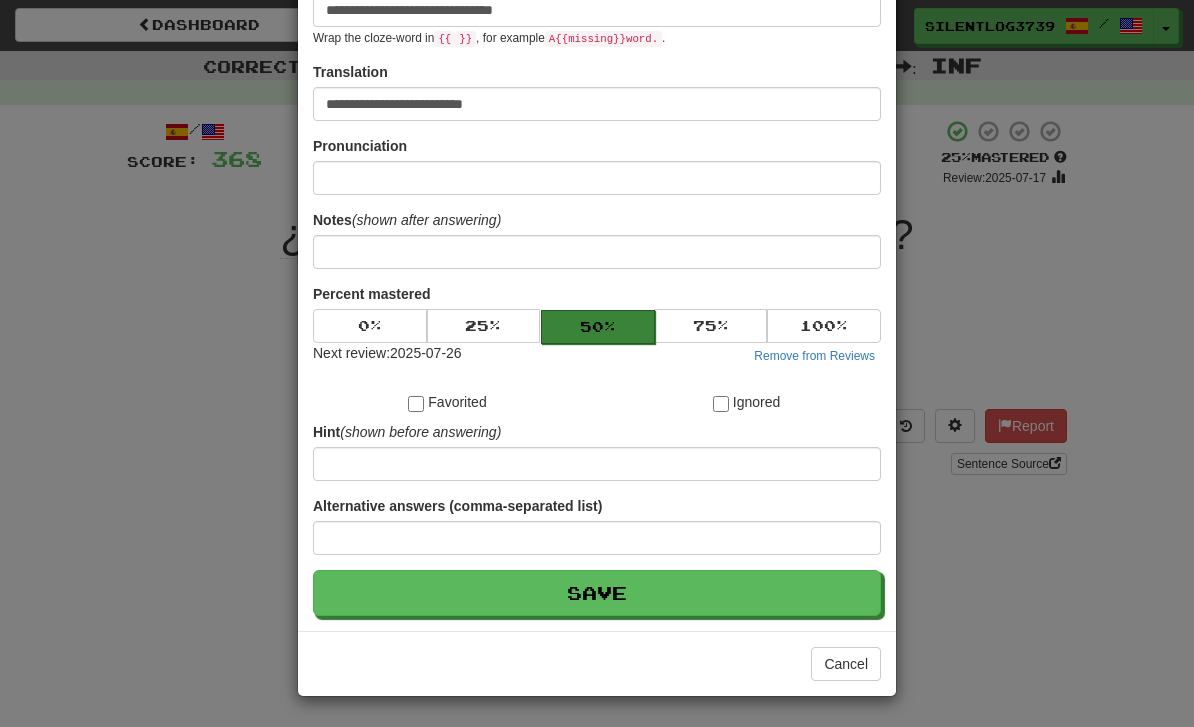 scroll, scrollTop: 170, scrollLeft: 0, axis: vertical 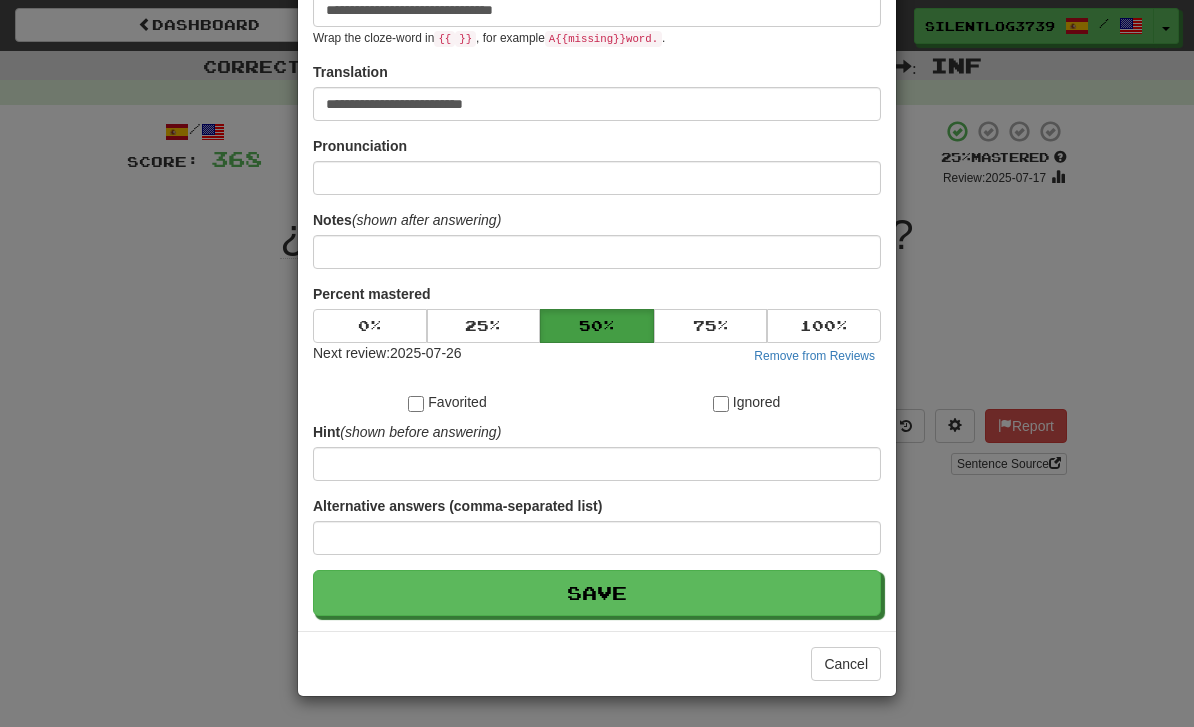 click on "**********" at bounding box center (597, 272) 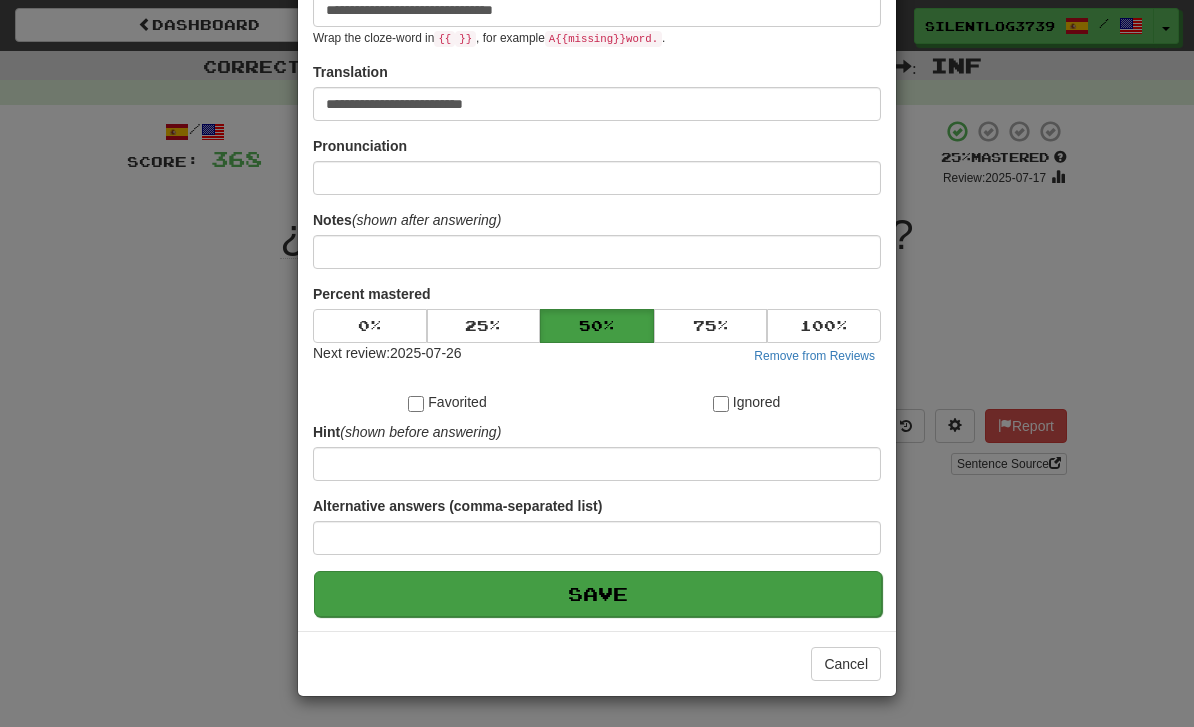click on "Save" at bounding box center [598, 594] 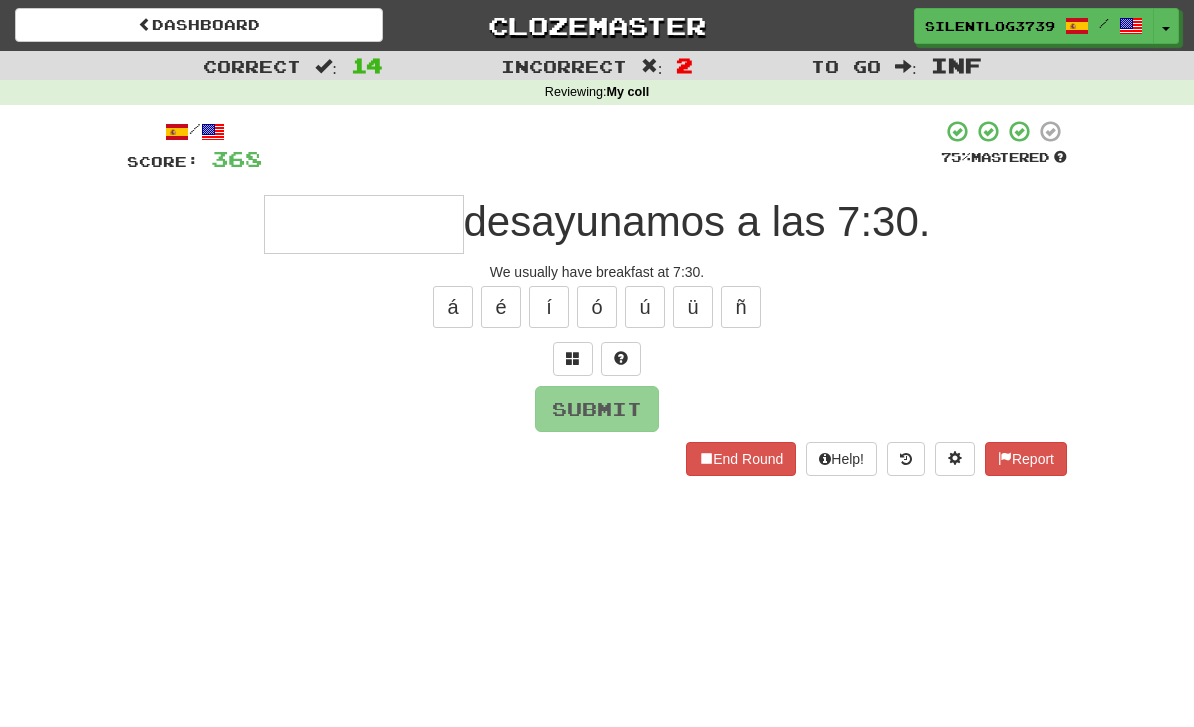type on "*" 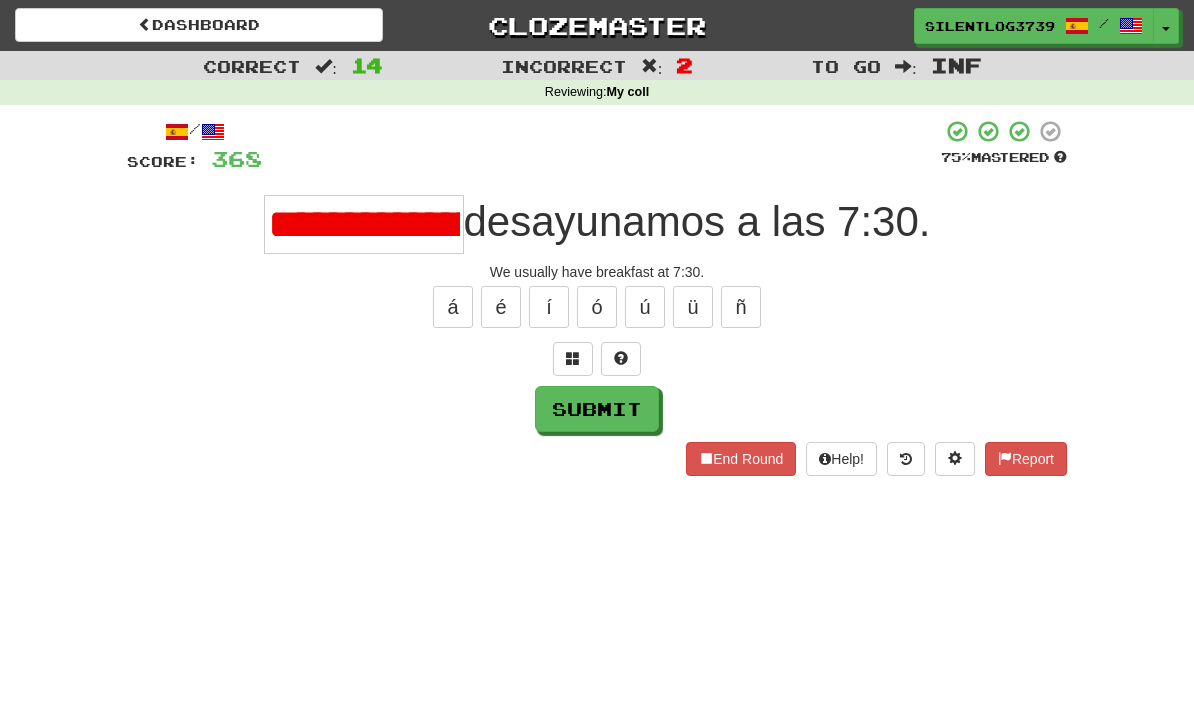 type on "**********" 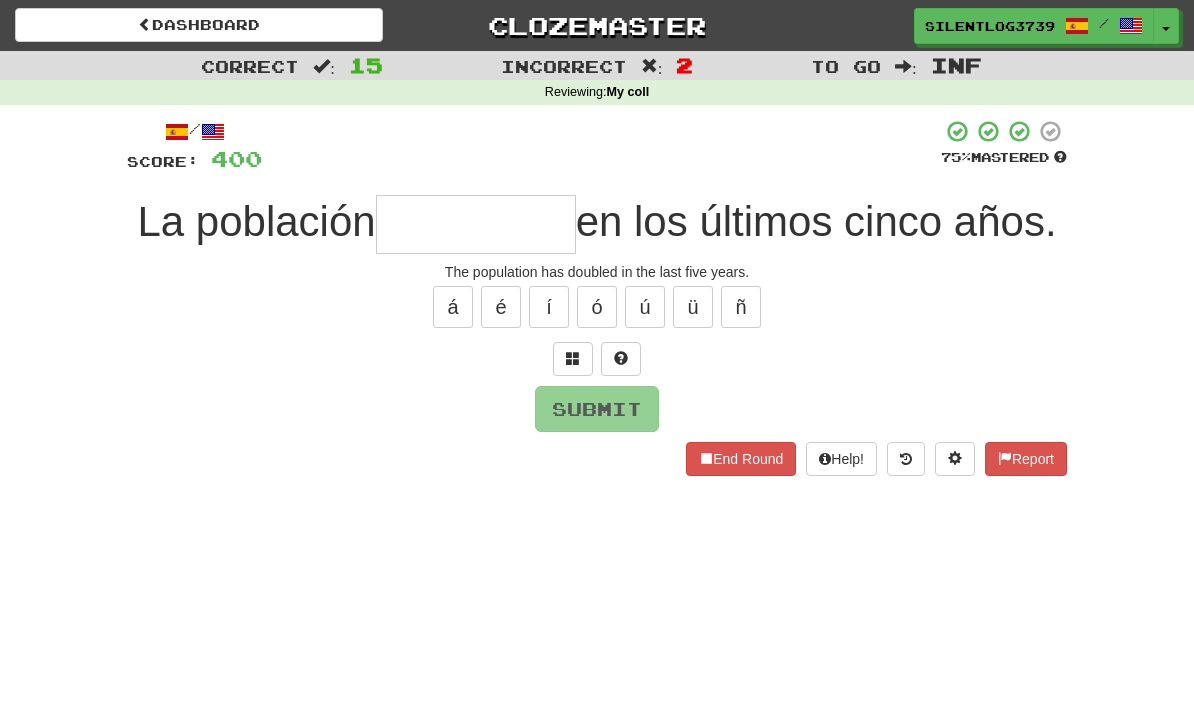 type on "*" 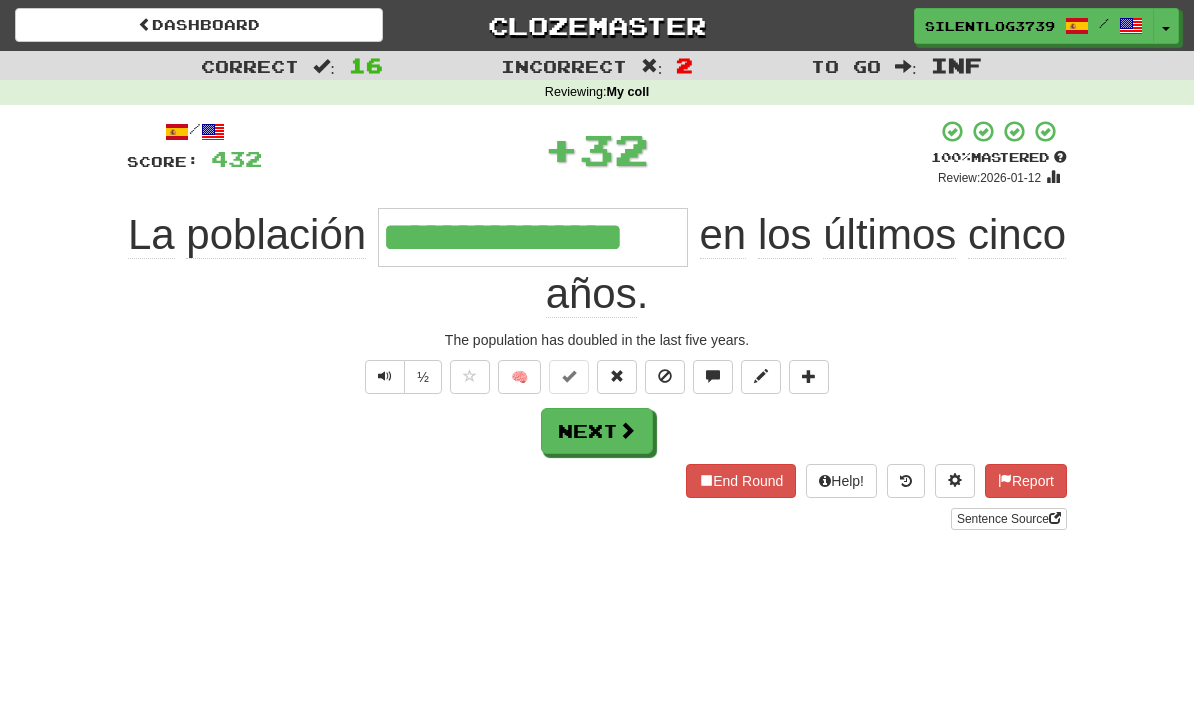 type on "**********" 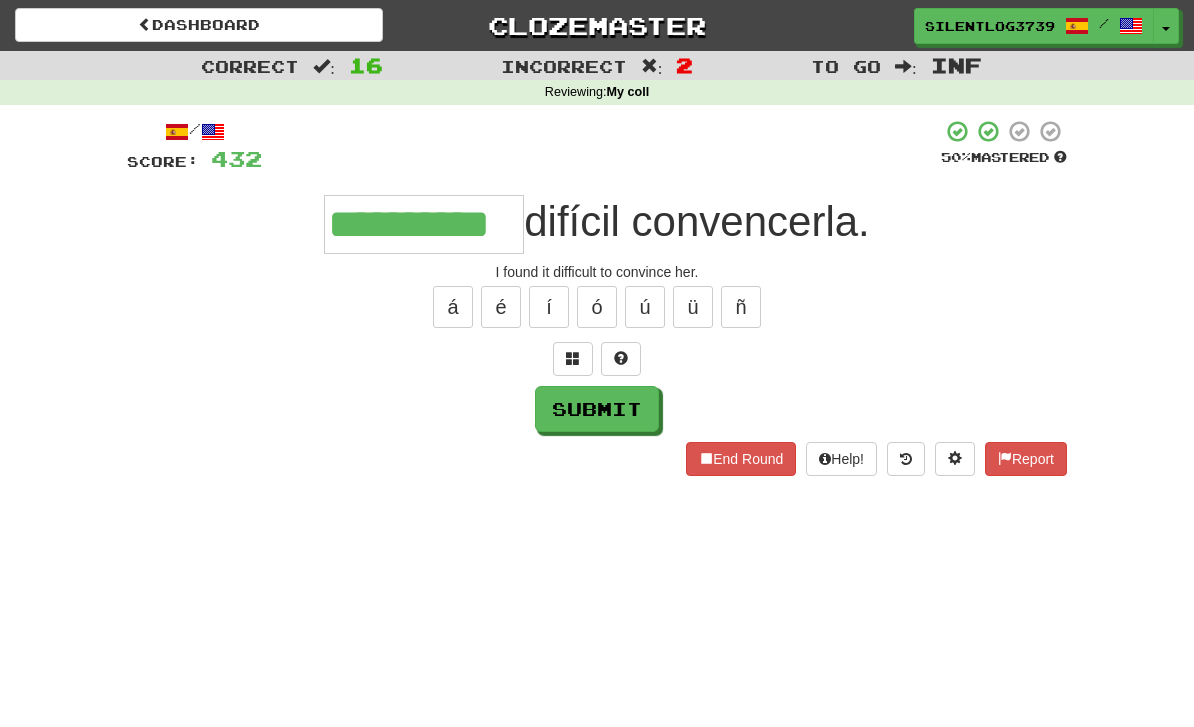 type on "**********" 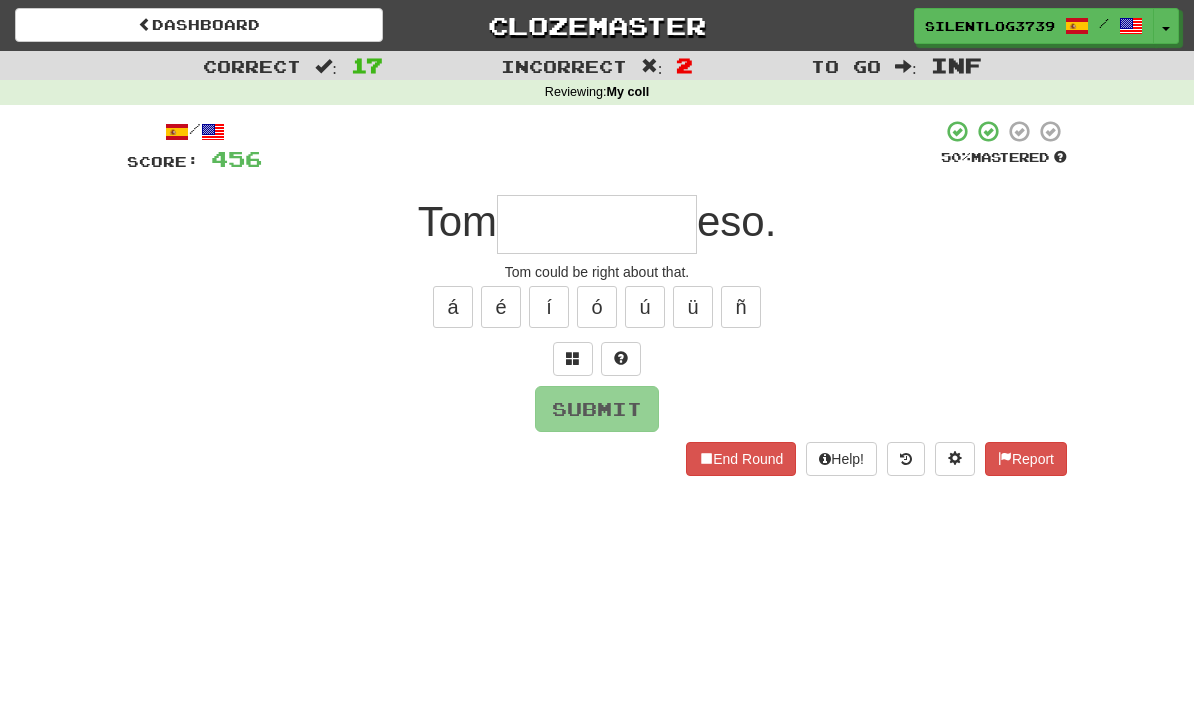 type on "*" 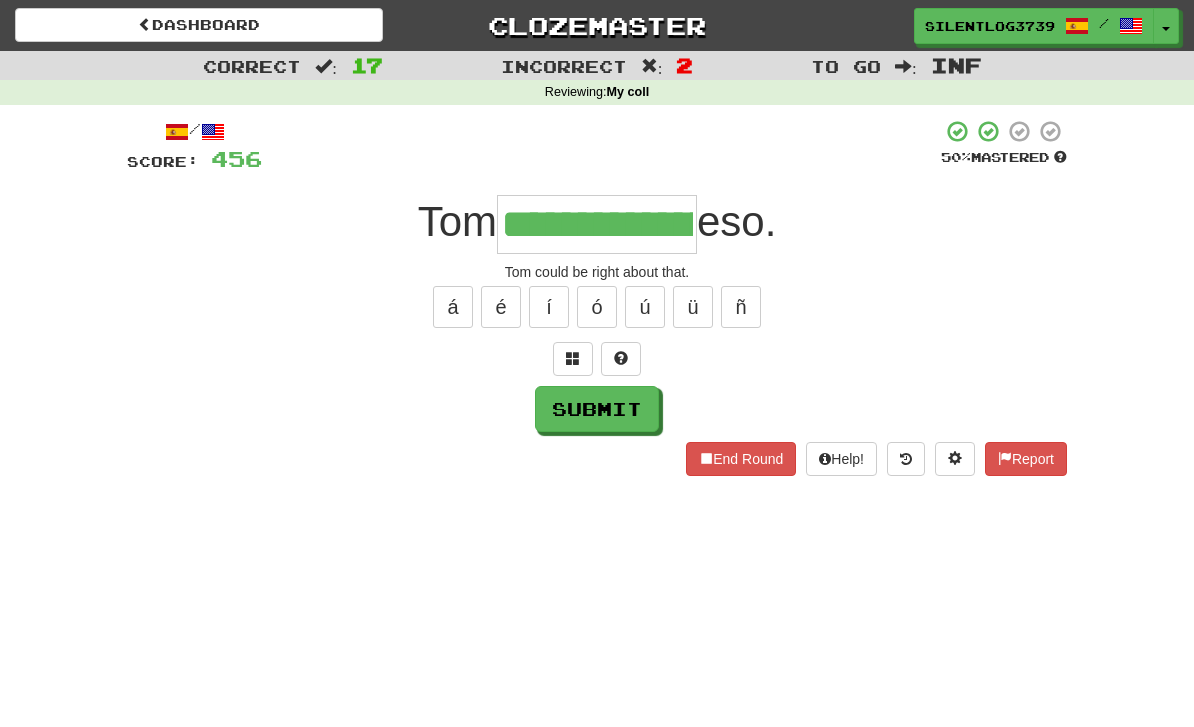 type on "**********" 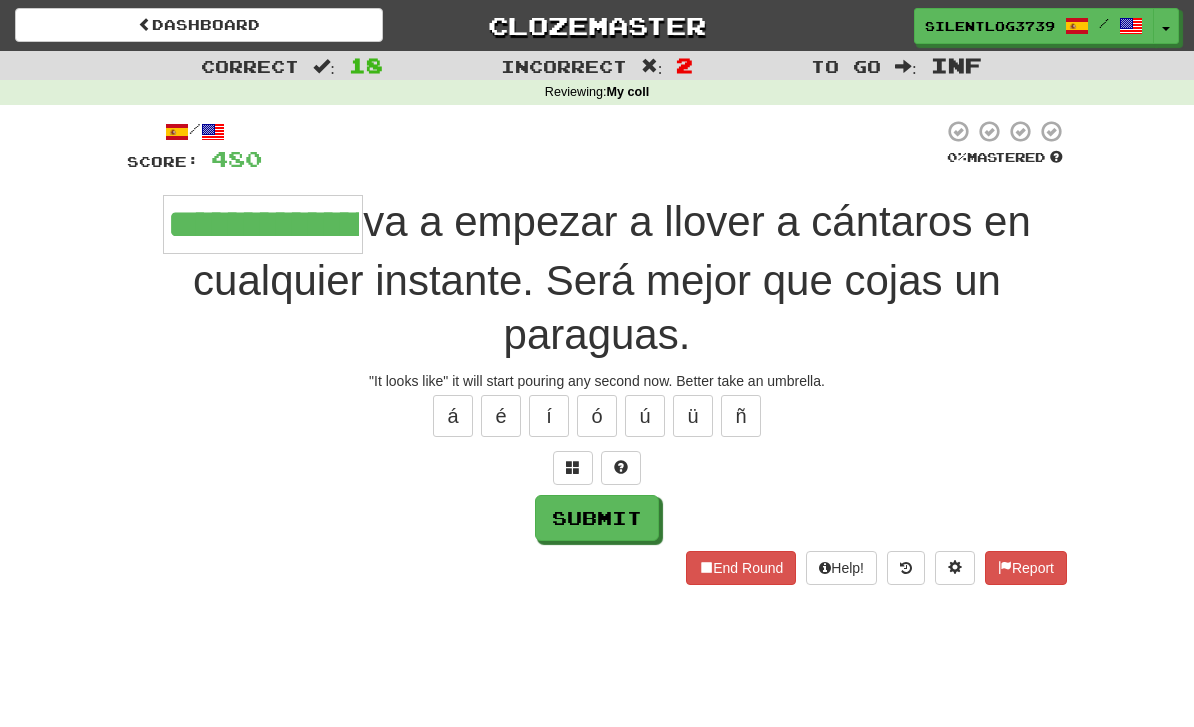 type on "**********" 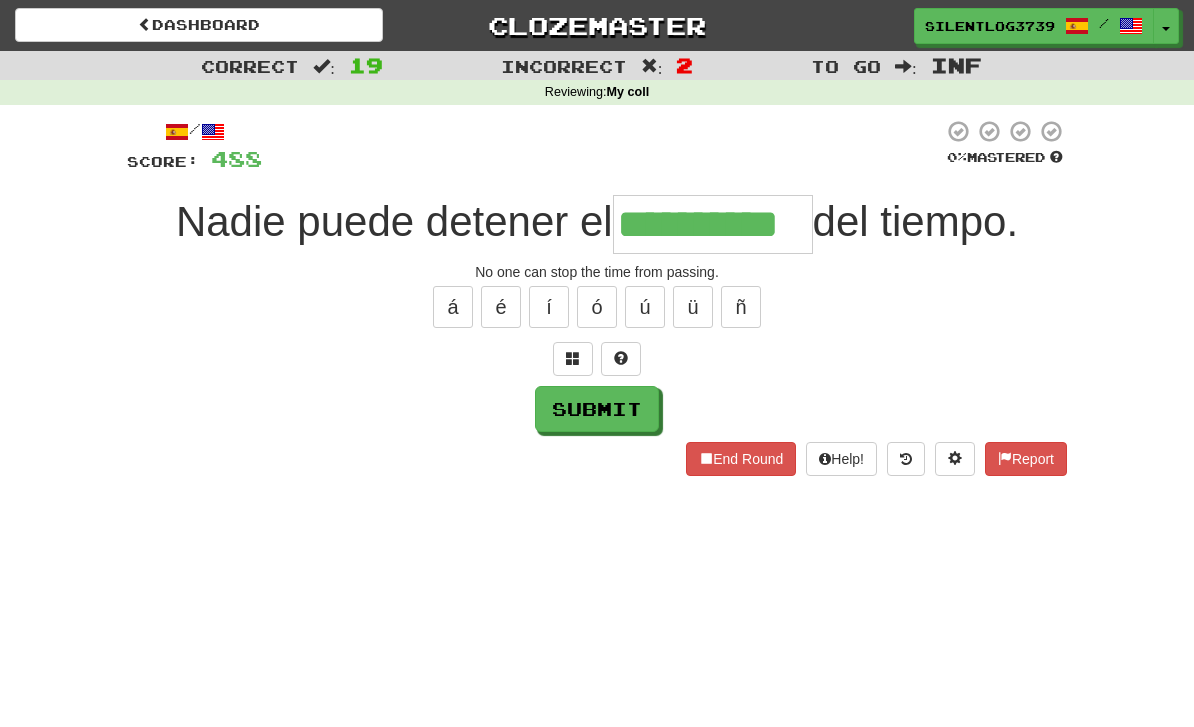 type on "**********" 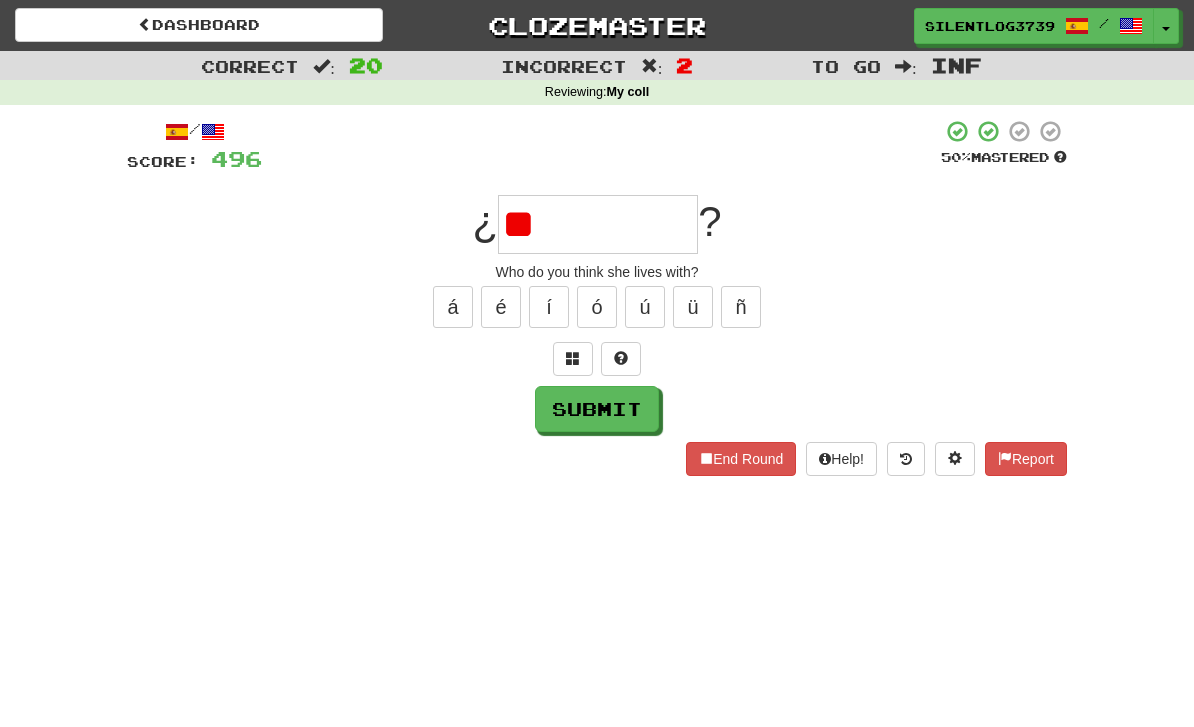 type on "*" 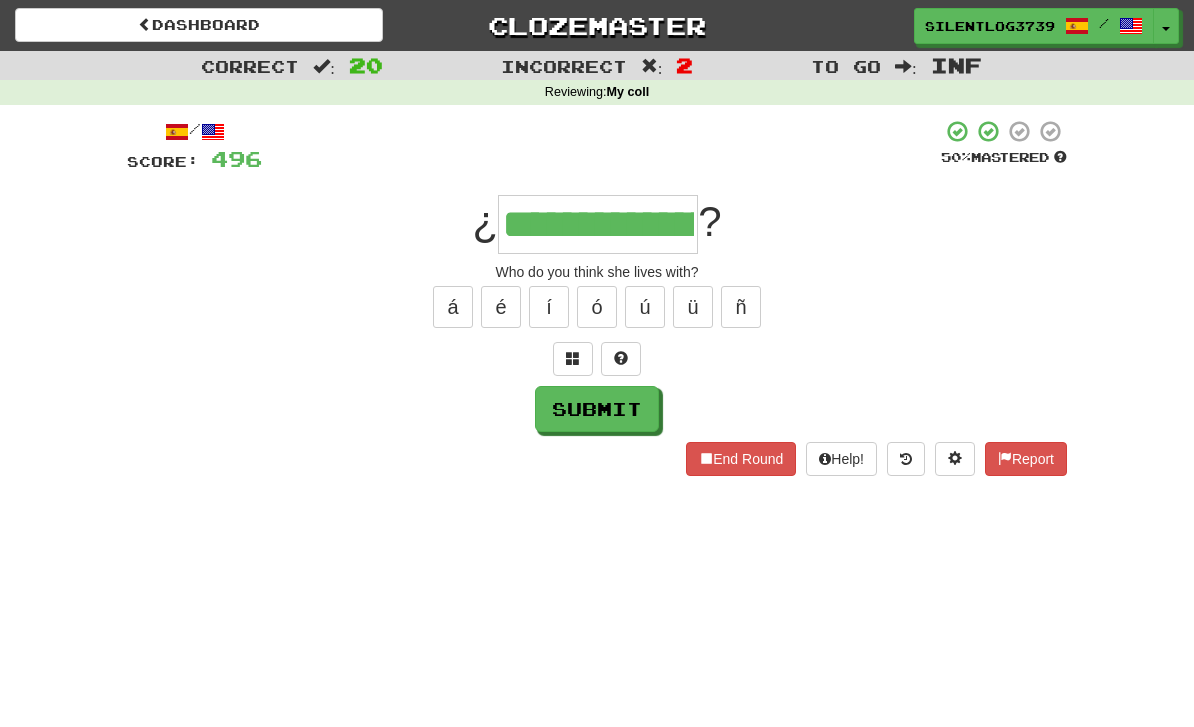 type on "**********" 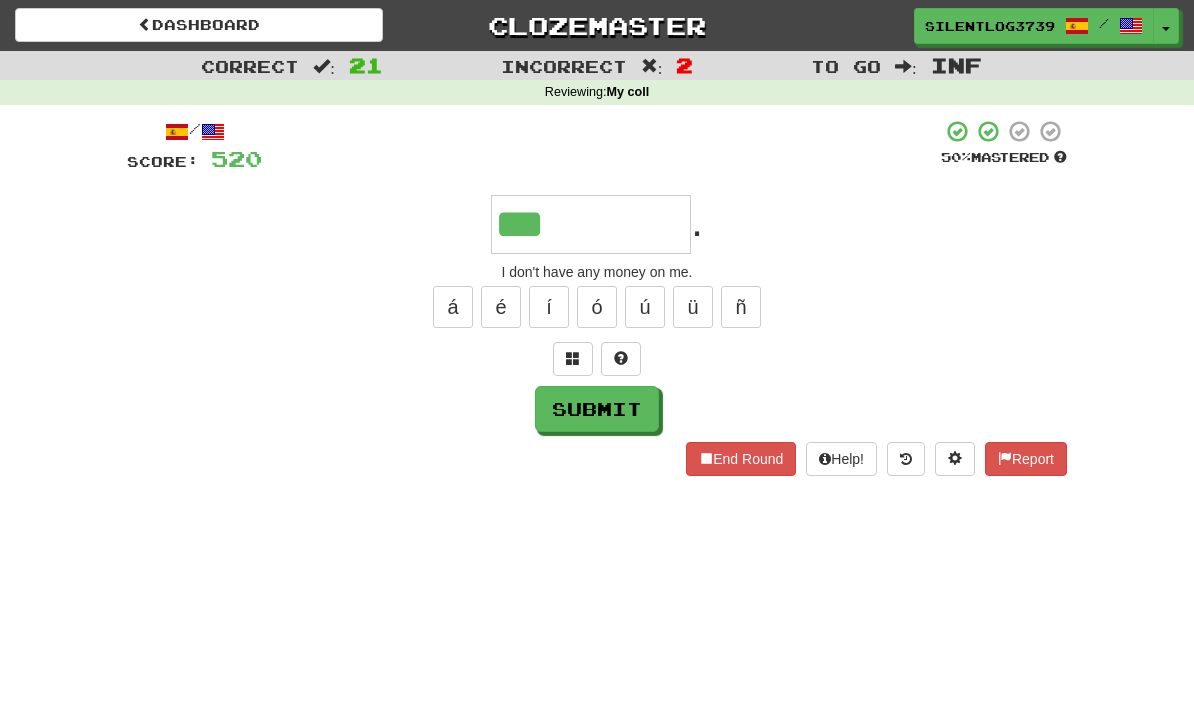 type on "**********" 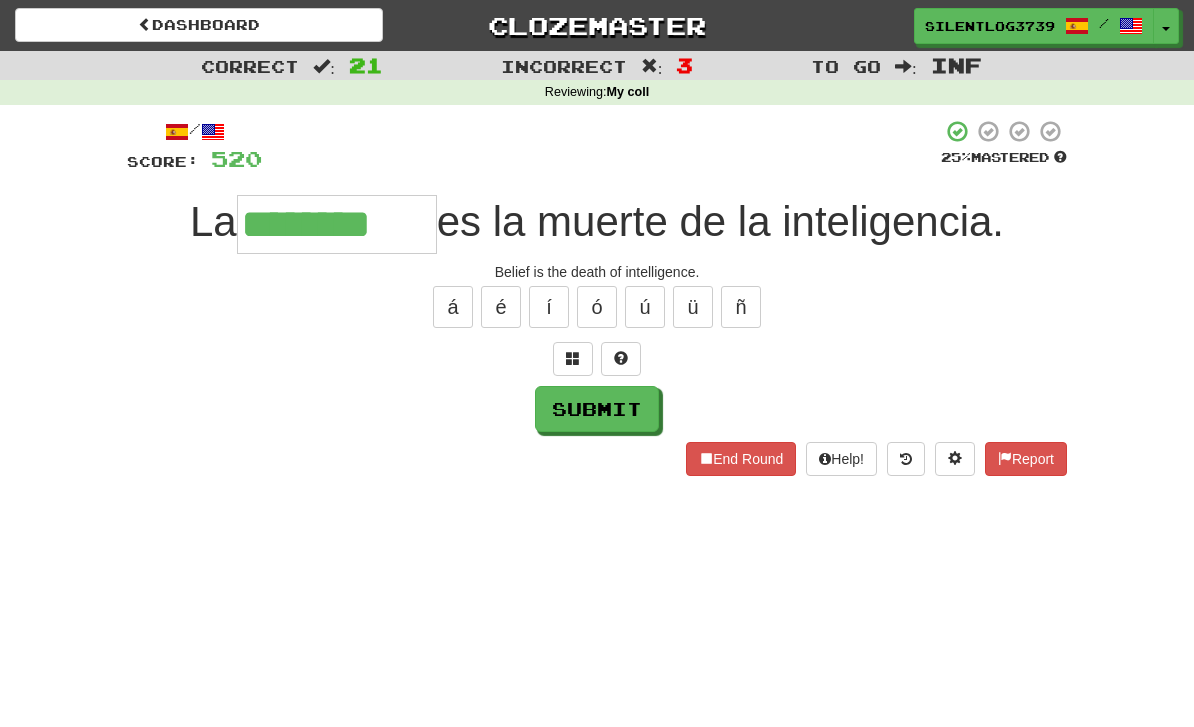 type on "********" 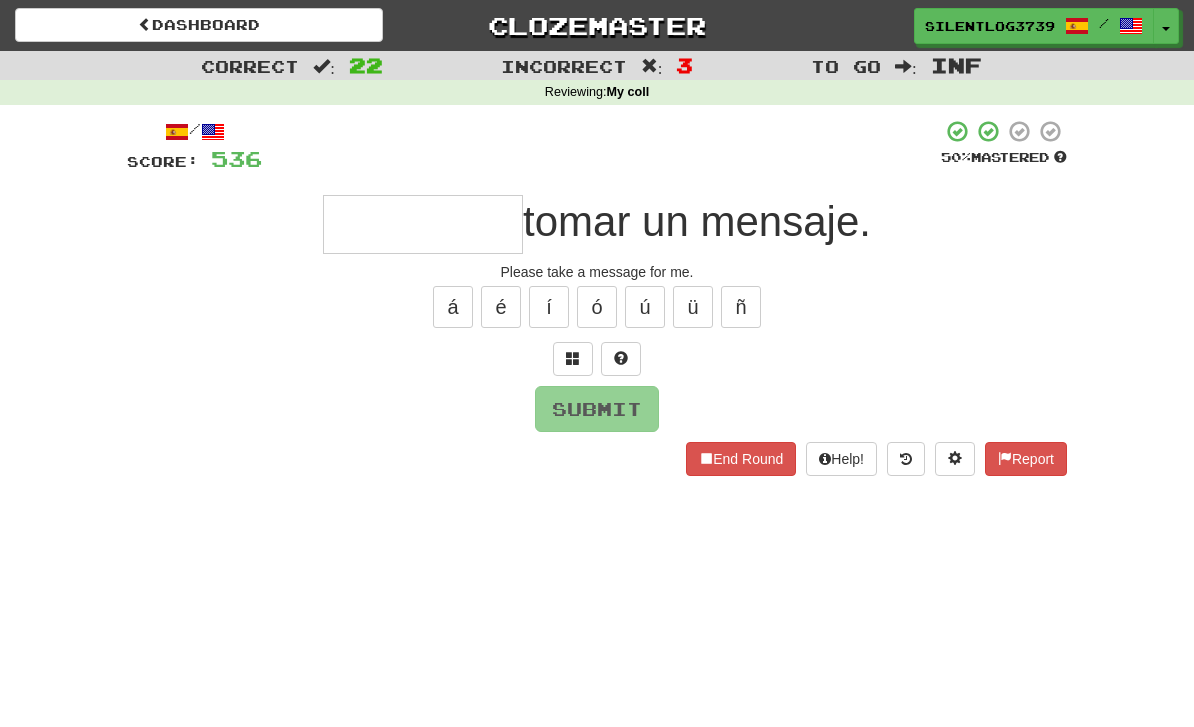 type on "*" 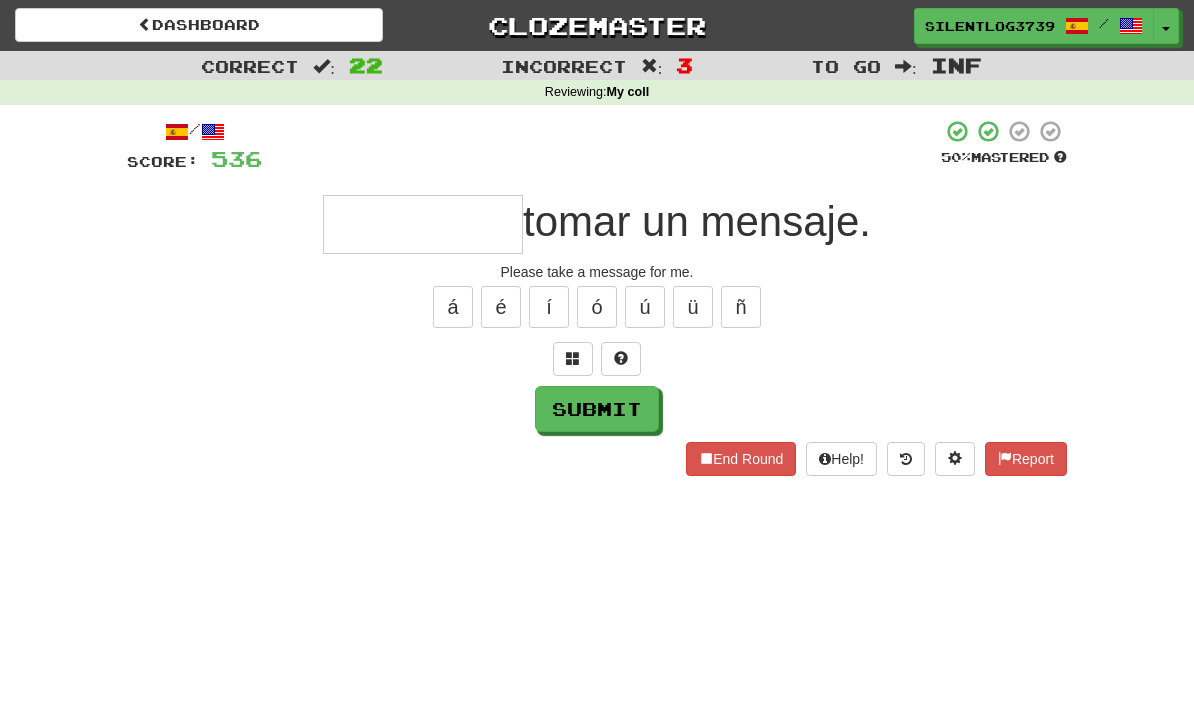 type on "*" 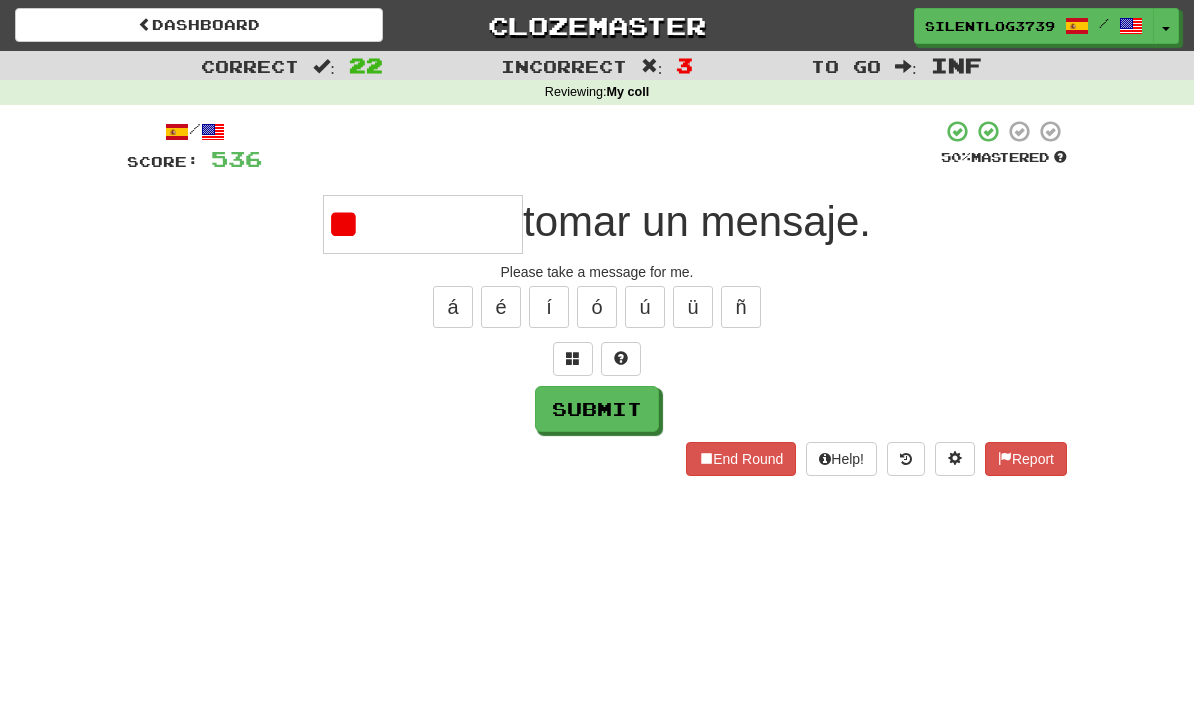 type on "**********" 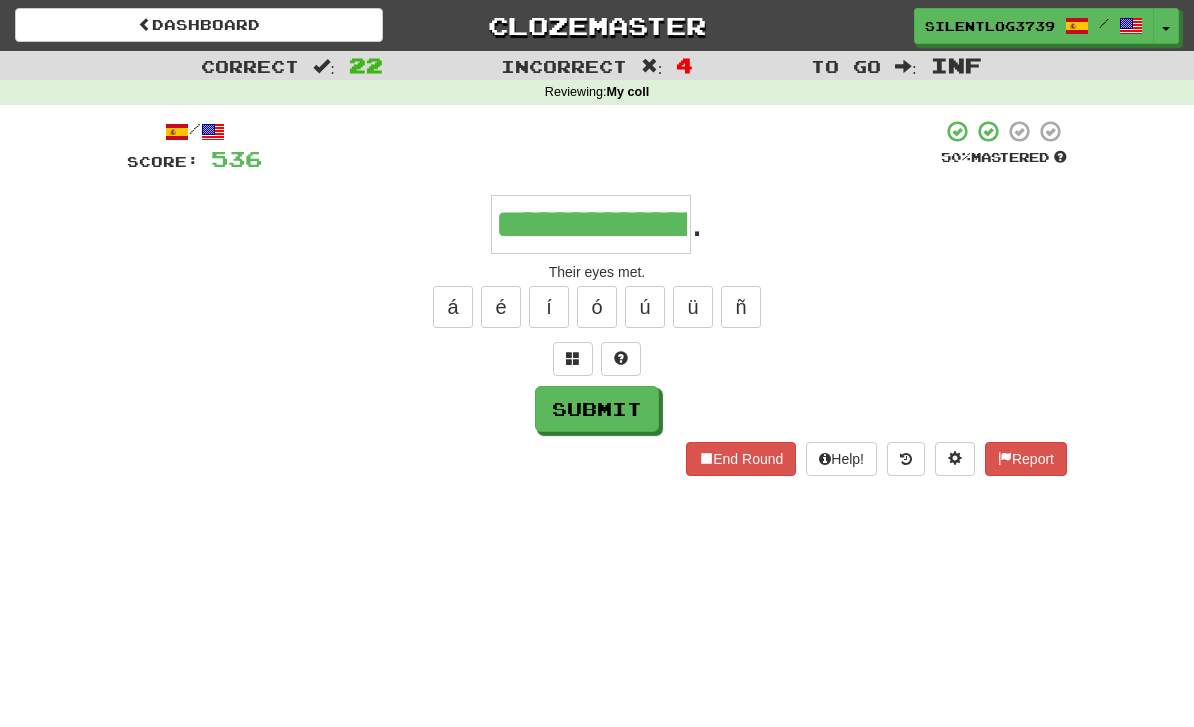 type on "**********" 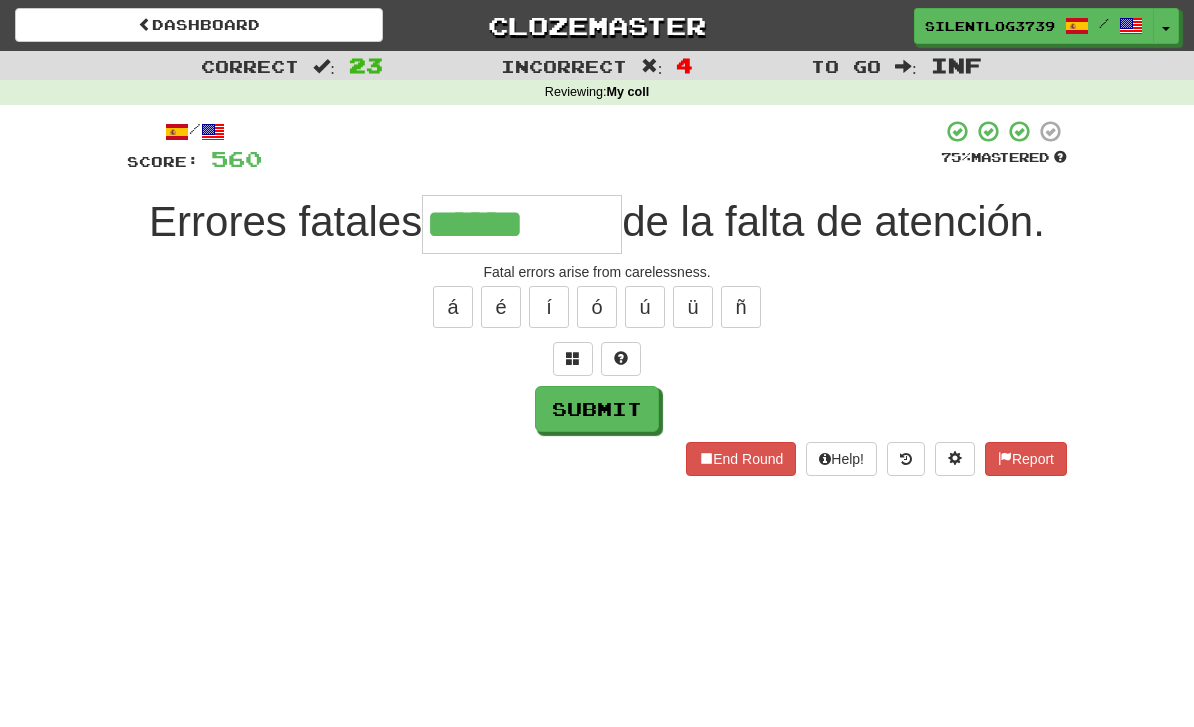 type on "******" 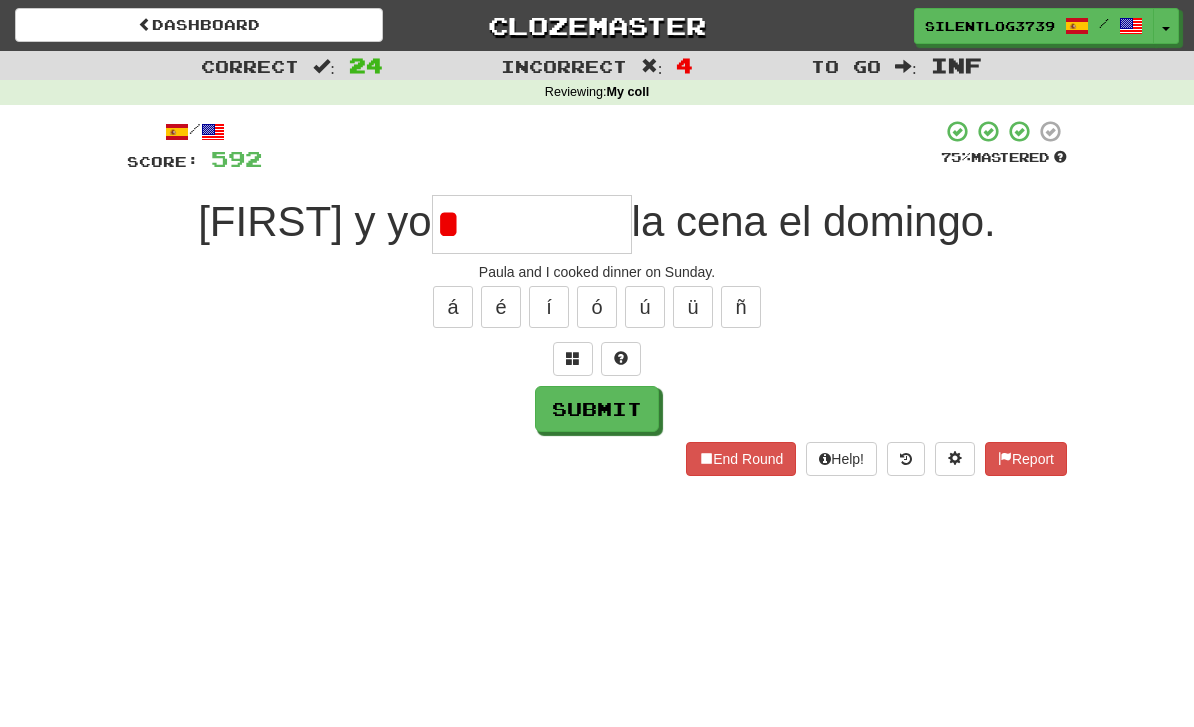 type on "*" 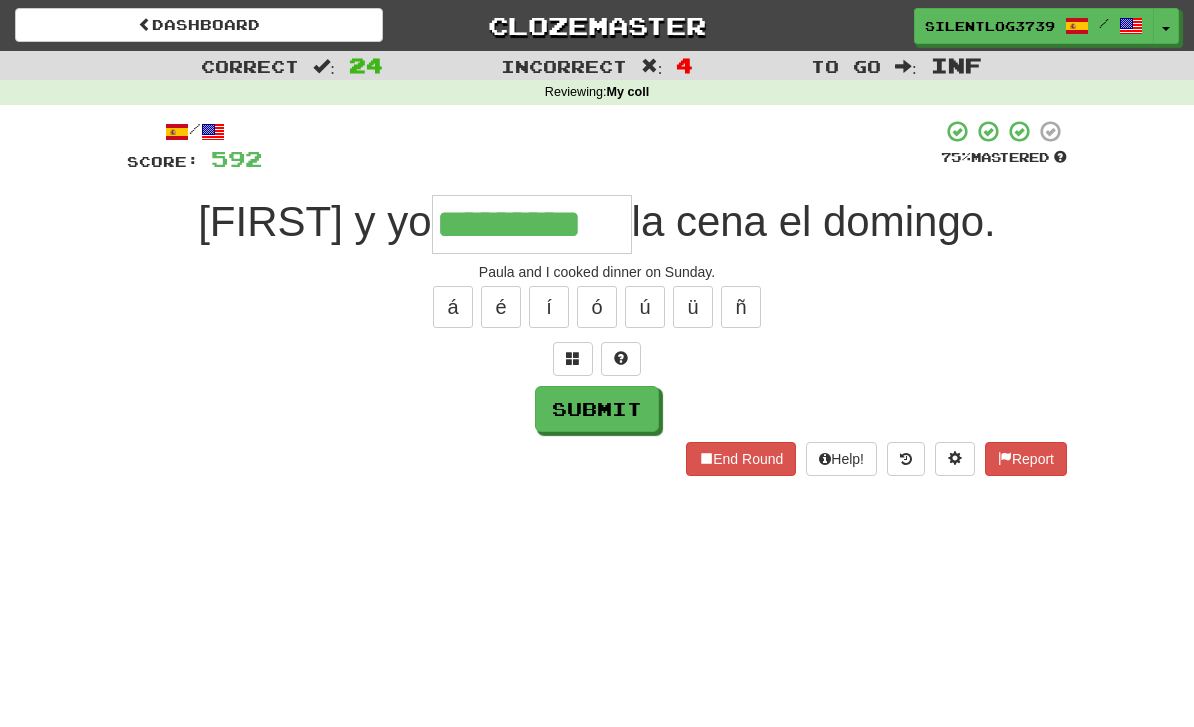 type on "*********" 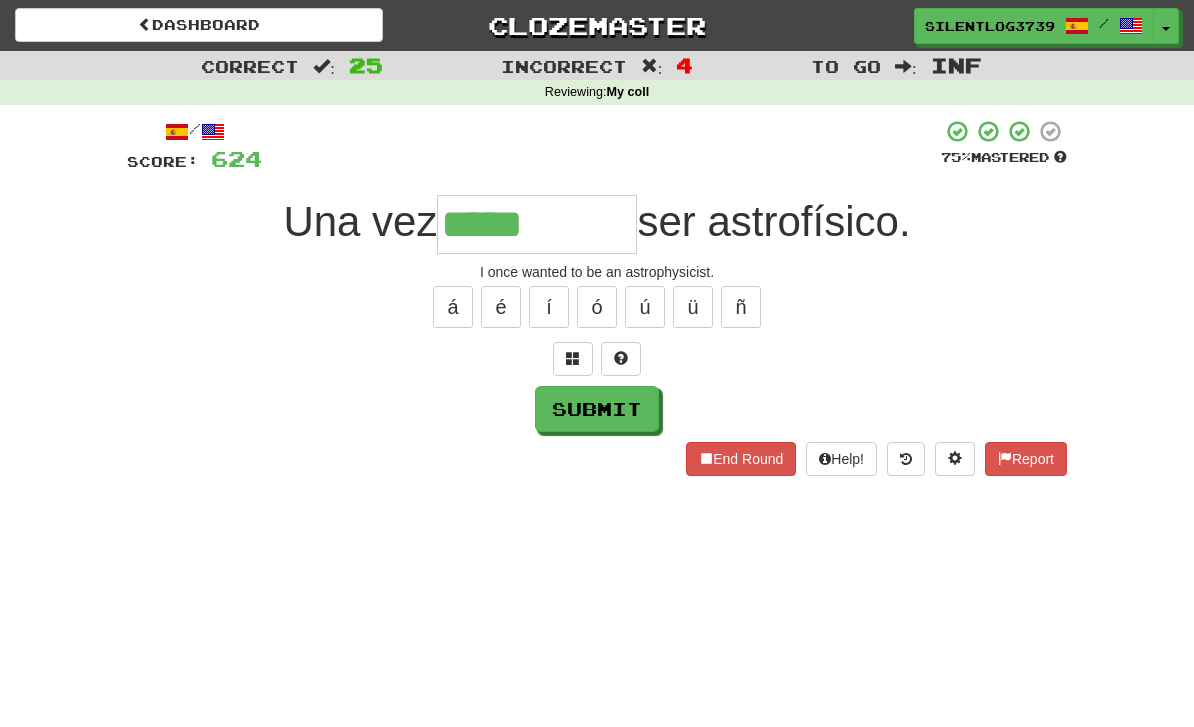 type on "*****" 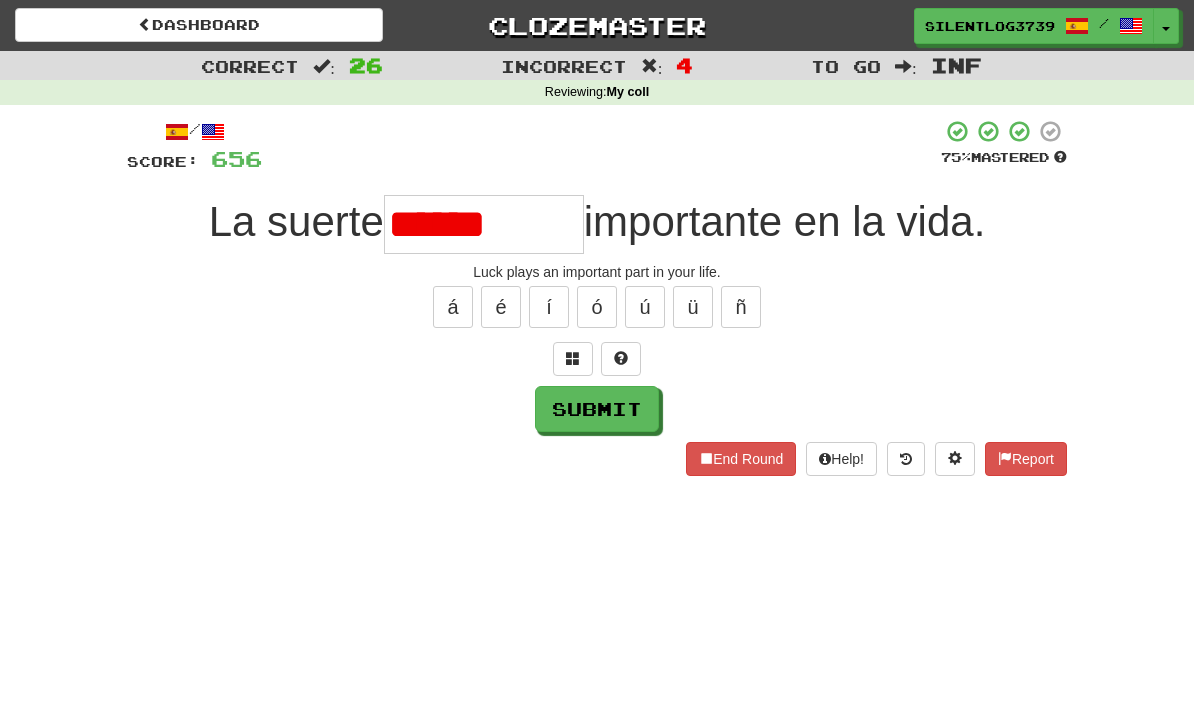 type on "**********" 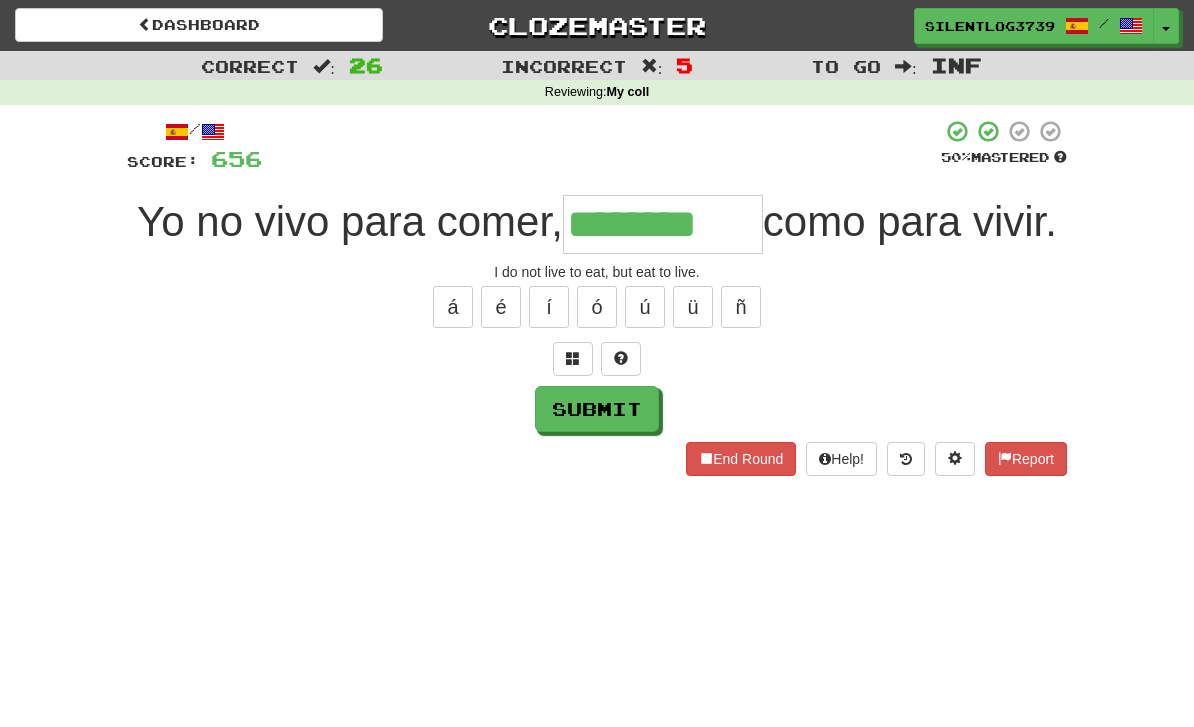 type on "********" 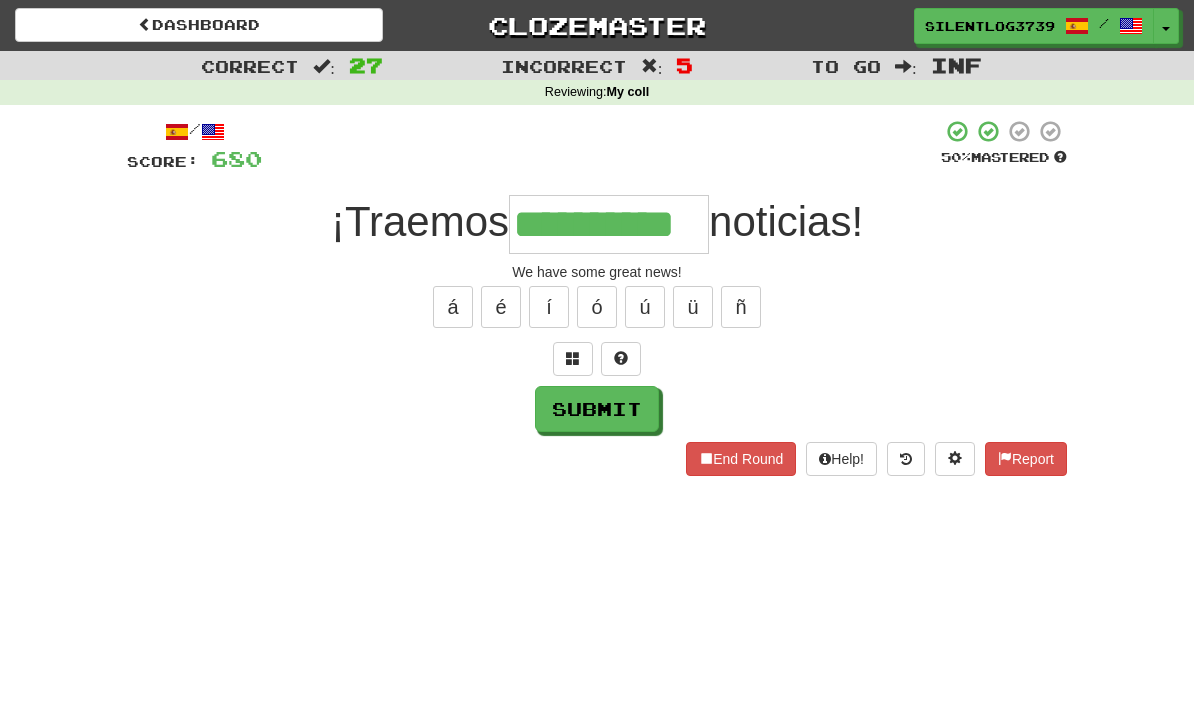 type on "**********" 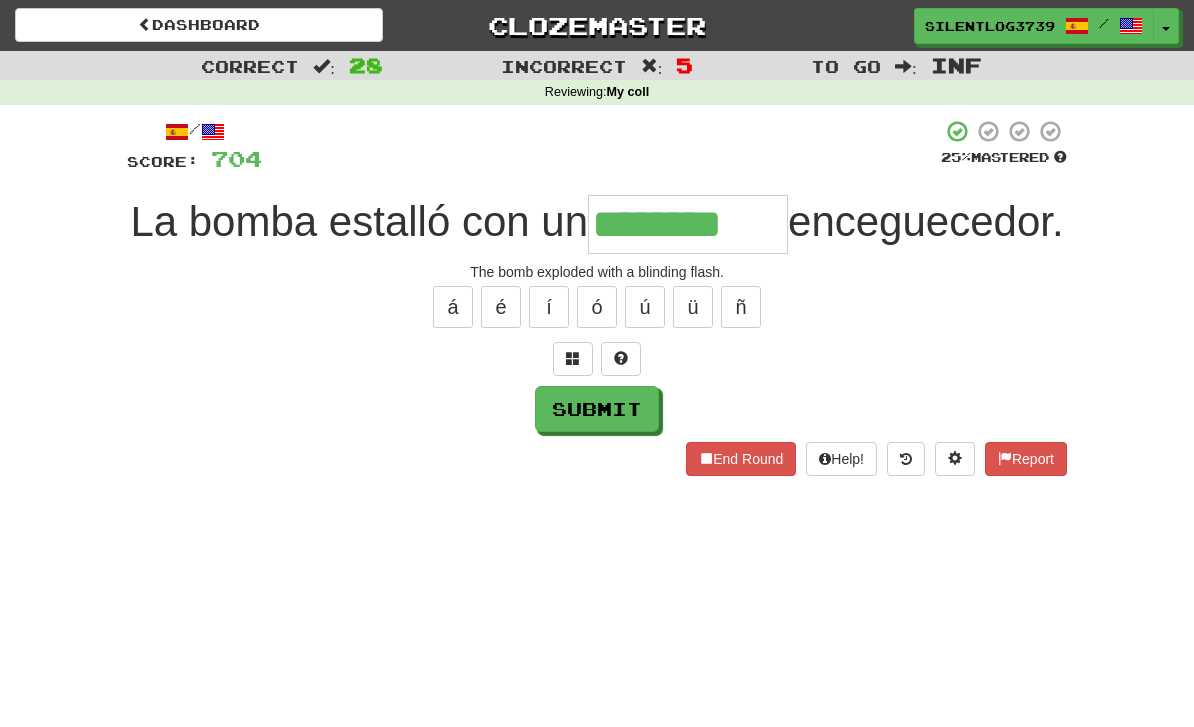 type on "********" 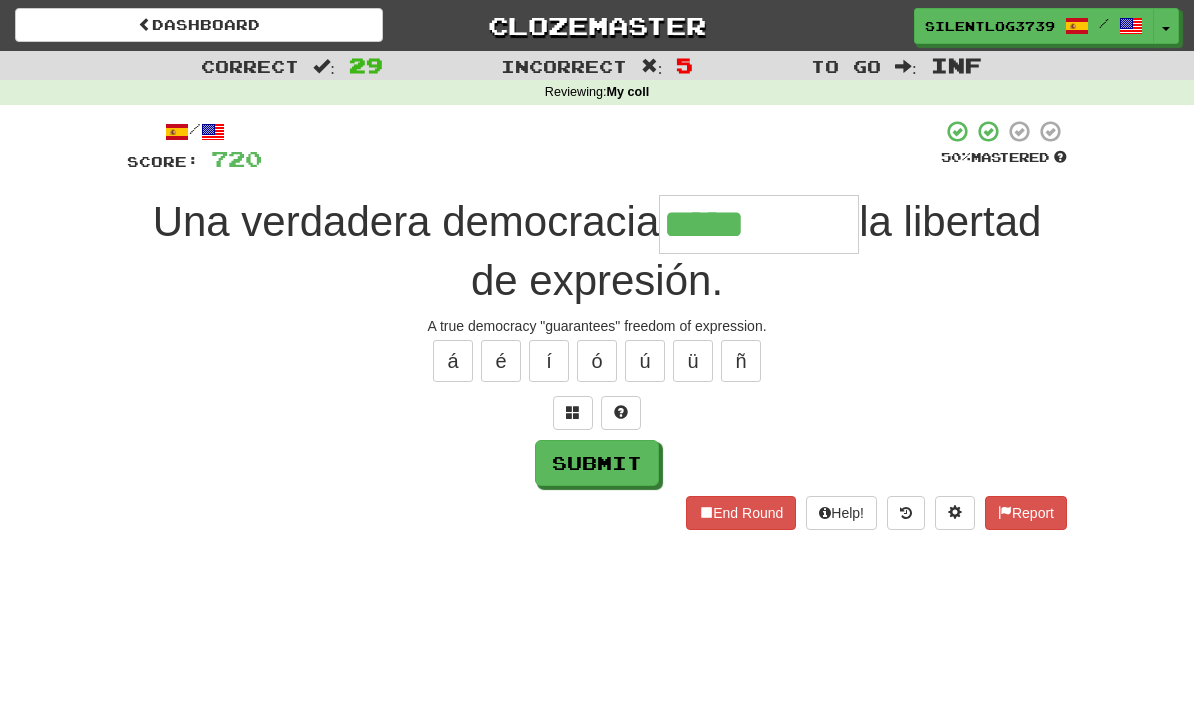 type on "*****" 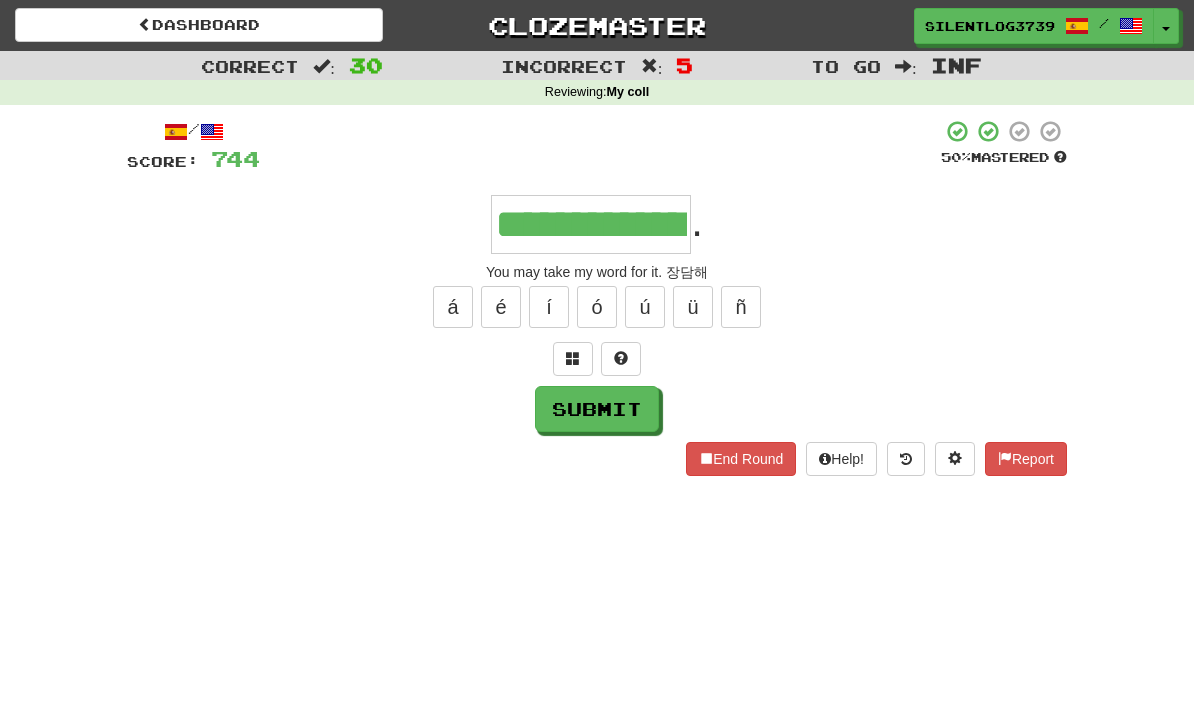 type on "**********" 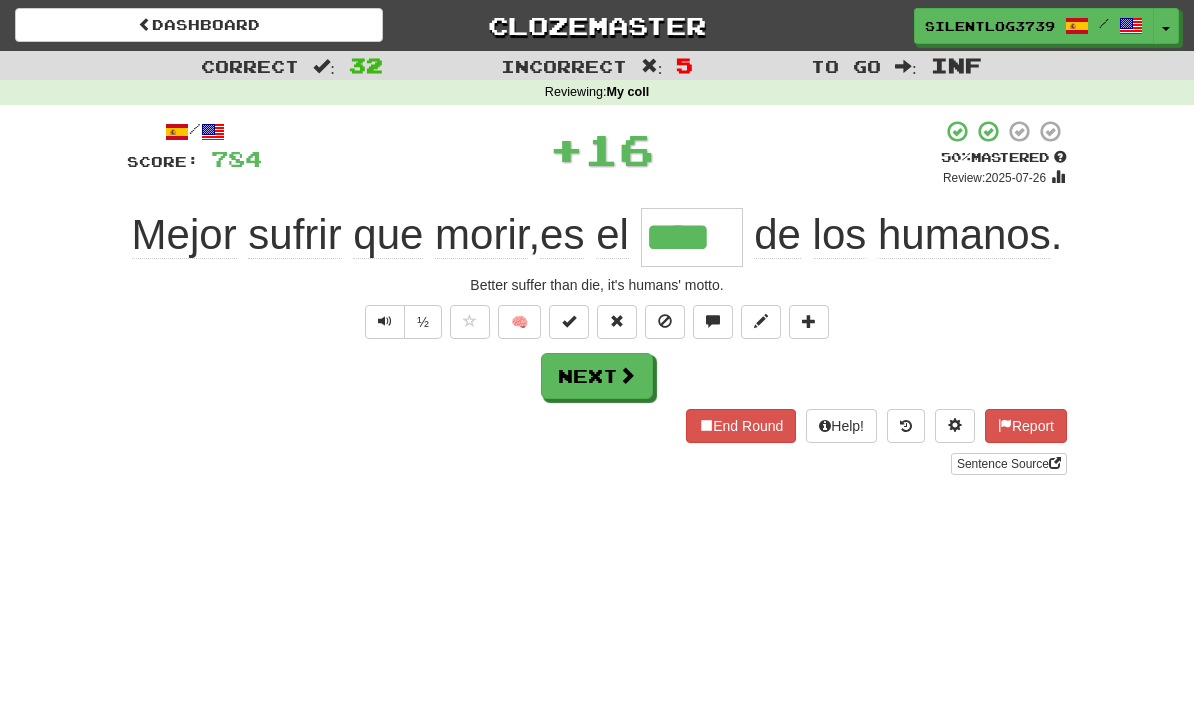 type on "****" 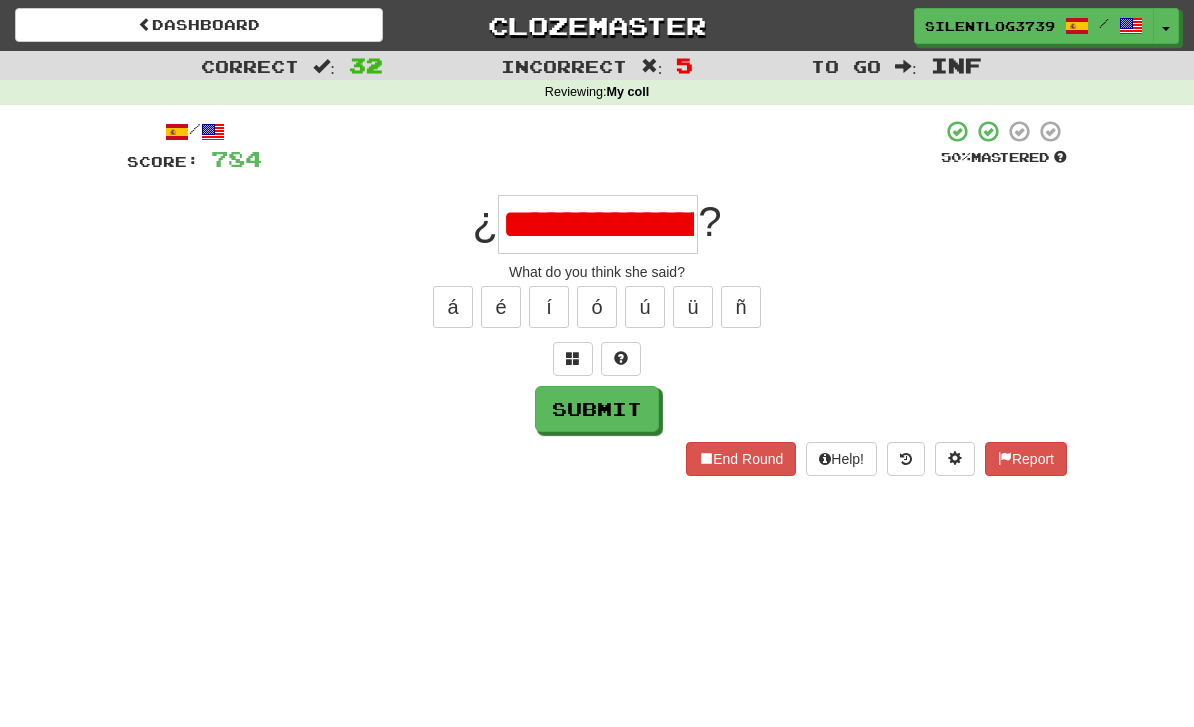 type on "**********" 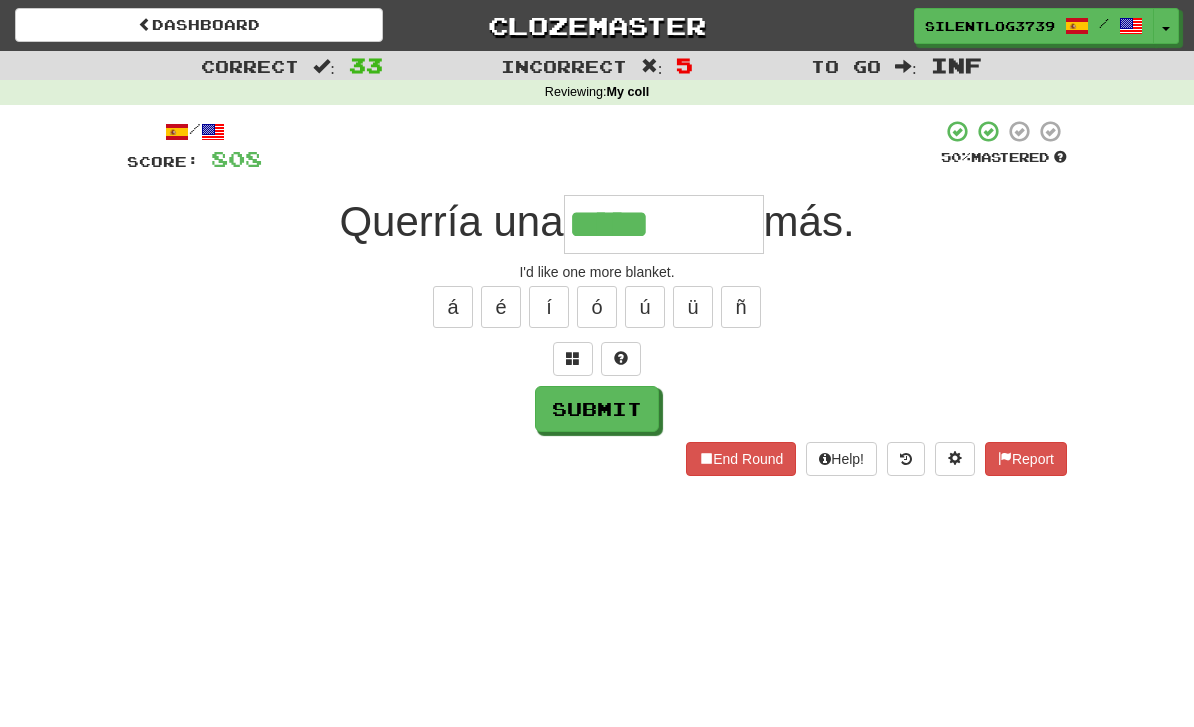 type on "*****" 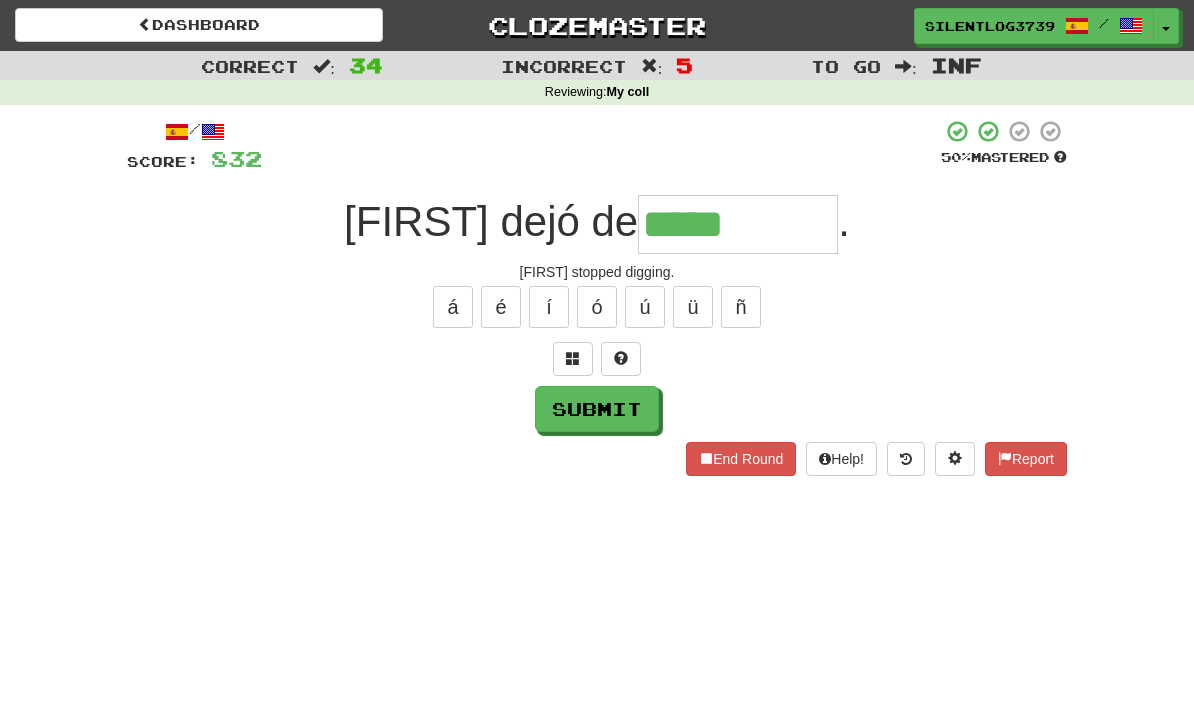 type on "*****" 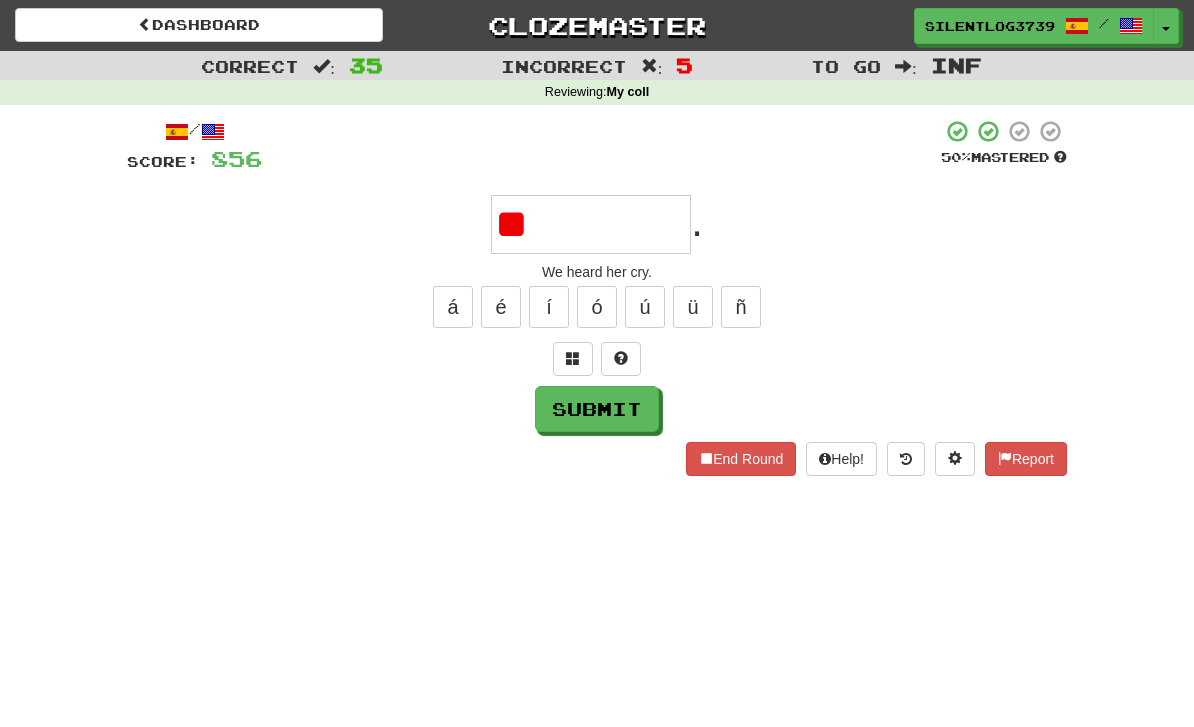type on "*" 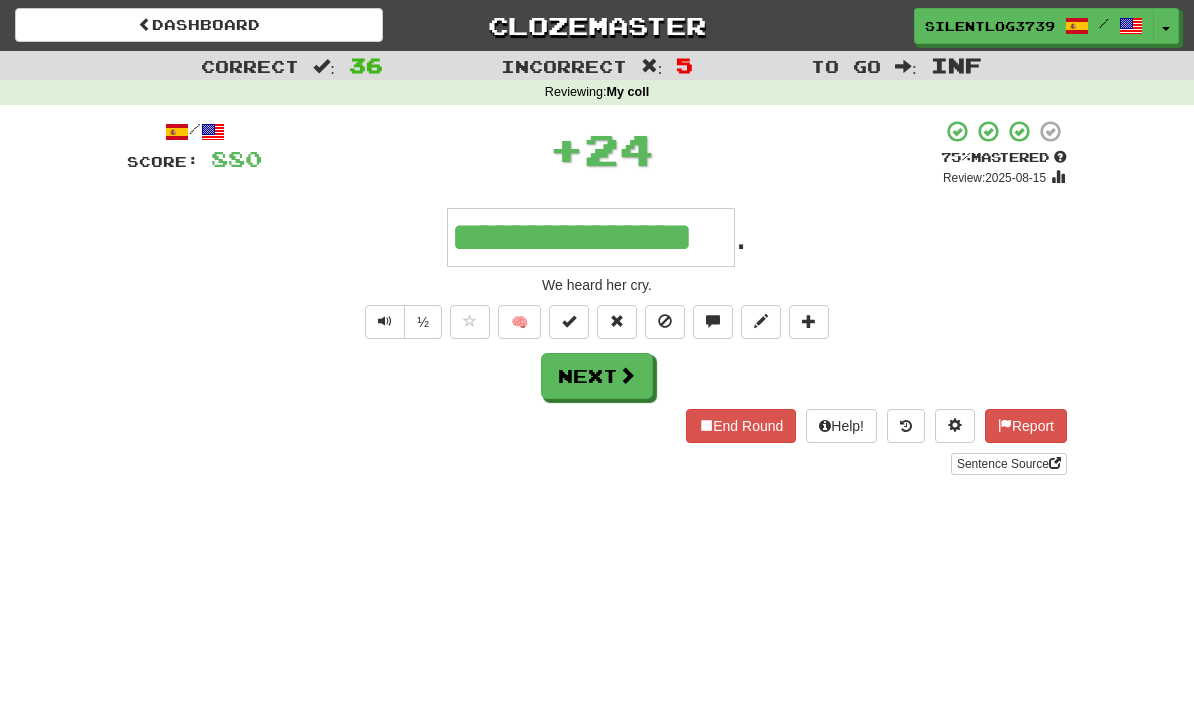 type on "**********" 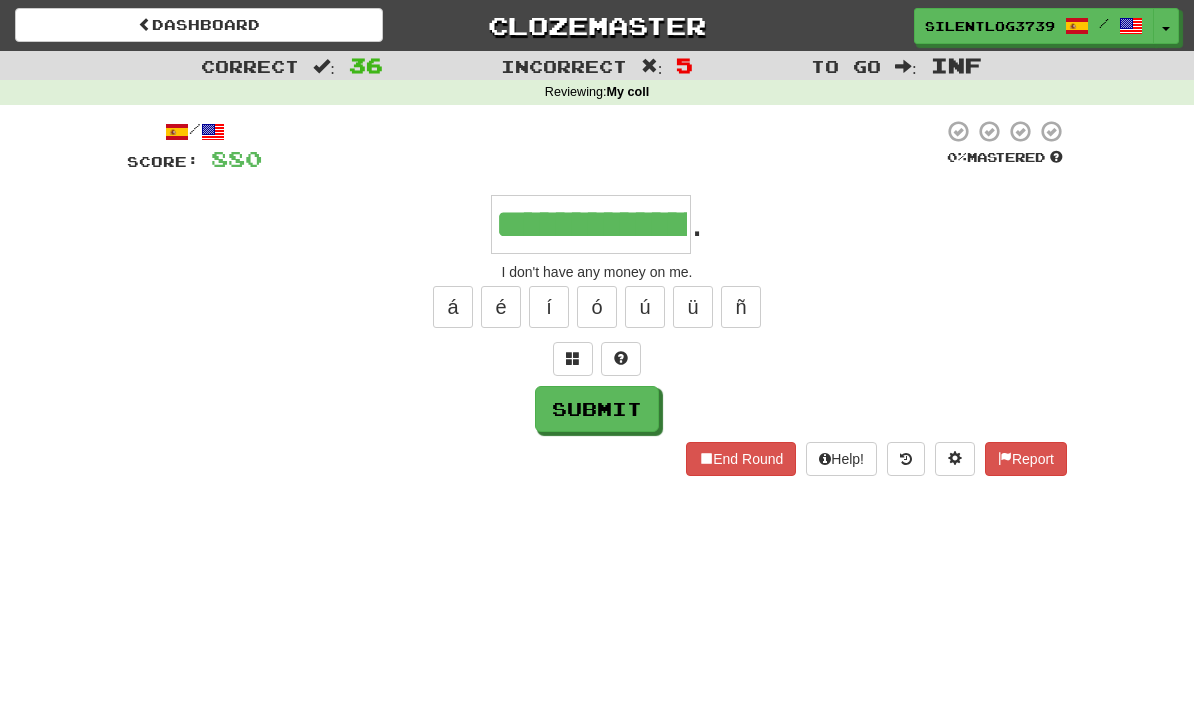 type on "**********" 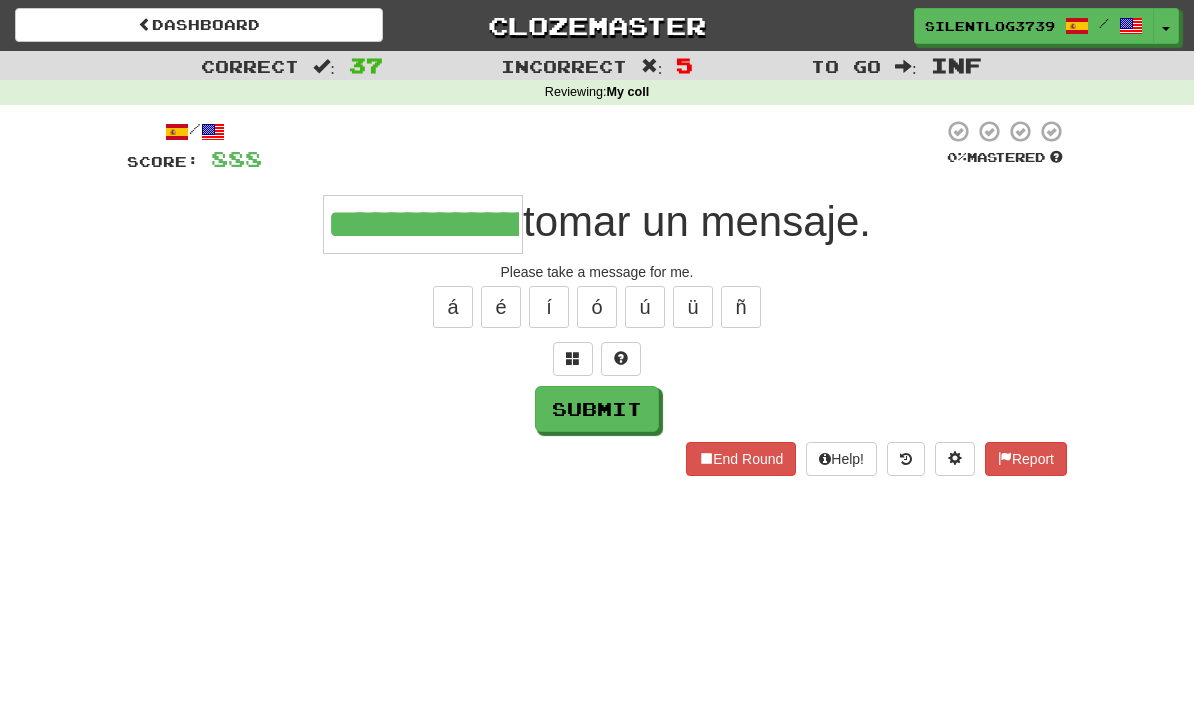 type on "**********" 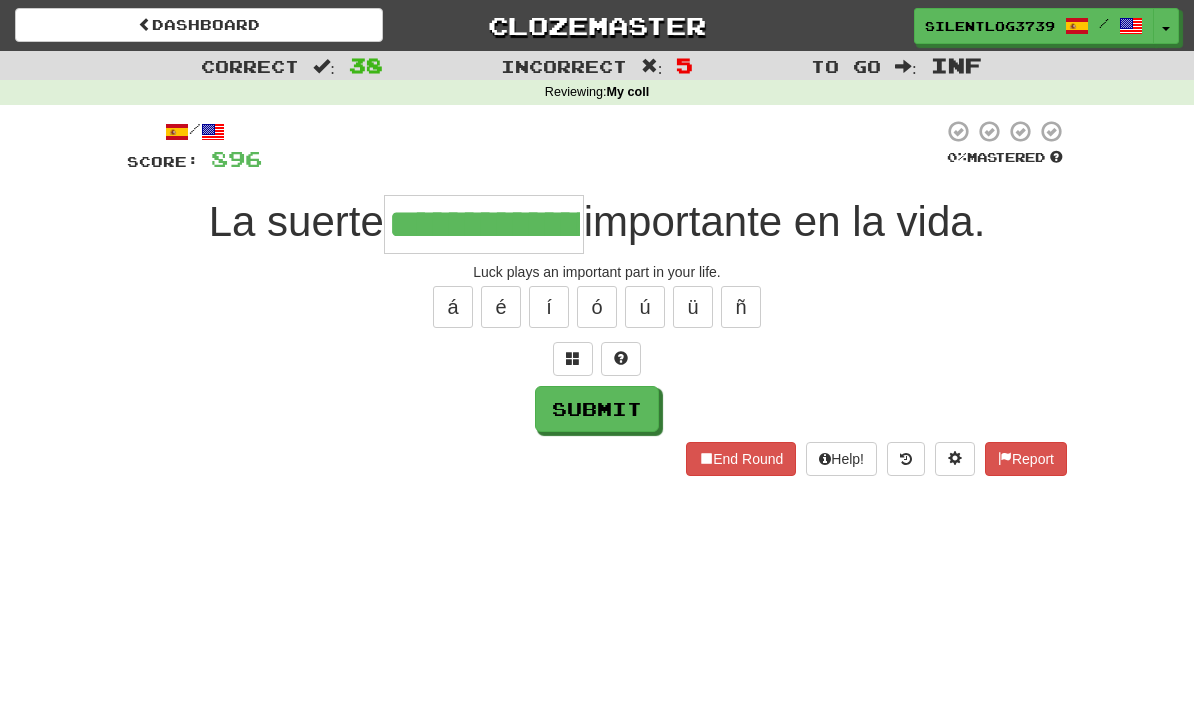 type on "**********" 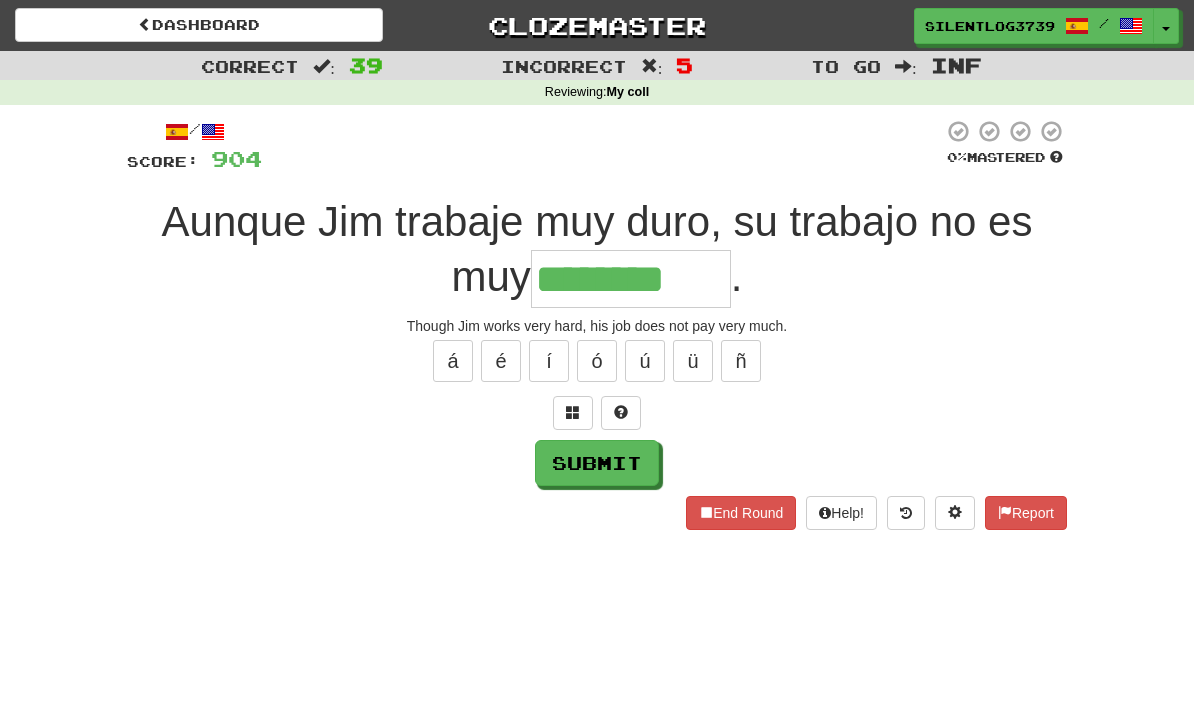 type on "********" 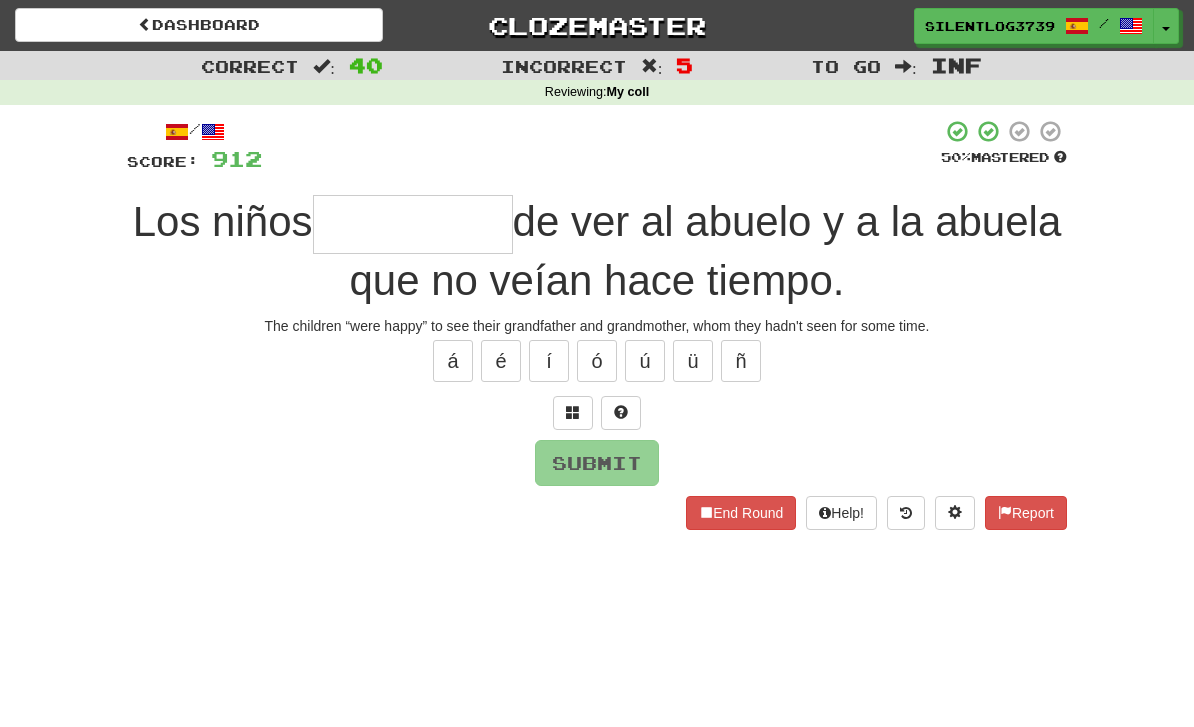 type on "*" 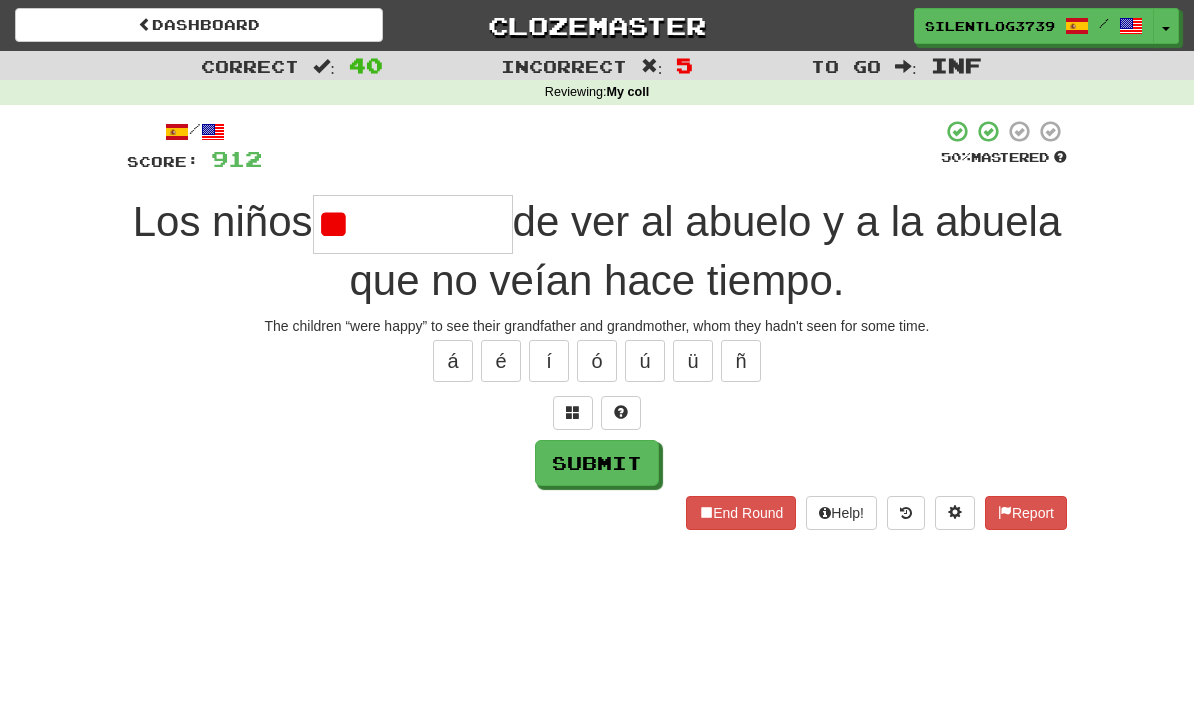 type on "*" 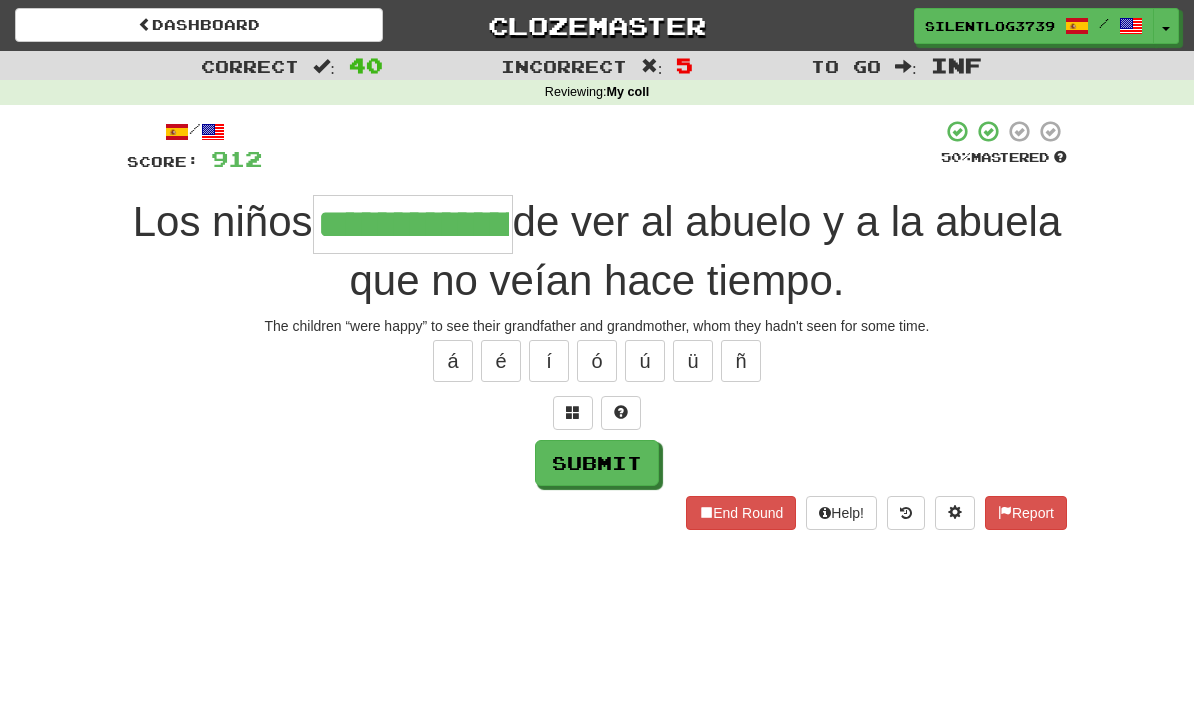type on "**********" 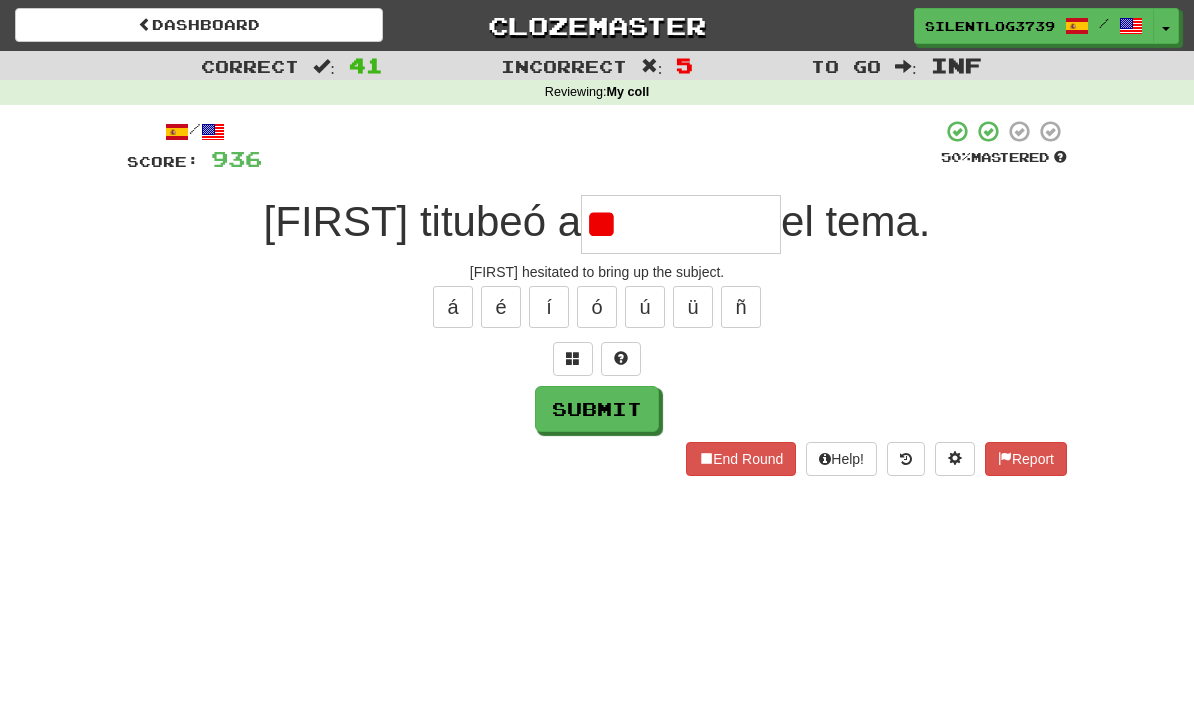 type on "*" 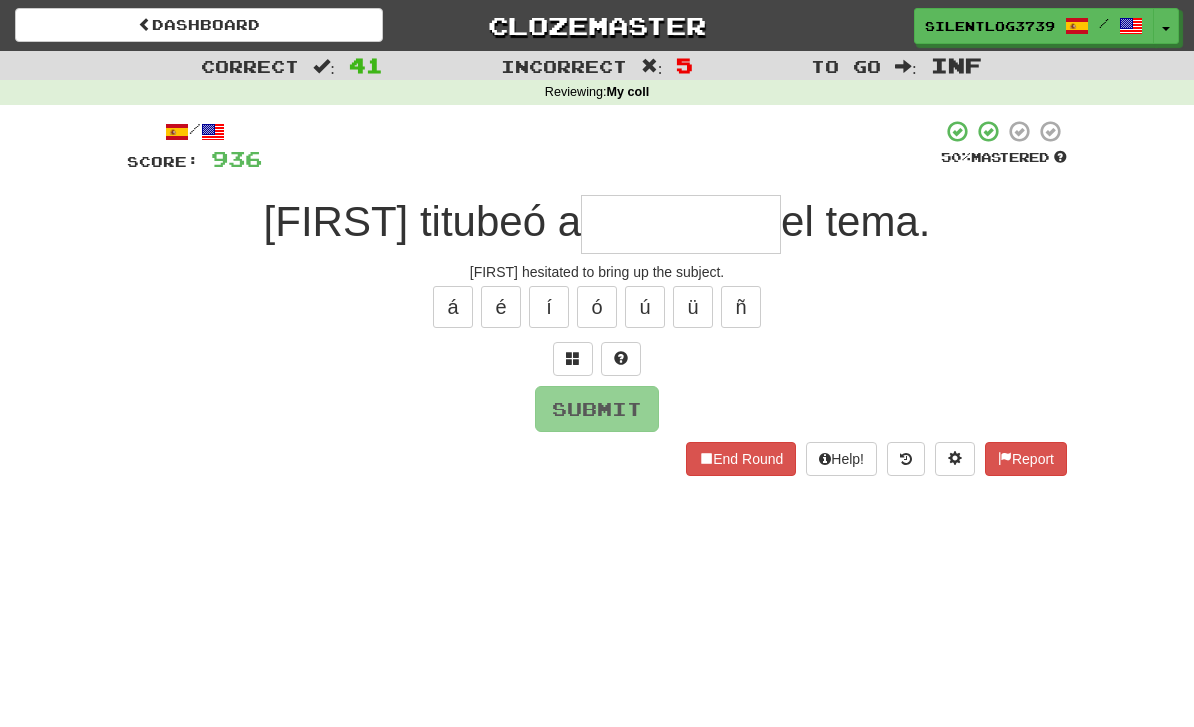 type on "*" 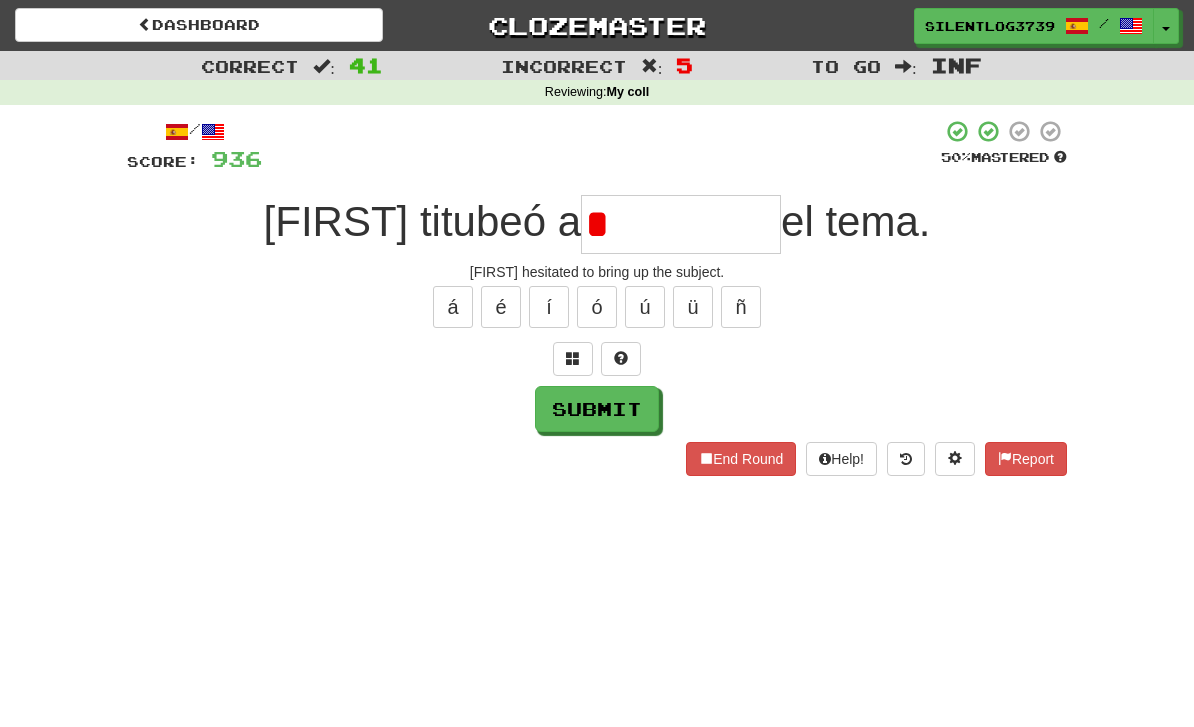 type on "********" 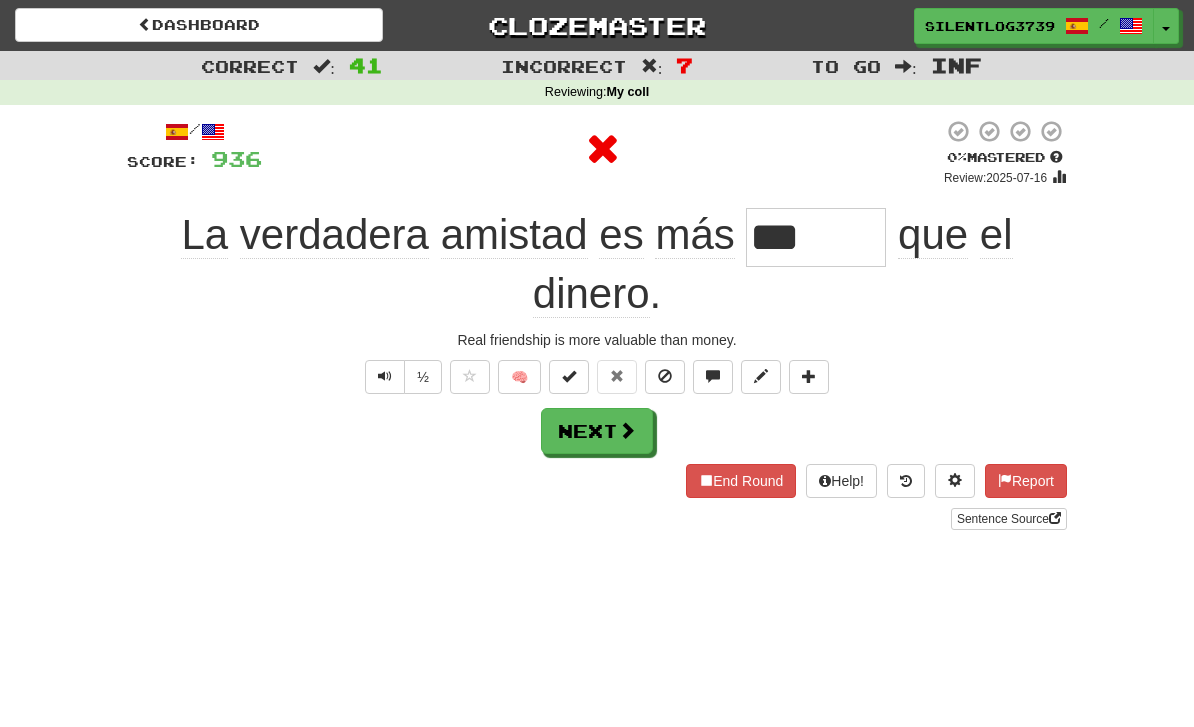 type on "*******" 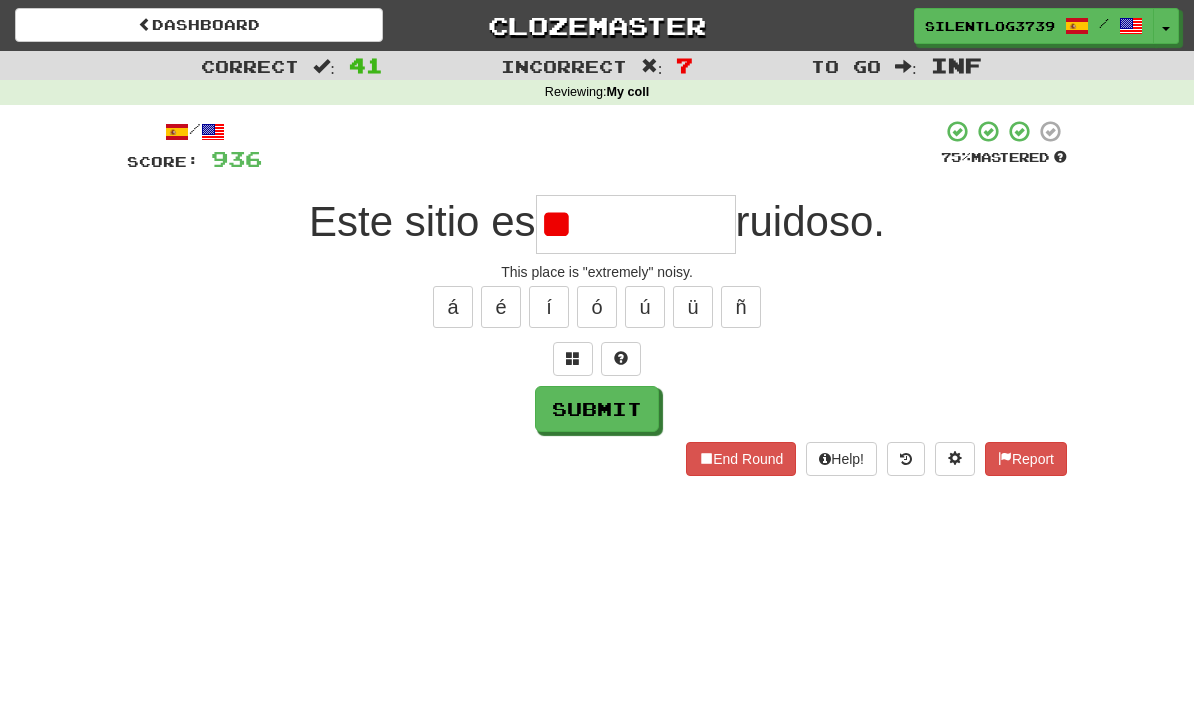 type on "*" 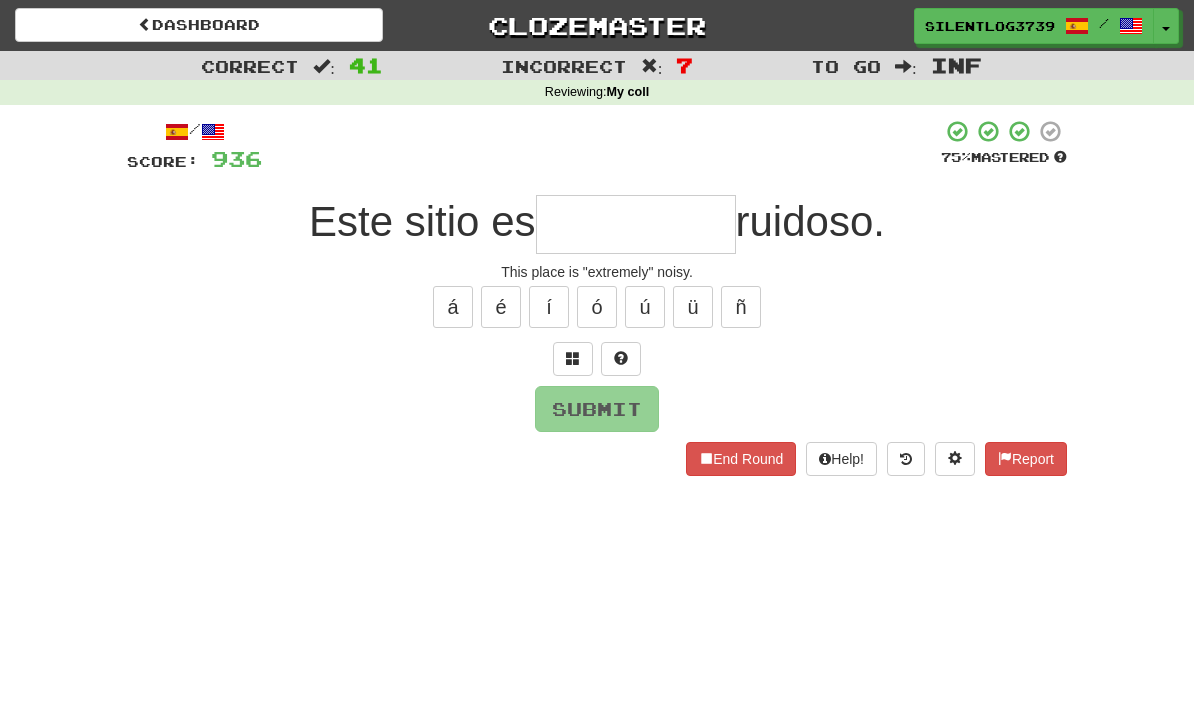type on "*" 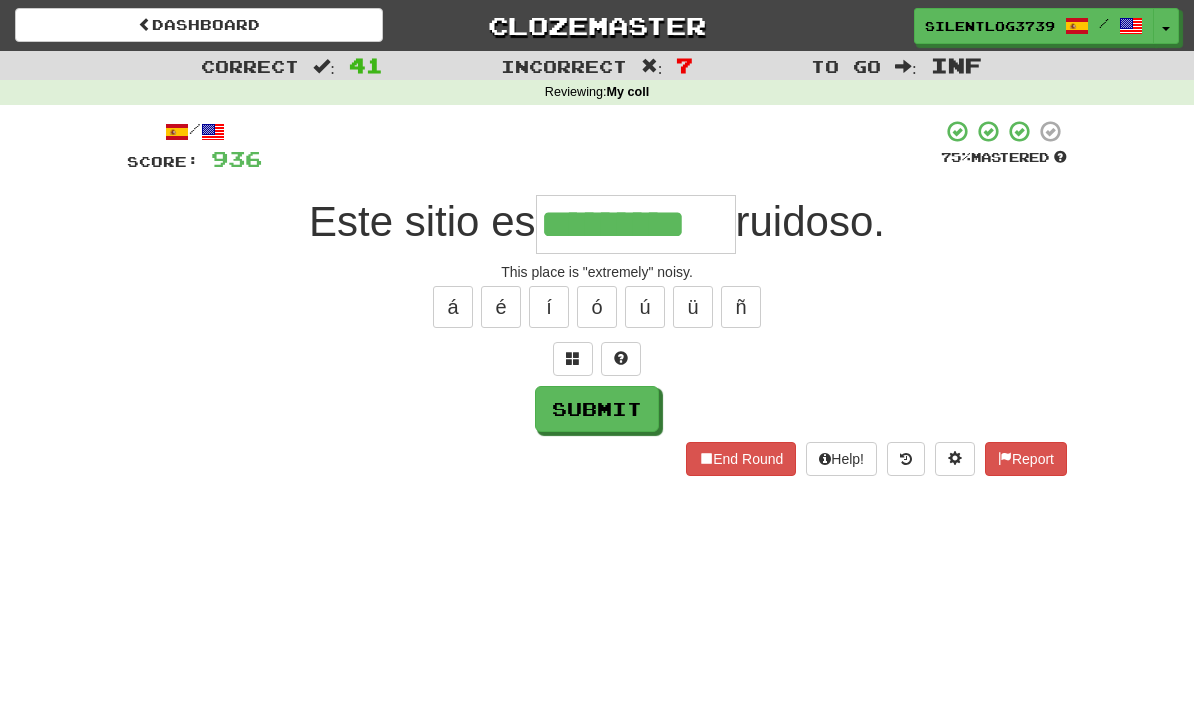 type on "*********" 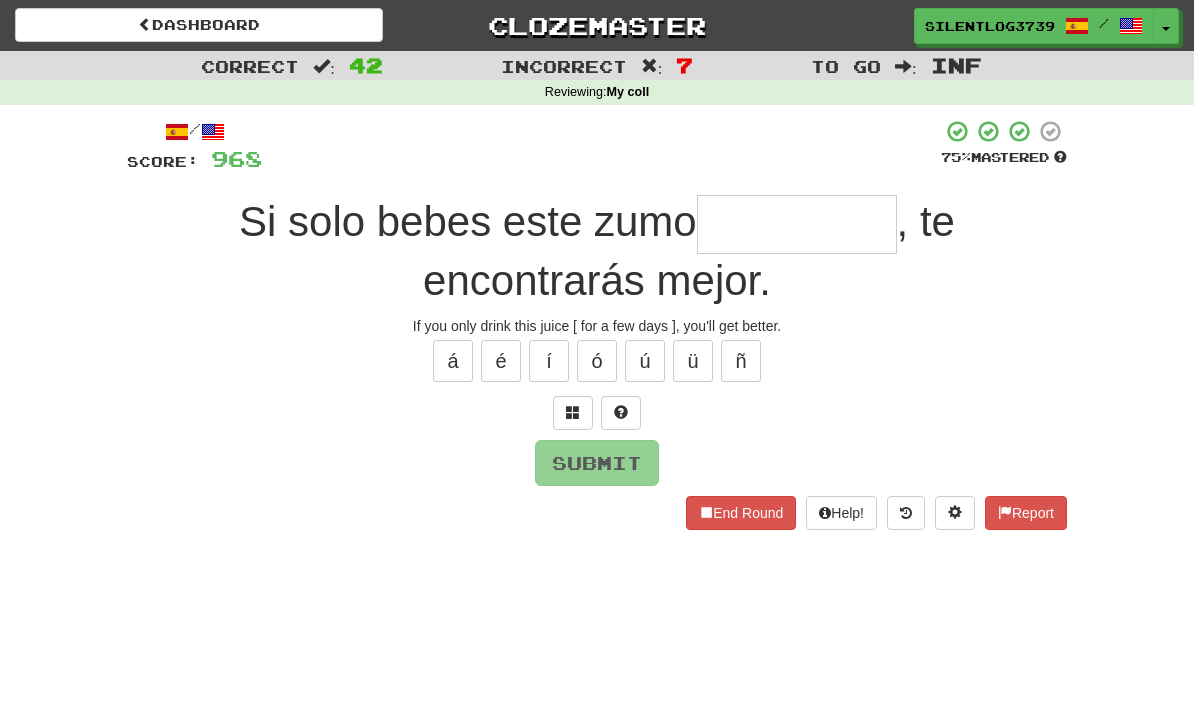 type on "*" 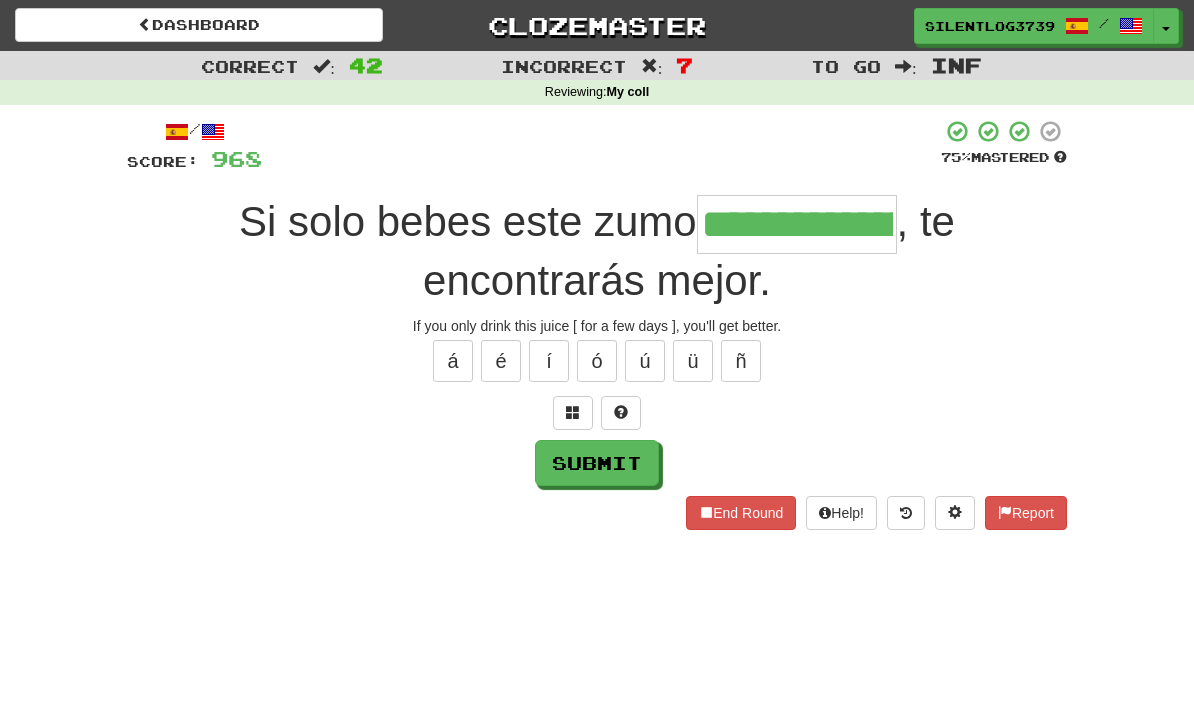 type on "**********" 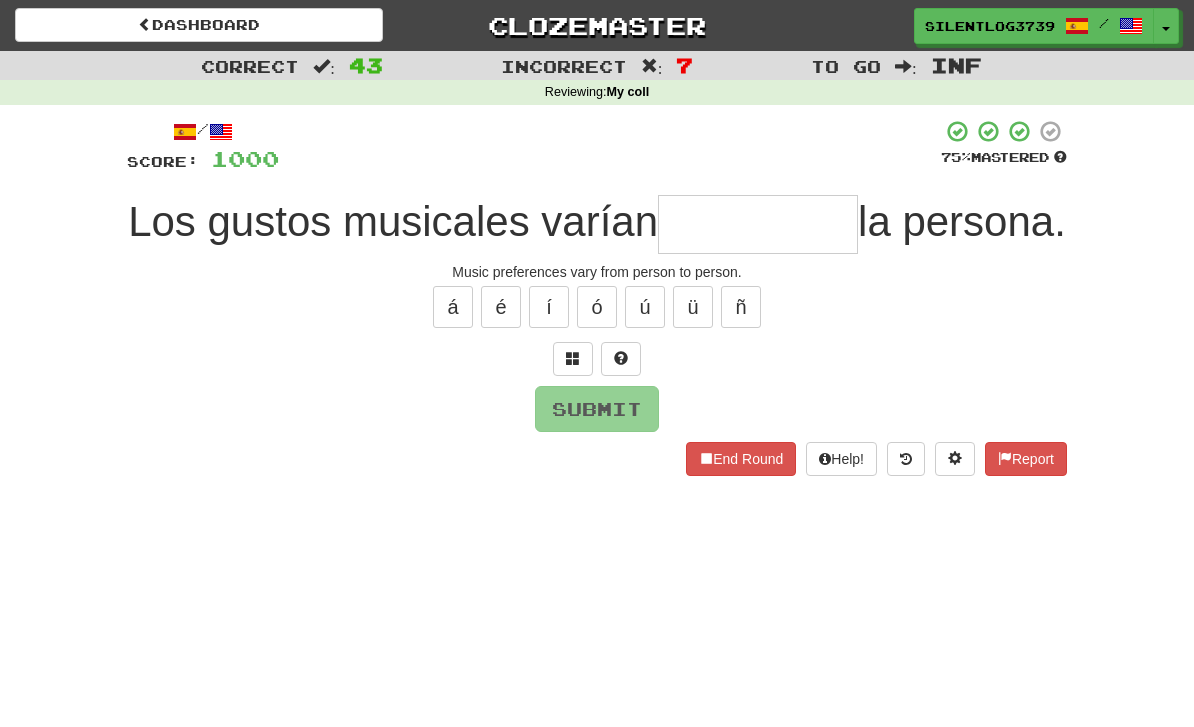 type on "*" 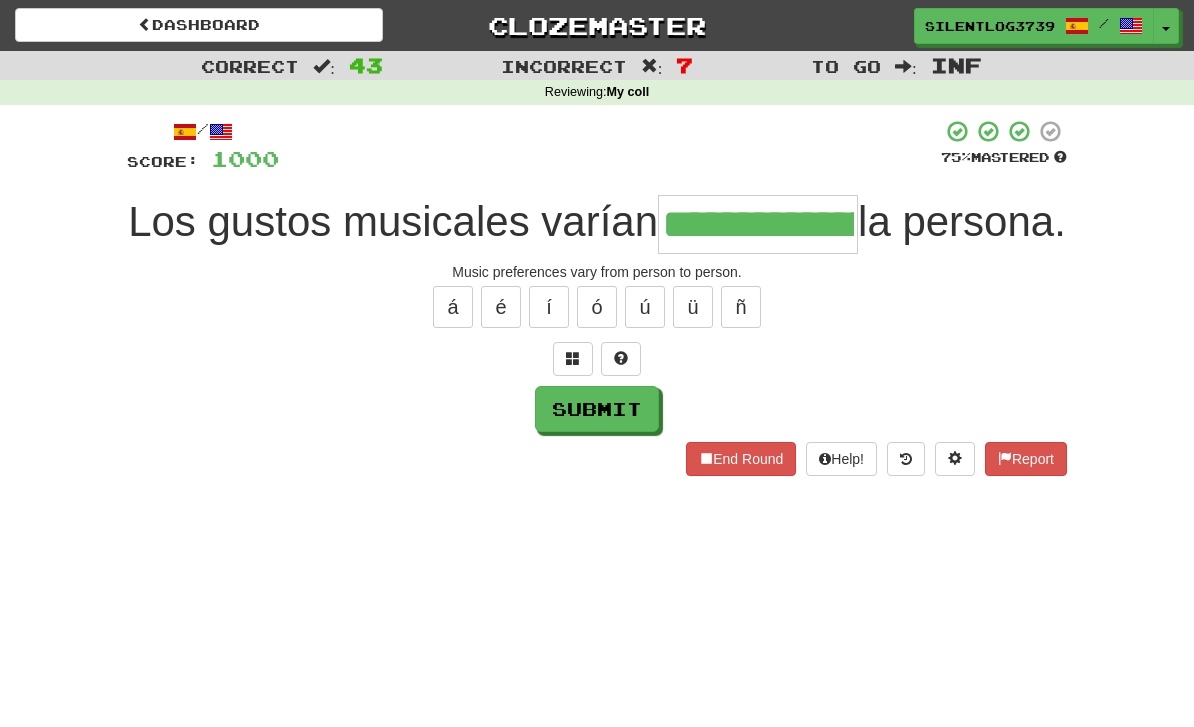 type on "**********" 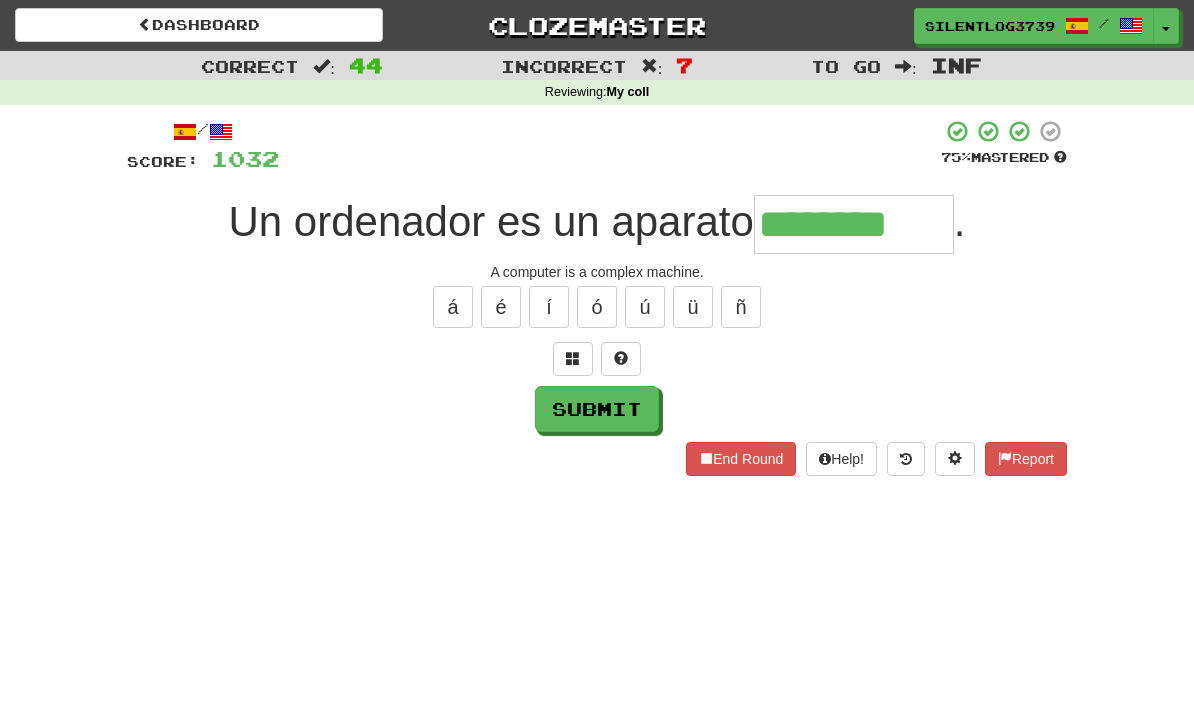 type on "********" 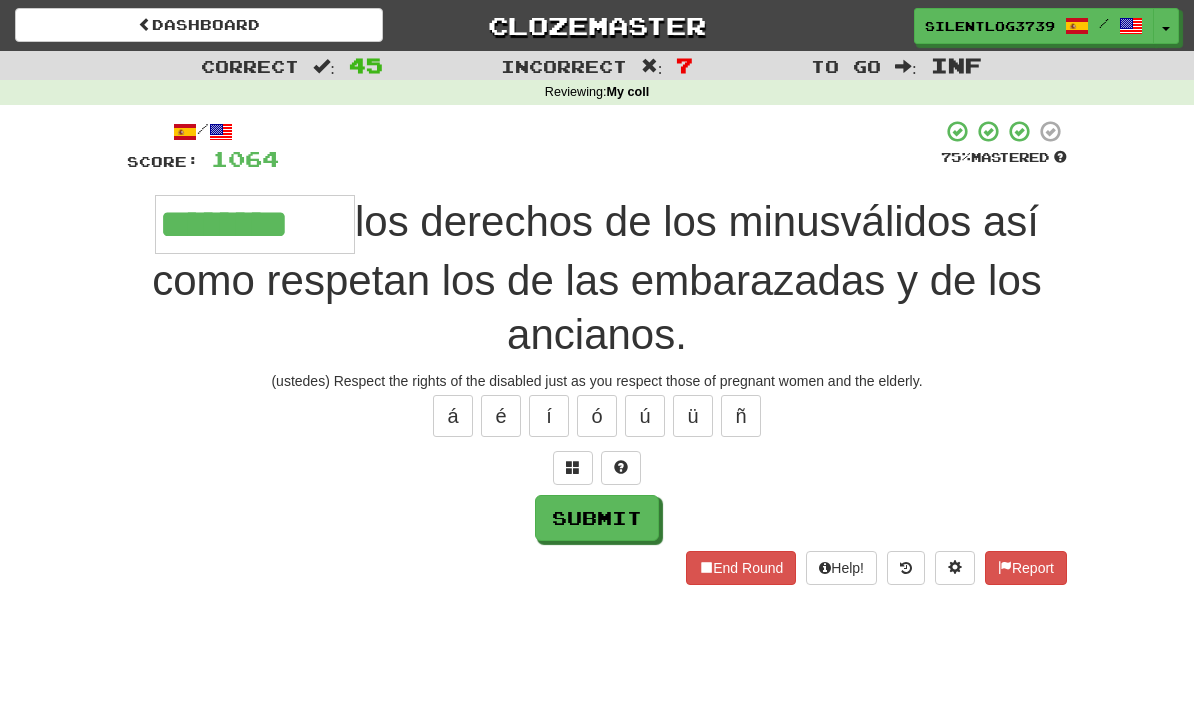type on "********" 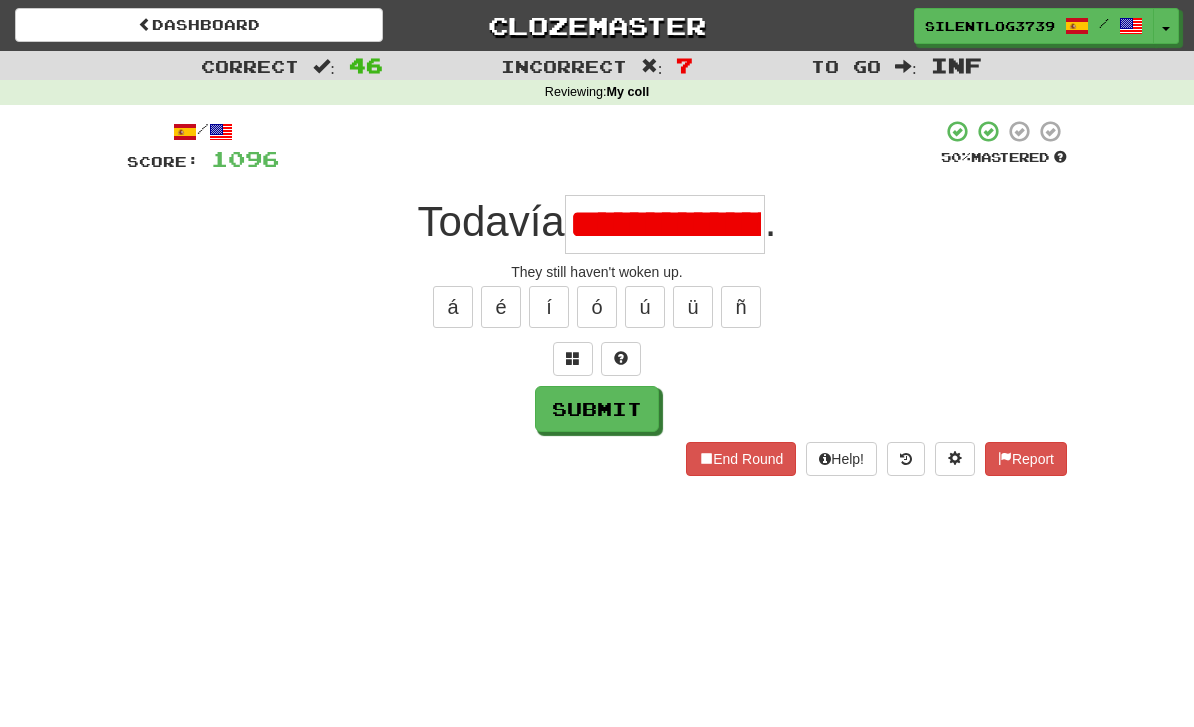 type on "**********" 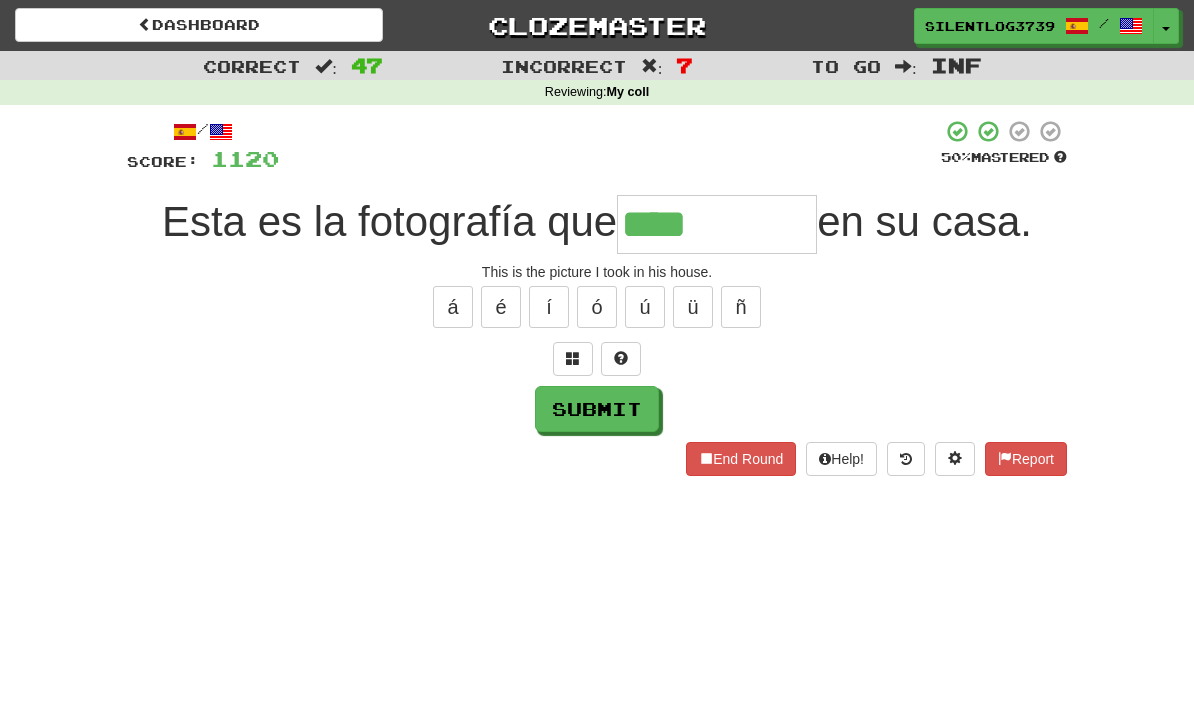 type on "****" 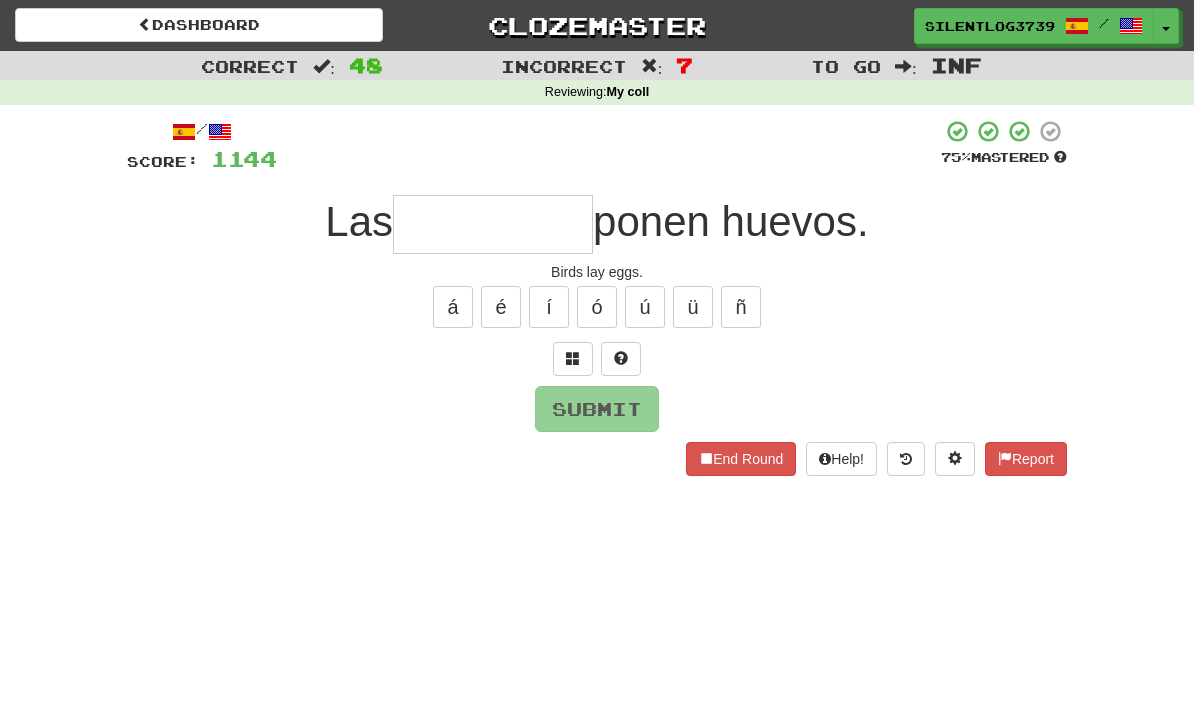 type on "*" 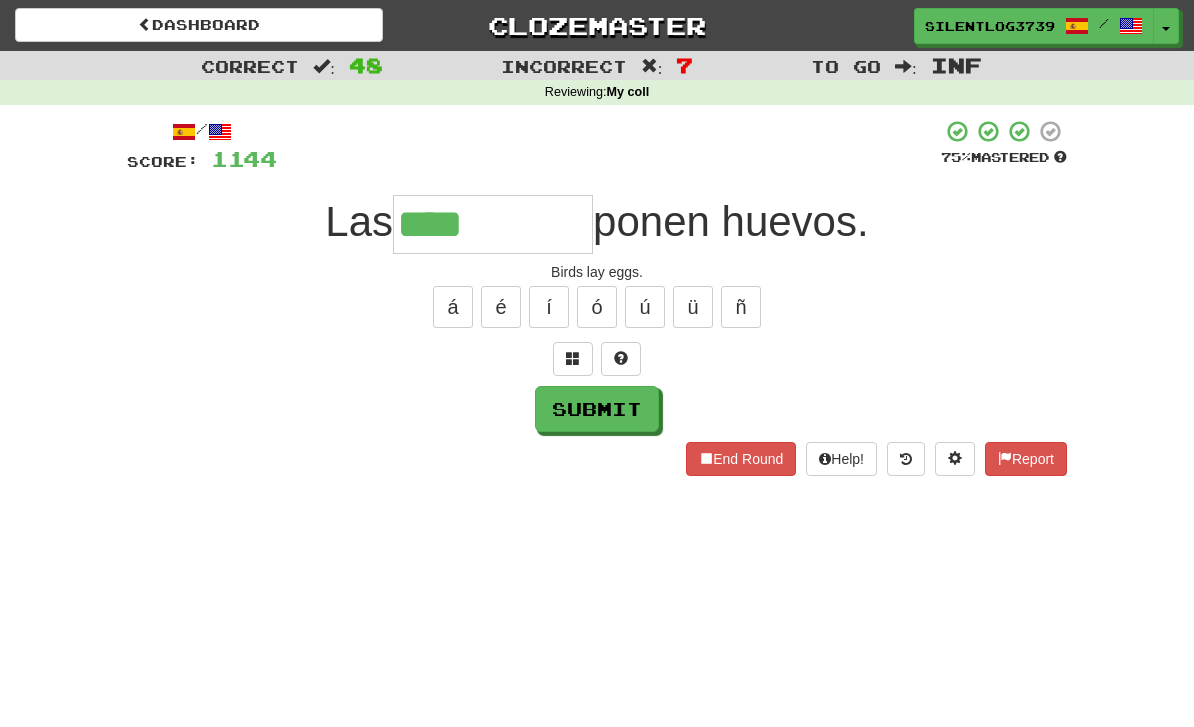 type on "****" 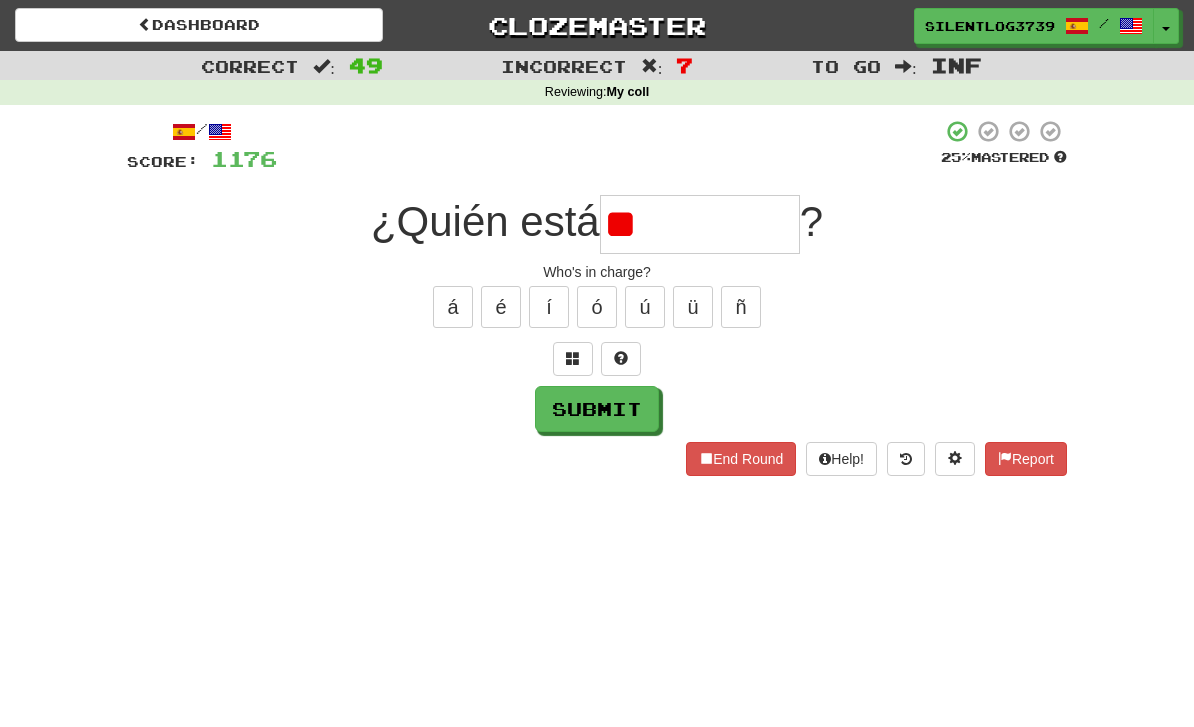 type on "*" 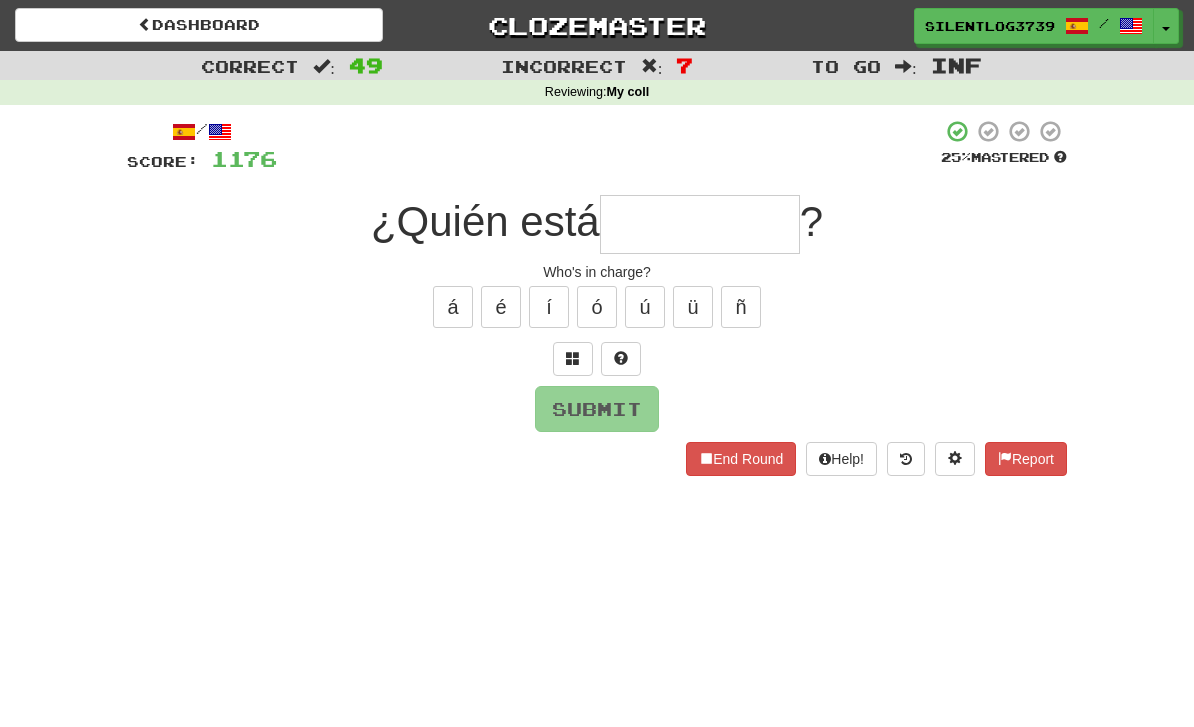 type on "*" 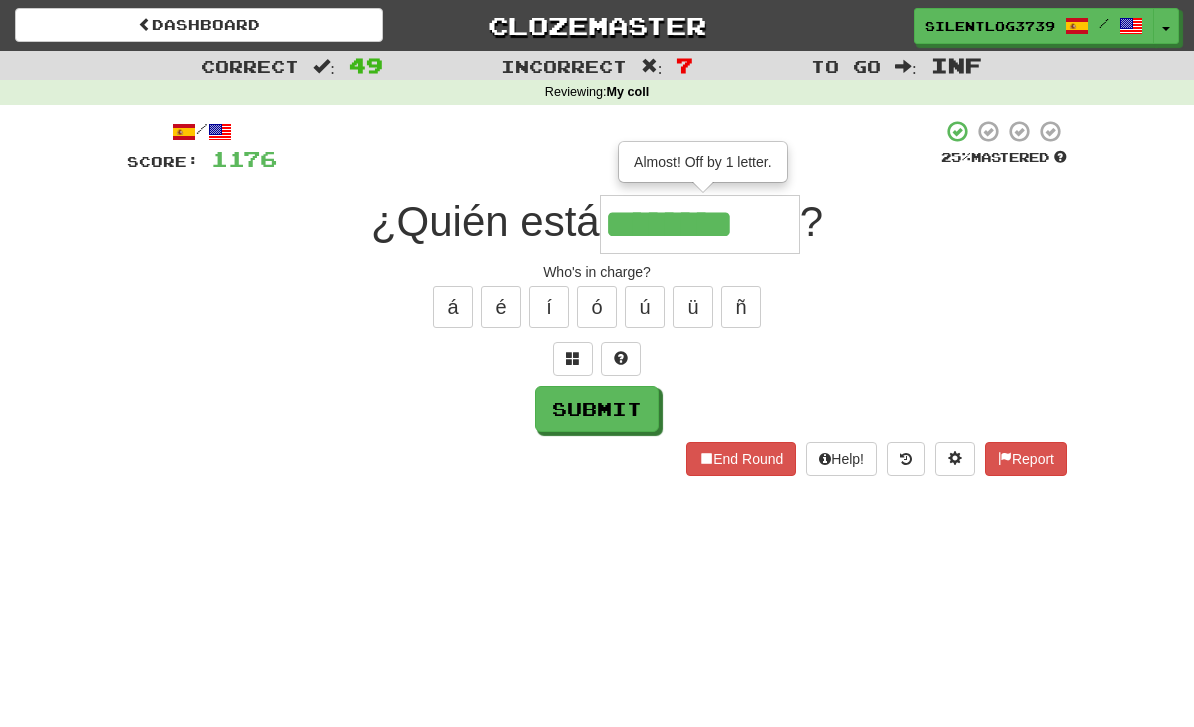 type on "********" 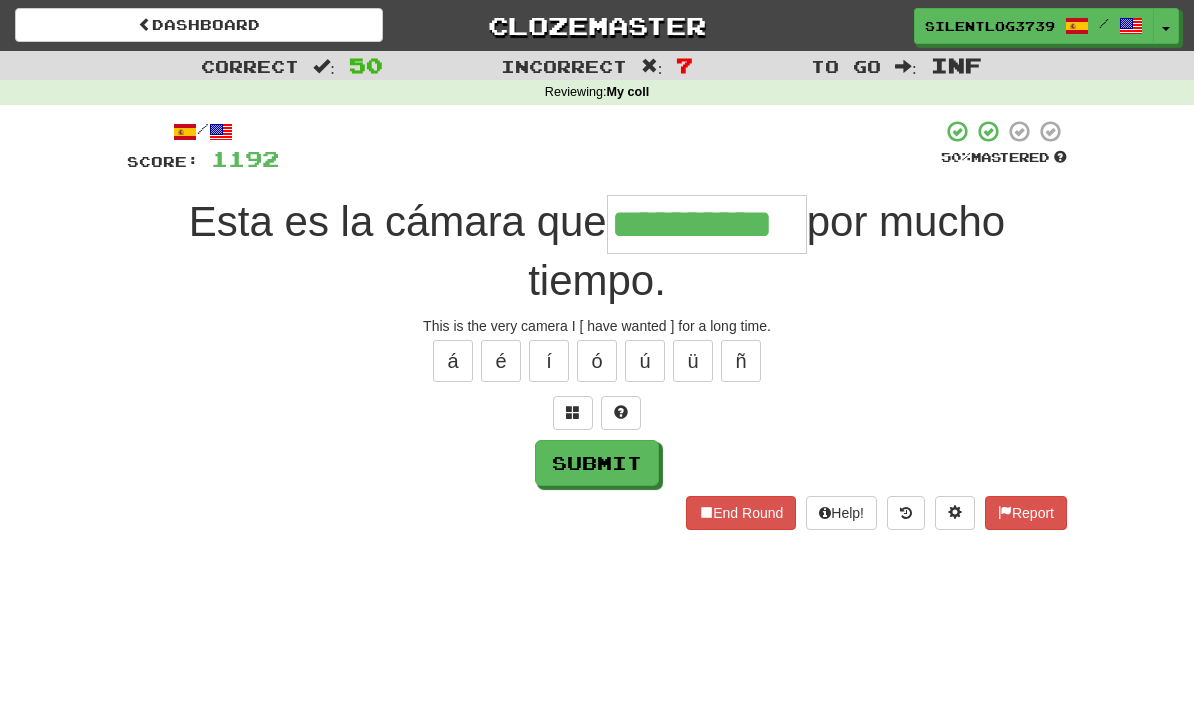 type on "**********" 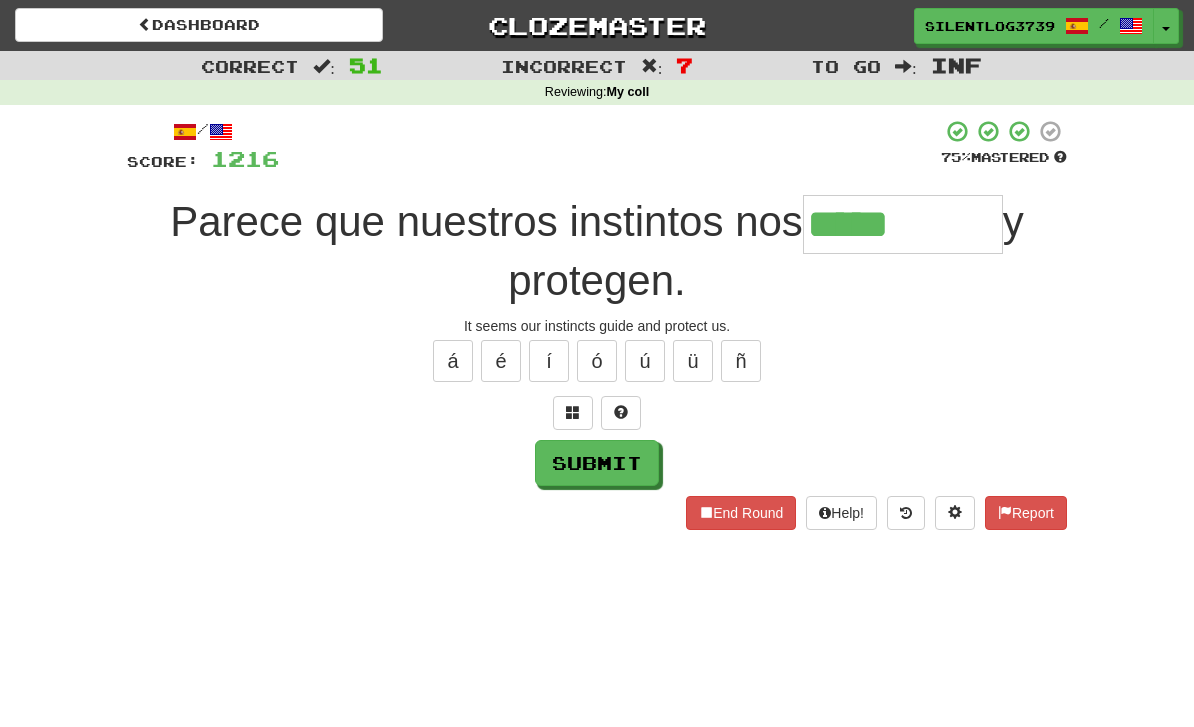 type on "*****" 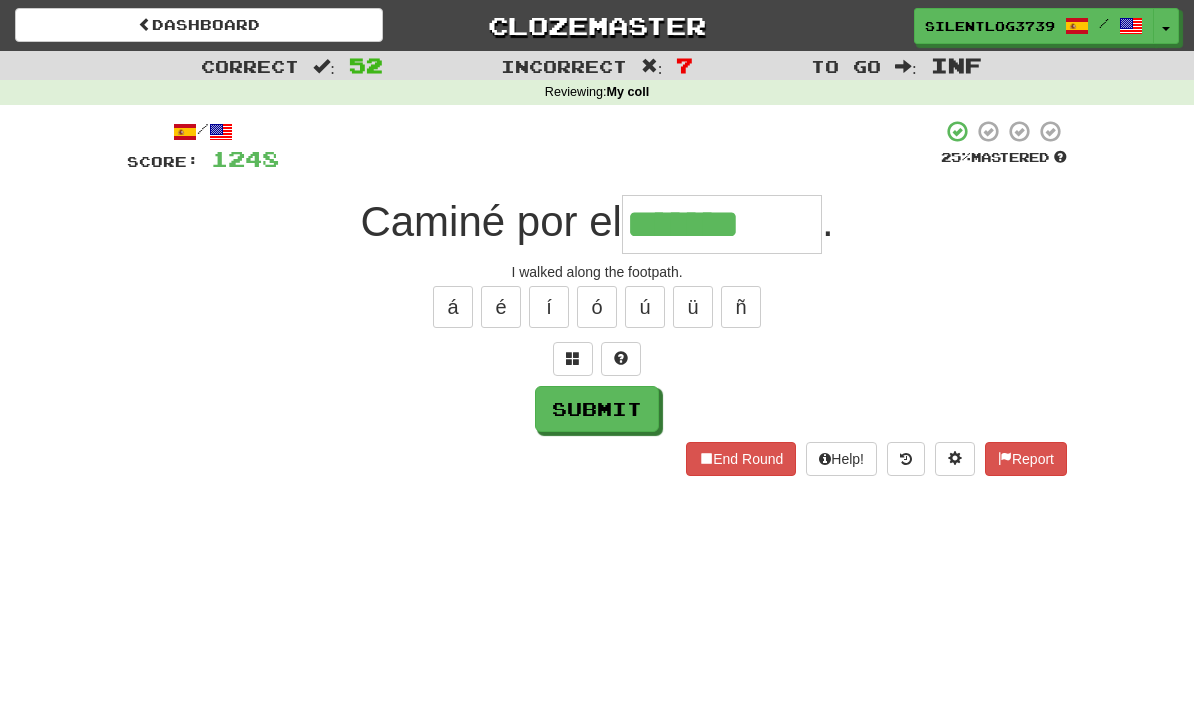 type on "*******" 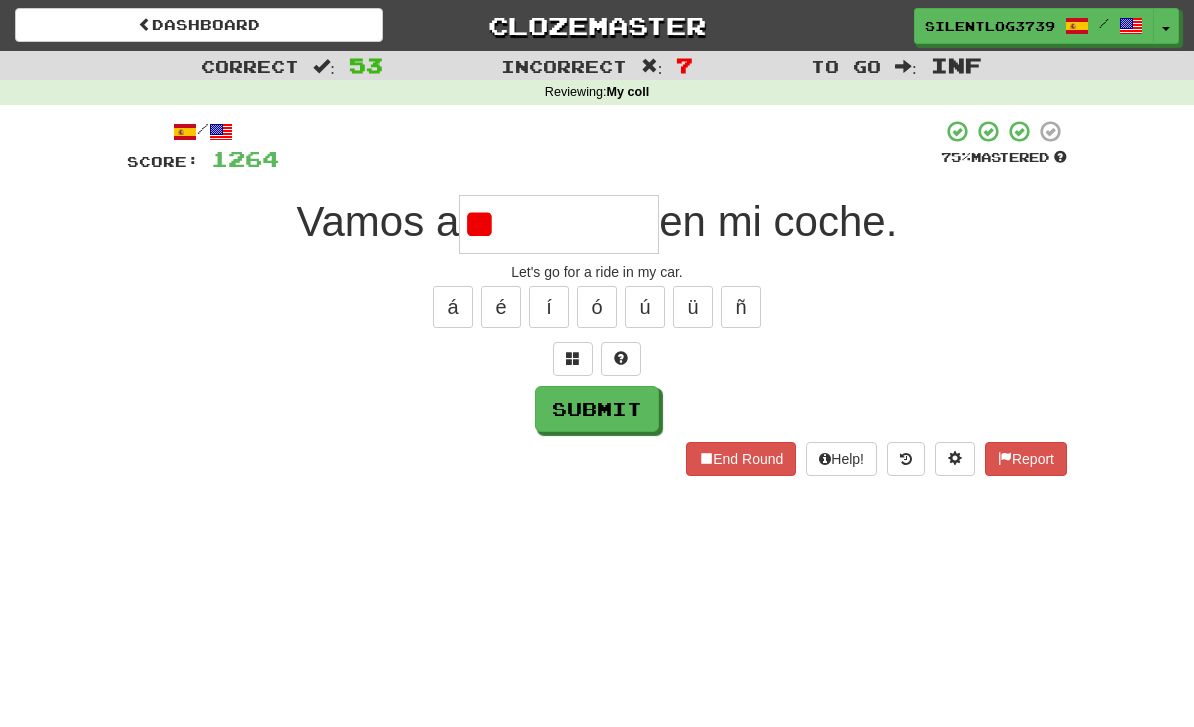 type on "*" 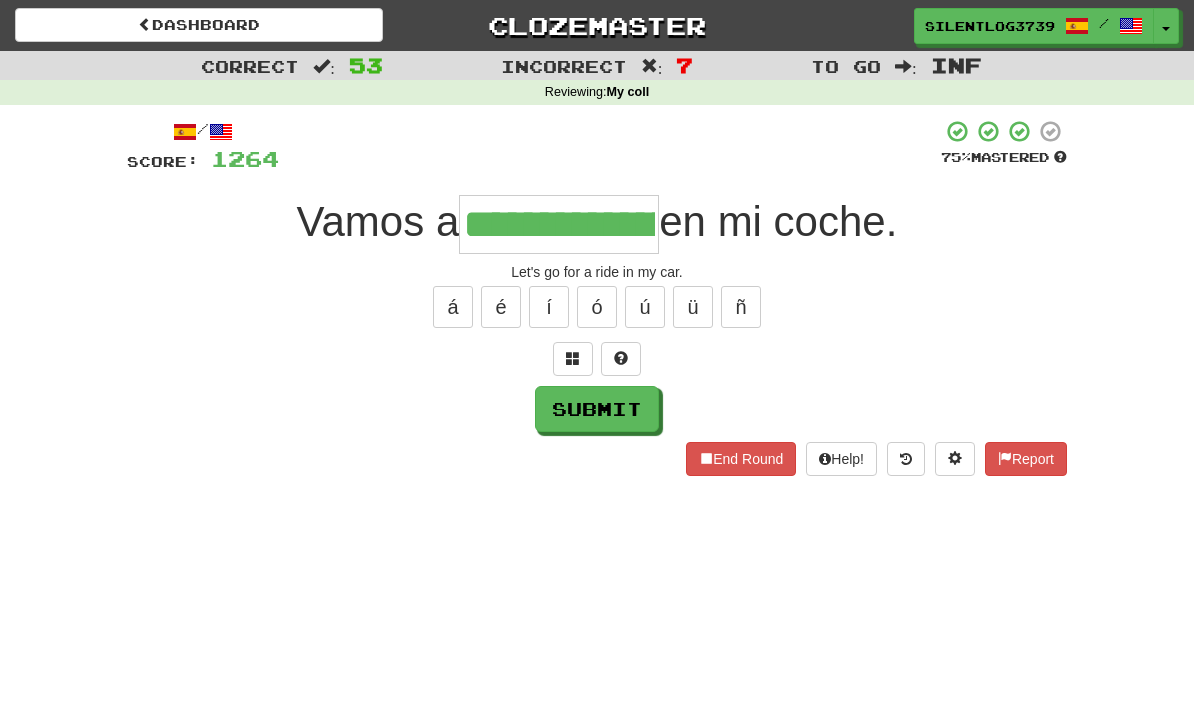 type on "**********" 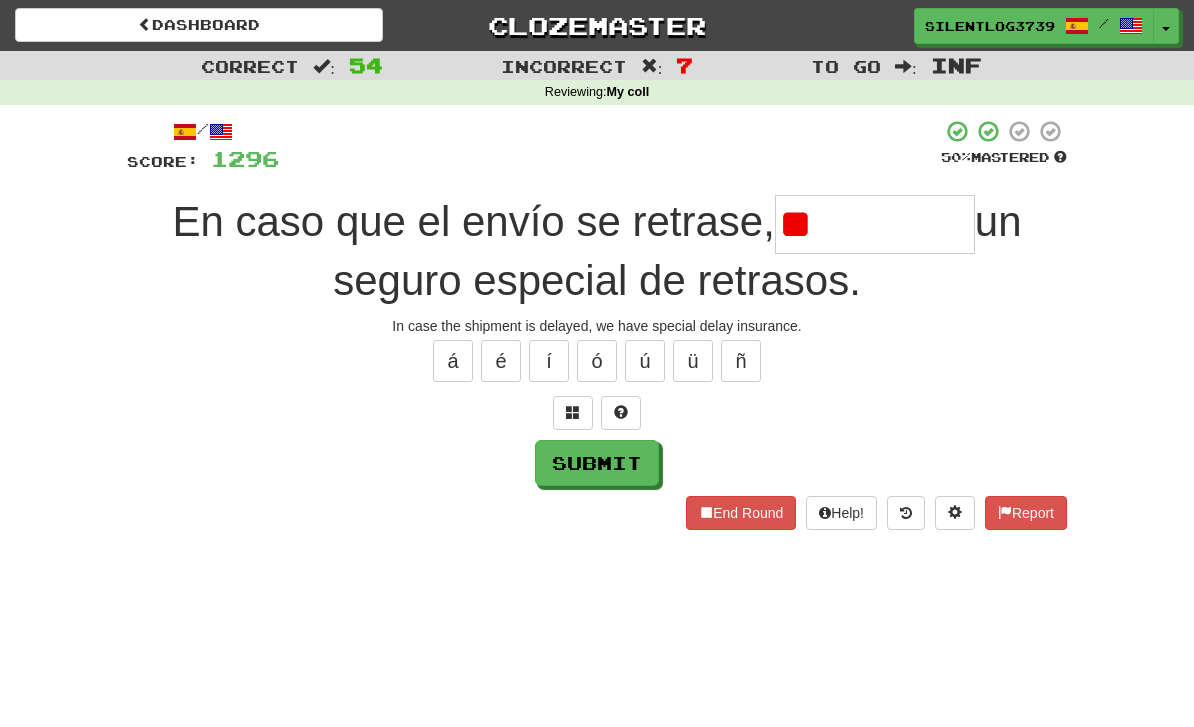 type on "*" 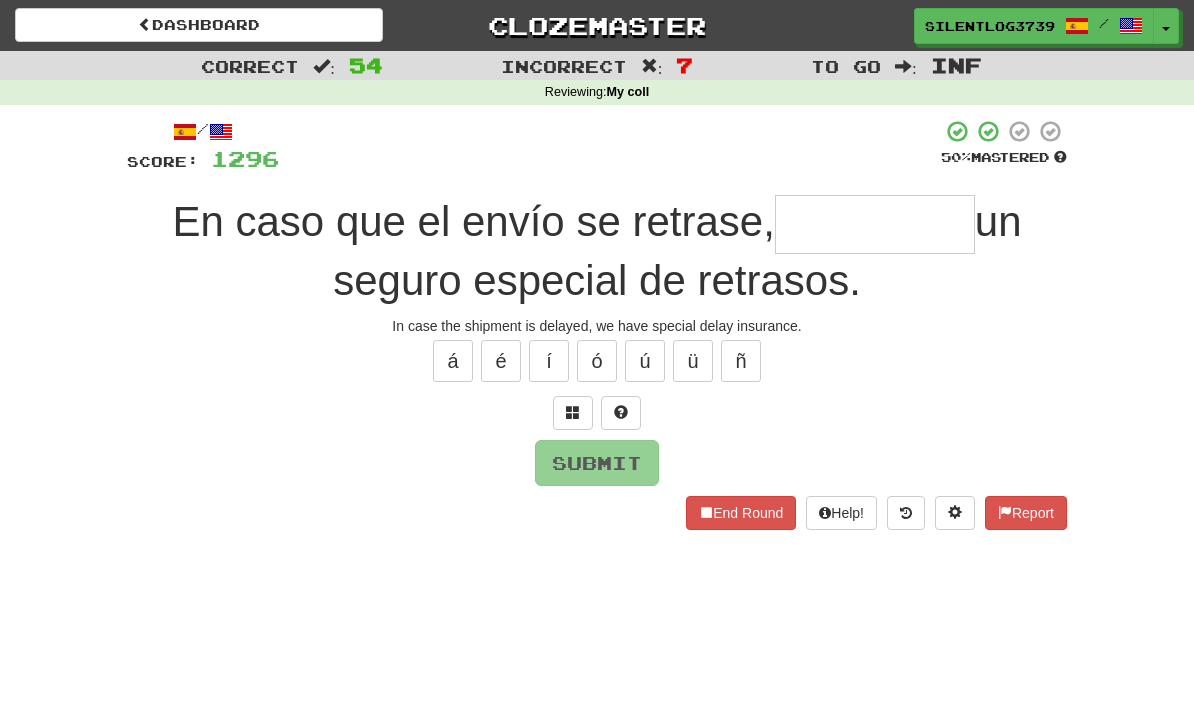 type on "*" 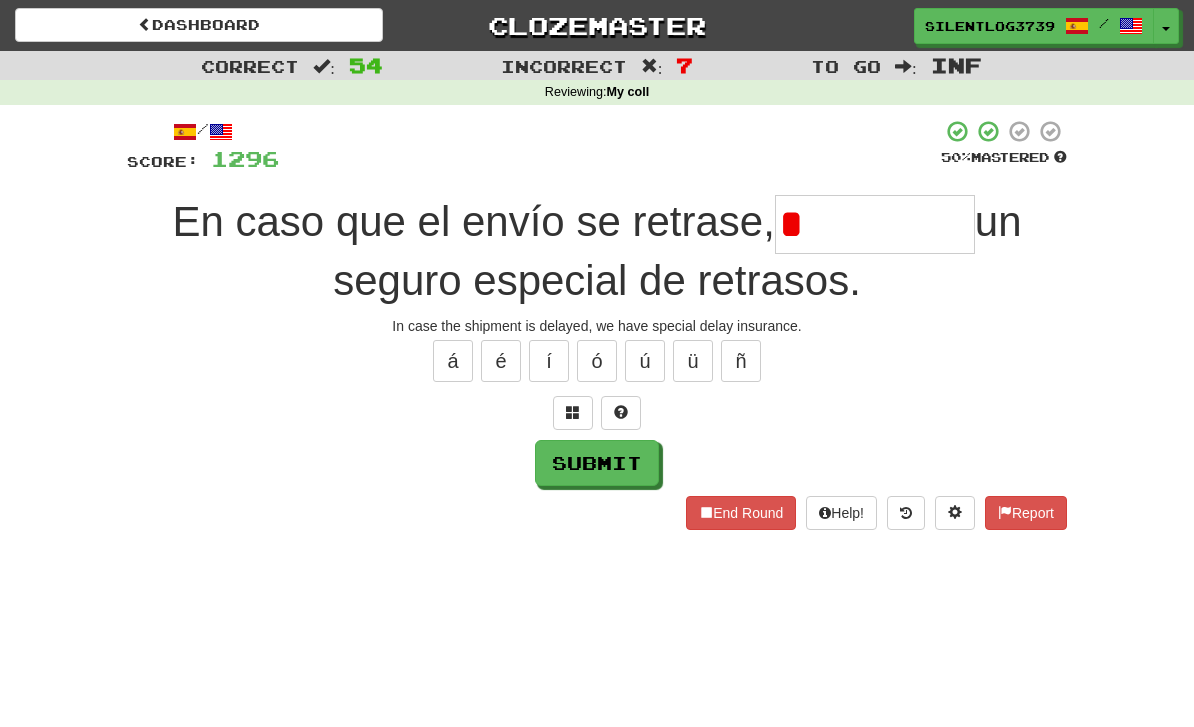 type on "**********" 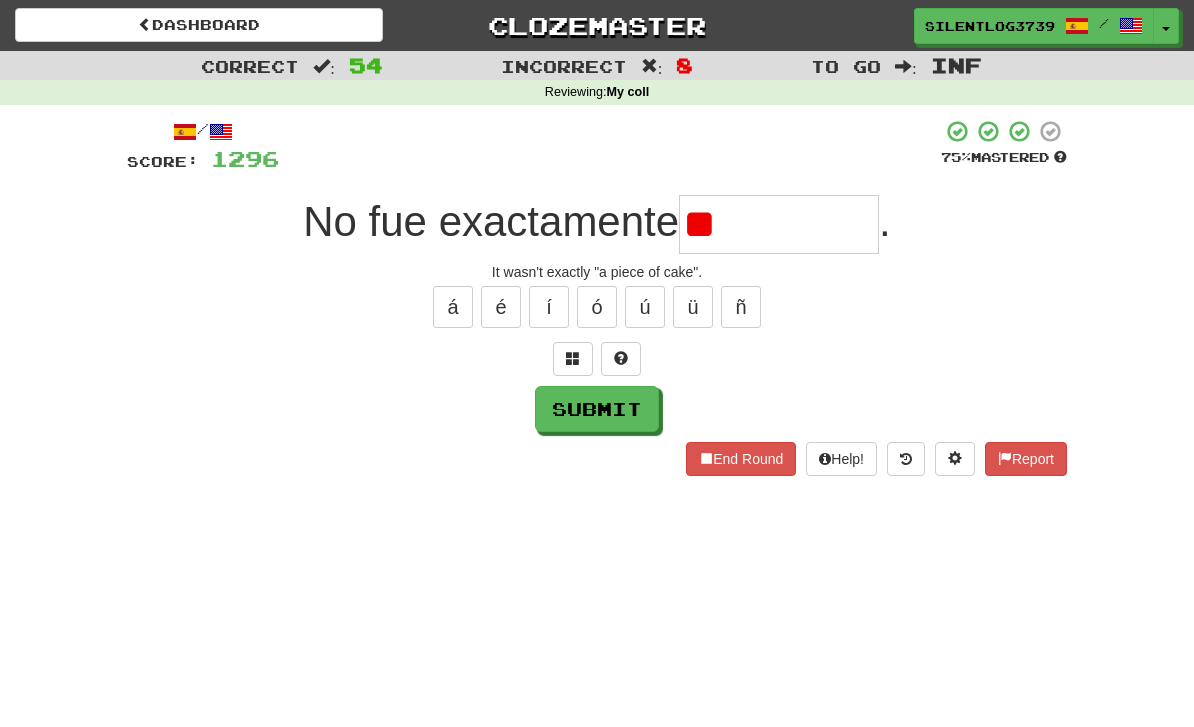 type on "*" 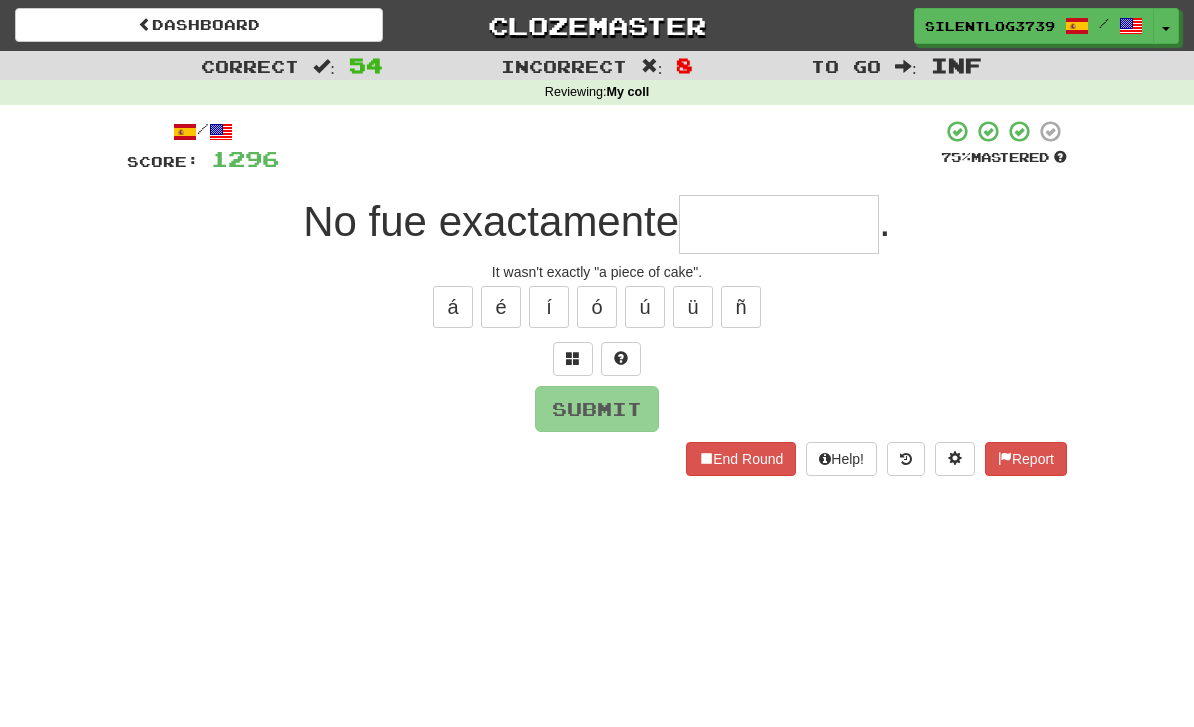 type on "*" 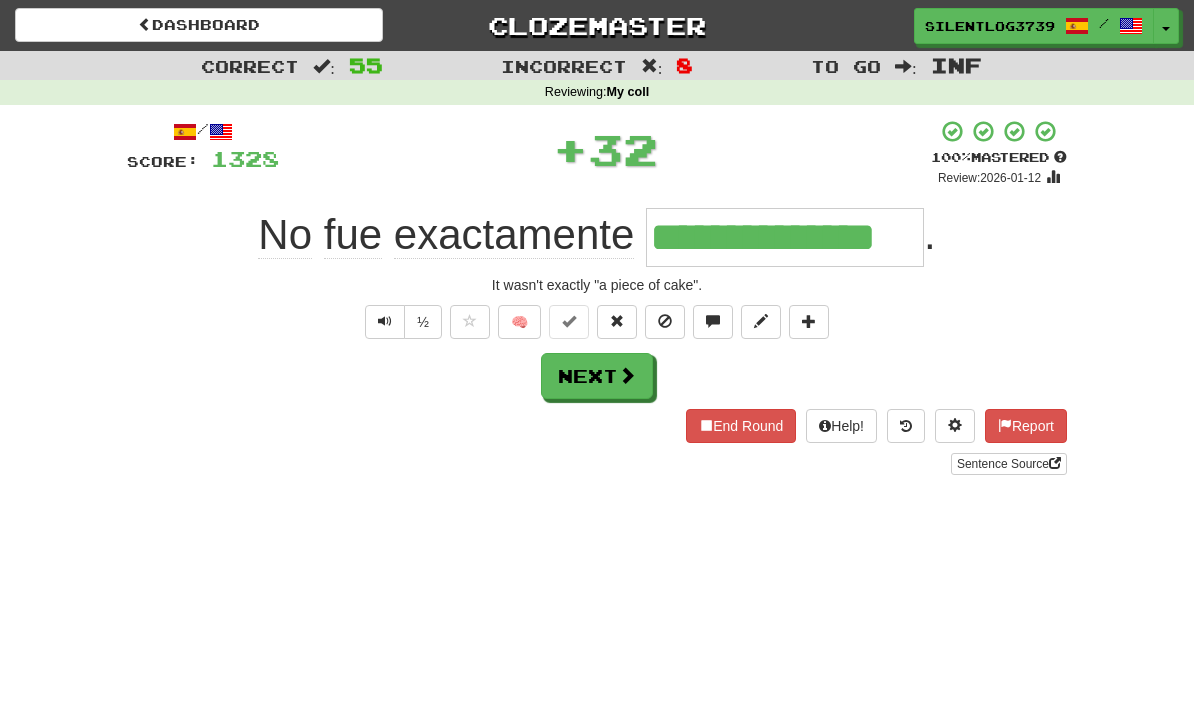type on "**********" 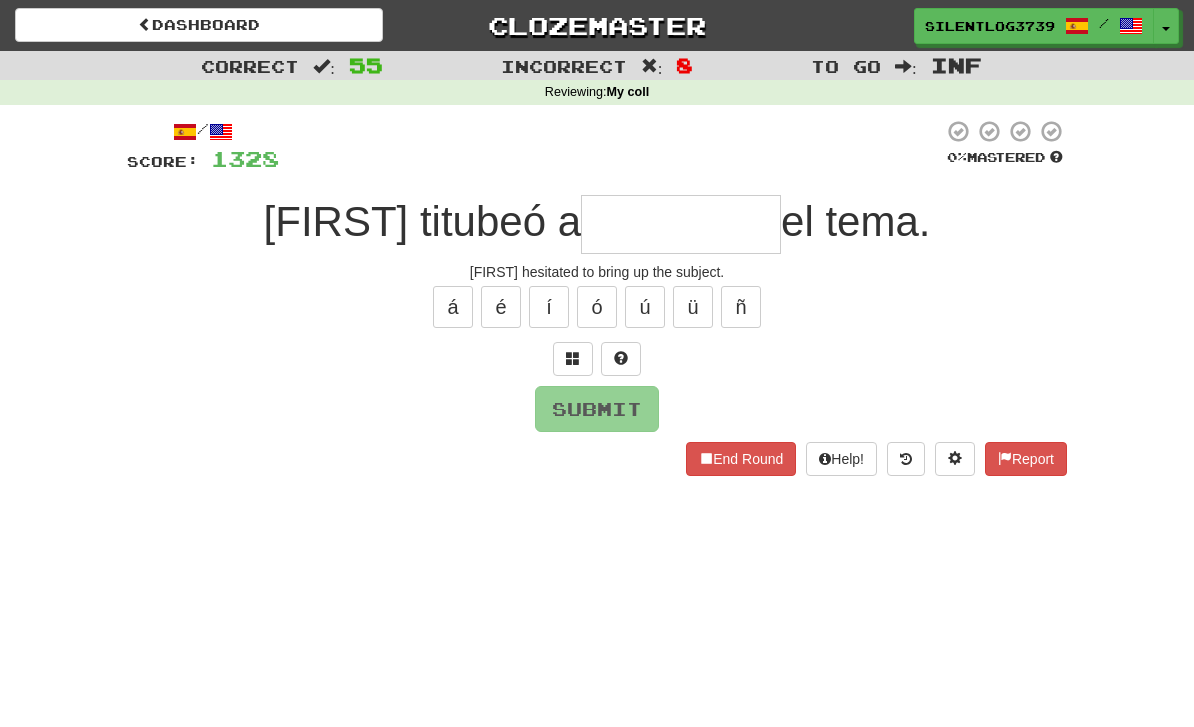 type on "********" 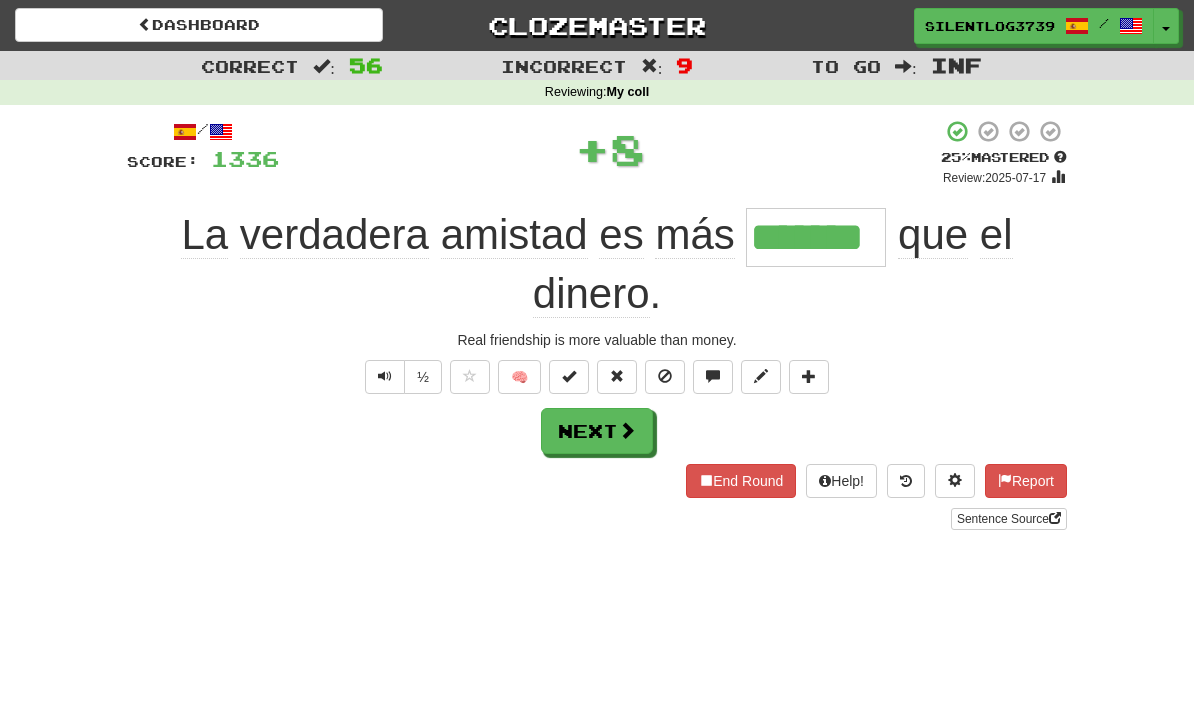 type on "*******" 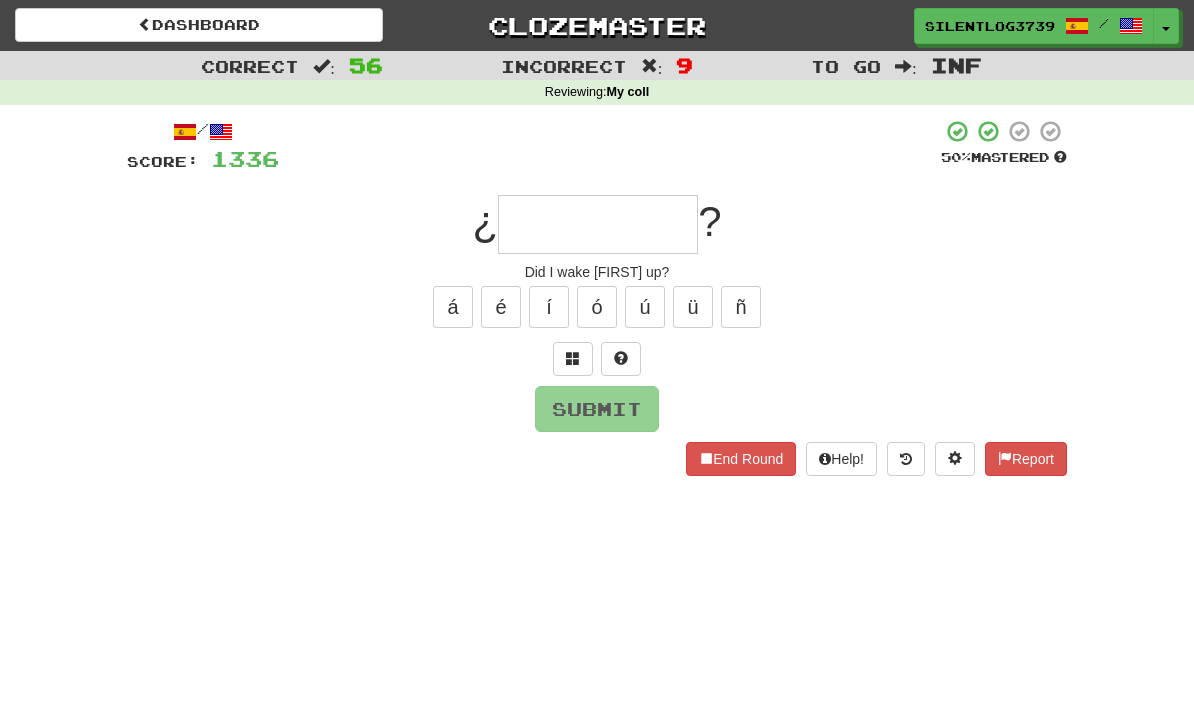 type on "*" 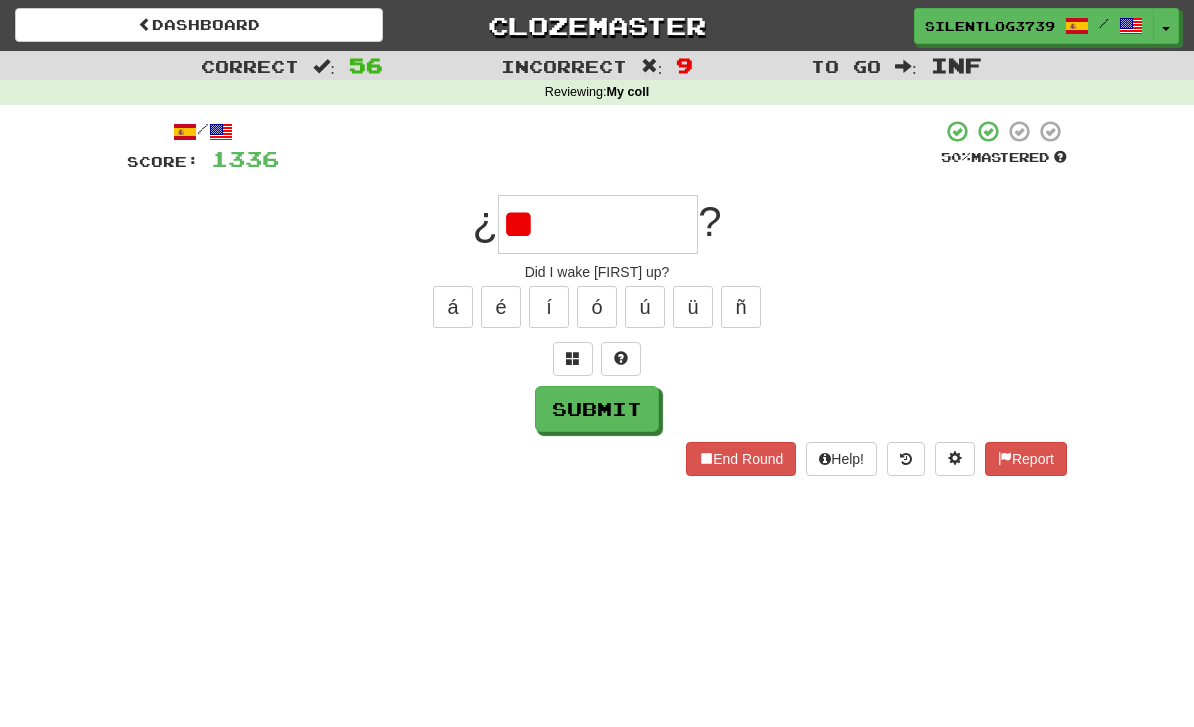 type on "*" 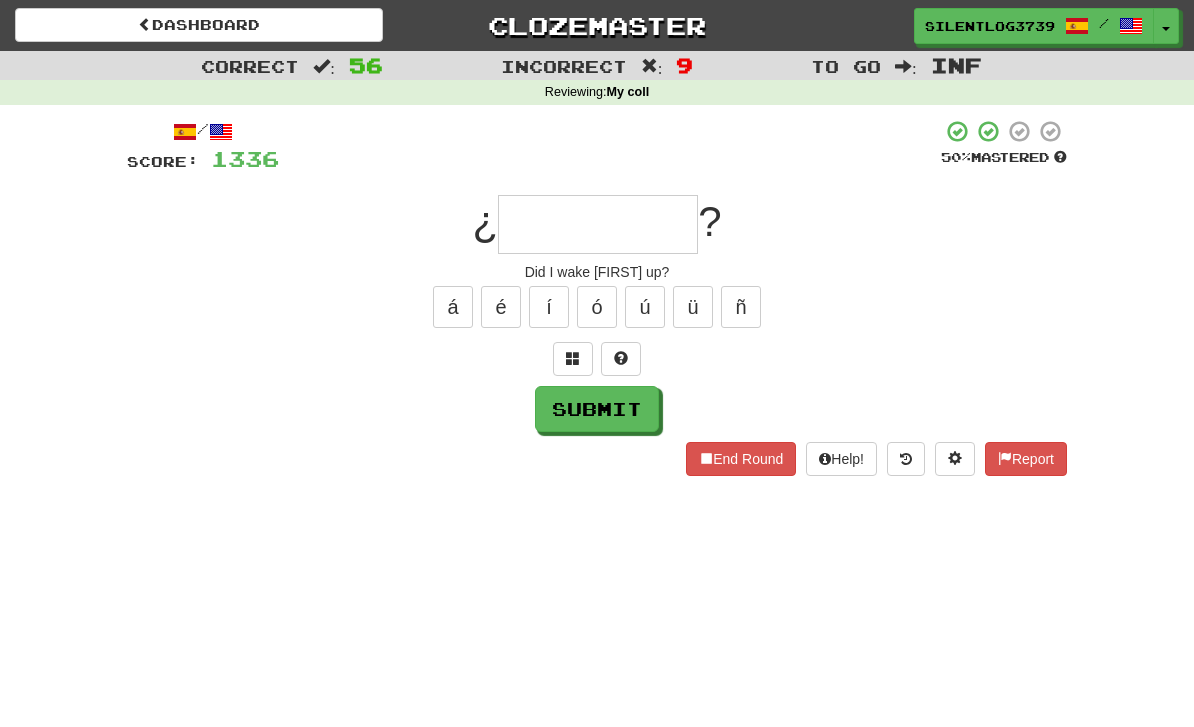 type on "*" 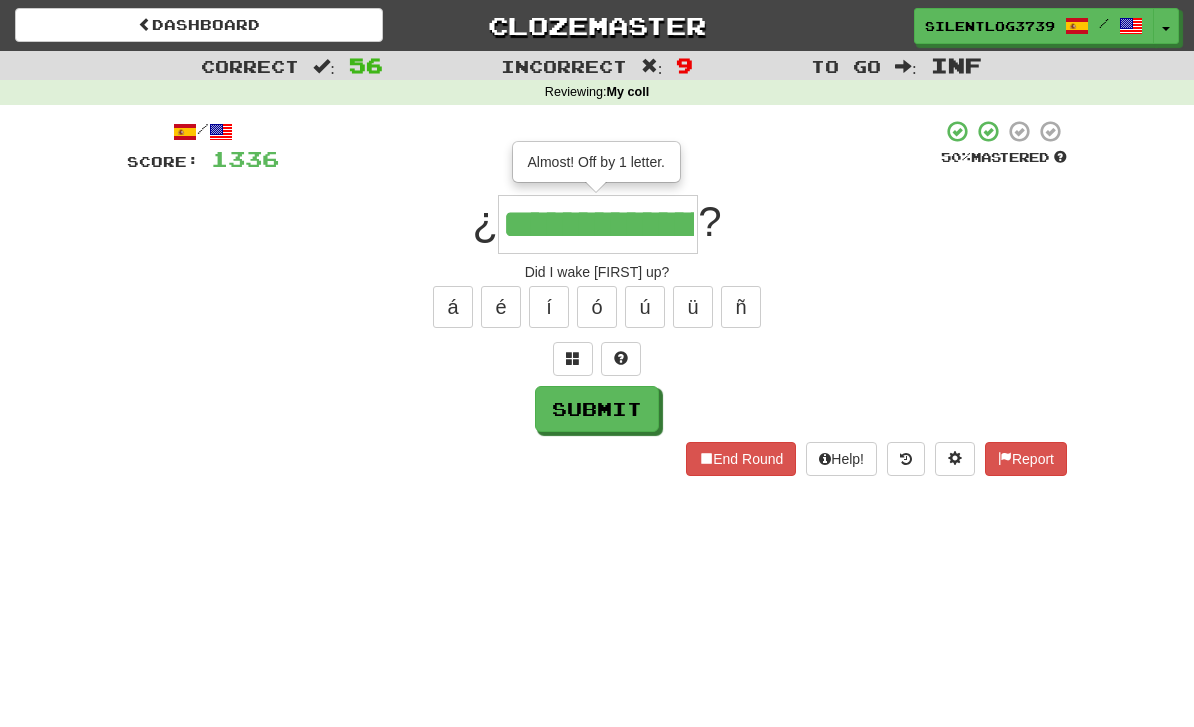 type on "**********" 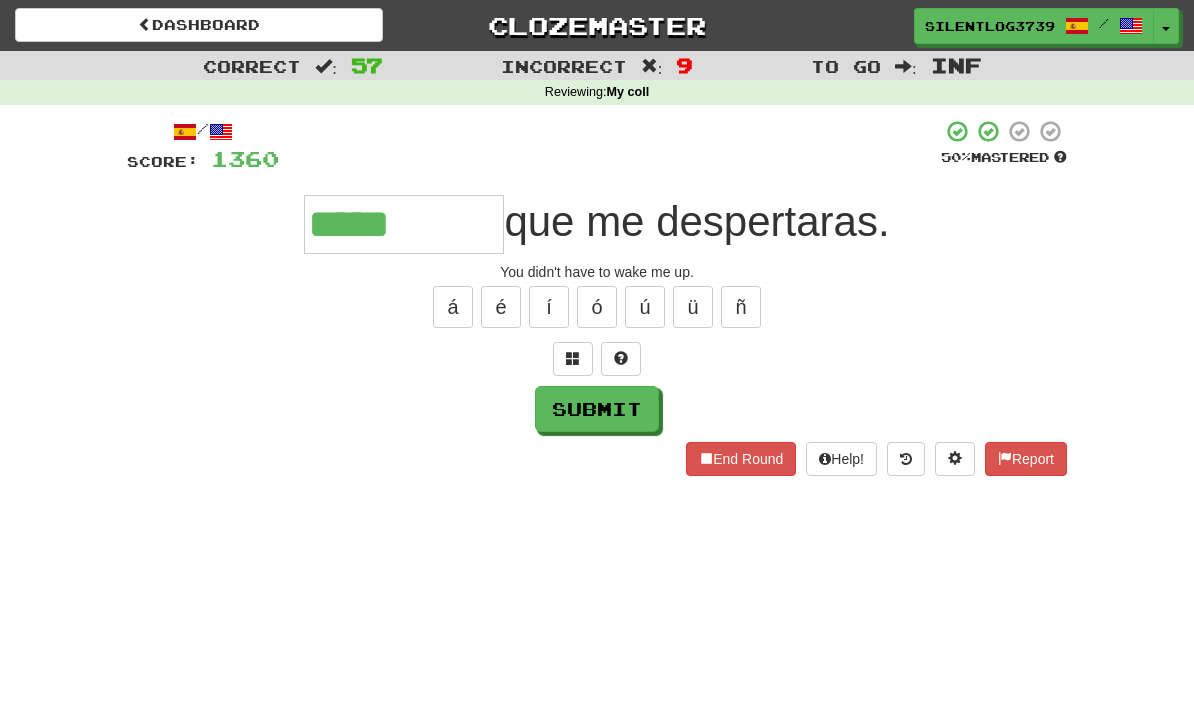type on "**********" 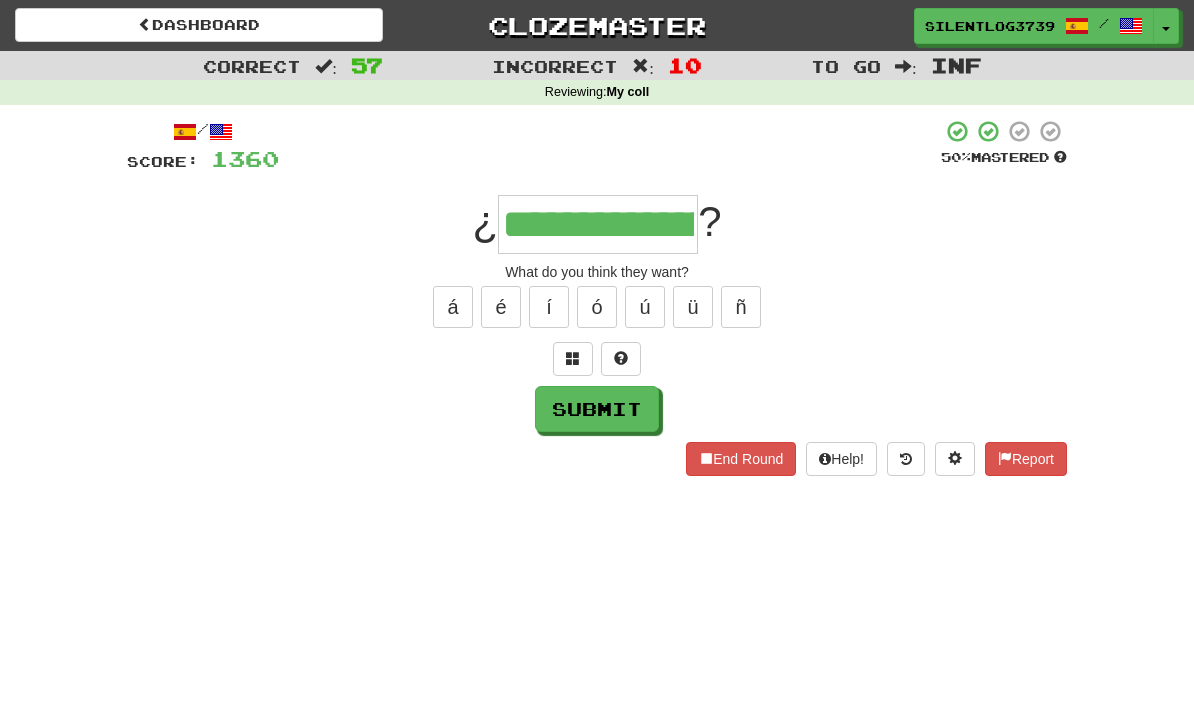 type on "**********" 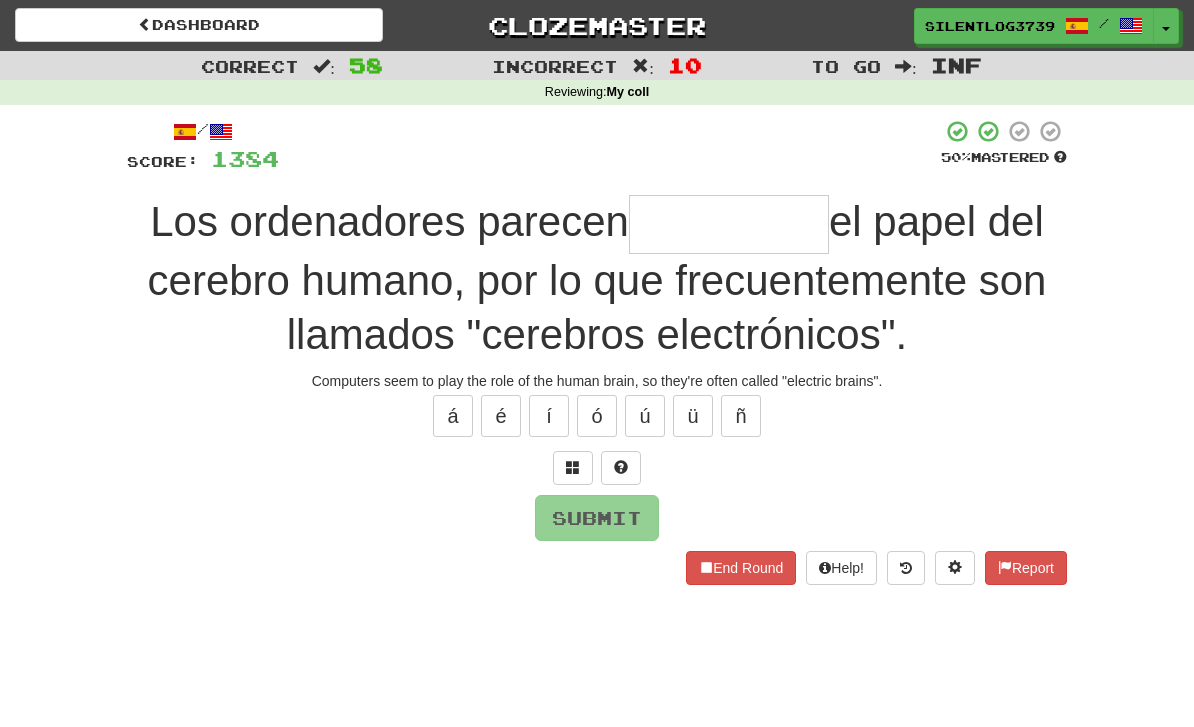 type on "*" 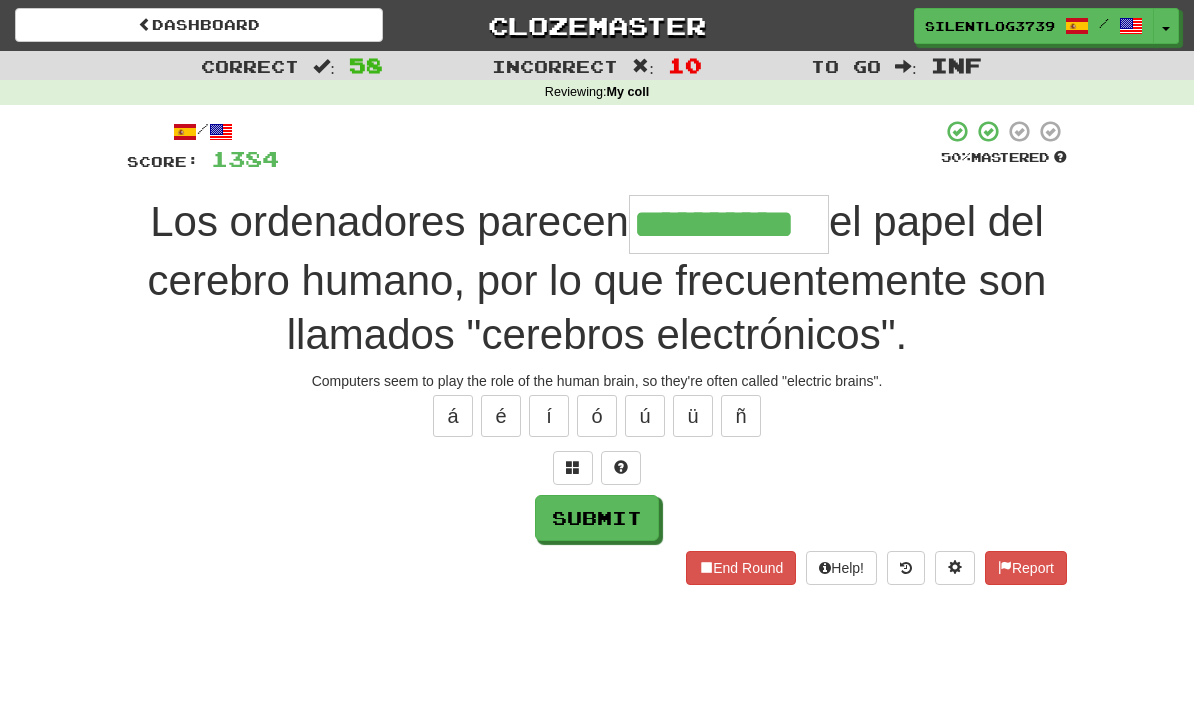 type on "**********" 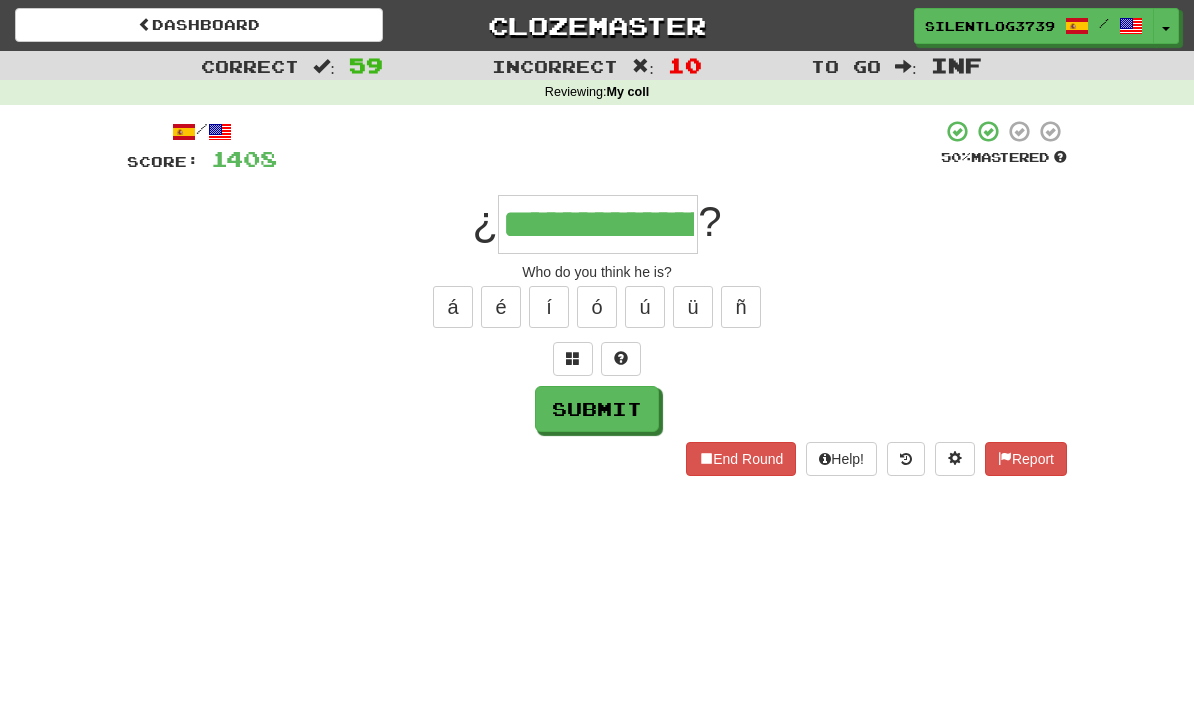 type on "**********" 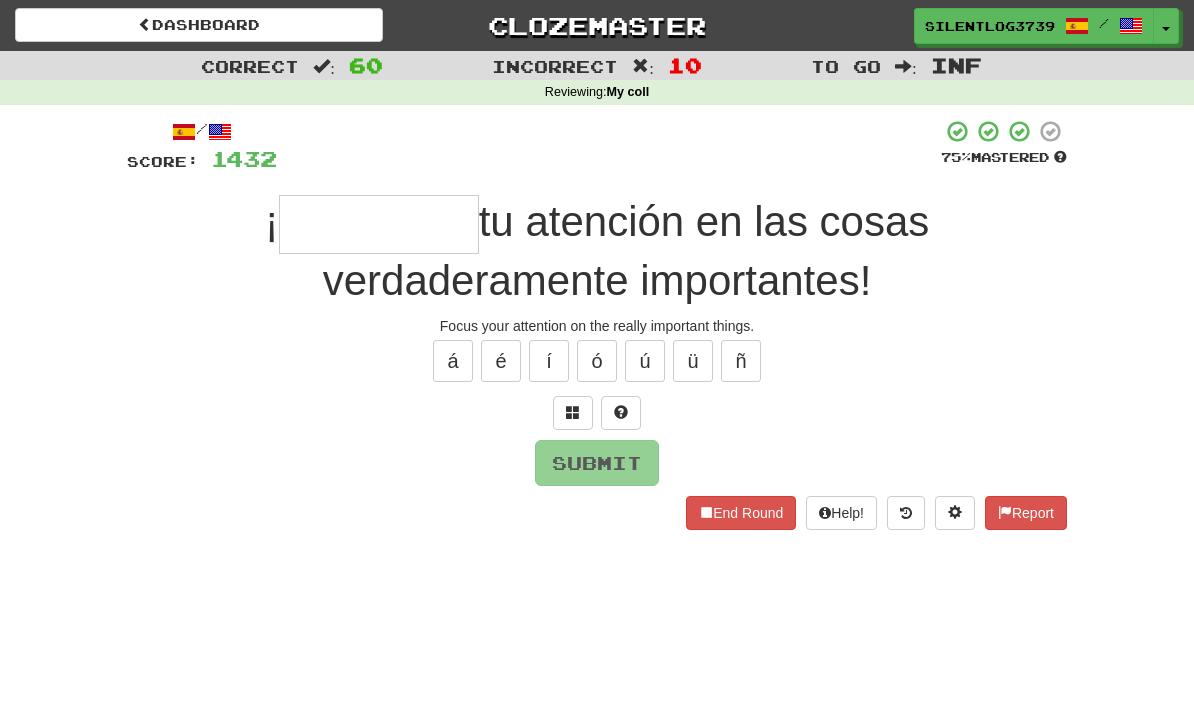 type on "*" 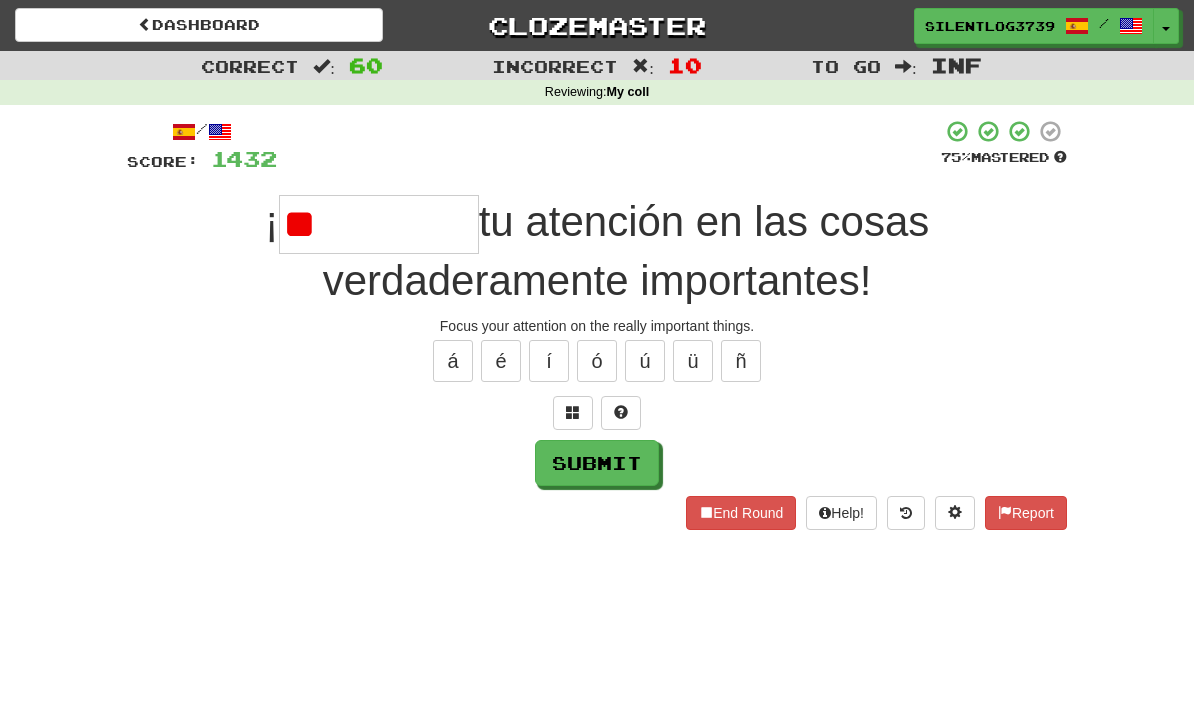type on "*" 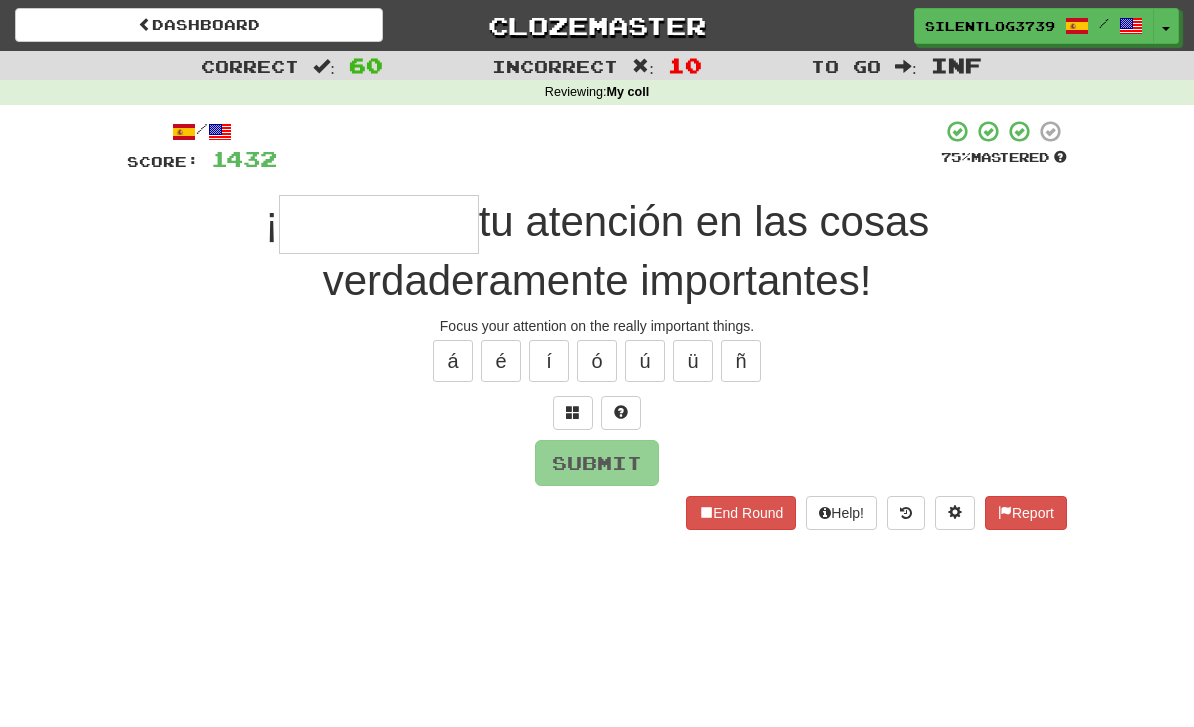 type on "*" 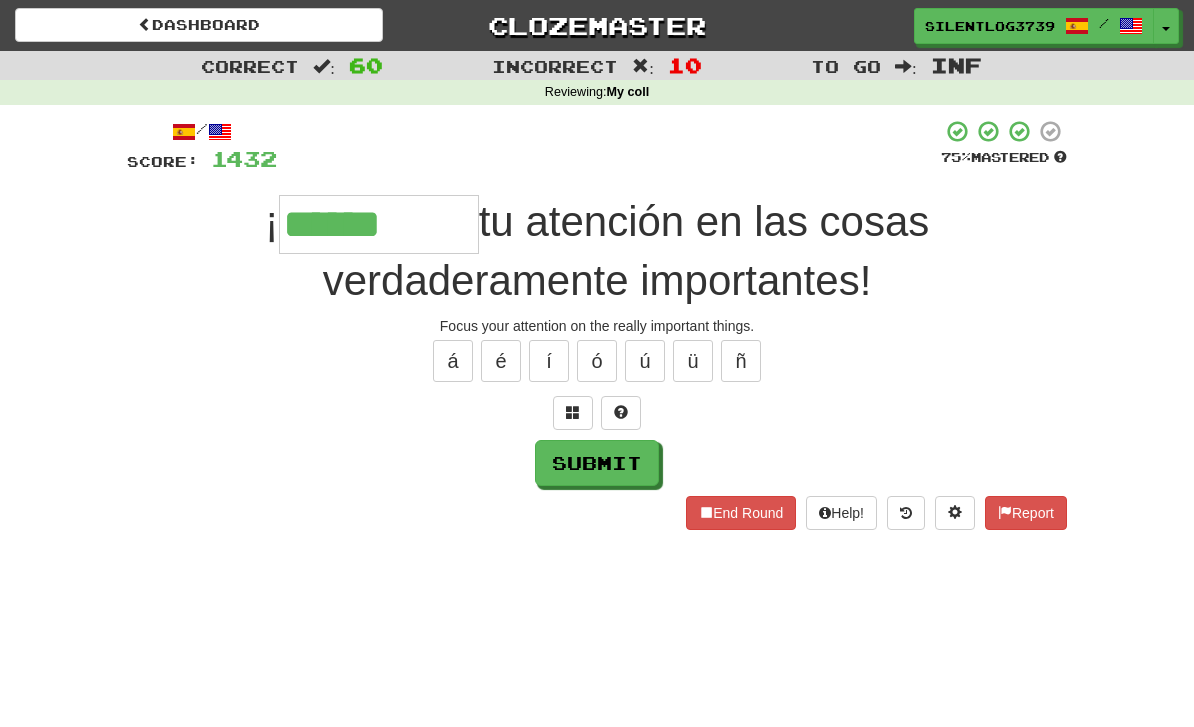 type on "******" 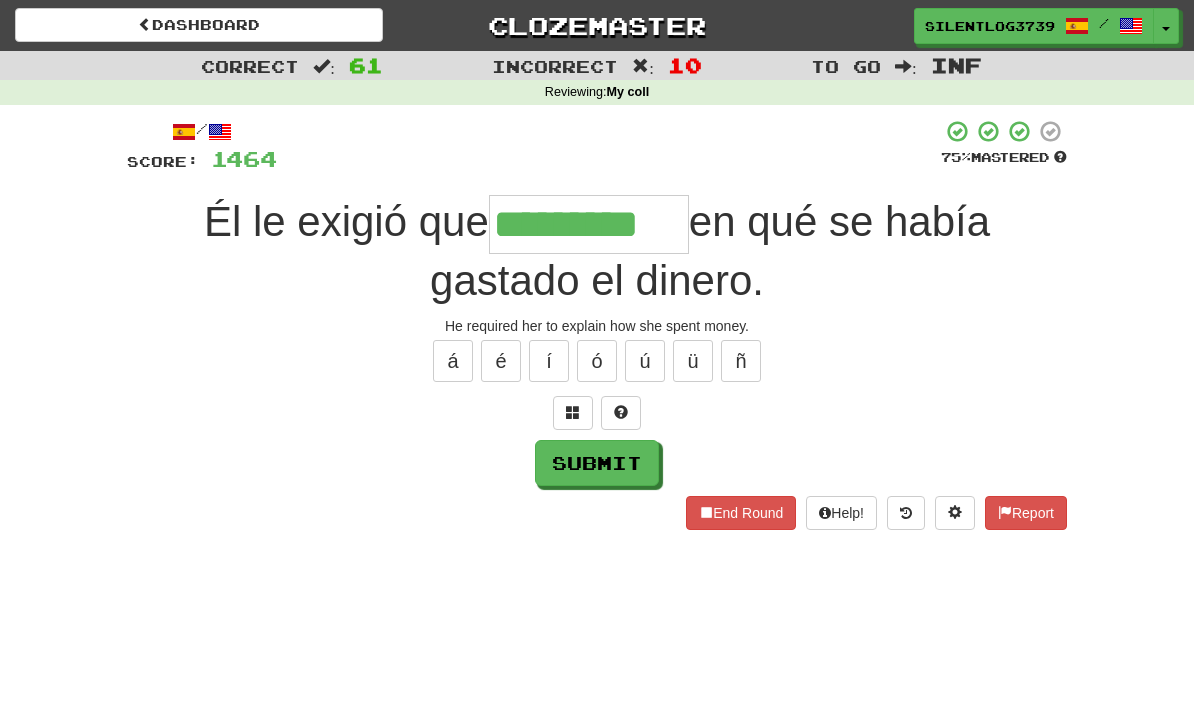 type on "*********" 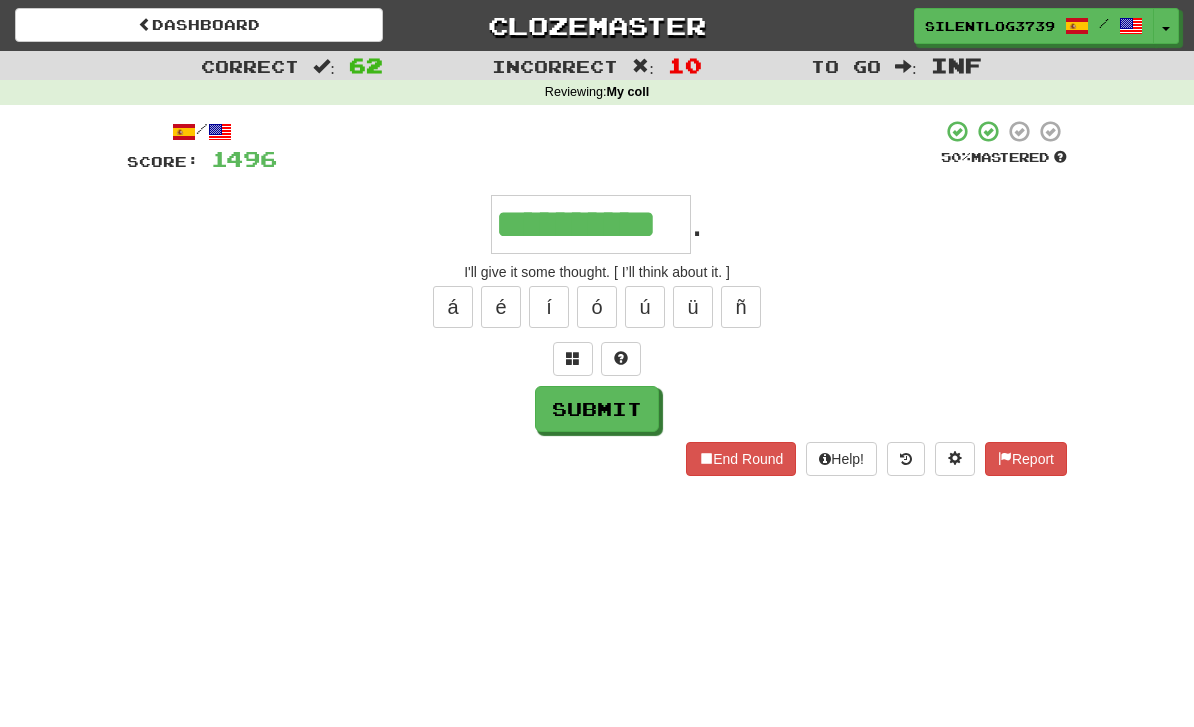 type on "**********" 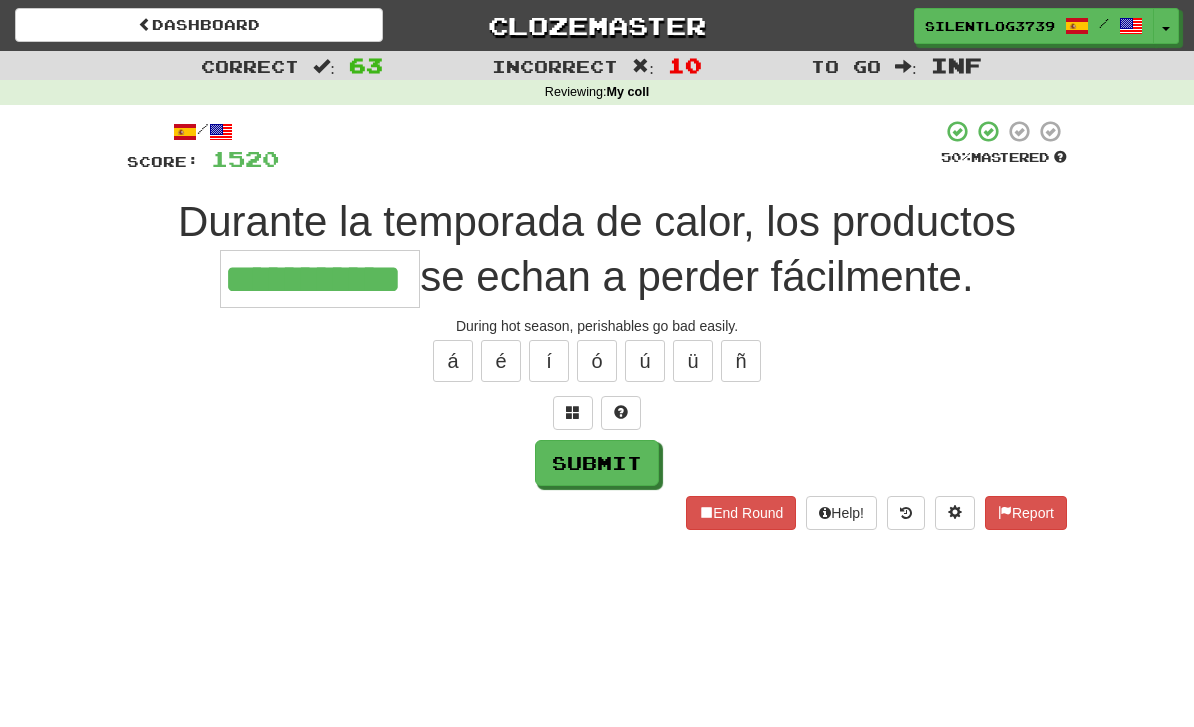 type on "**********" 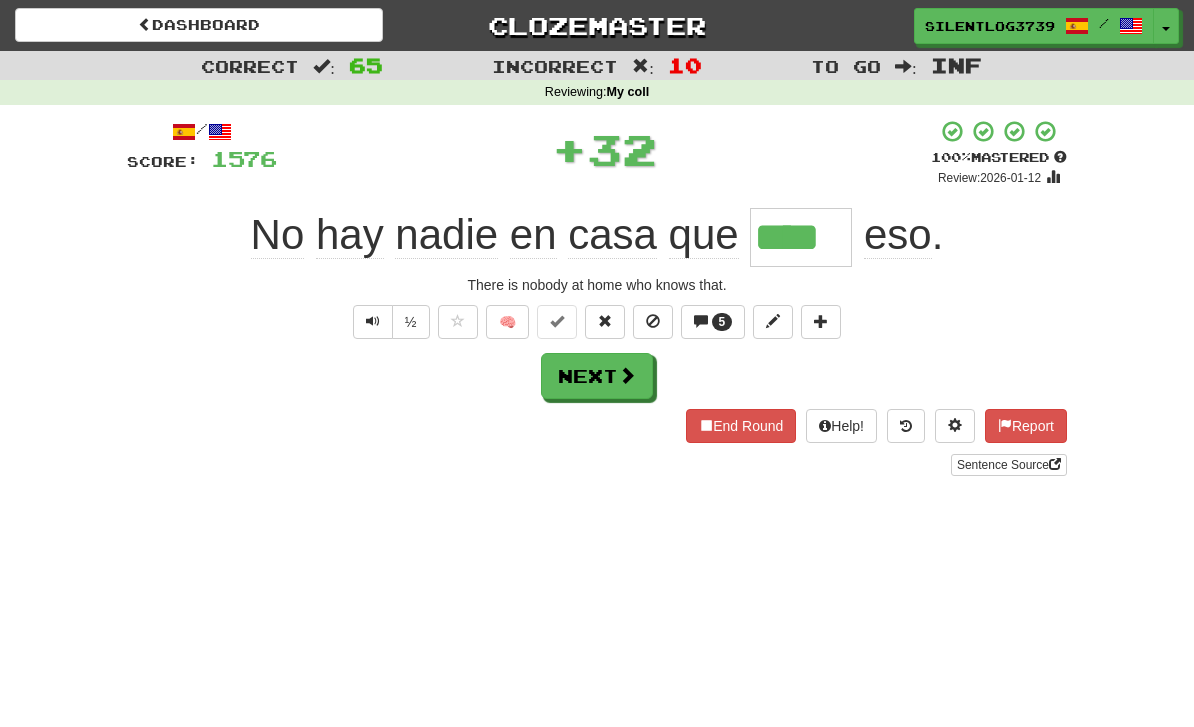 type on "****" 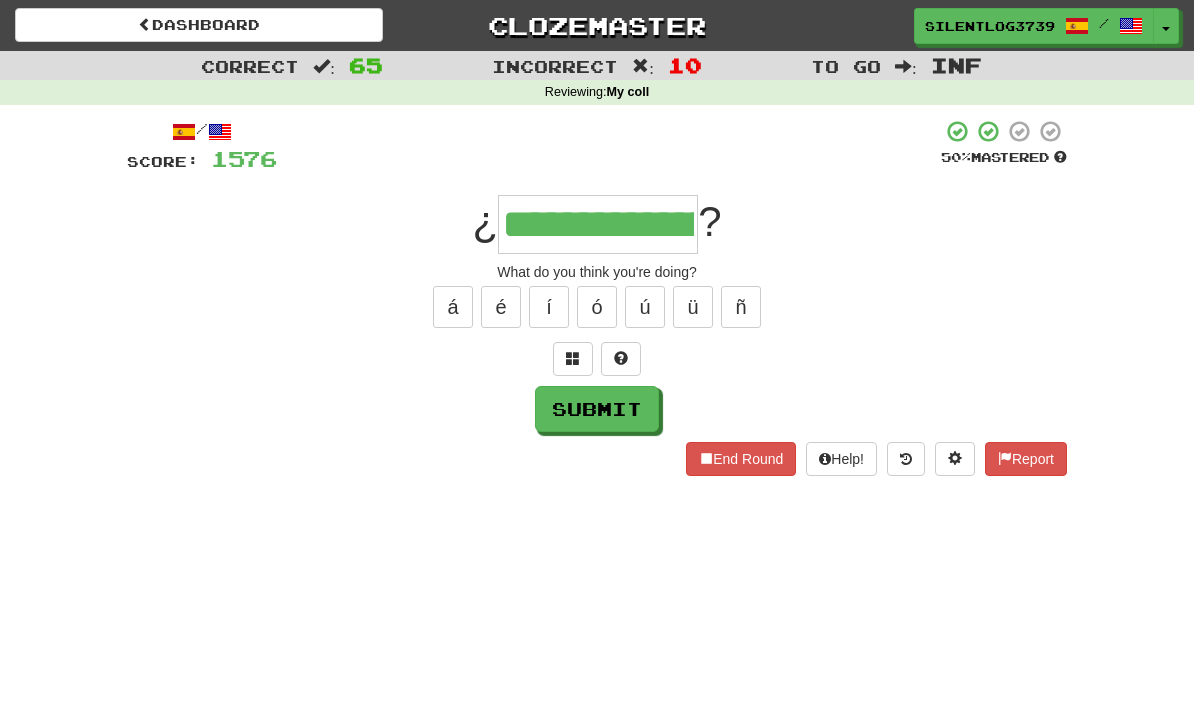 type on "**********" 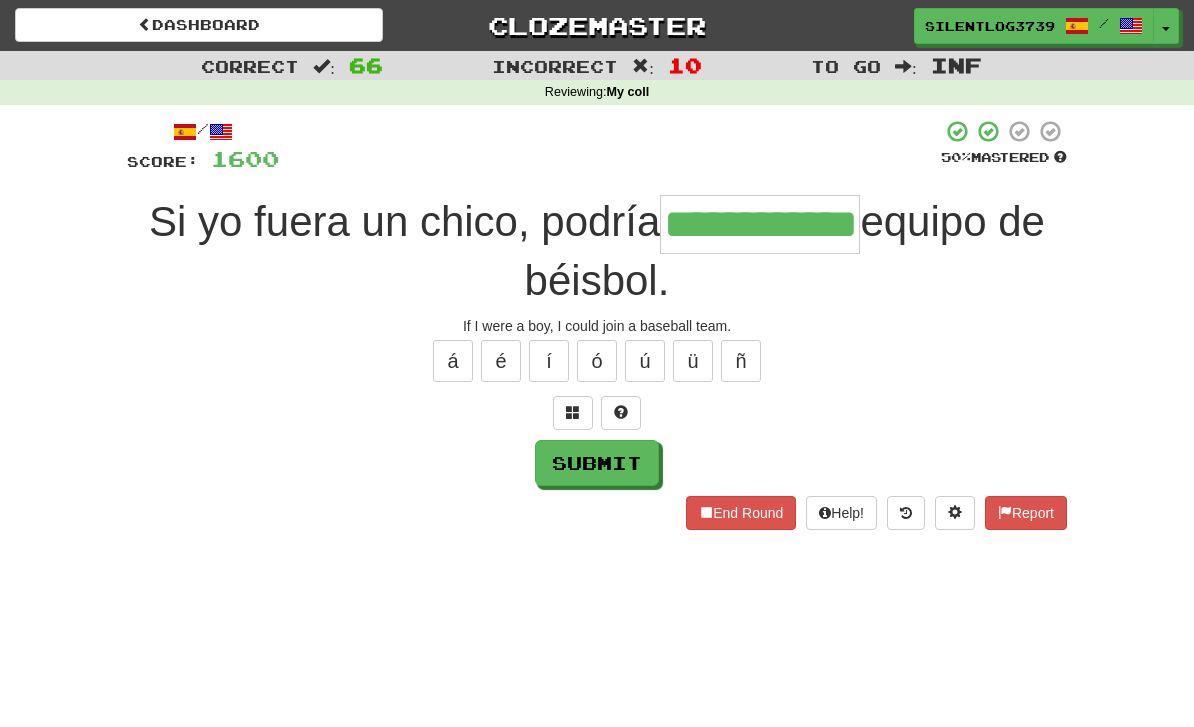 type on "**********" 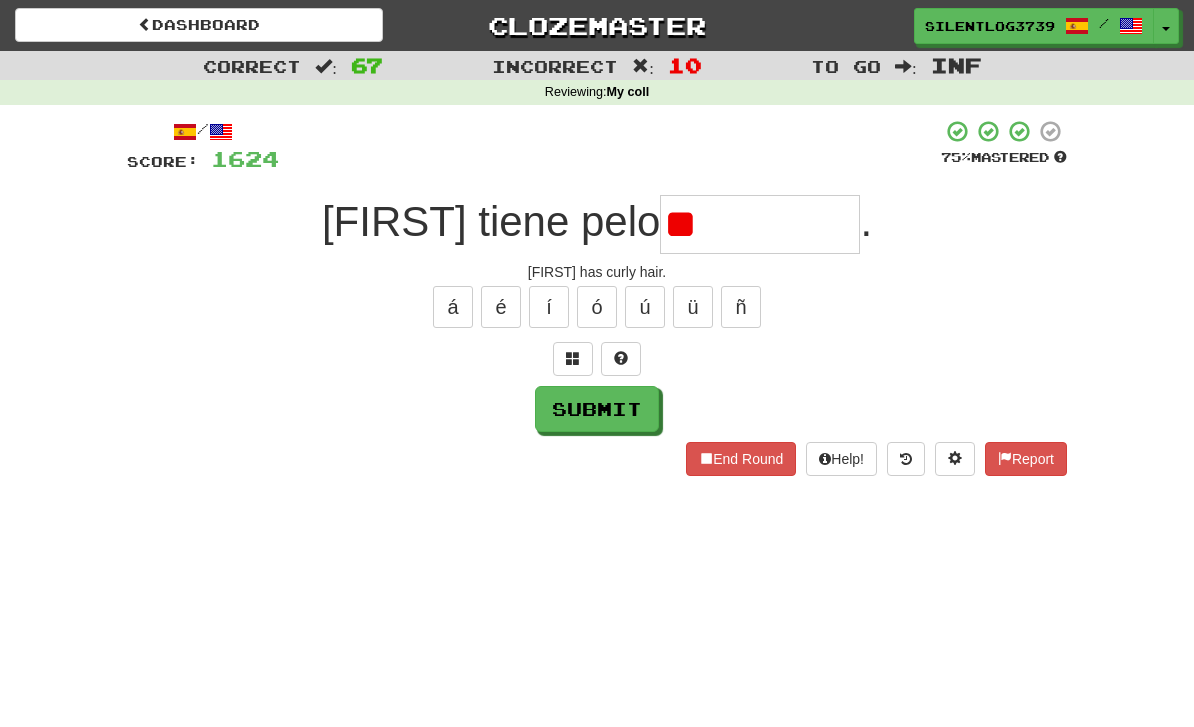 type on "*" 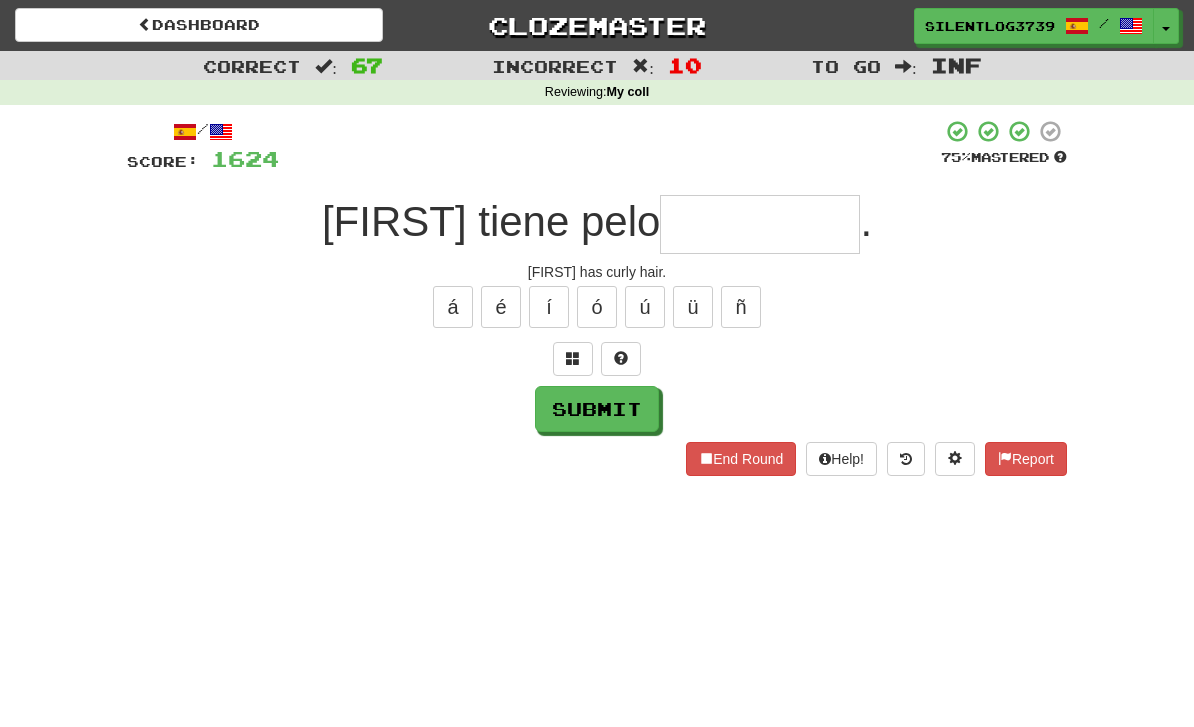 type on "*" 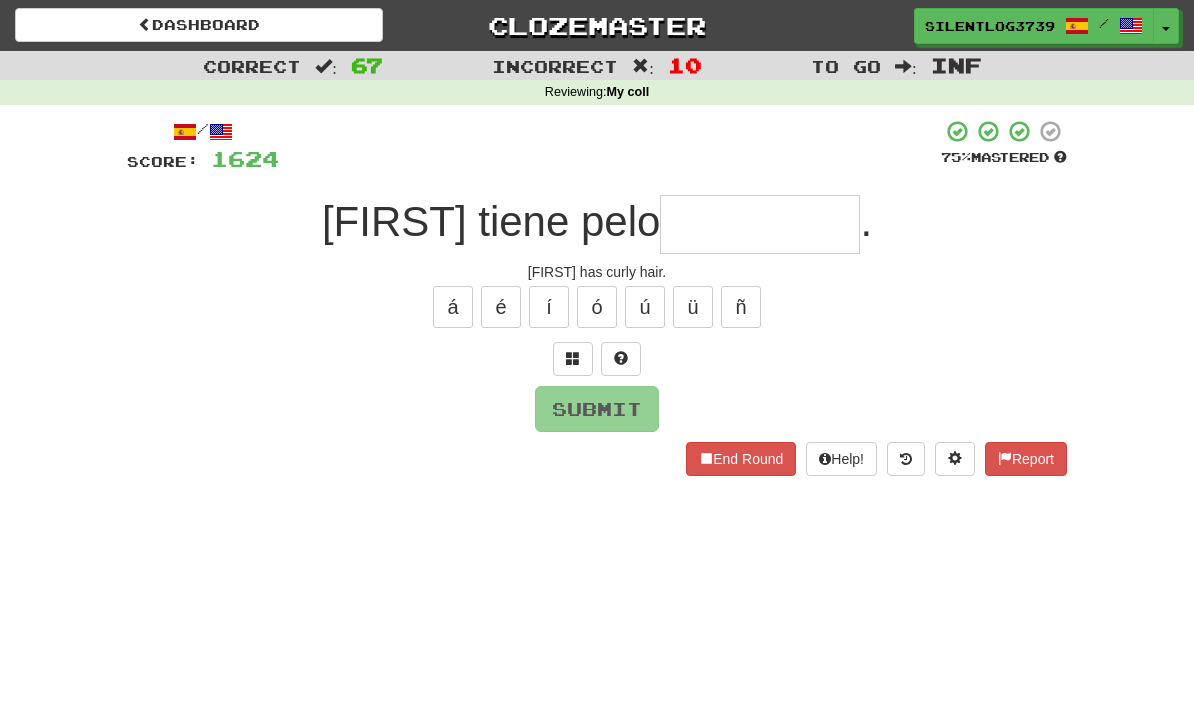 type on "*" 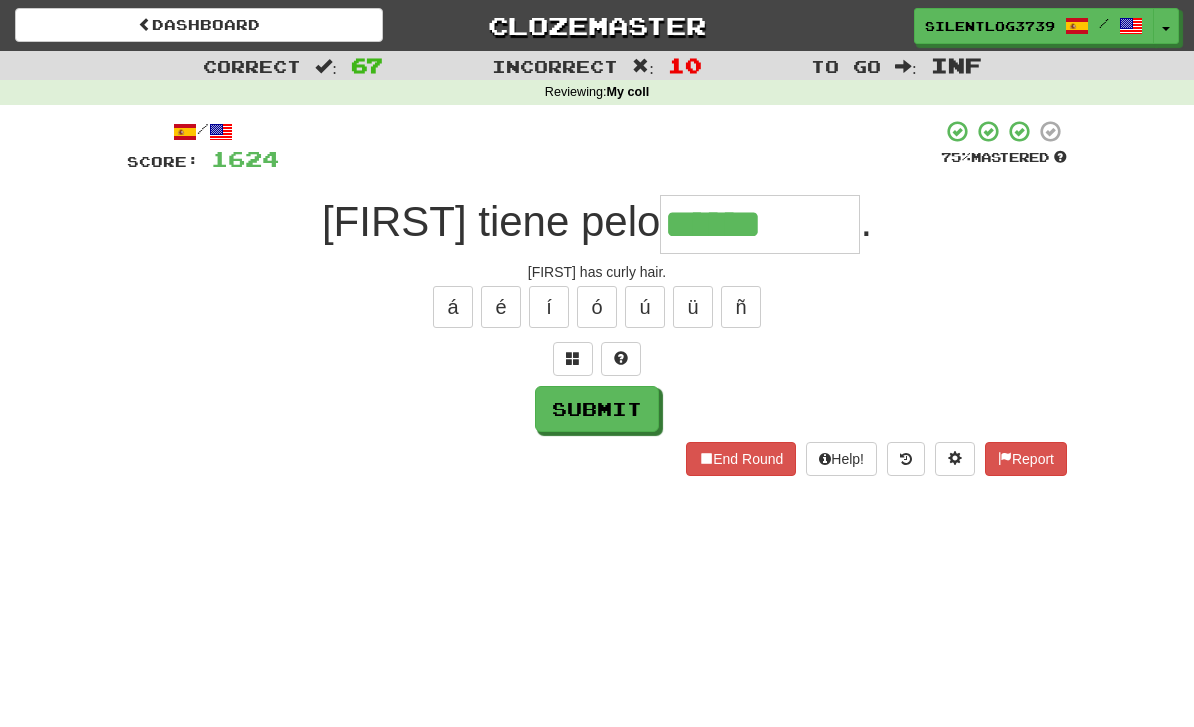 type on "******" 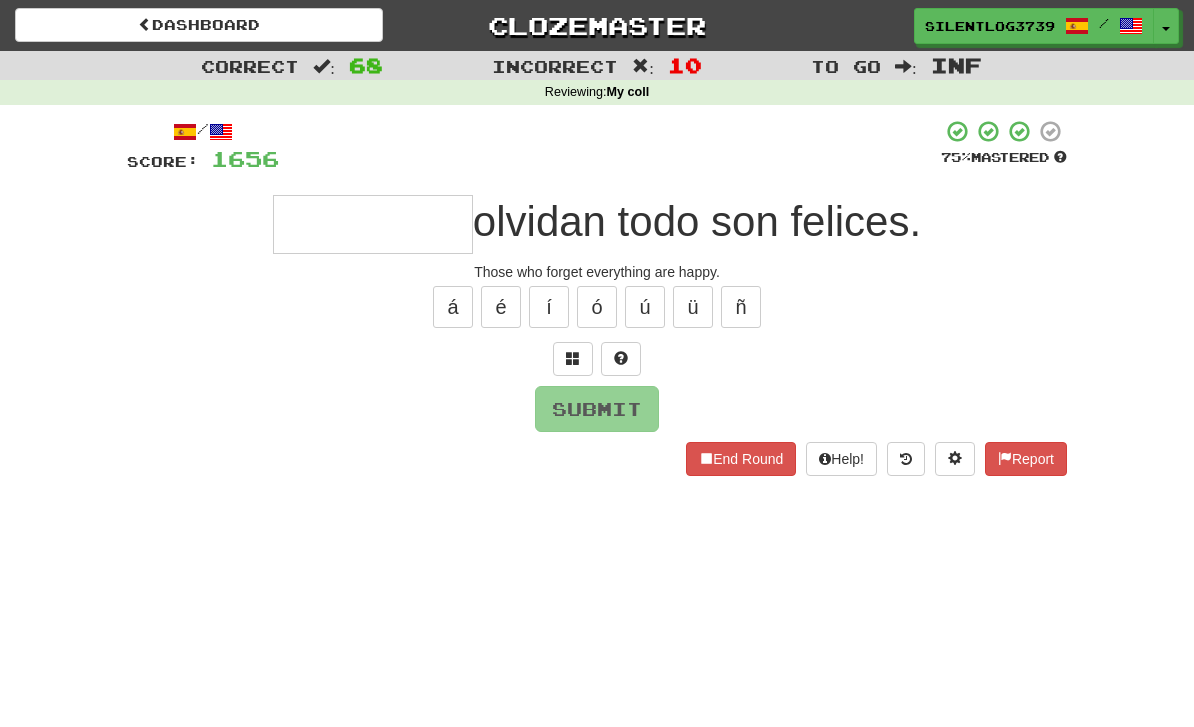 type on "*" 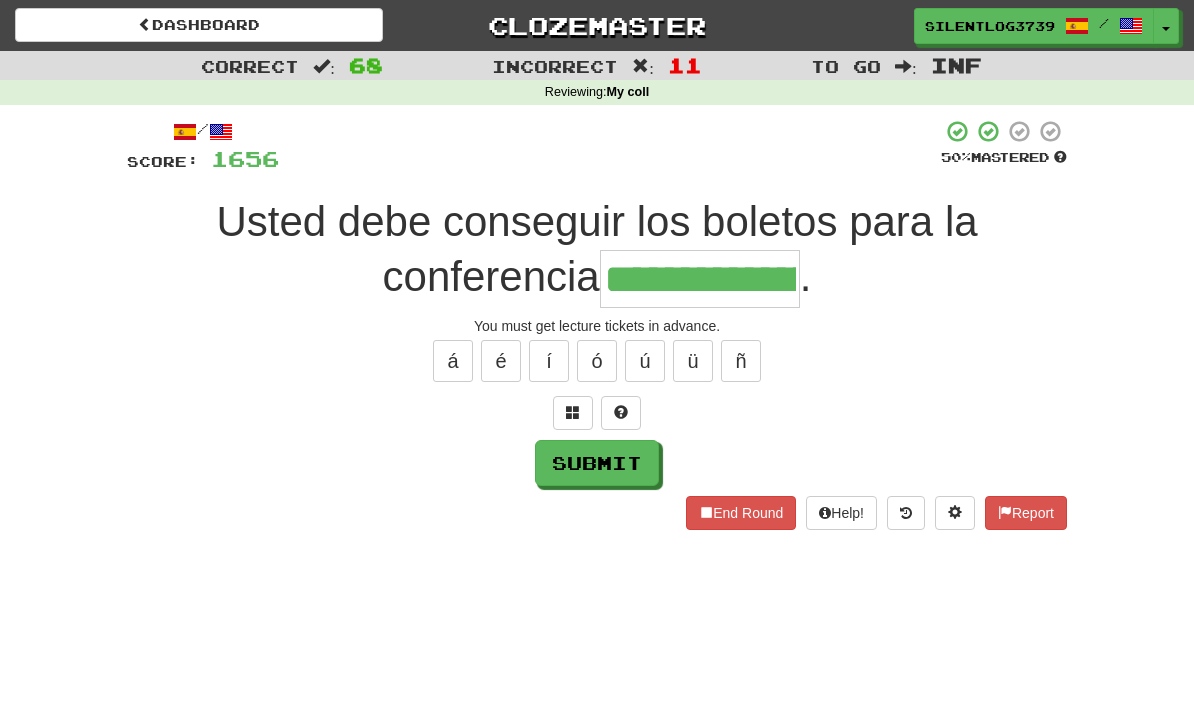 type on "**********" 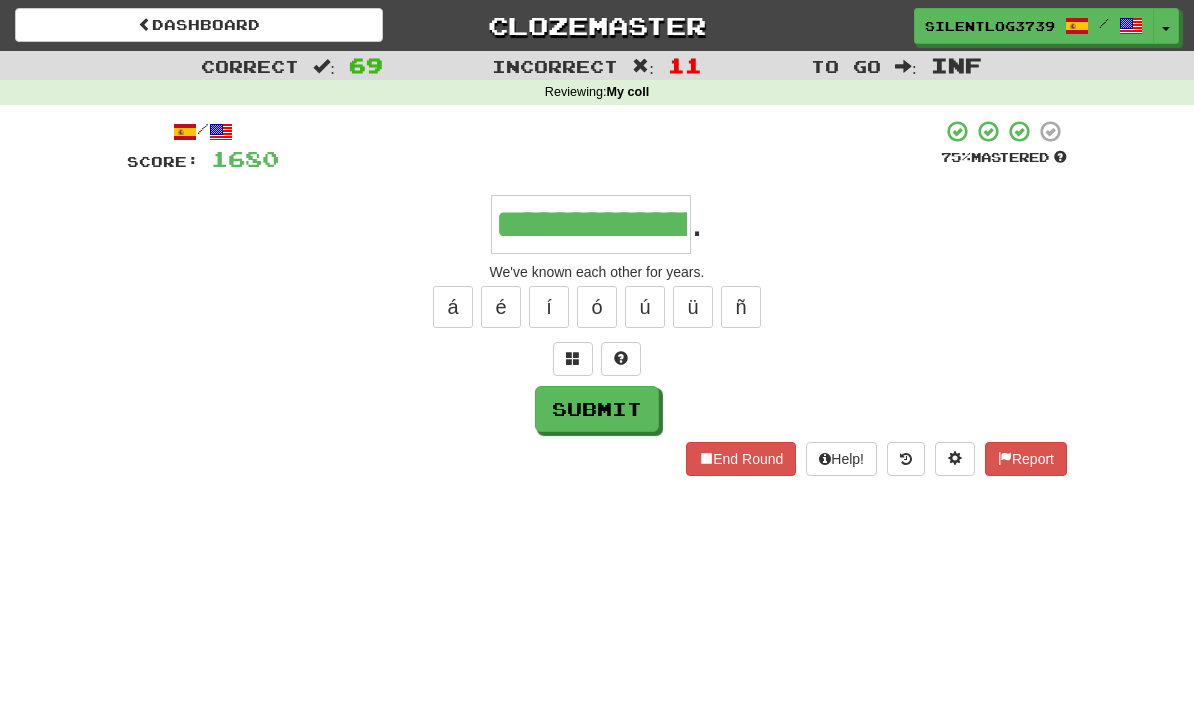 type on "**********" 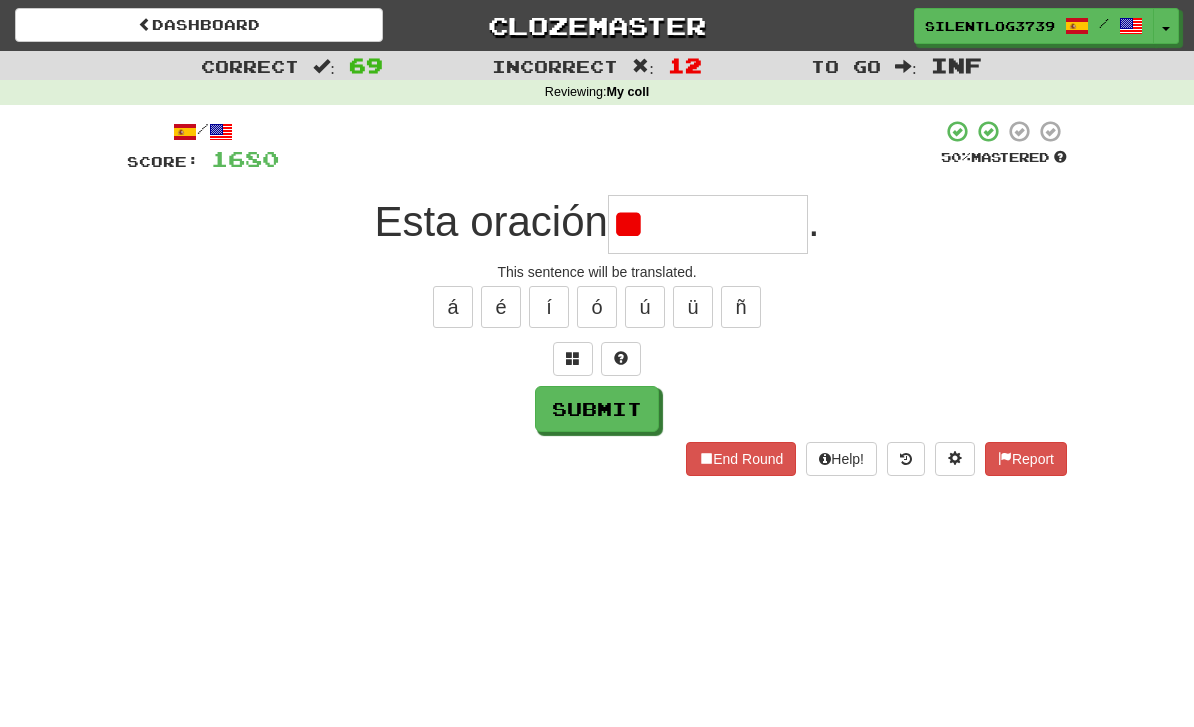 type on "*" 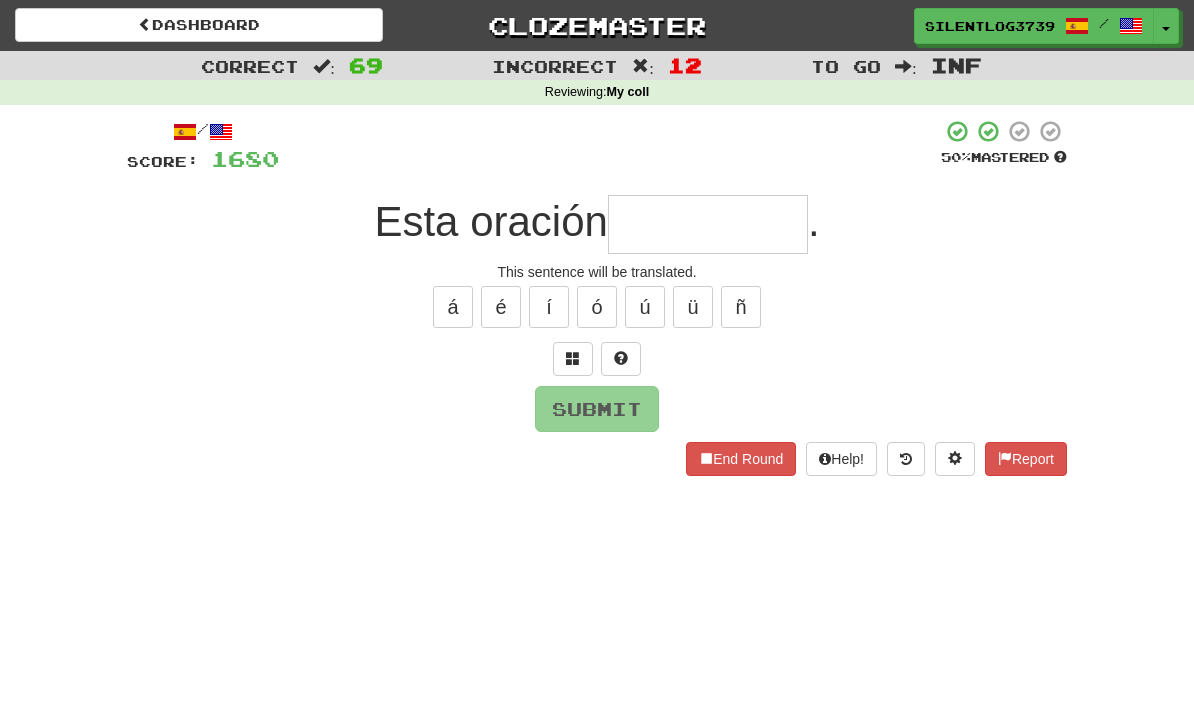 type on "*" 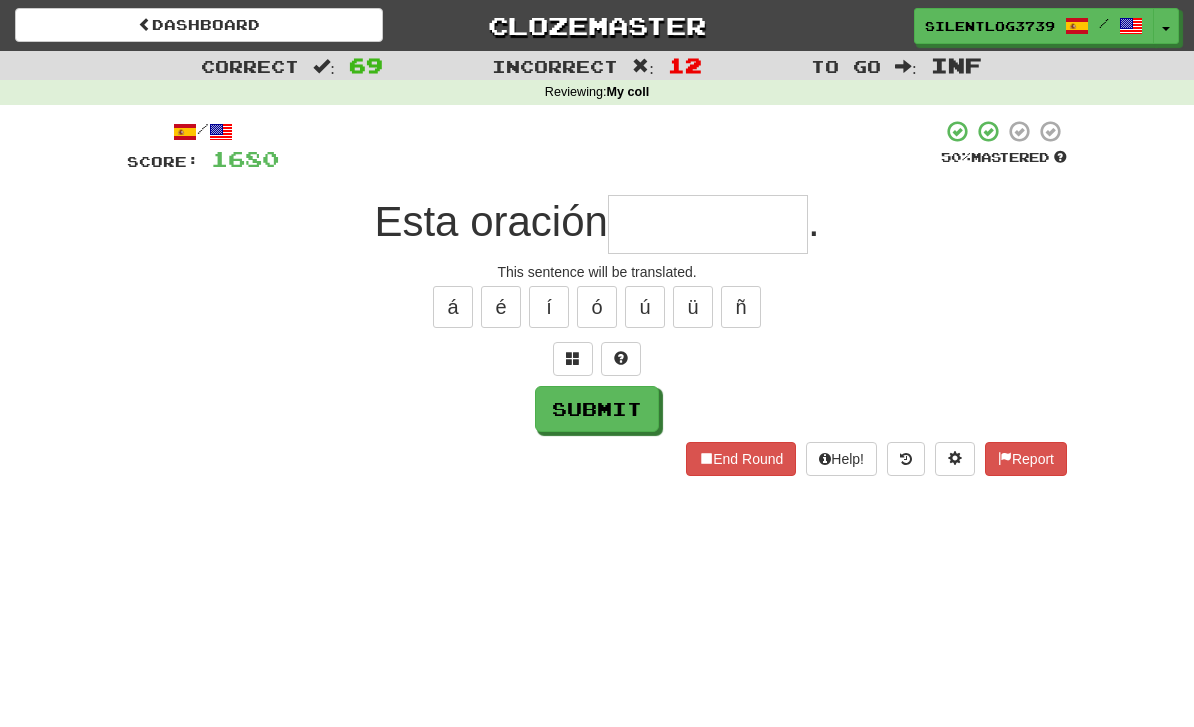 type on "*" 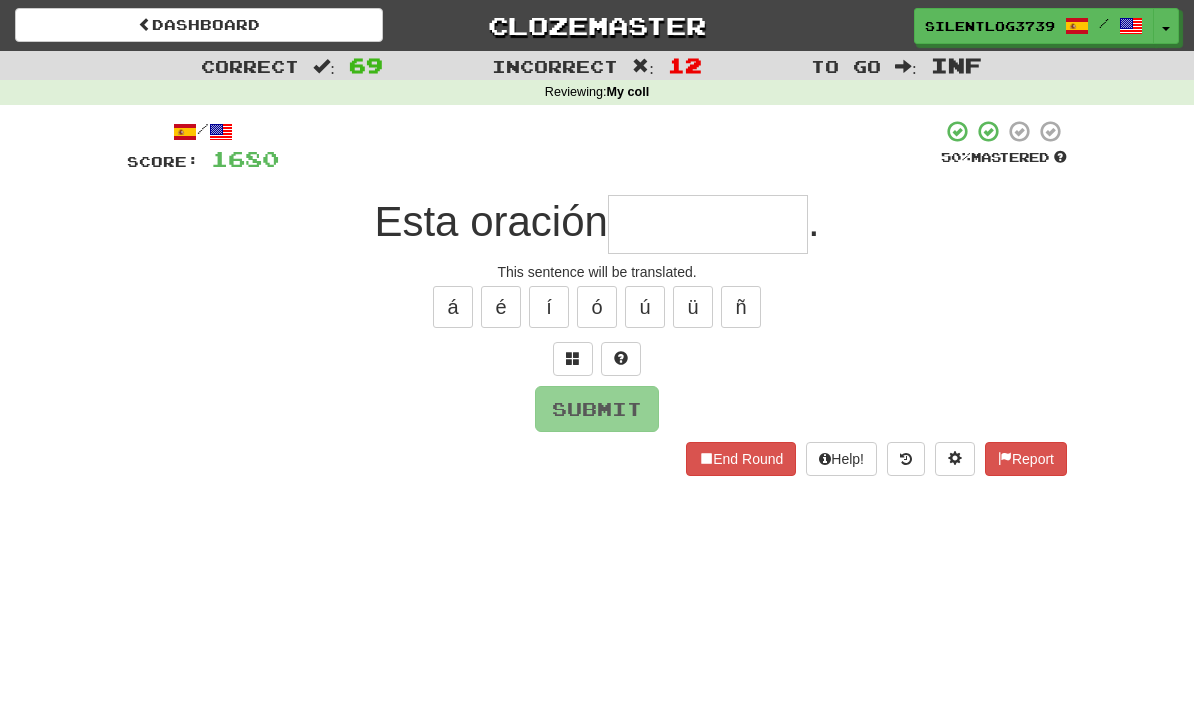 type on "*" 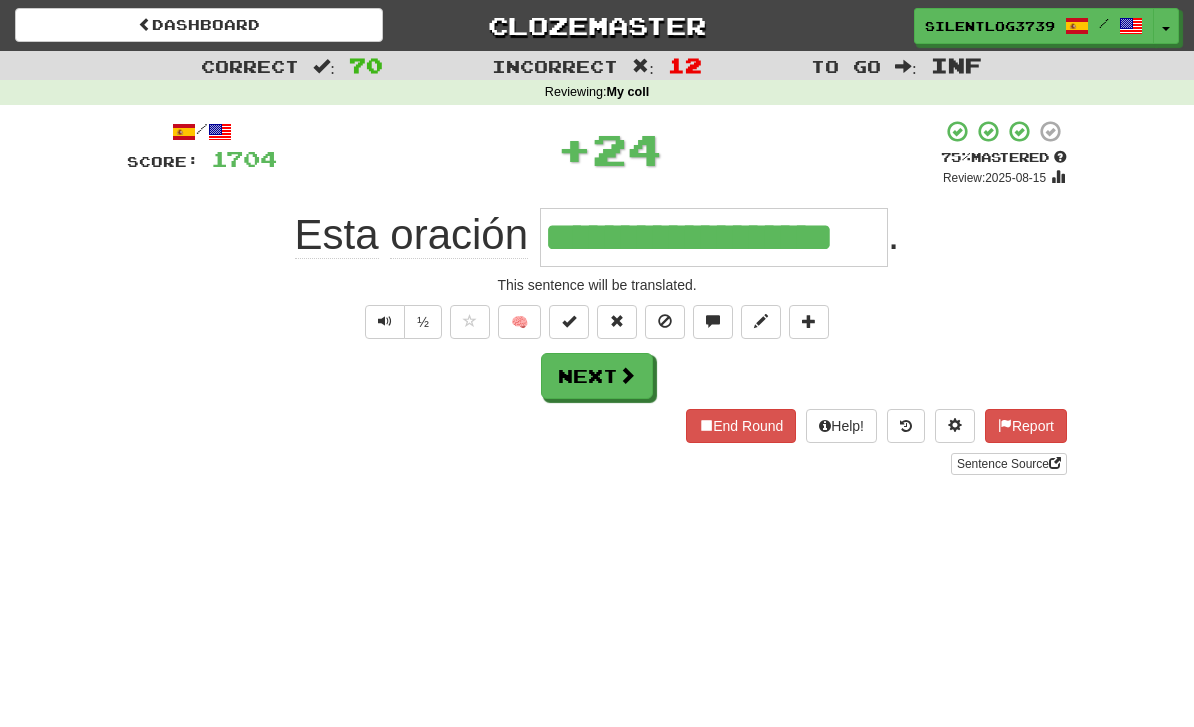 type on "**********" 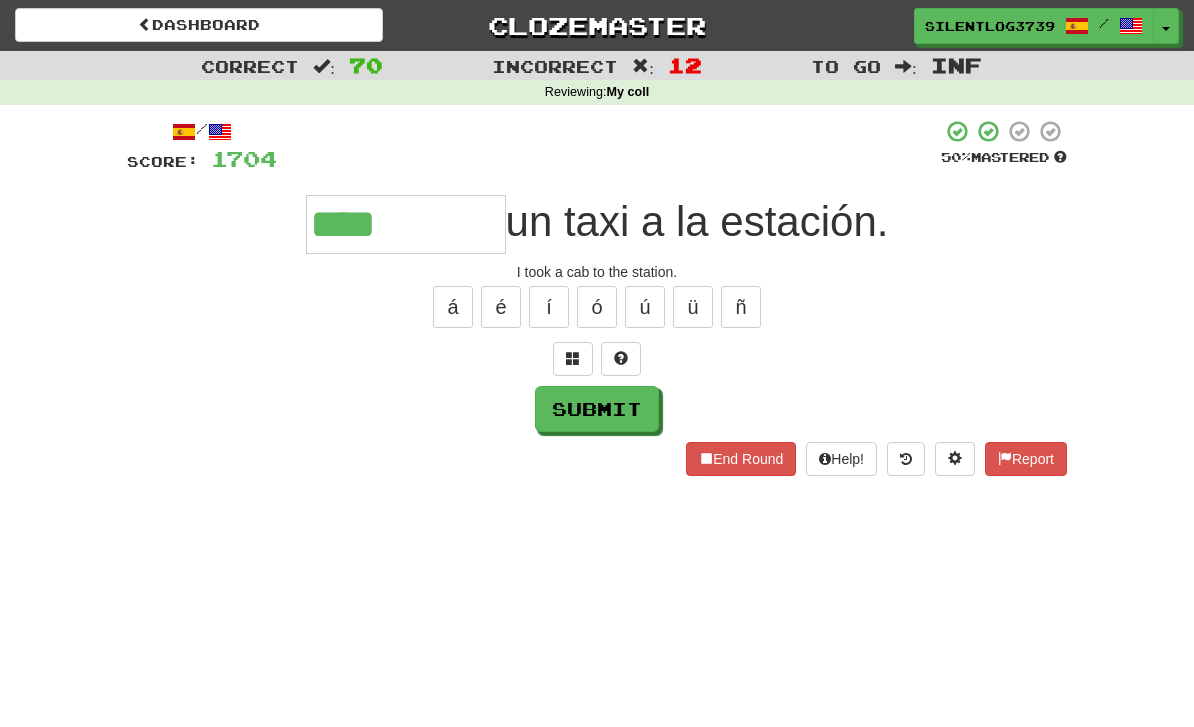 type on "****" 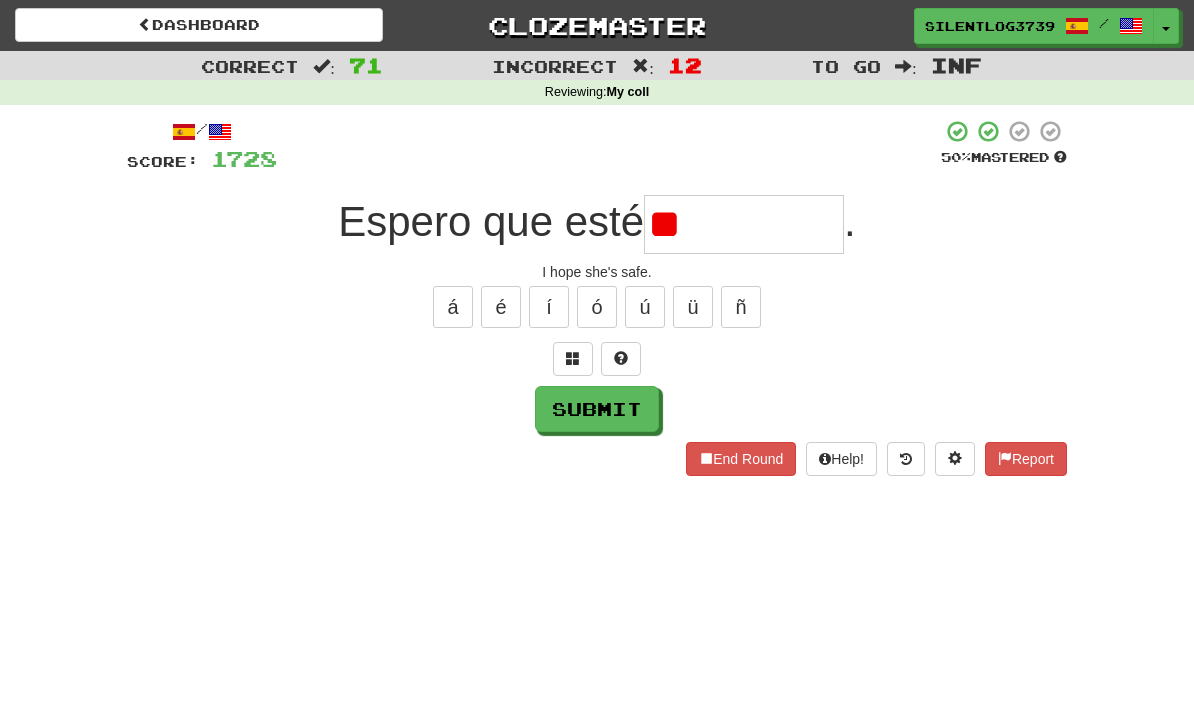 type on "*" 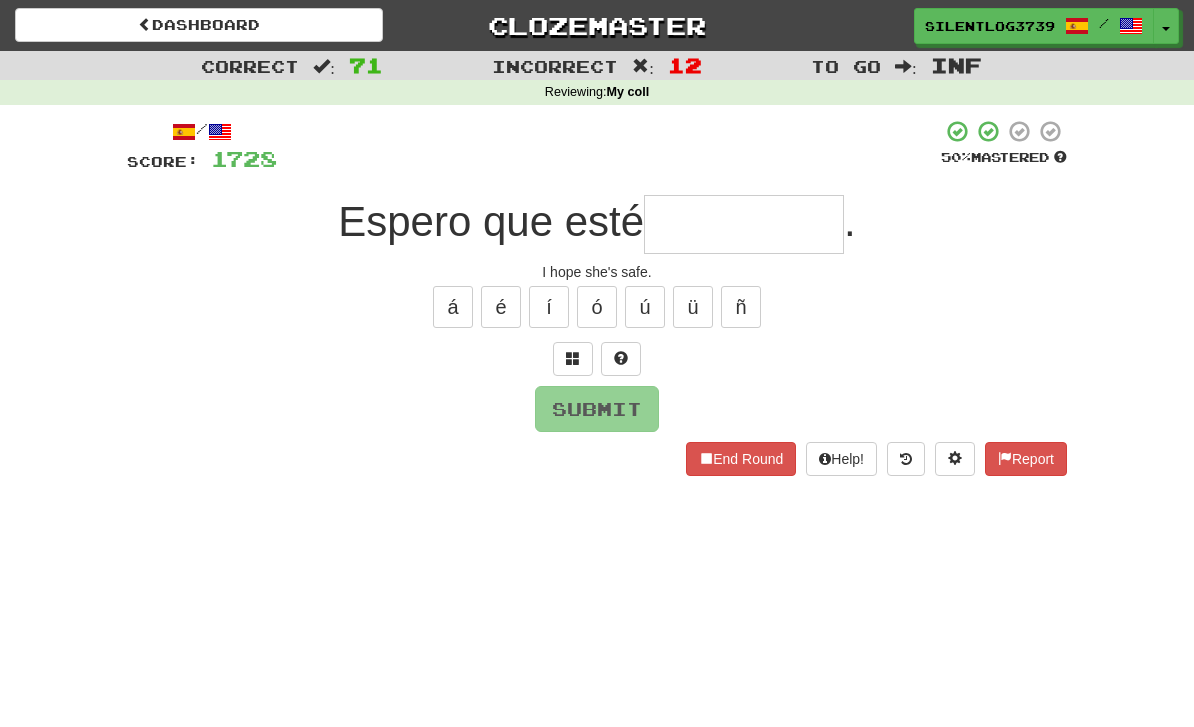 type on "*" 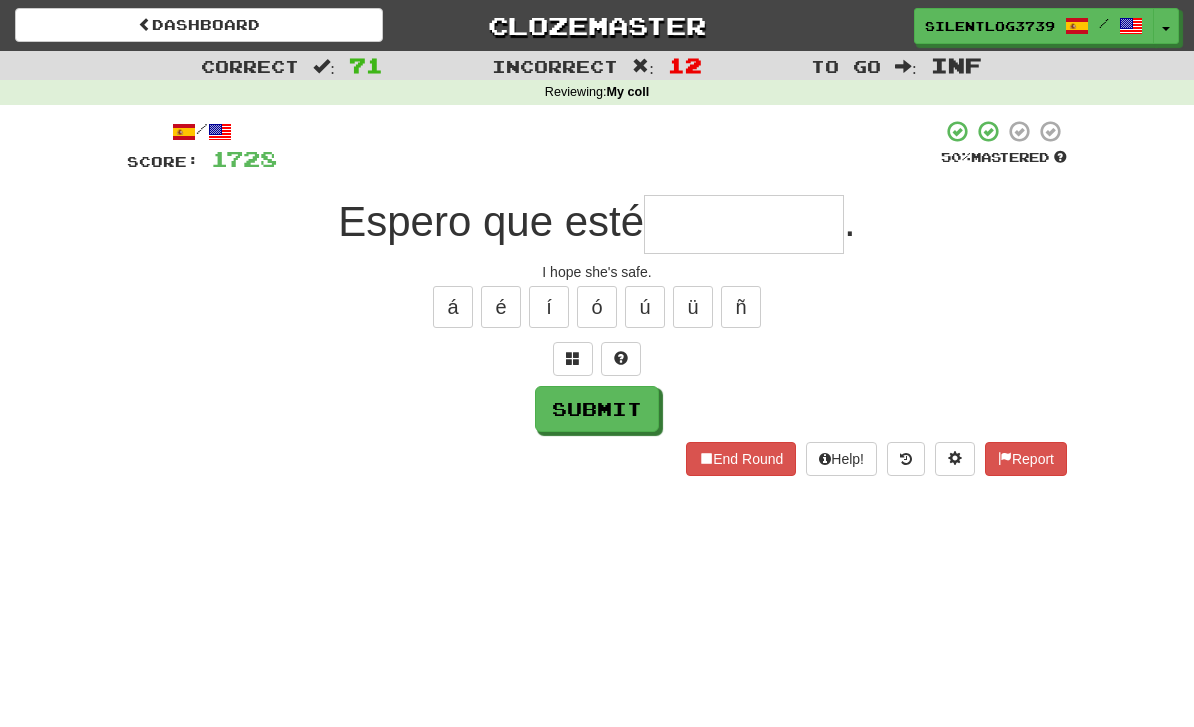 type on "*" 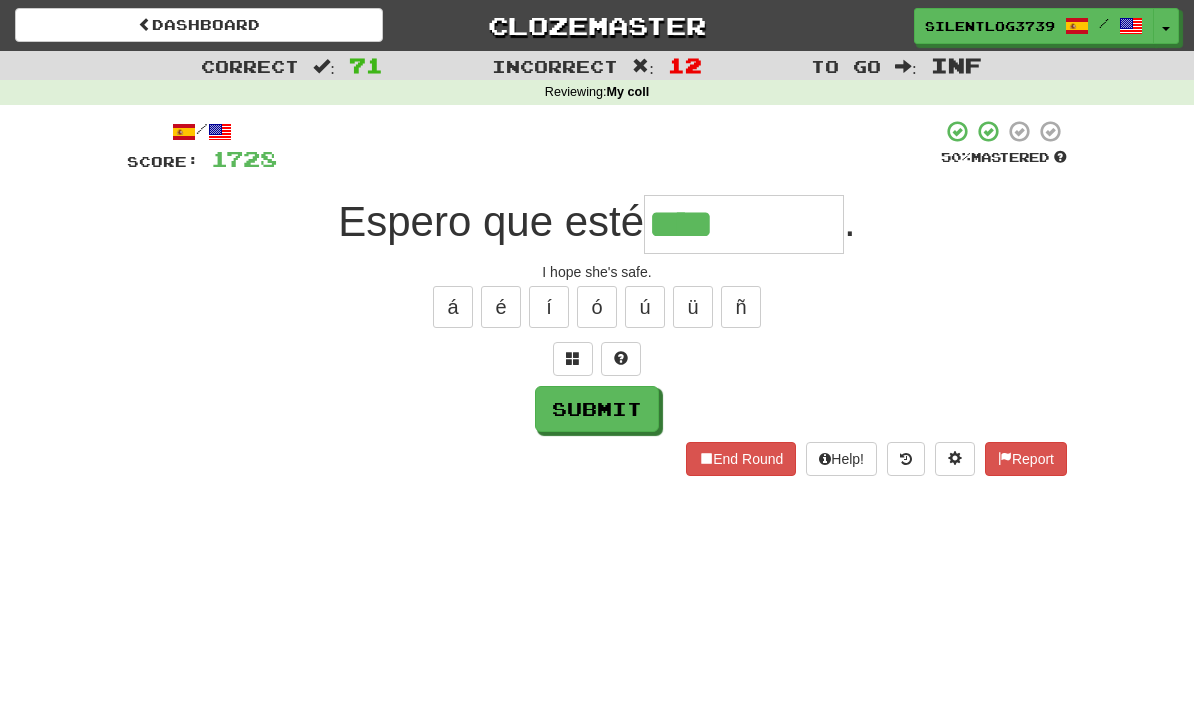 type on "*******" 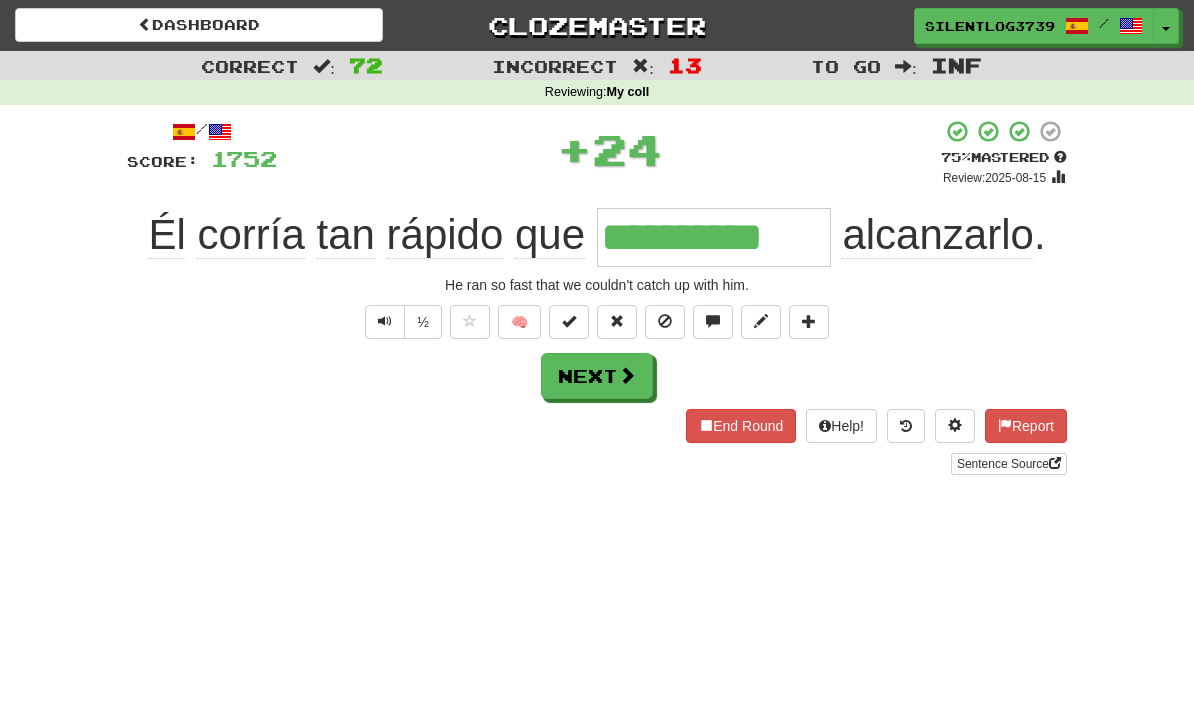 type on "**********" 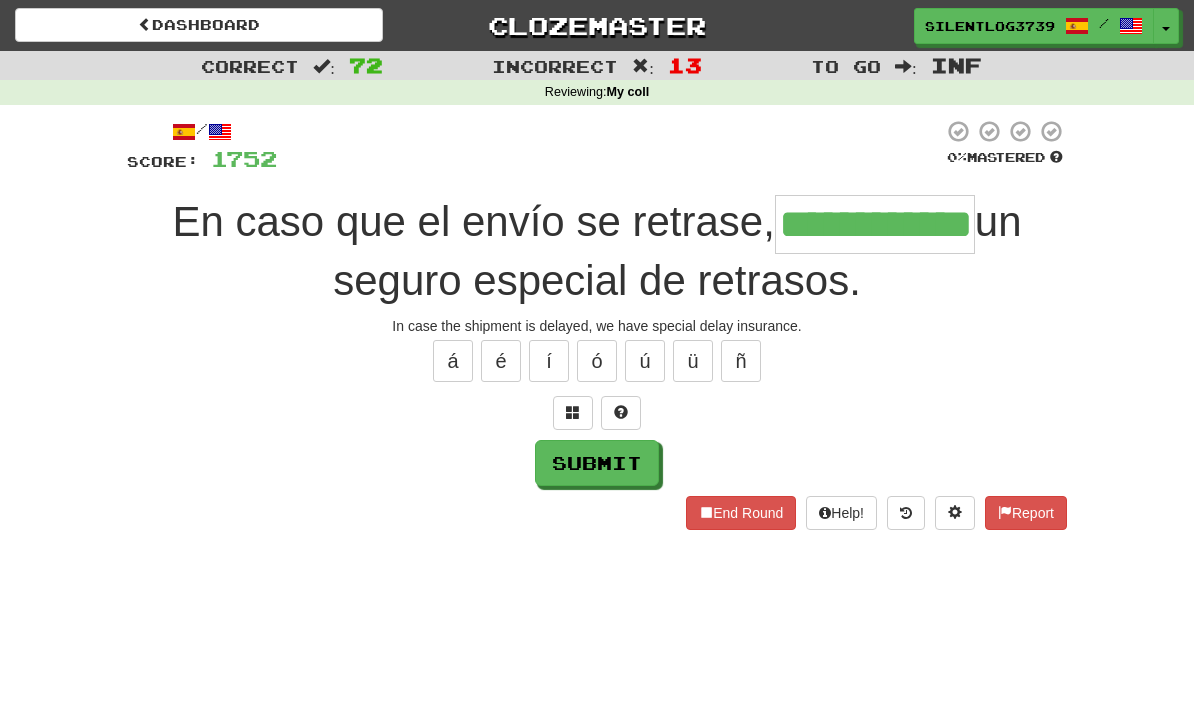 type on "**********" 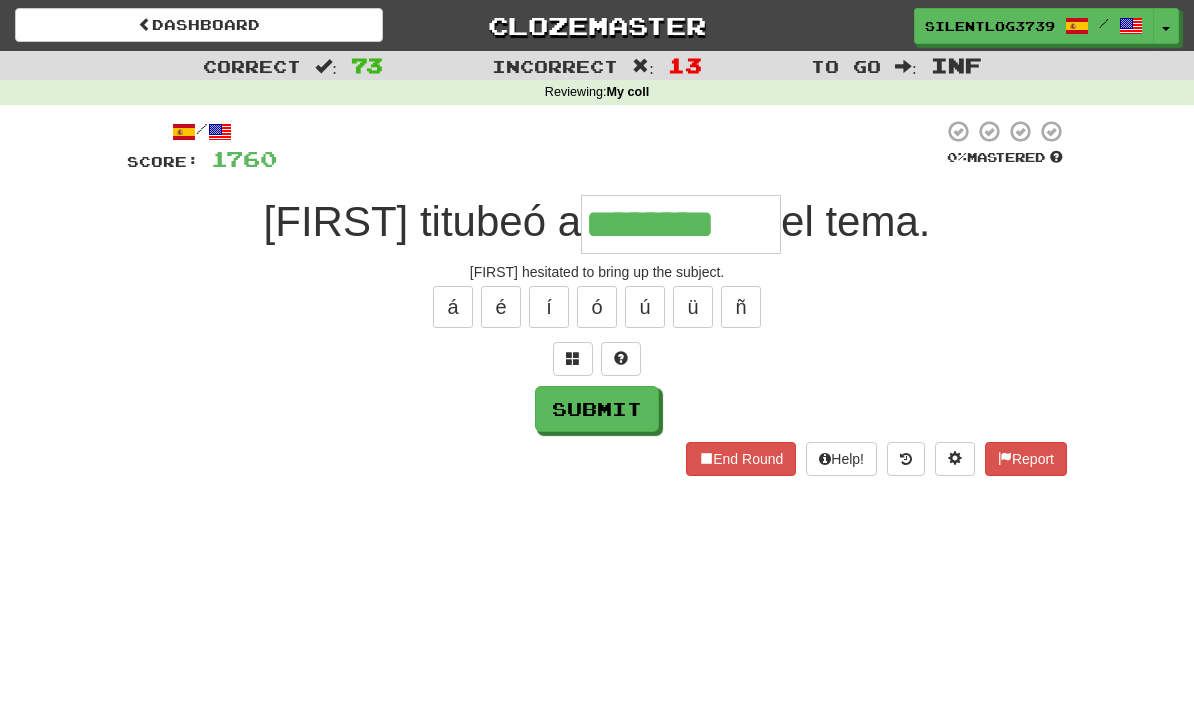 type on "********" 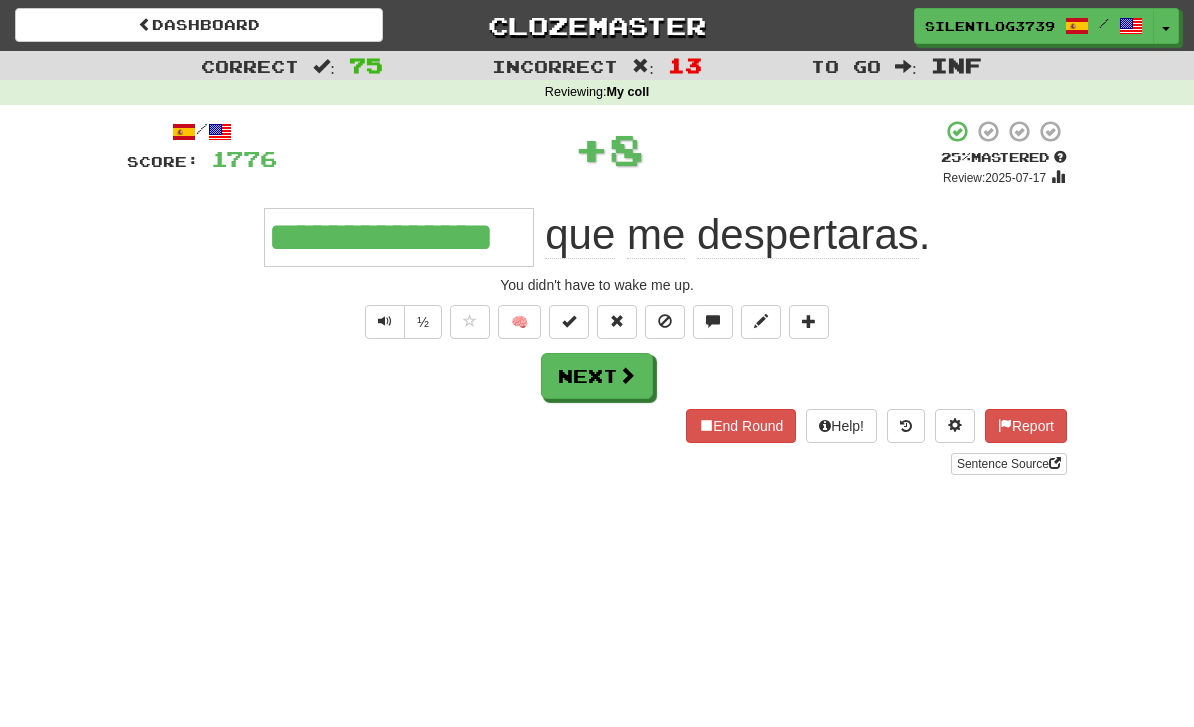type on "**********" 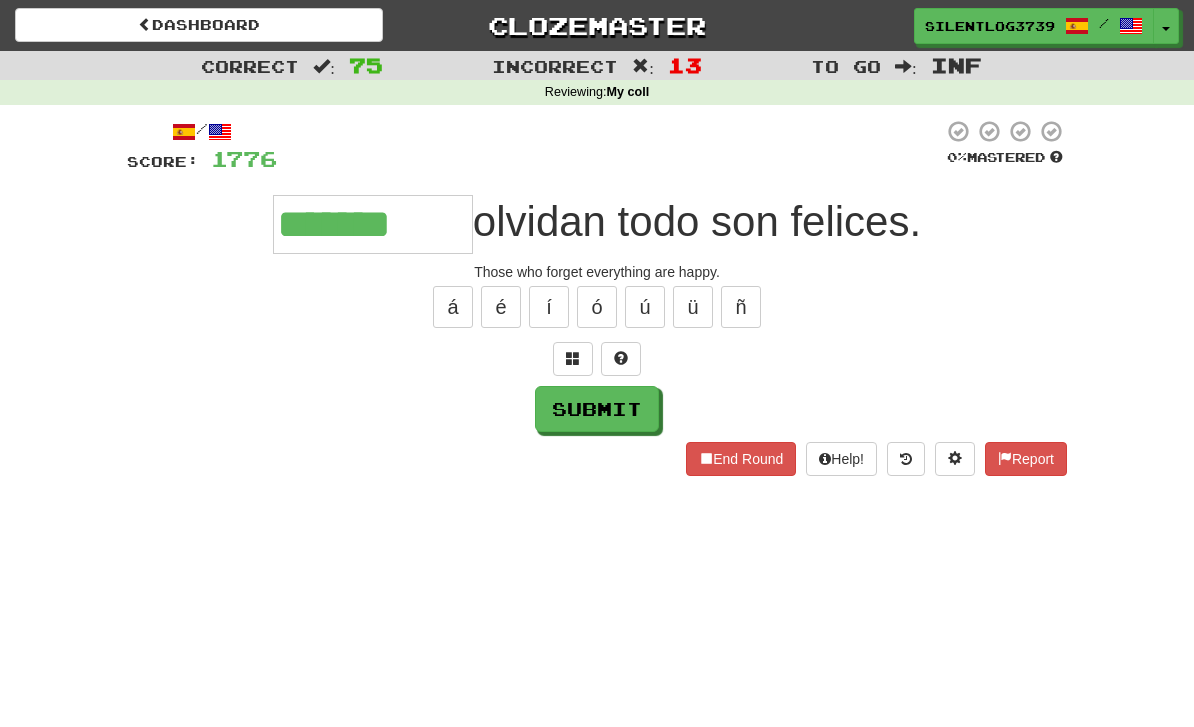 type on "*******" 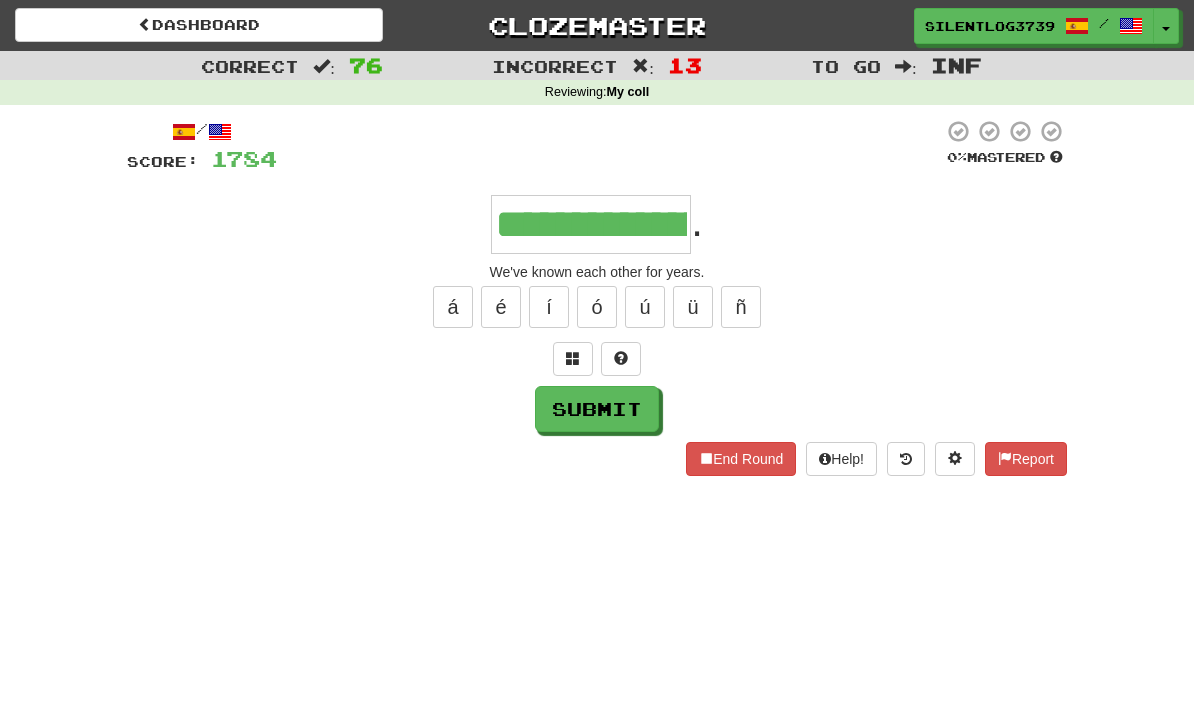 type on "**********" 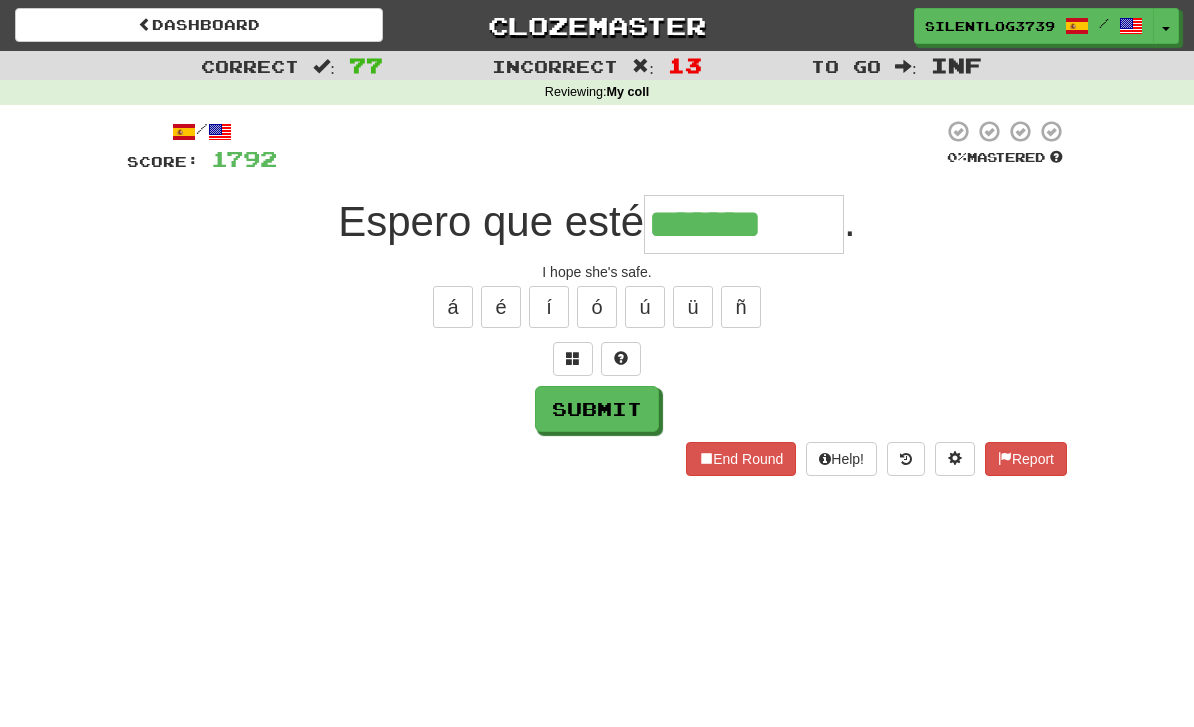 type on "*******" 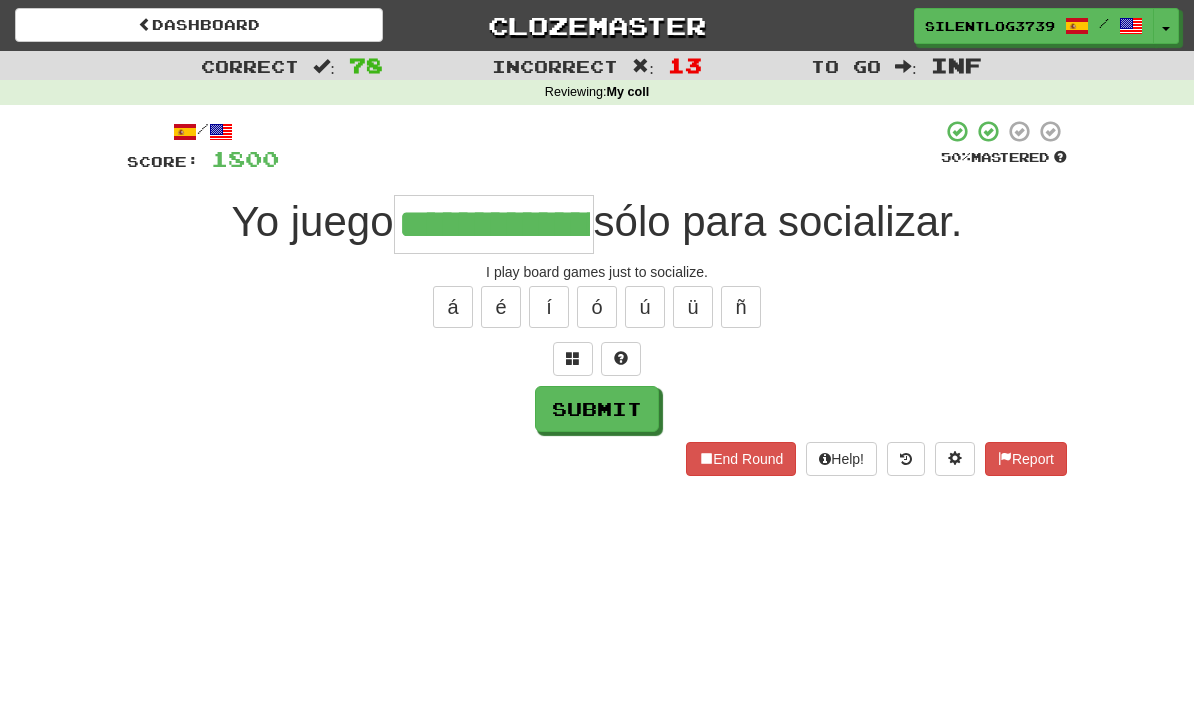 type on "**********" 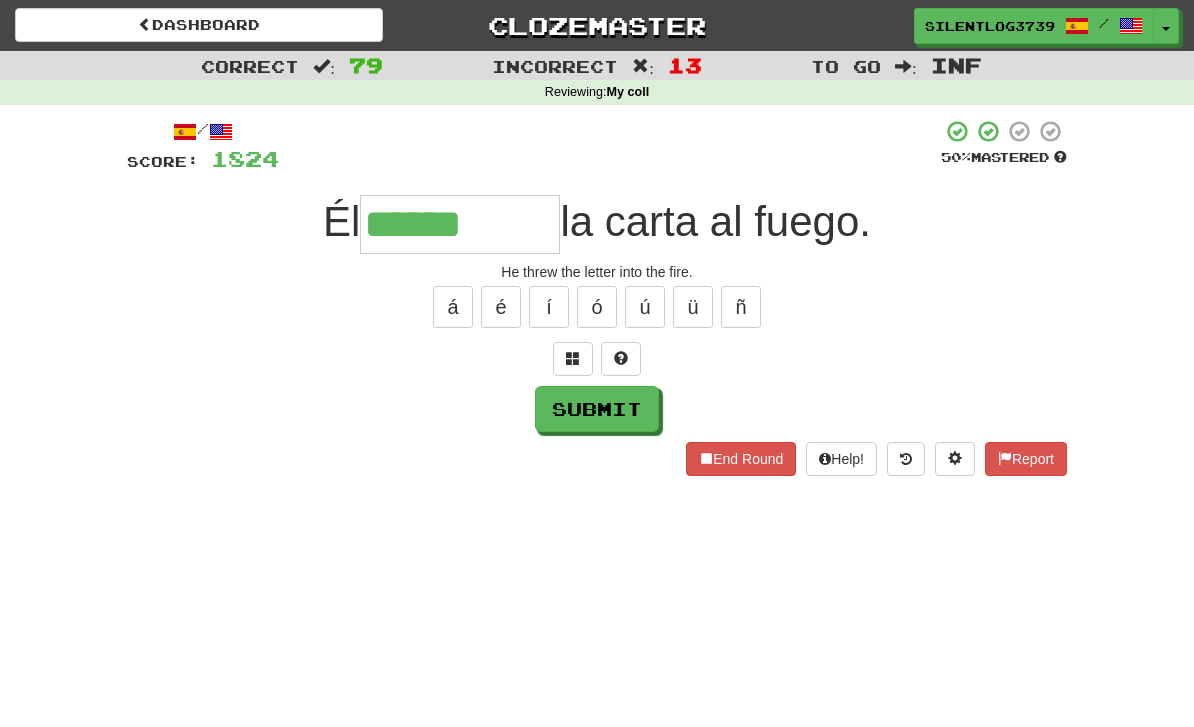 type on "******" 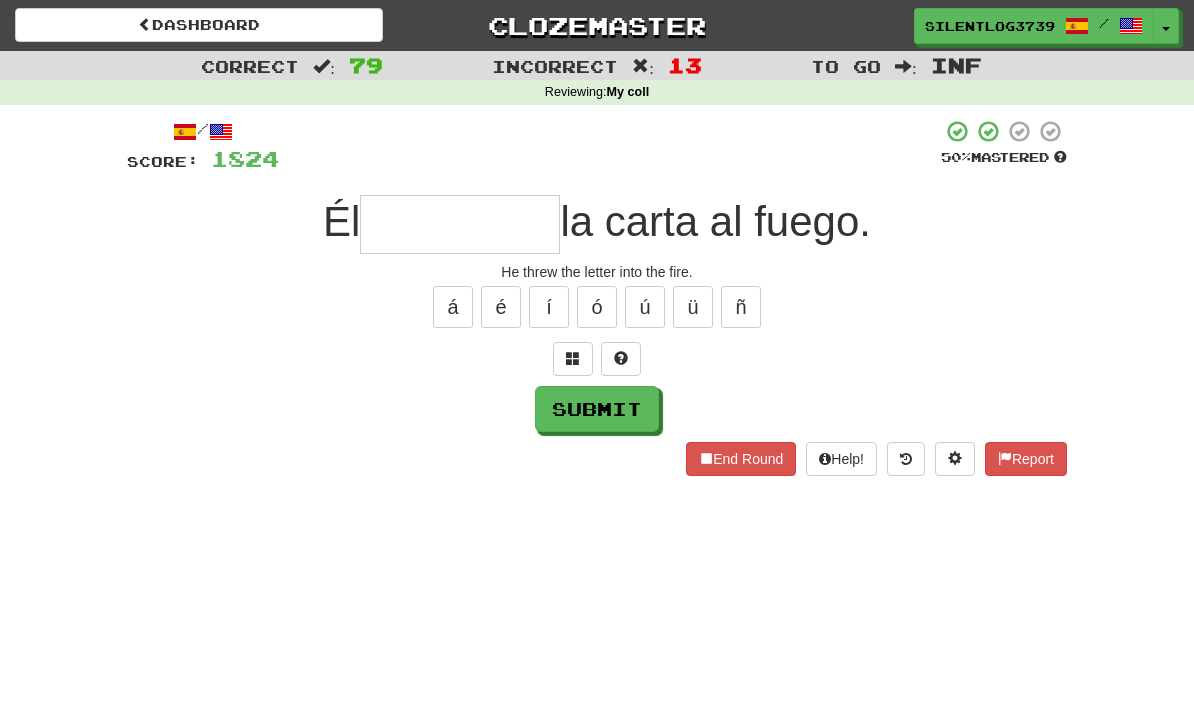 type on "*" 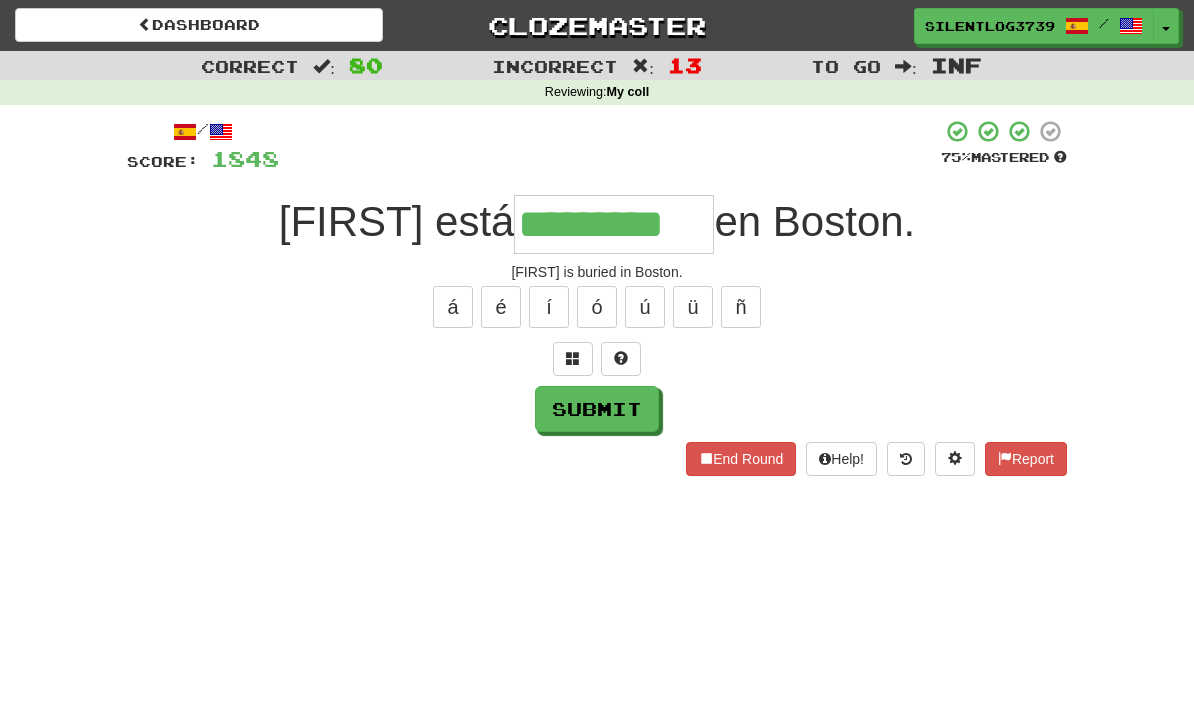 type on "*********" 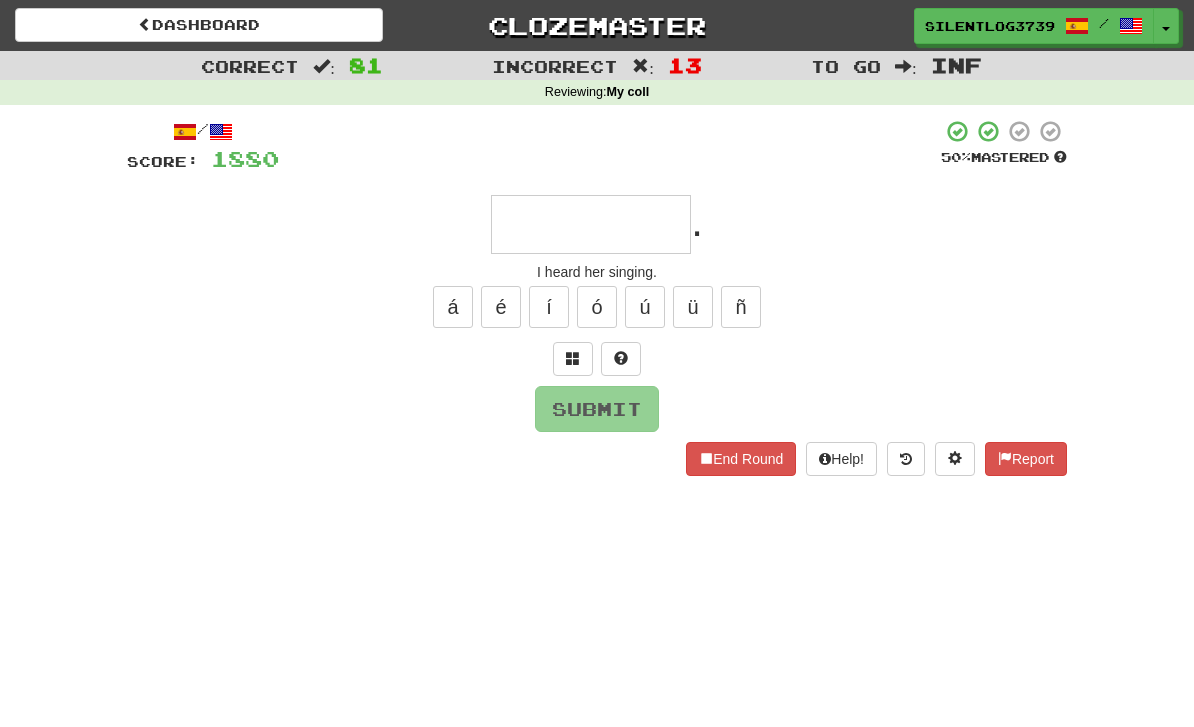 type on "*" 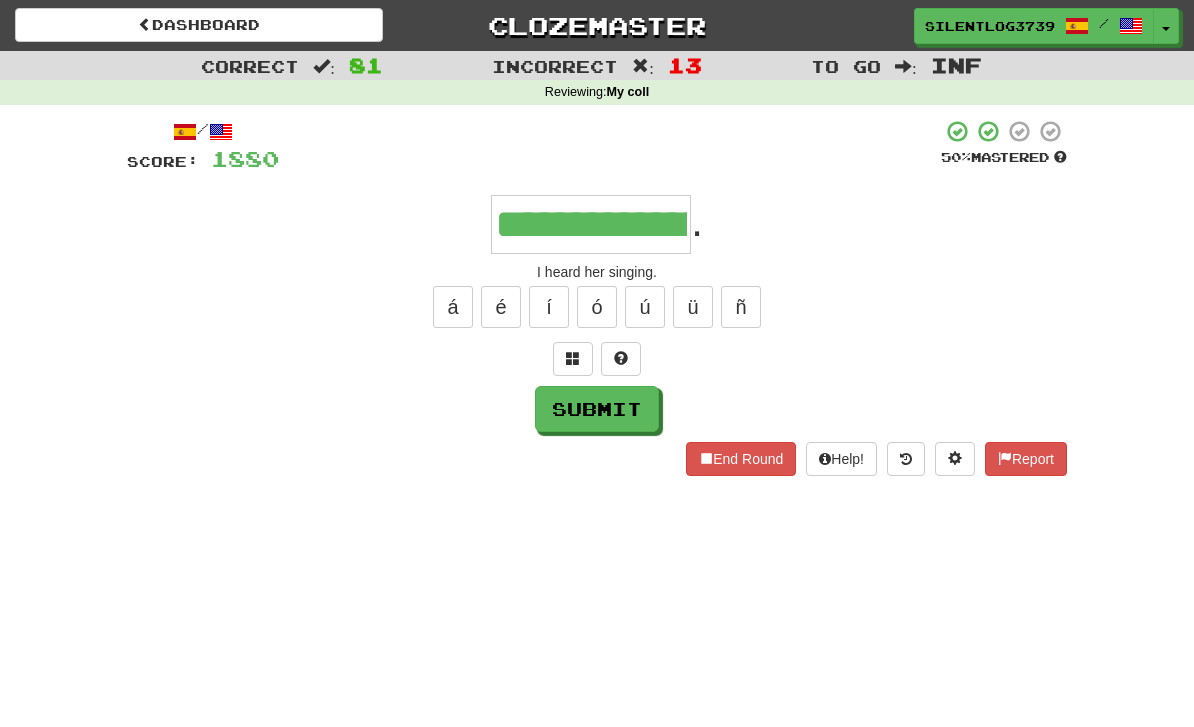 type on "**********" 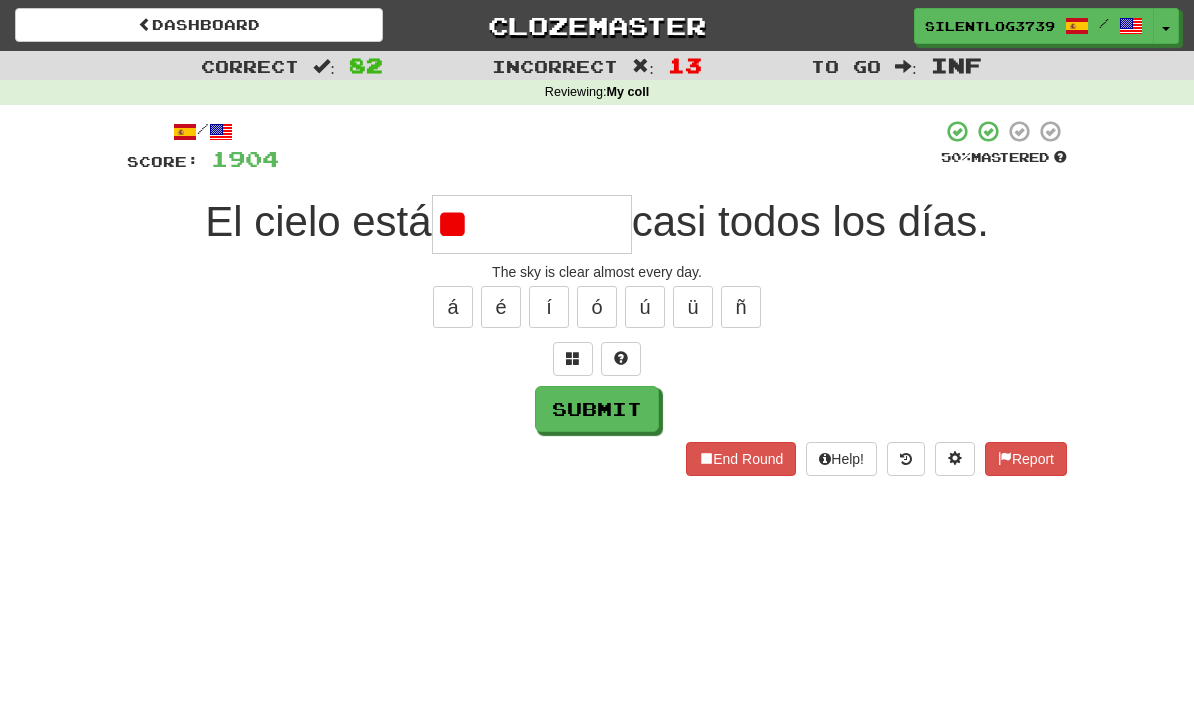 type on "*" 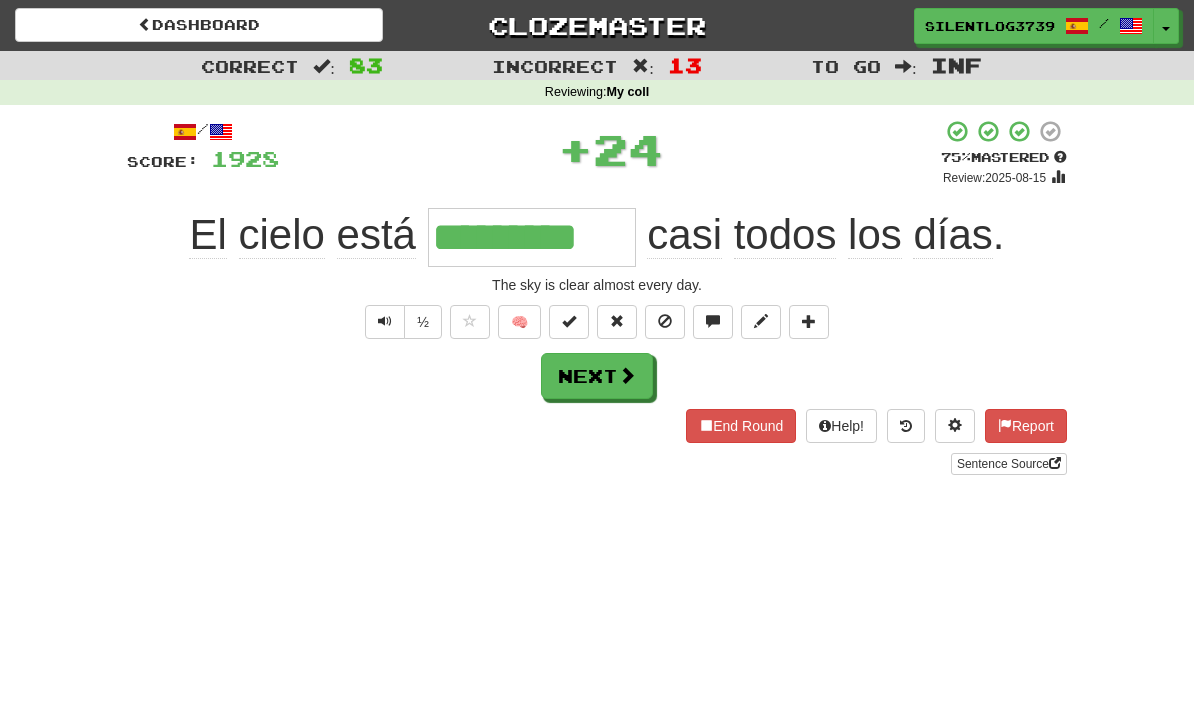 type on "*********" 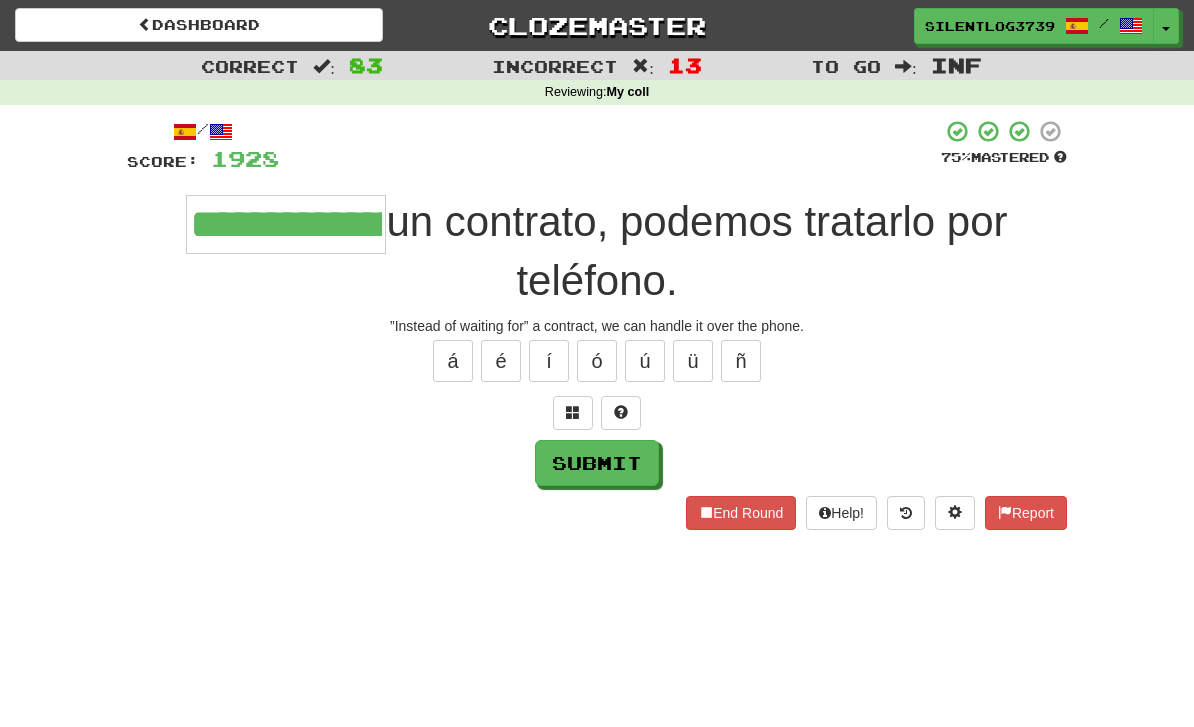 type on "**********" 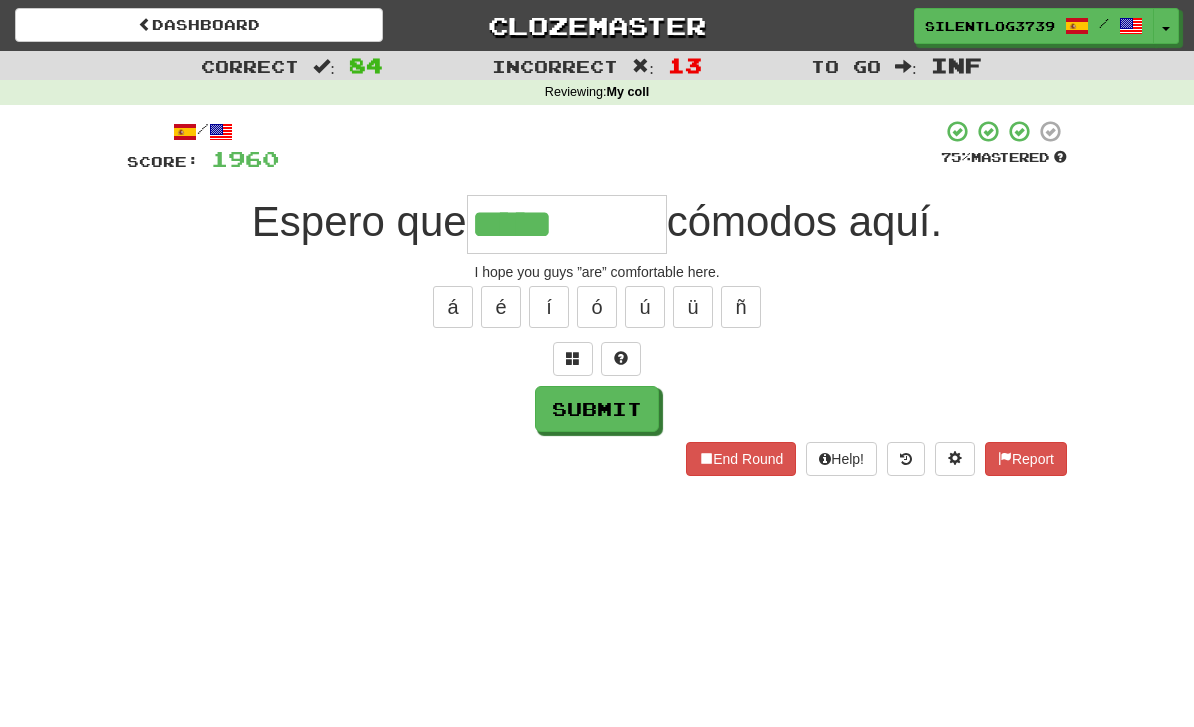 type on "*****" 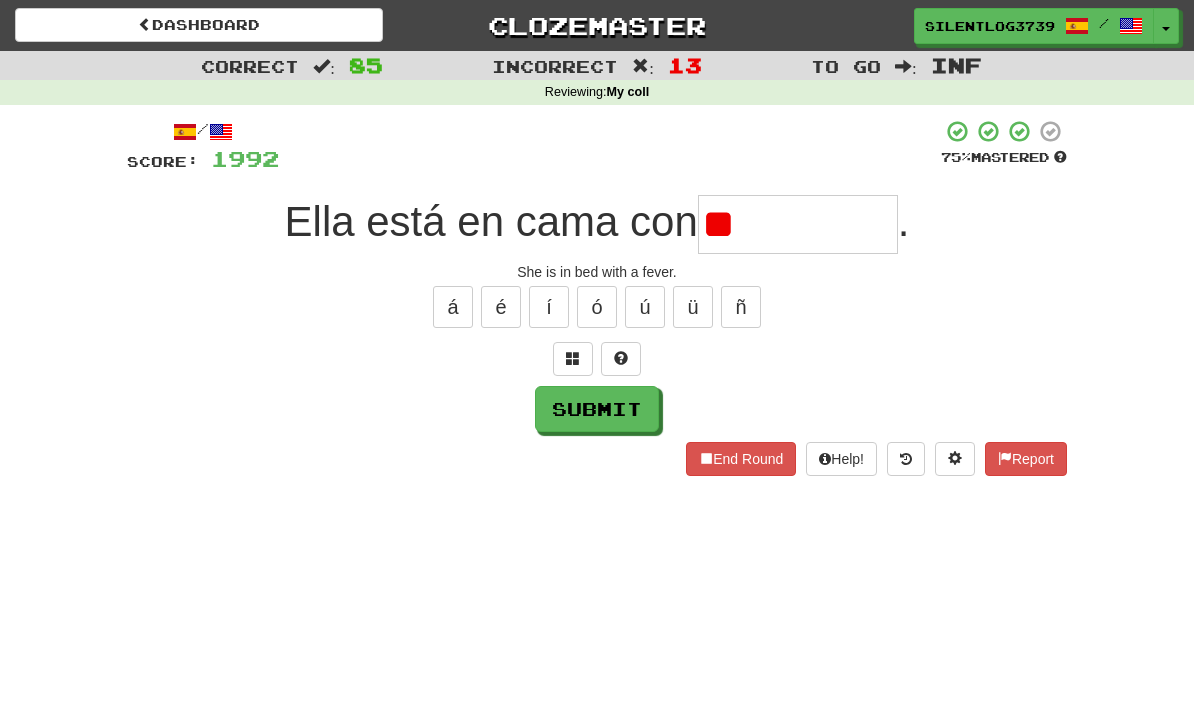 type on "*" 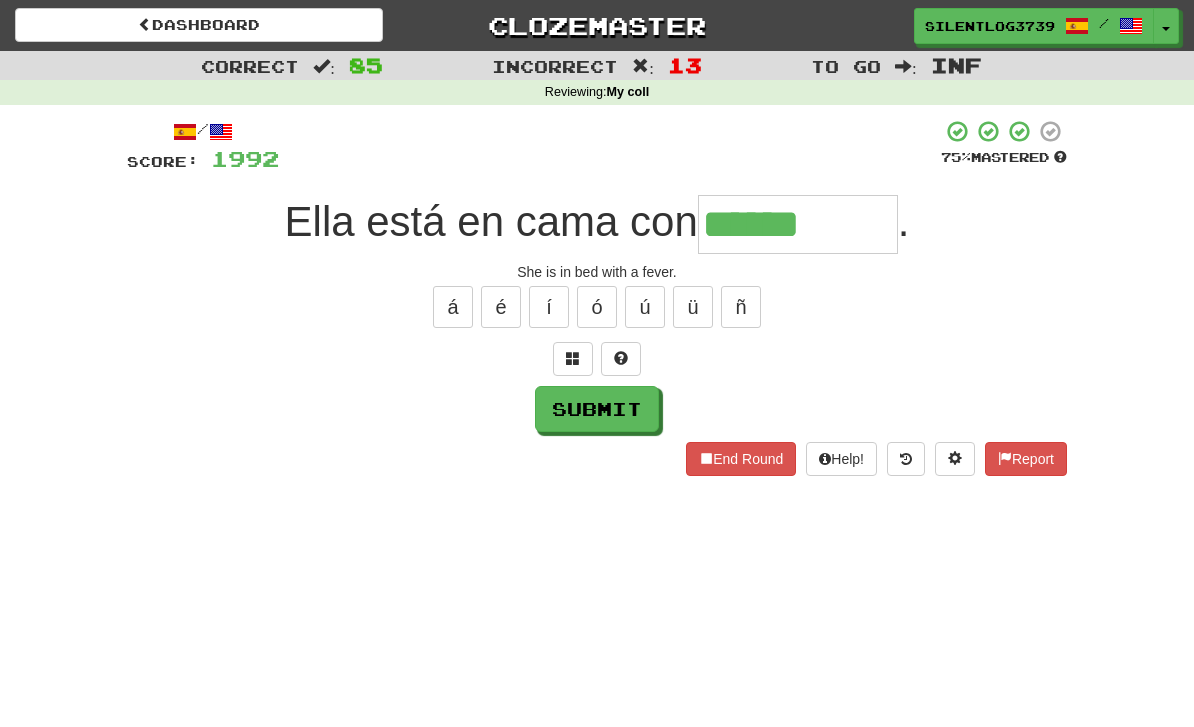 type on "******" 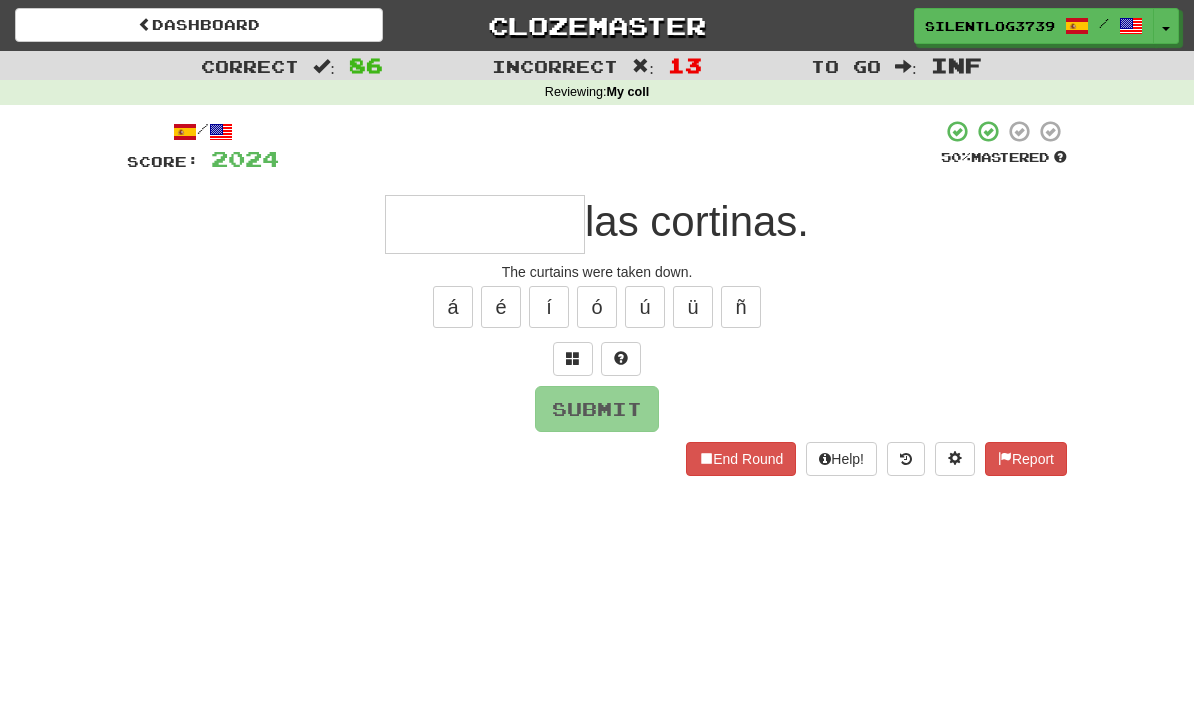 type on "*" 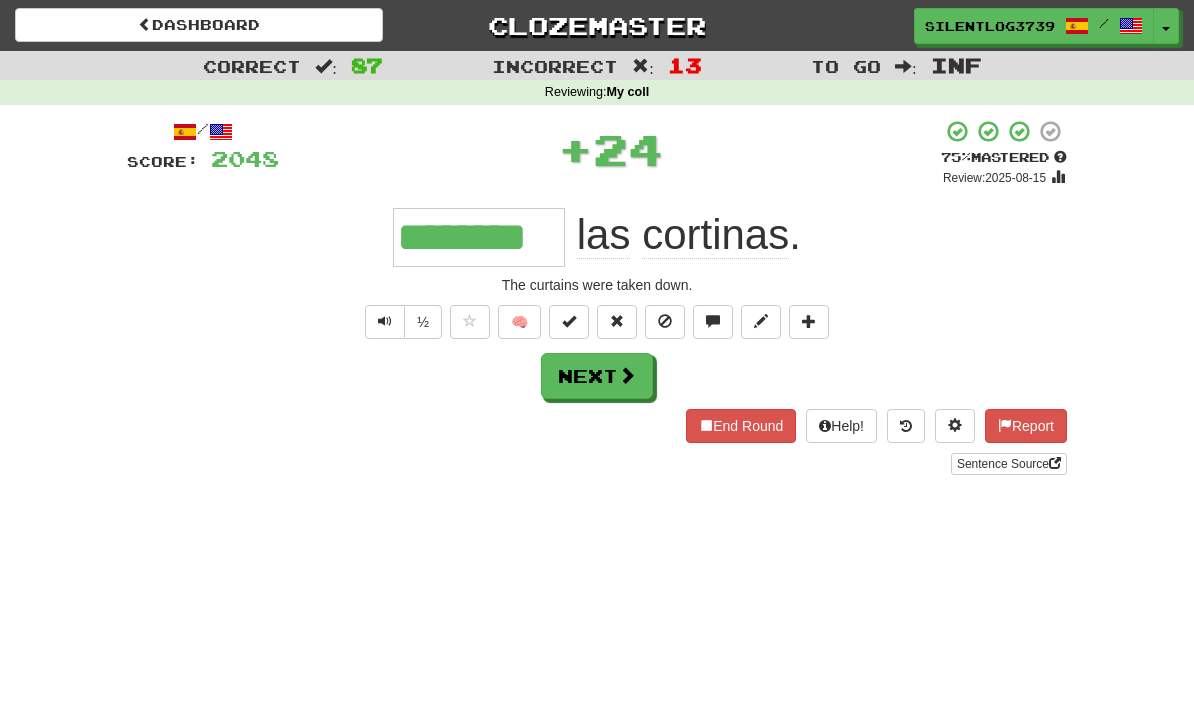 type on "********" 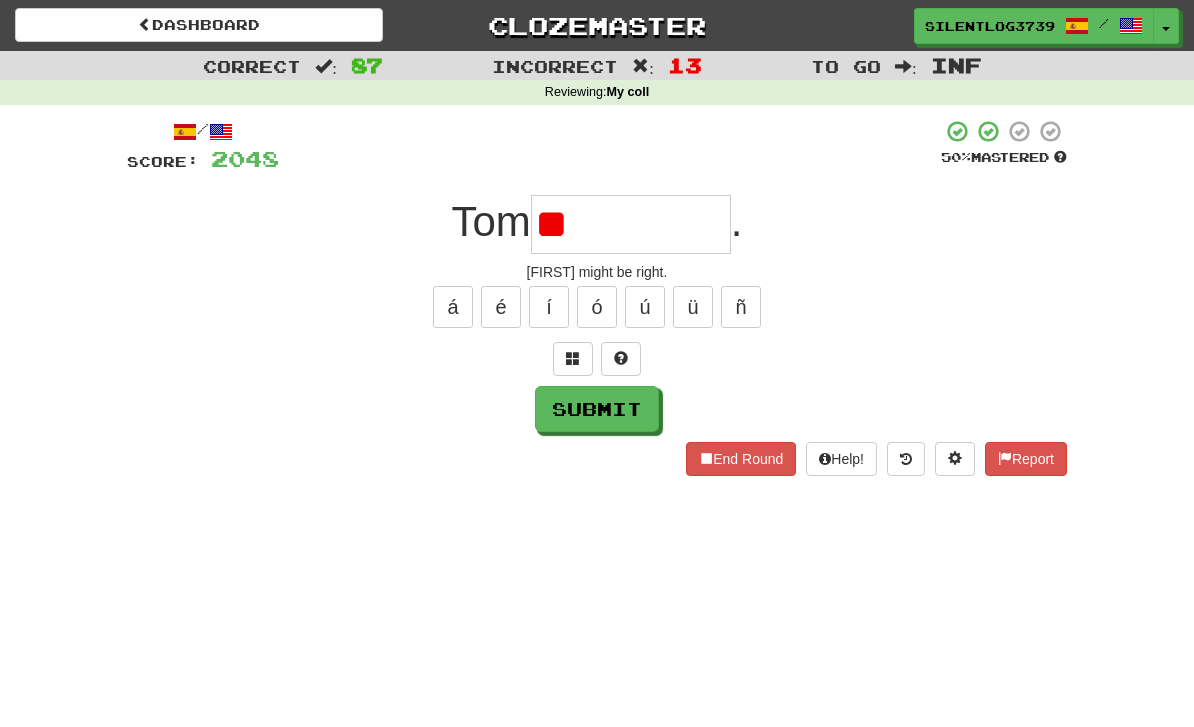 type on "*" 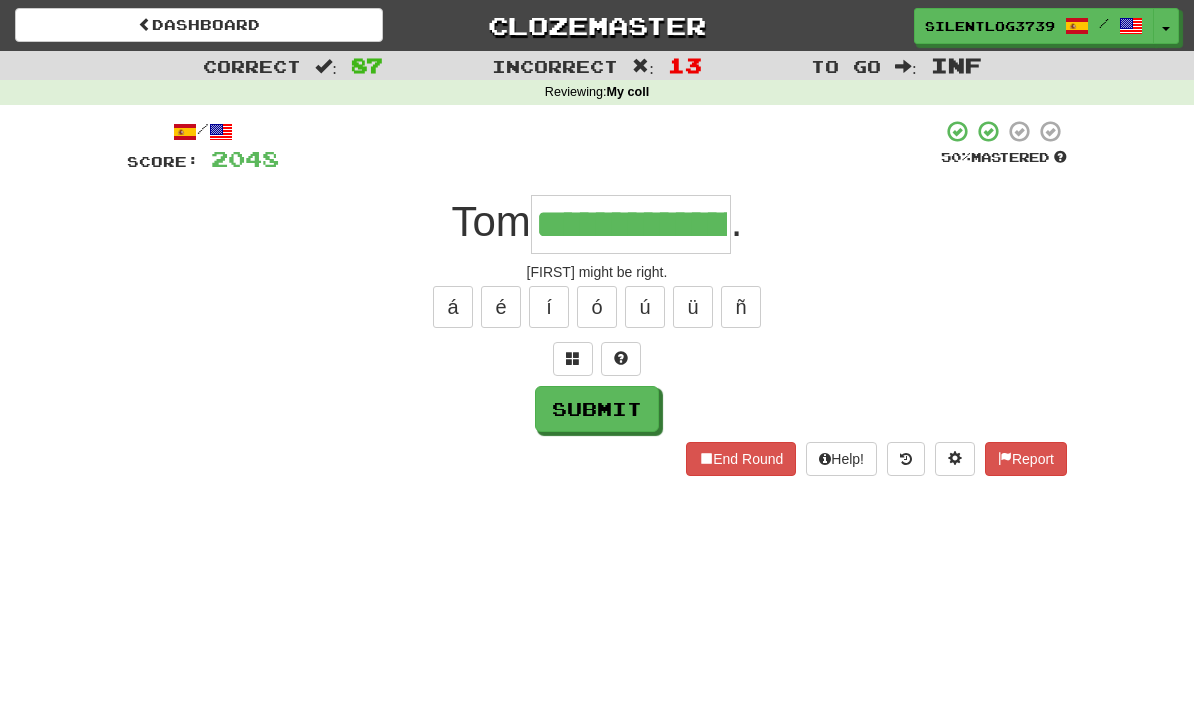 type on "**********" 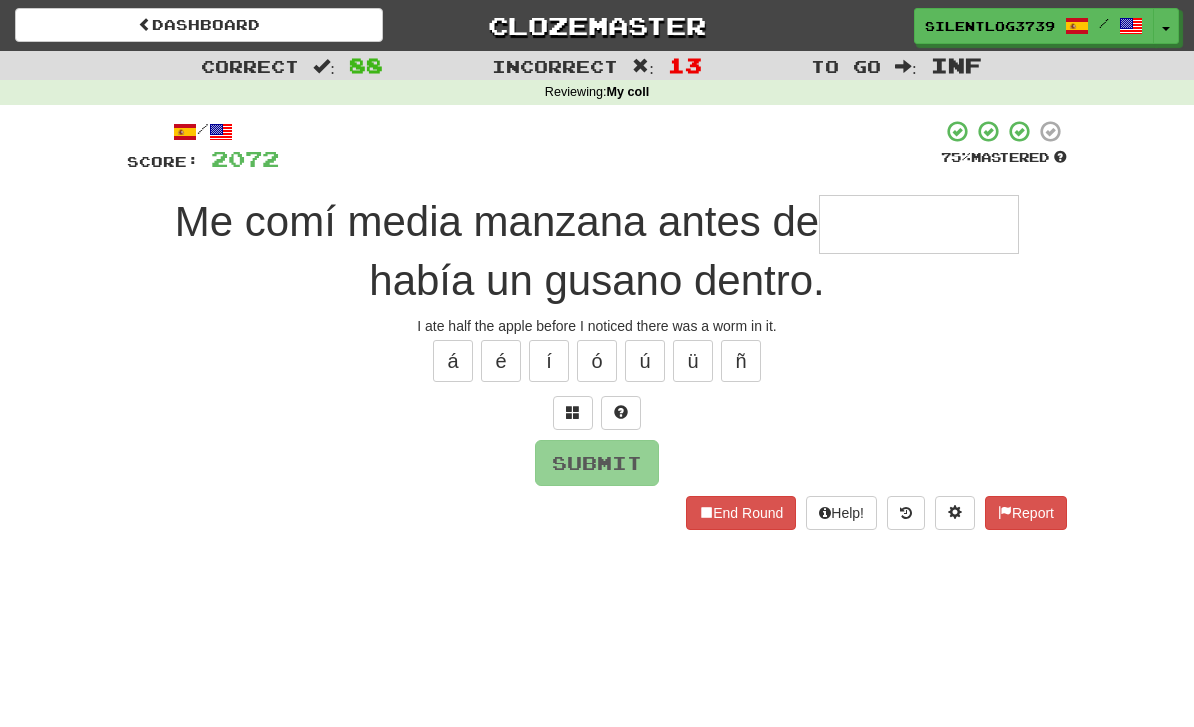 type on "*" 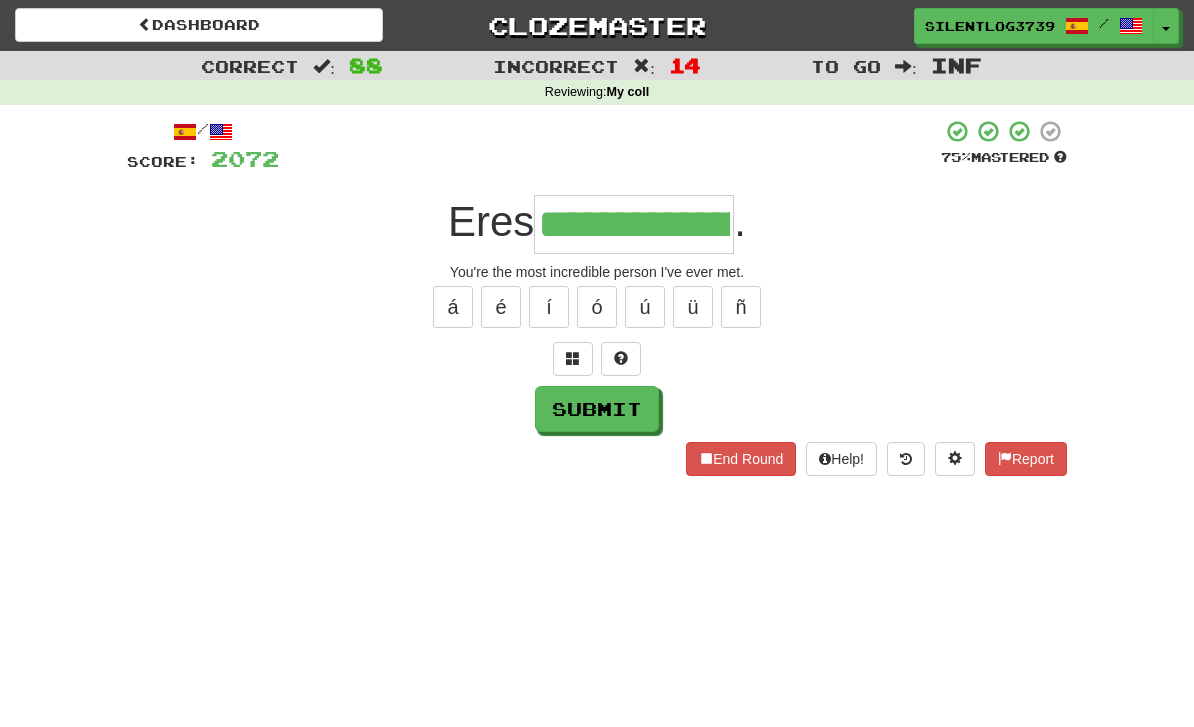 type on "**********" 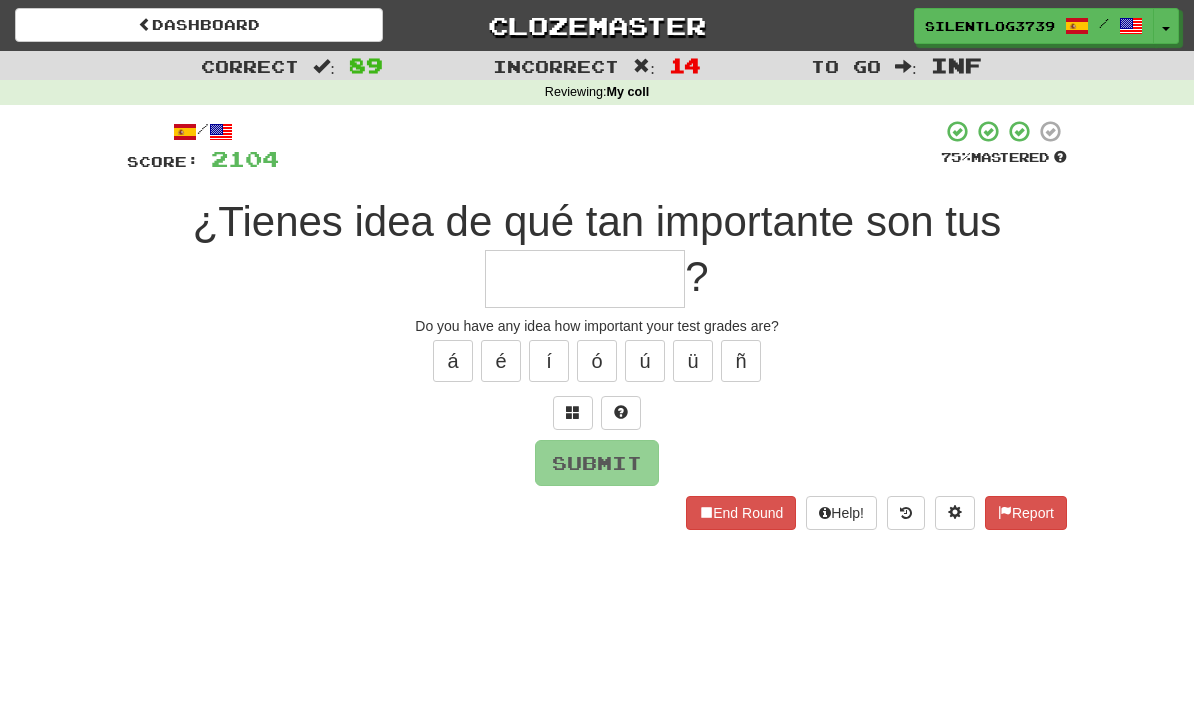type on "*" 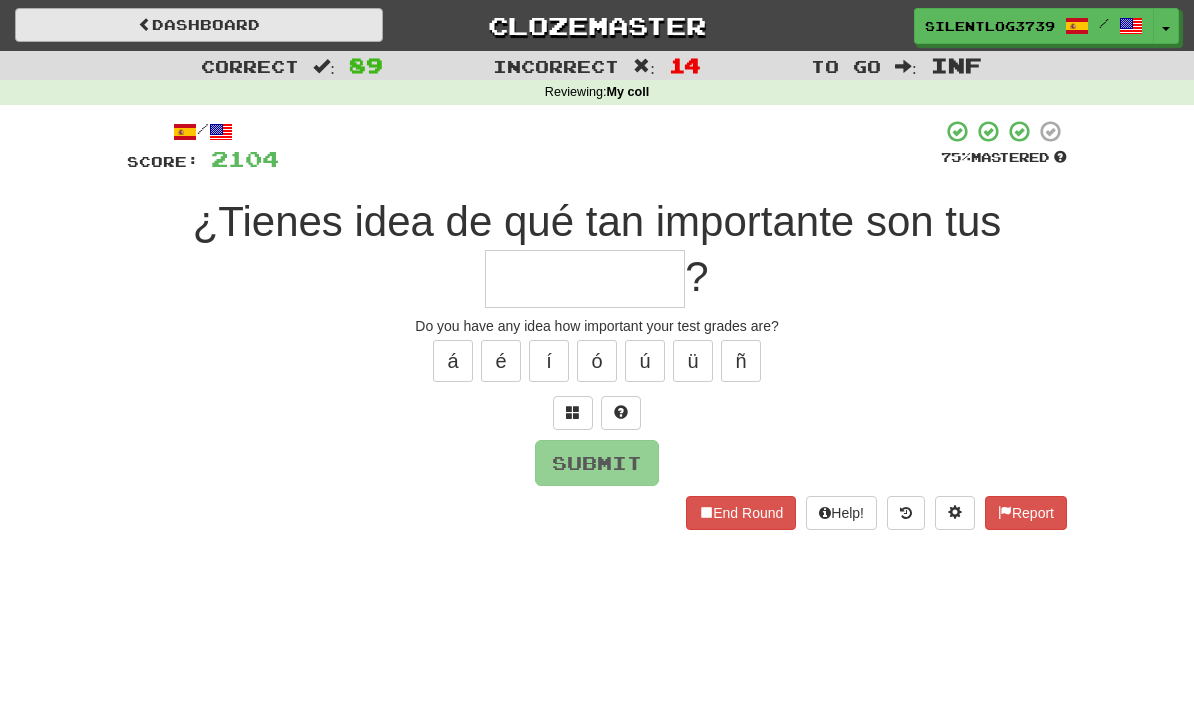 click on "Dashboard" at bounding box center [199, 25] 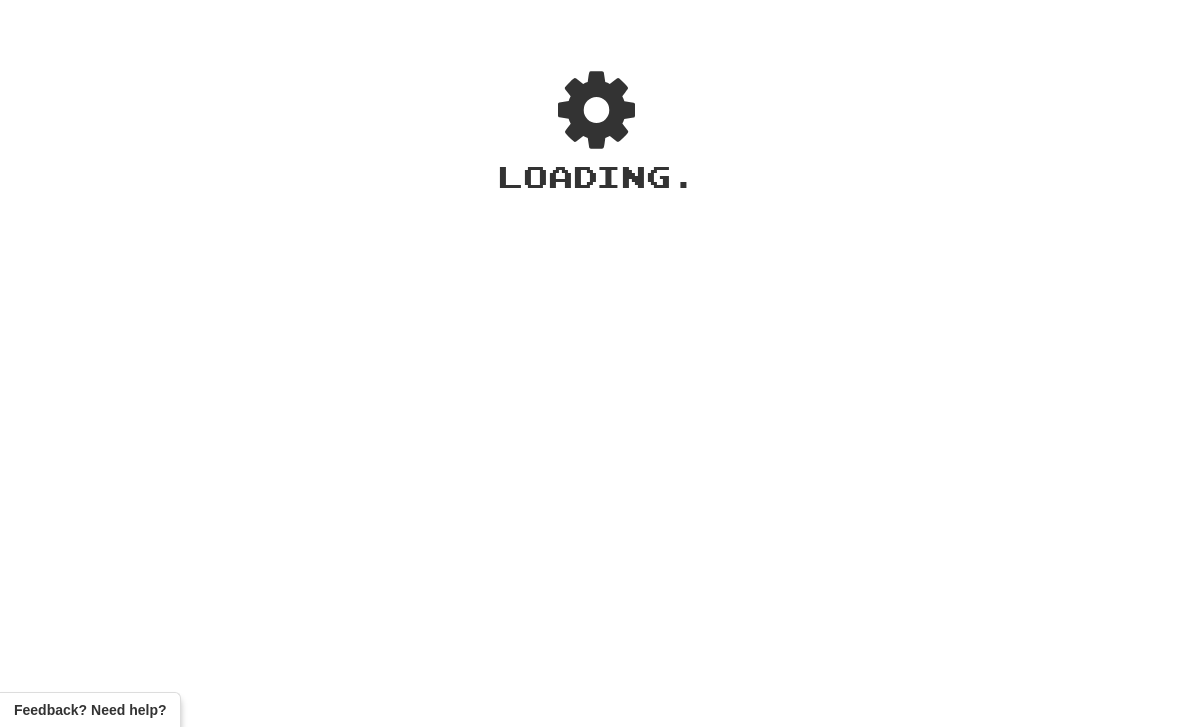 scroll, scrollTop: 0, scrollLeft: 0, axis: both 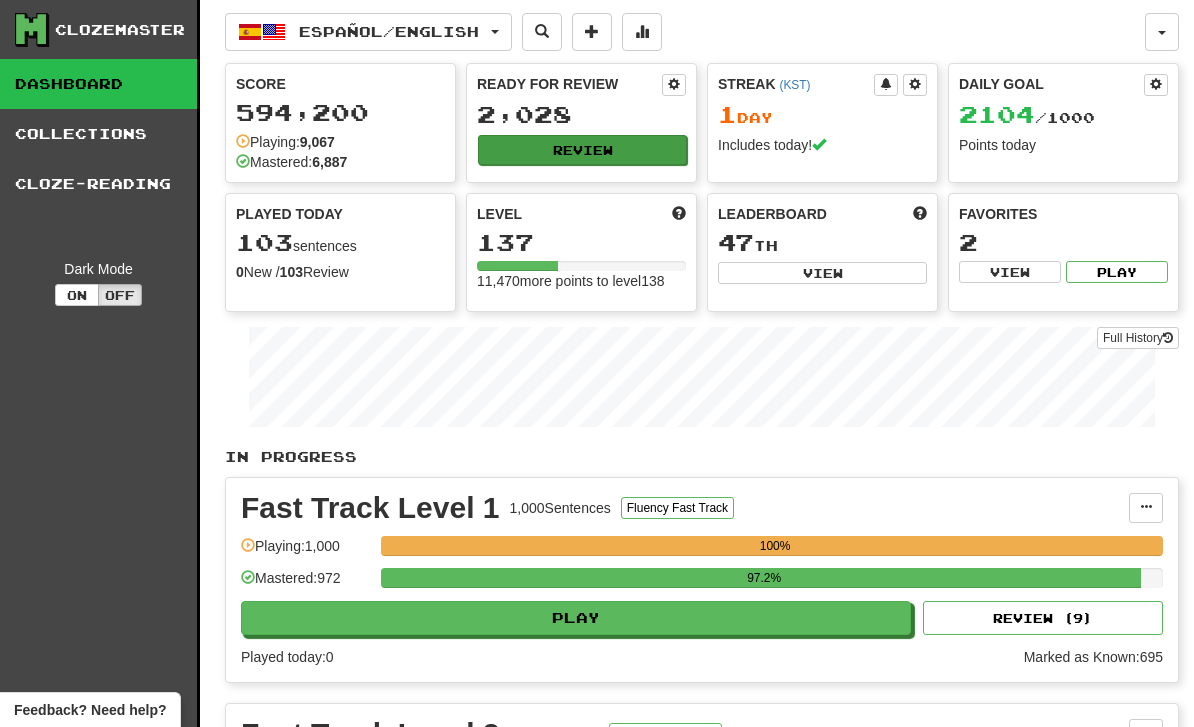 click on "Review" at bounding box center (582, 150) 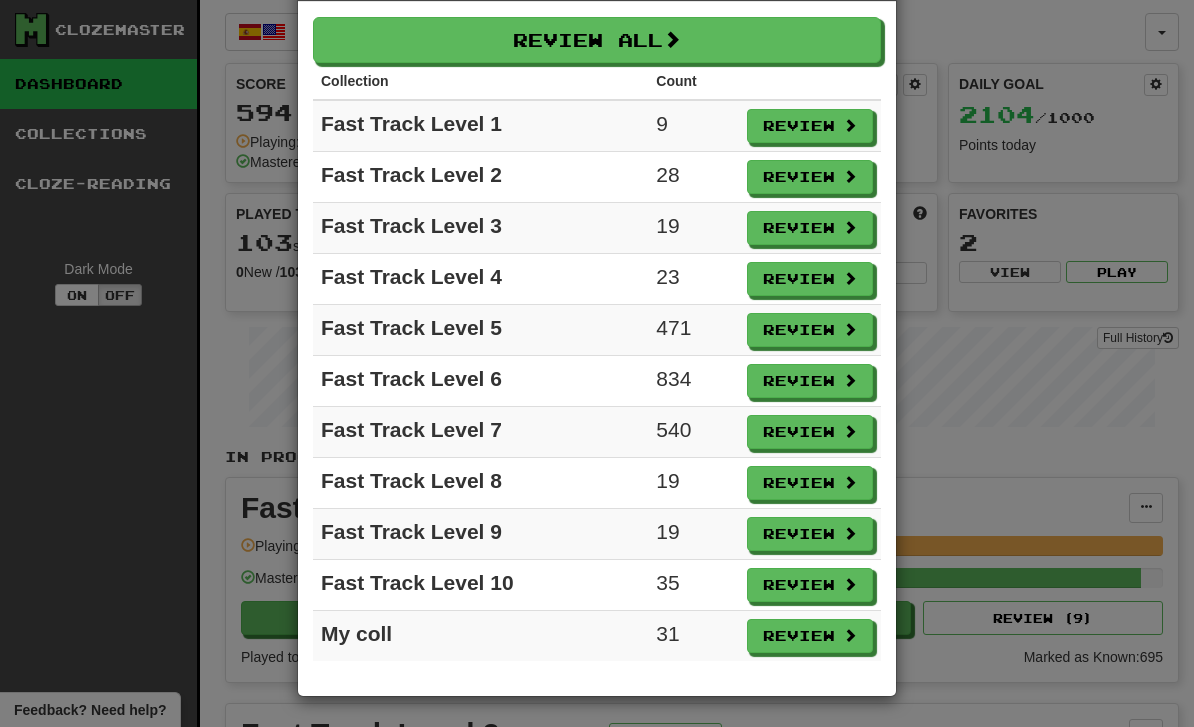 scroll, scrollTop: 80, scrollLeft: 0, axis: vertical 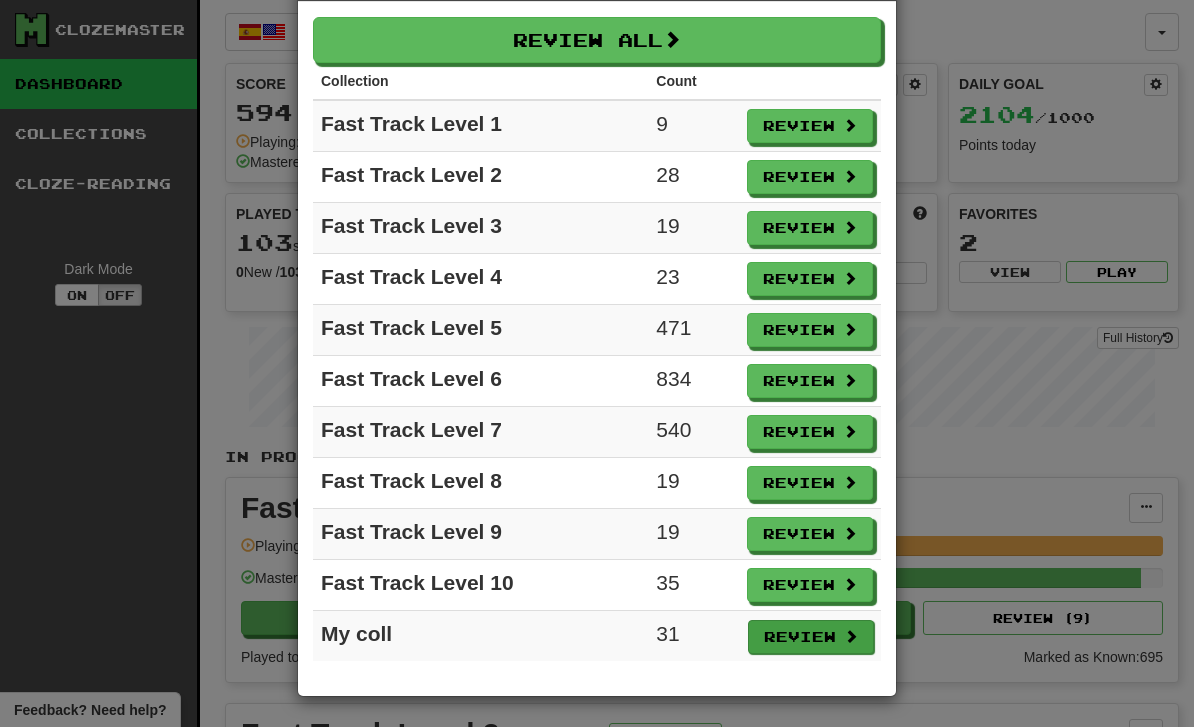 click on "Review" at bounding box center [811, 637] 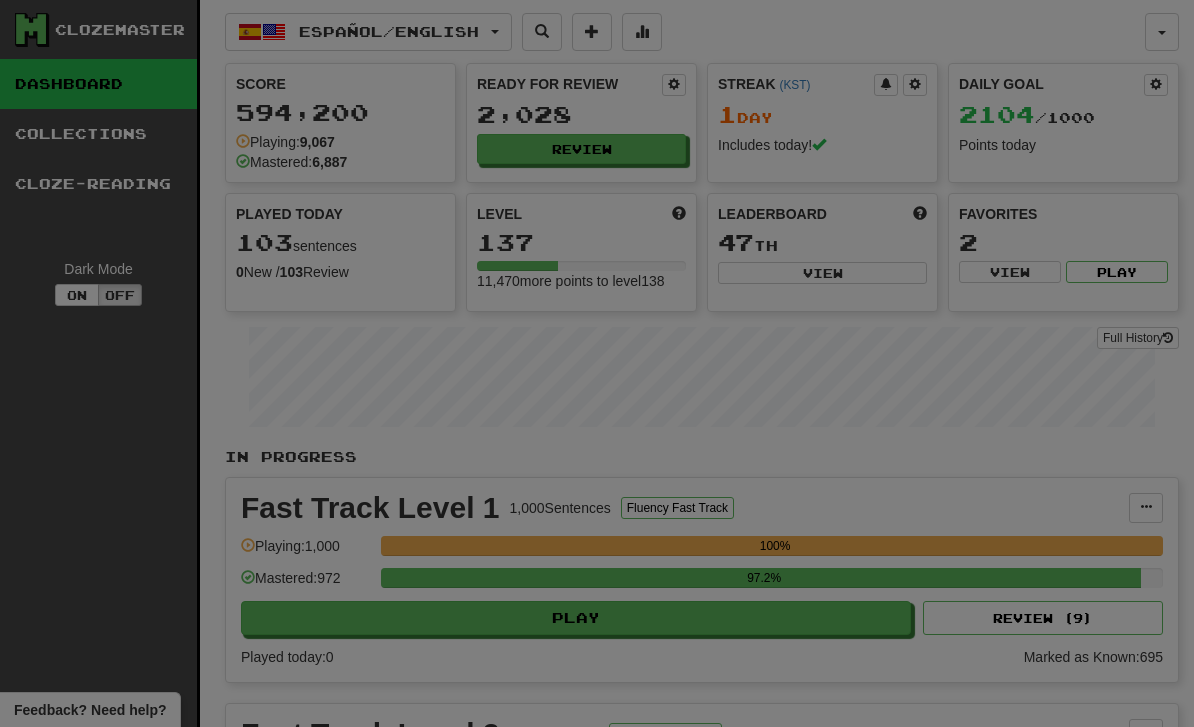 select on "********" 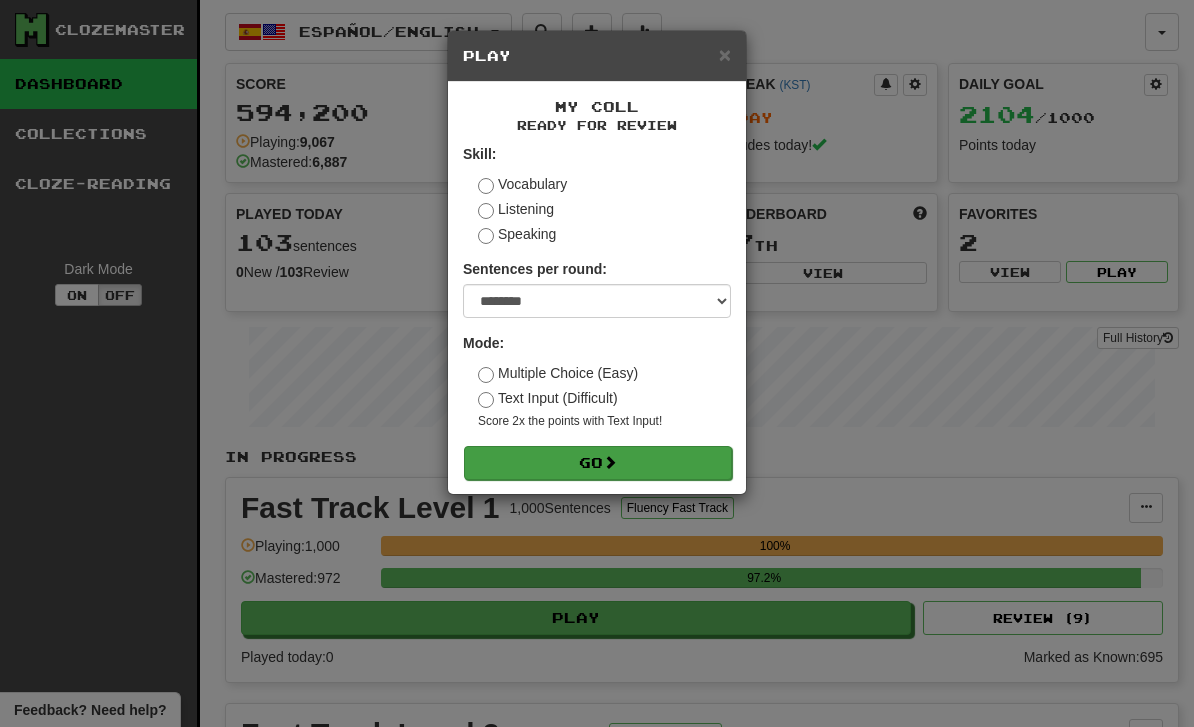 click on "Go" at bounding box center (598, 463) 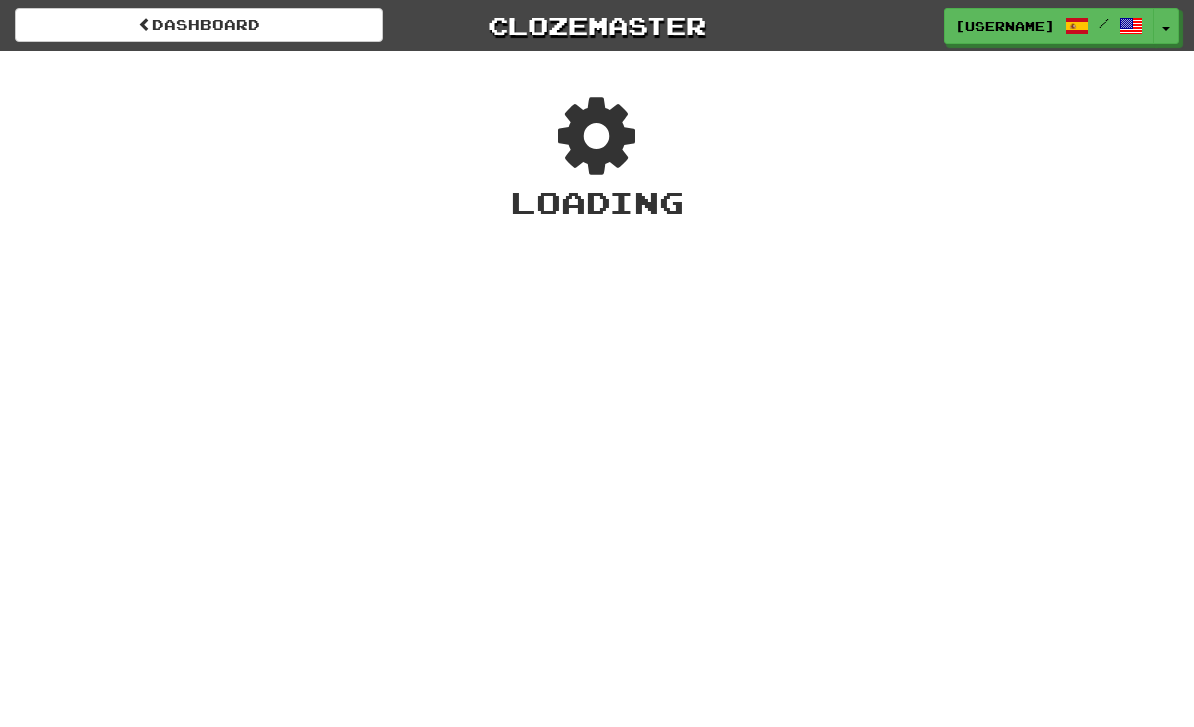 scroll, scrollTop: 0, scrollLeft: 0, axis: both 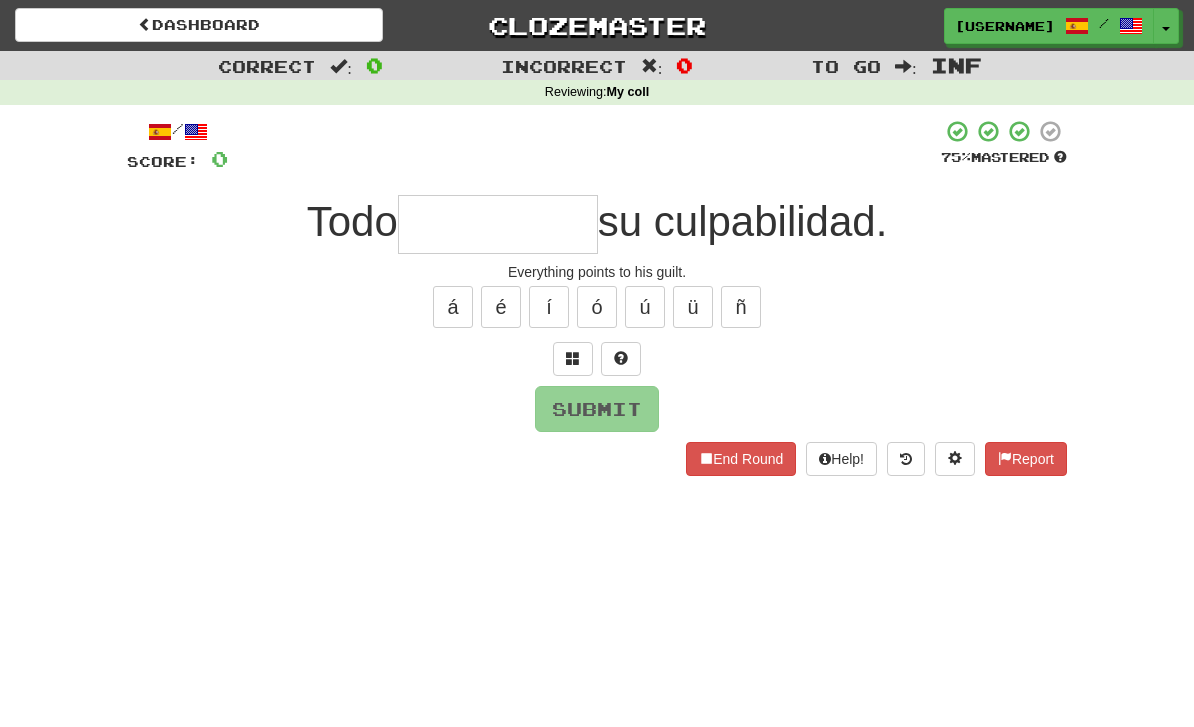 type on "*" 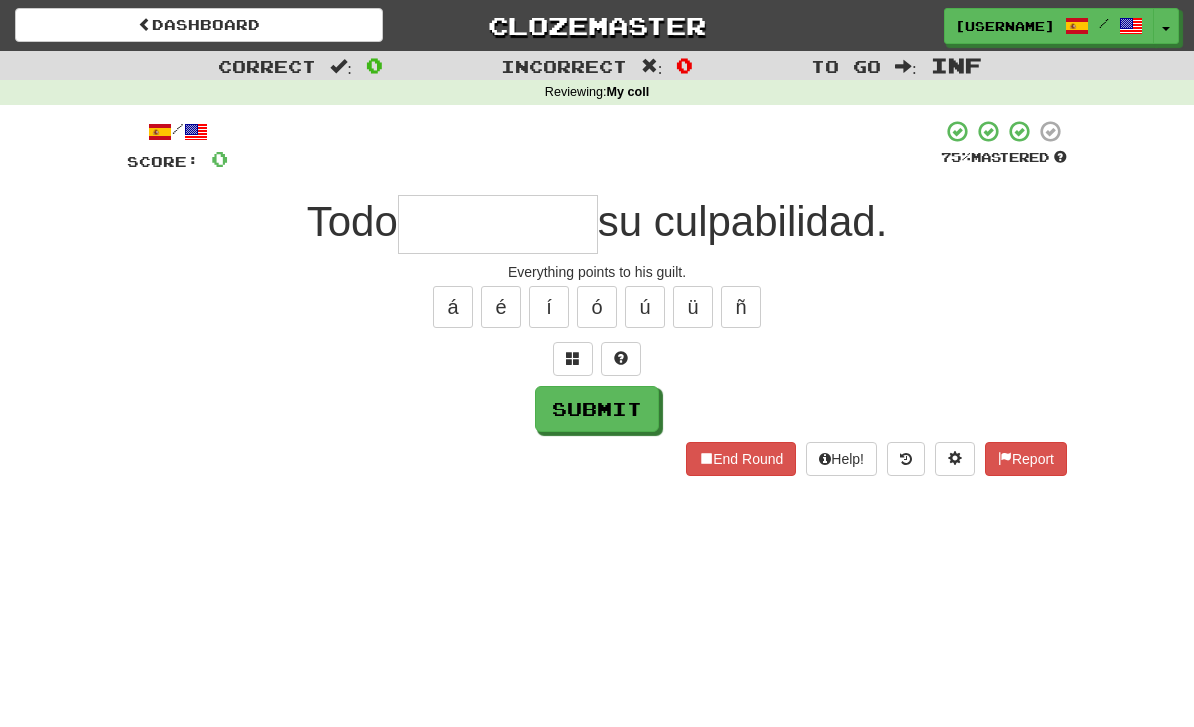 type on "*" 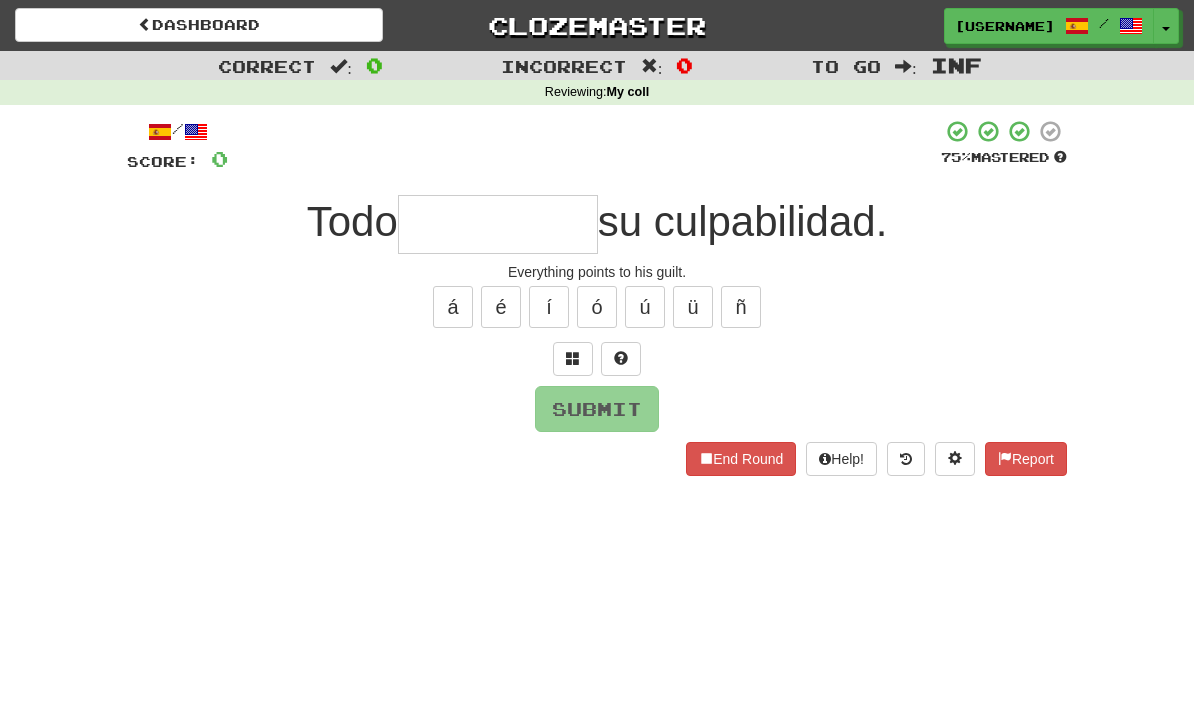 type on "*" 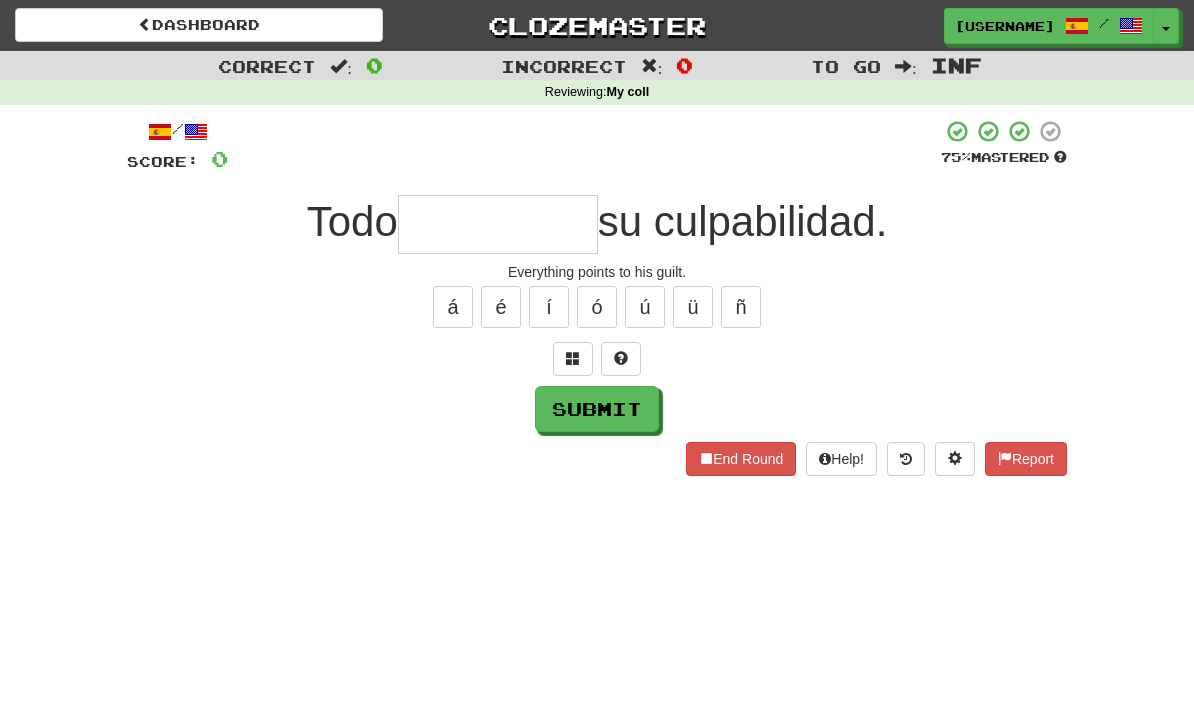 type on "*" 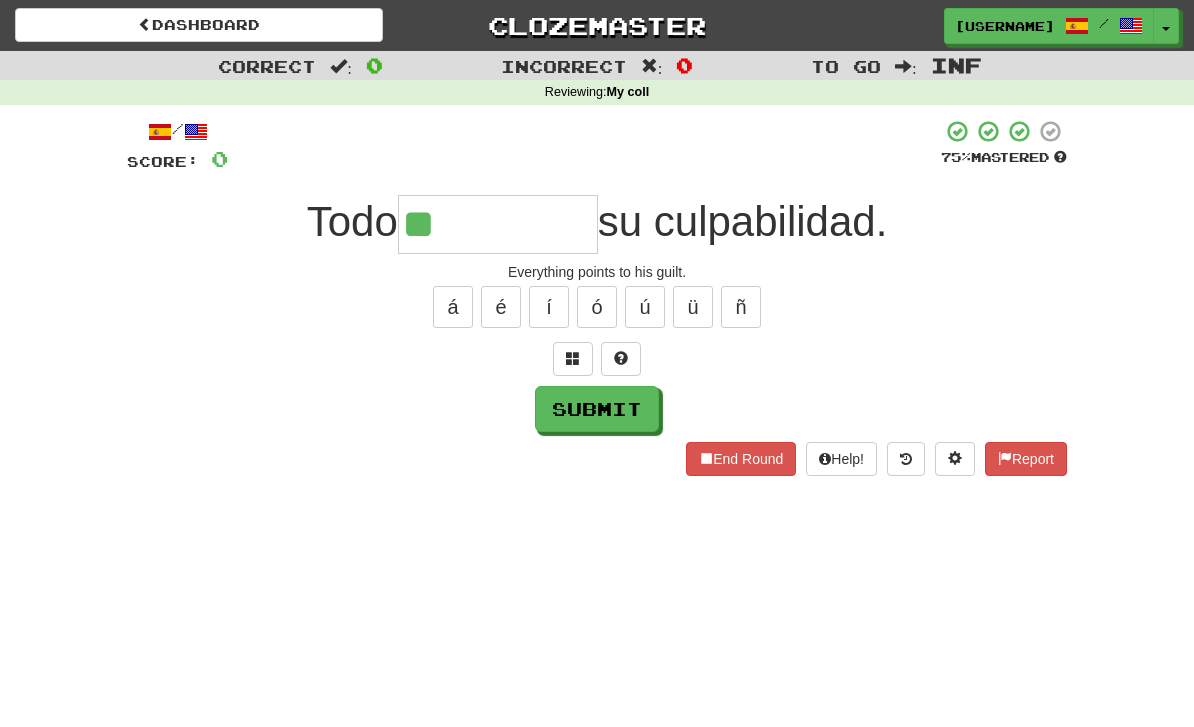 type on "******" 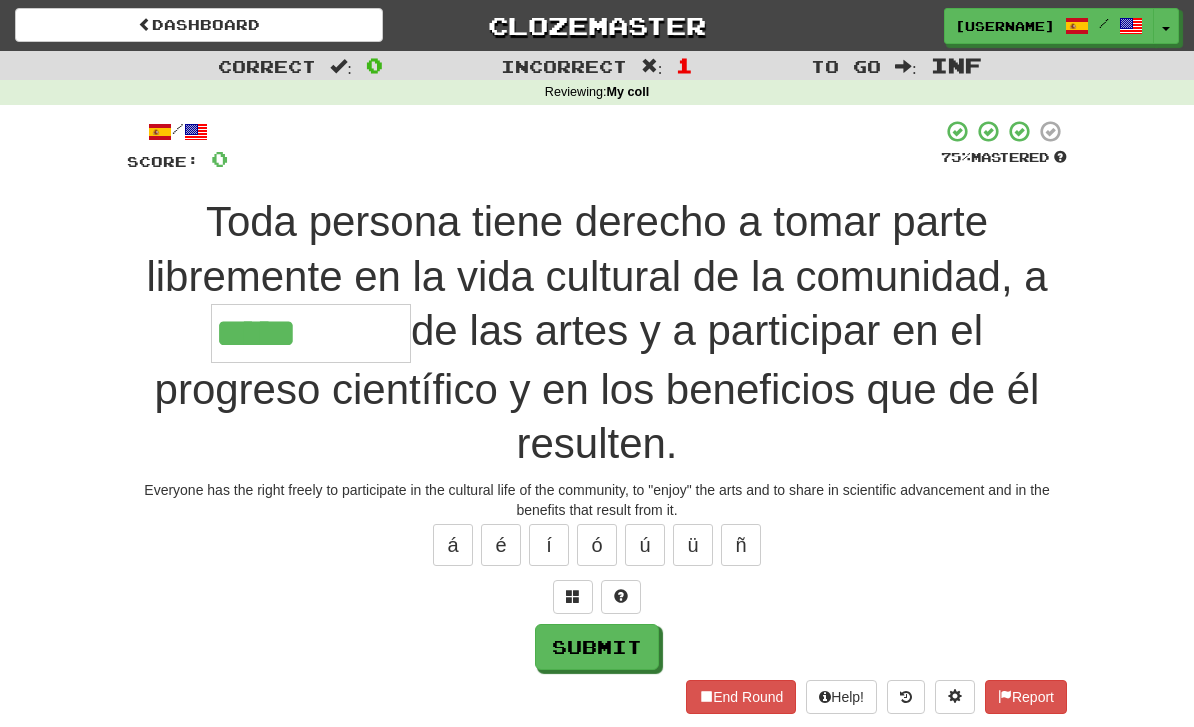 type on "*****" 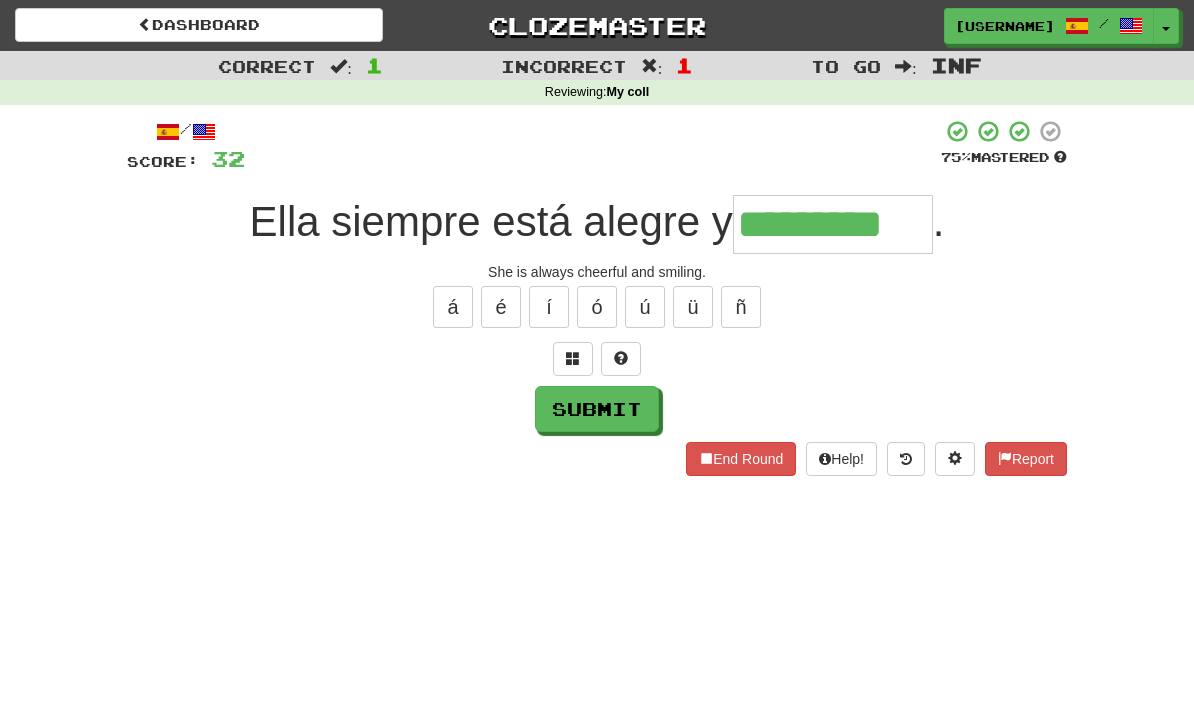 type on "*********" 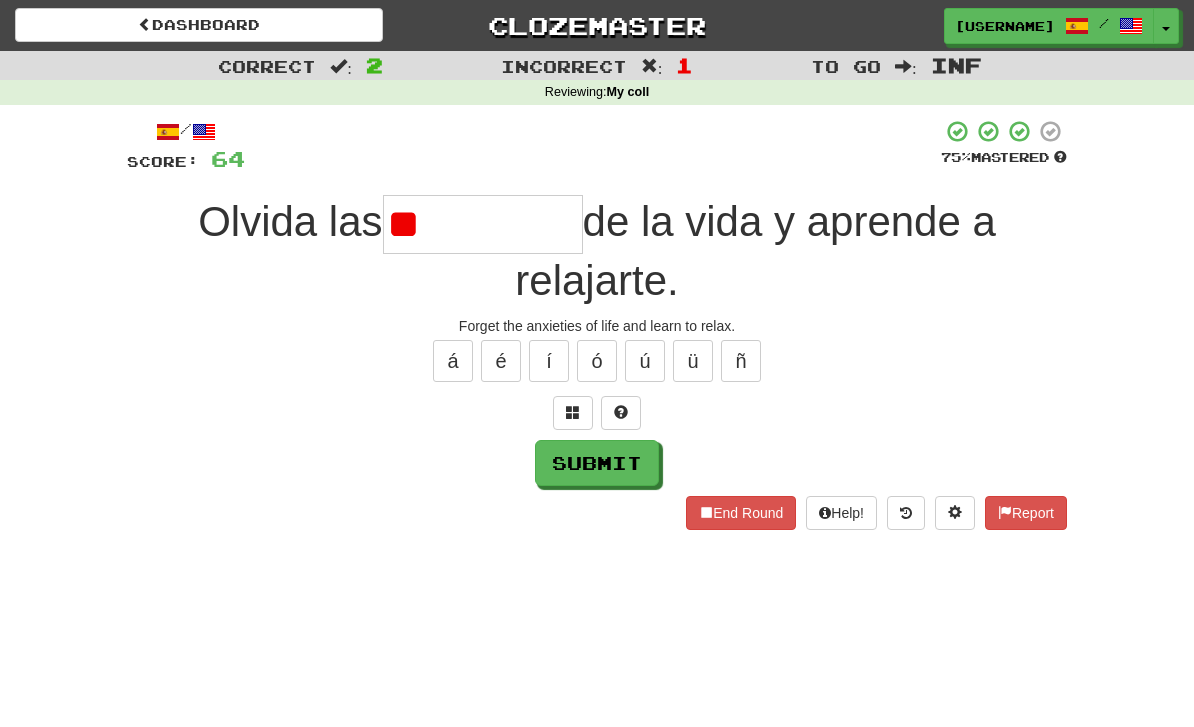 type on "*" 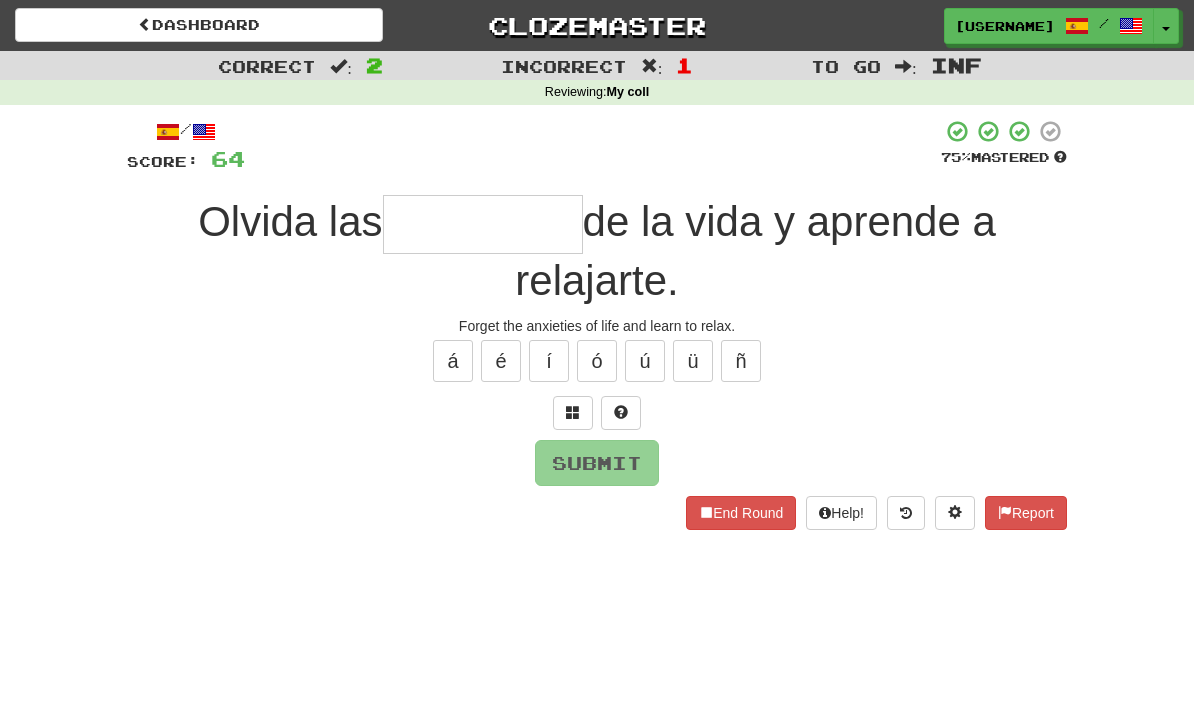 type on "*" 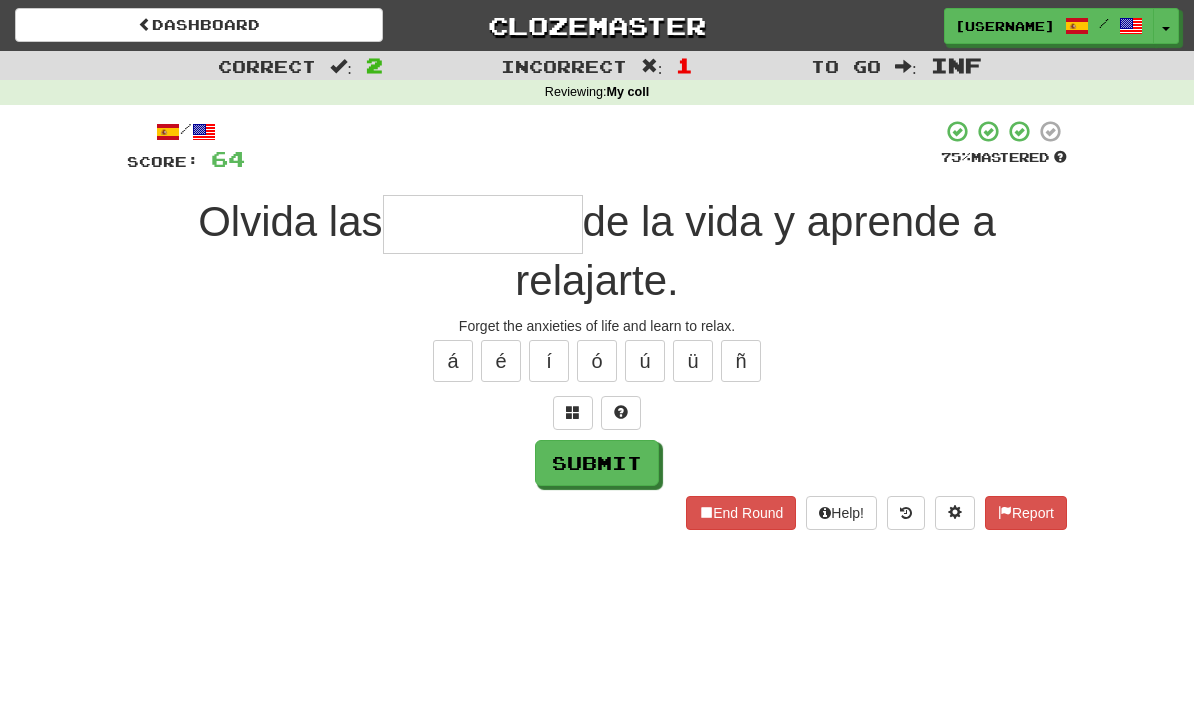 type on "*" 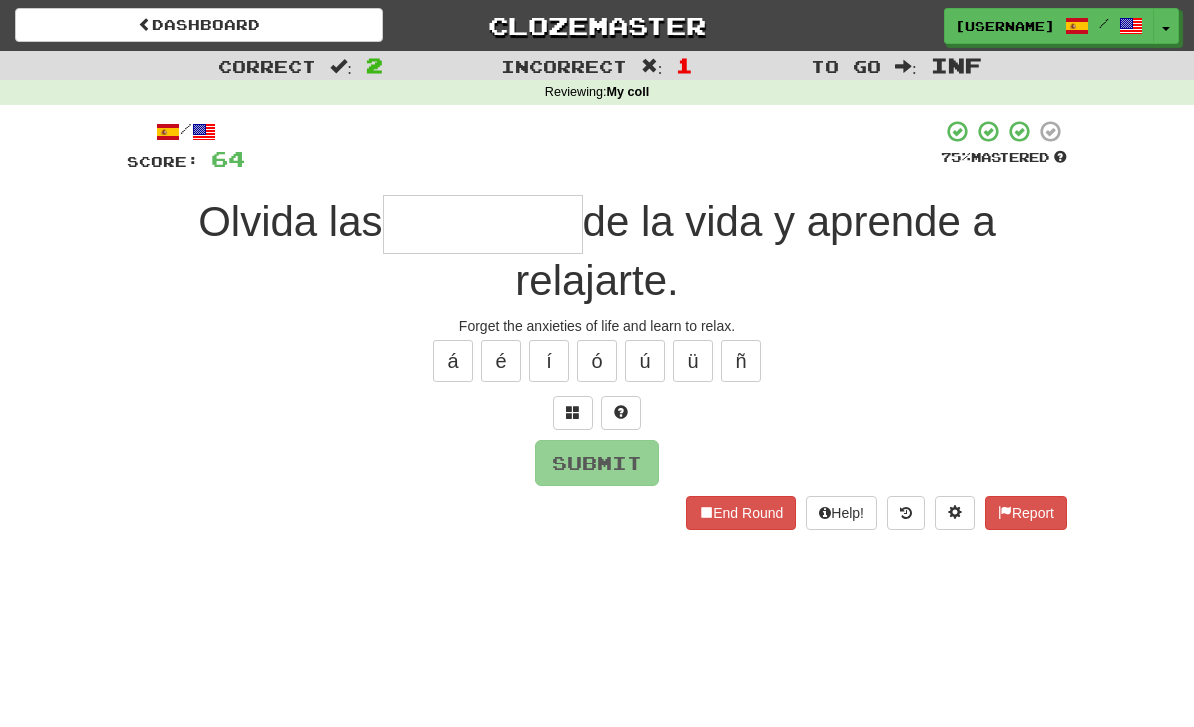 type on "*" 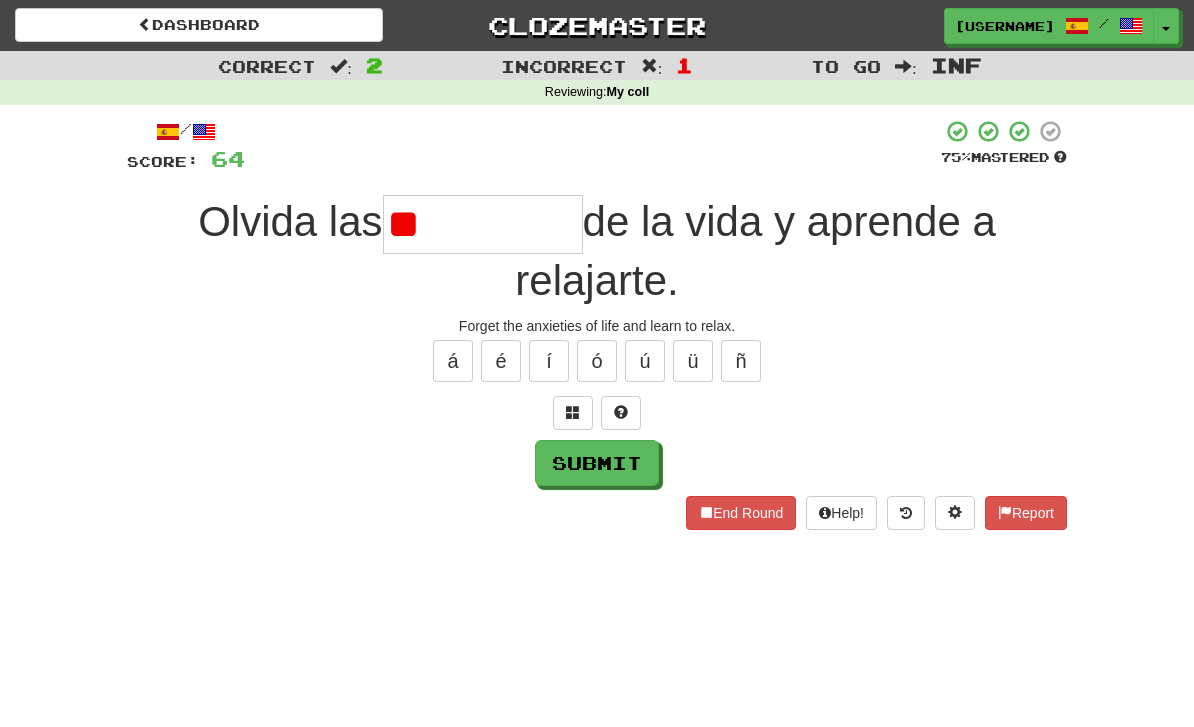 type on "*" 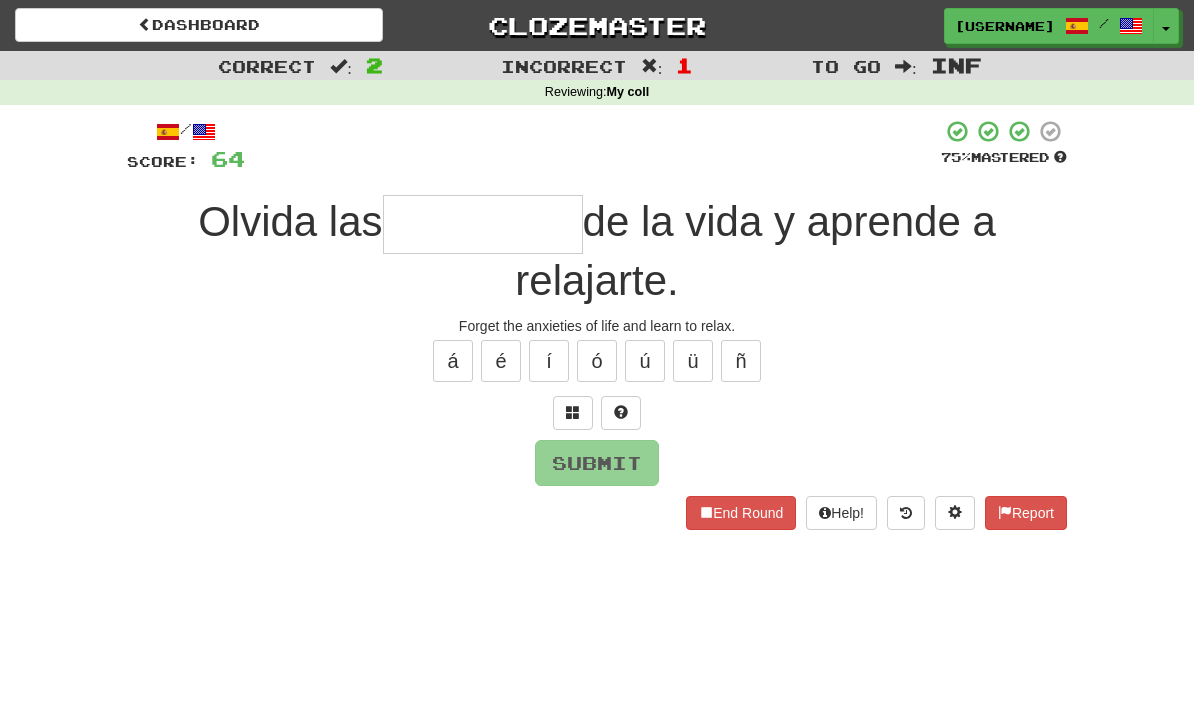 type on "*" 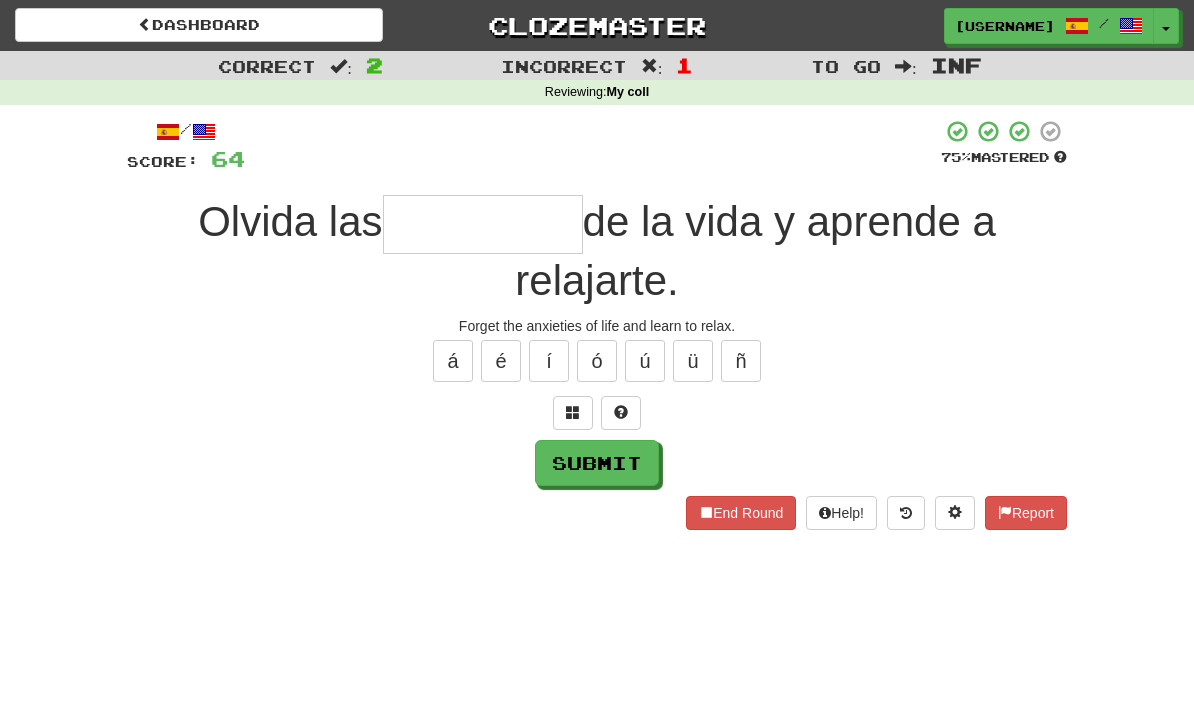 type on "*" 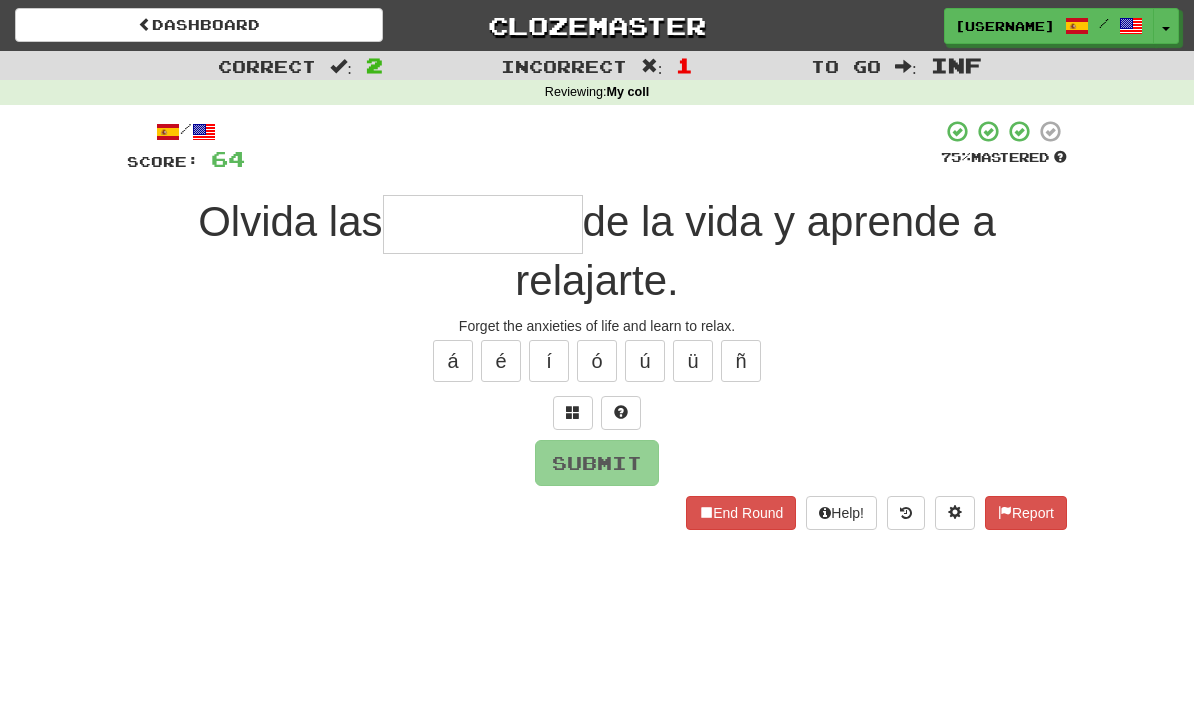 type on "*" 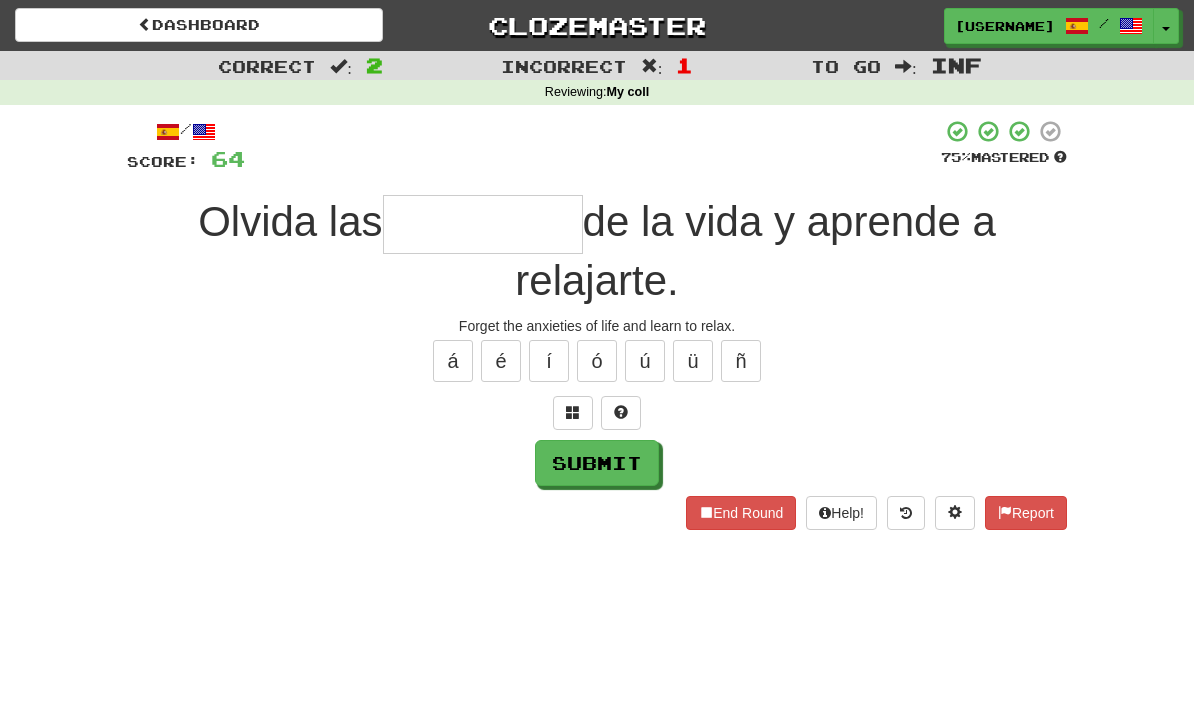 type on "*" 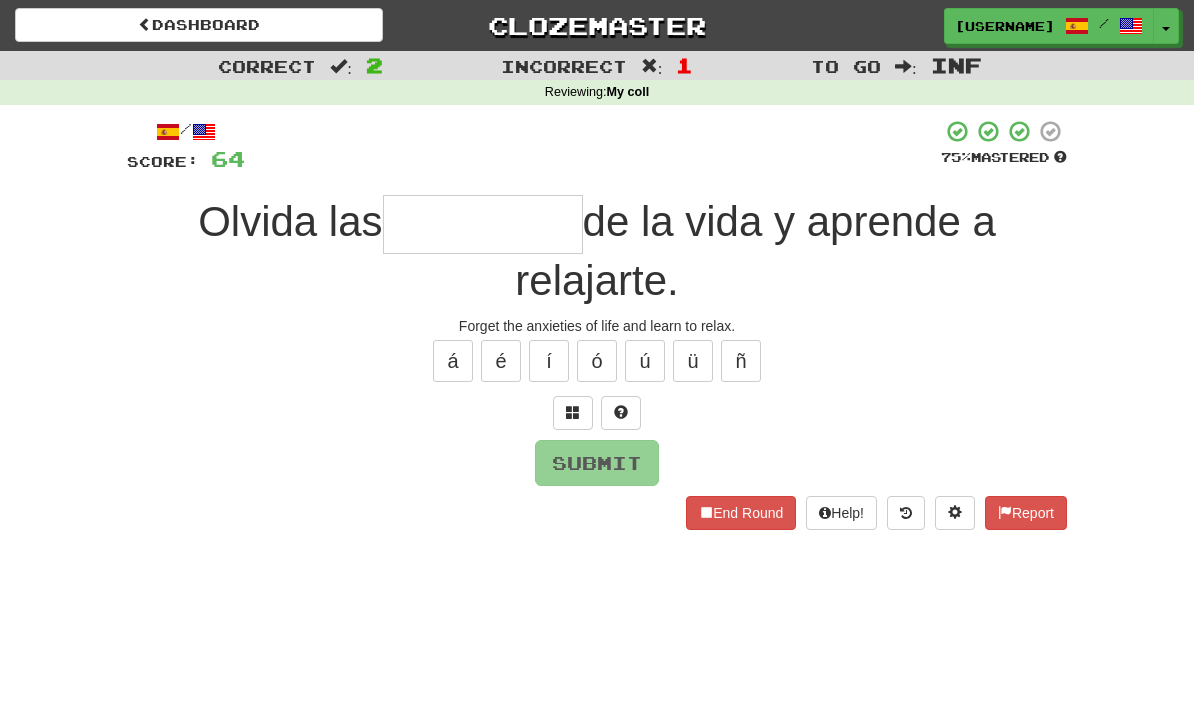 type on "*" 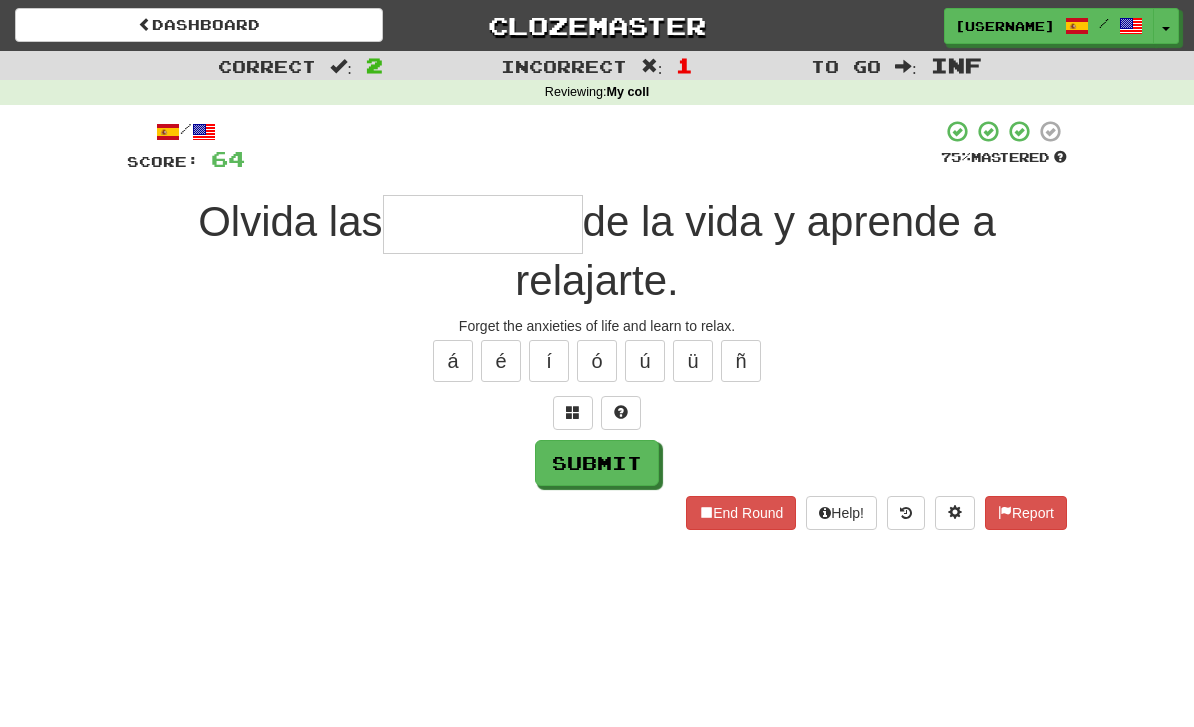 type on "*" 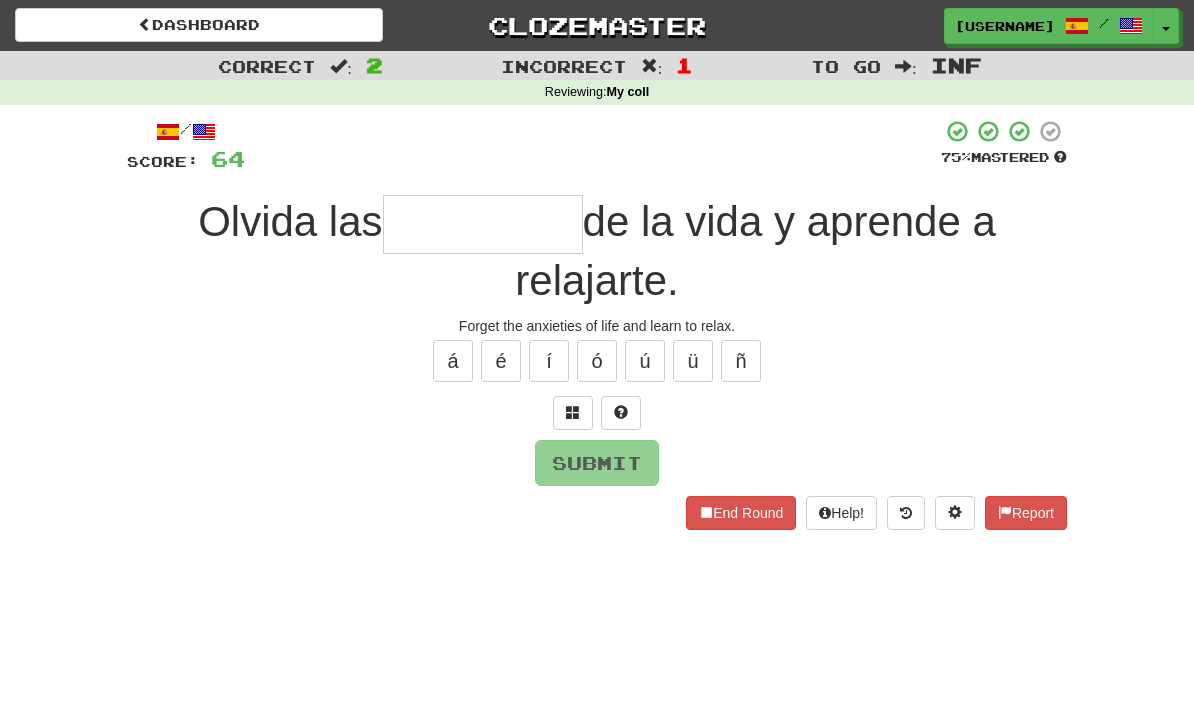 type on "*" 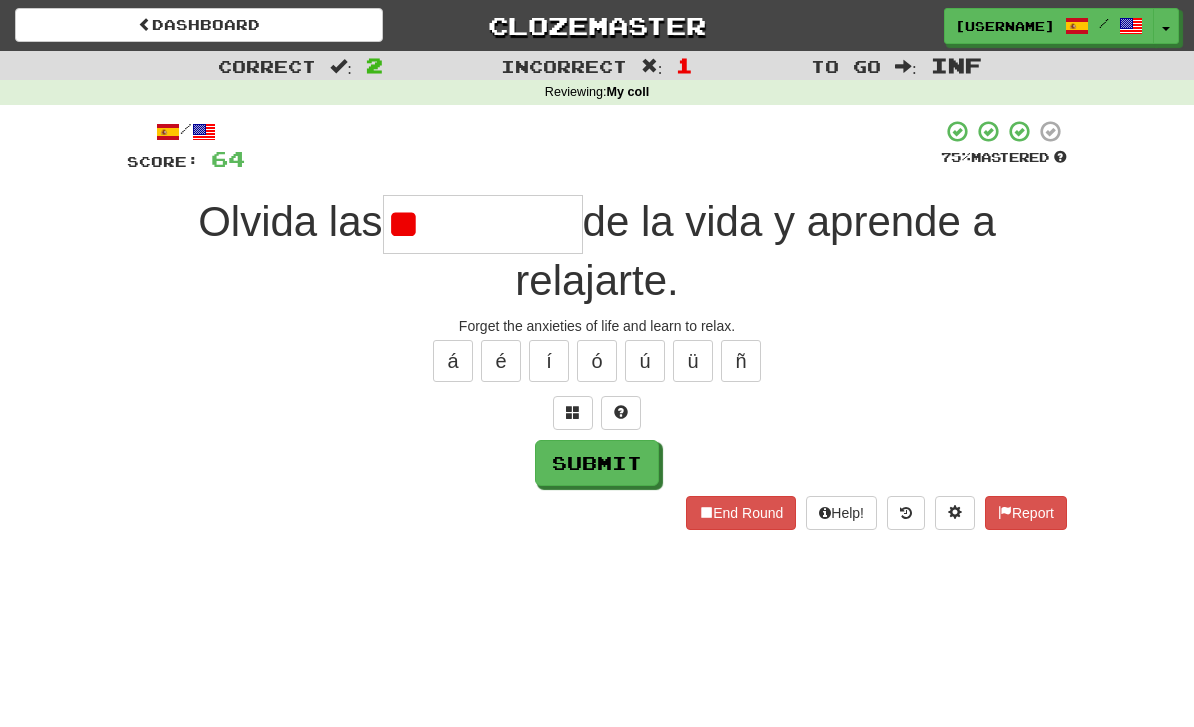 type on "*" 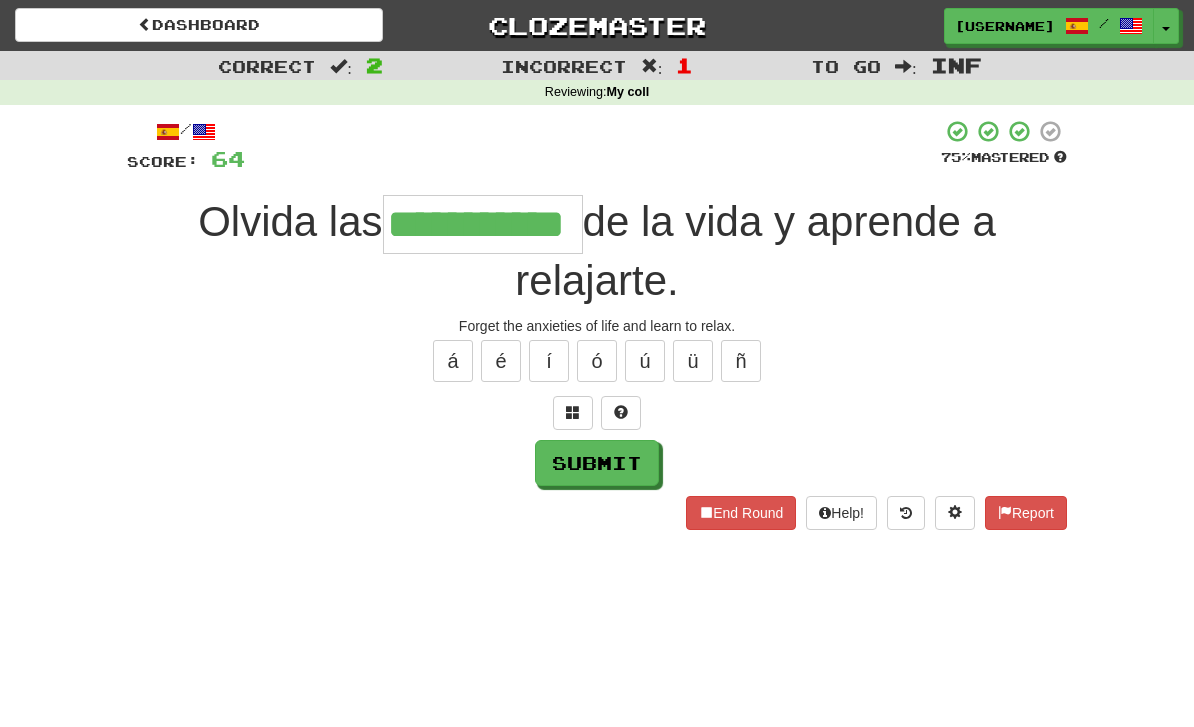 type on "**********" 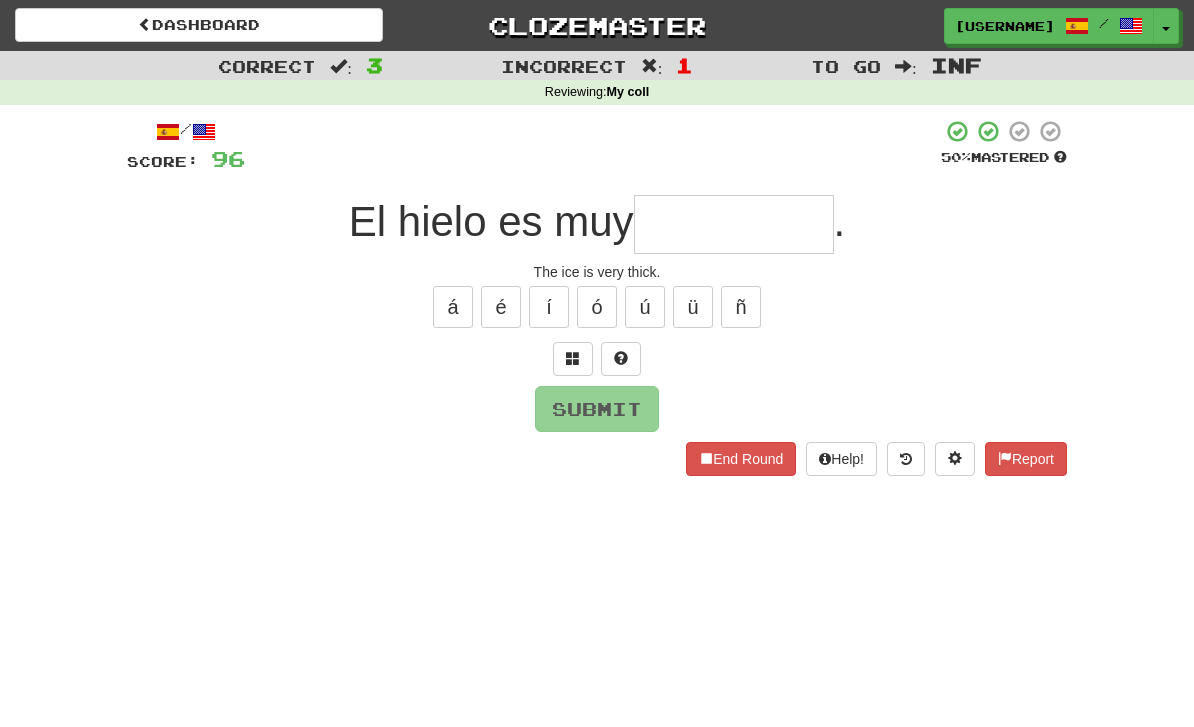 type on "*" 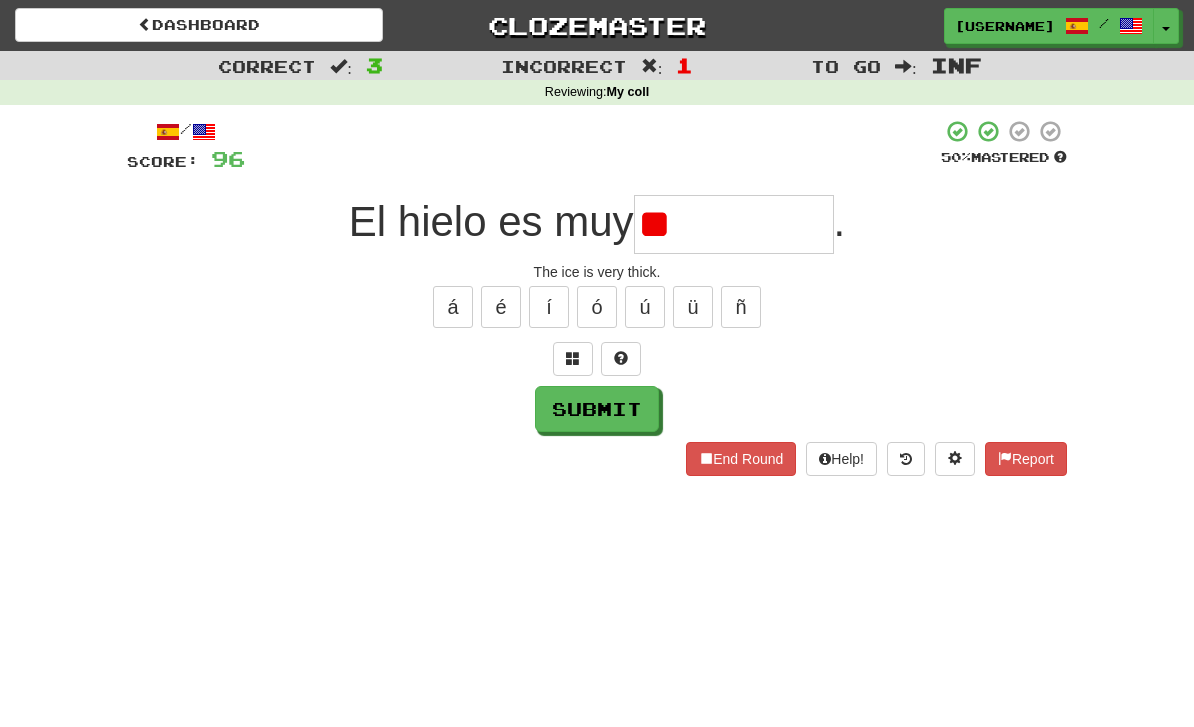 type on "*" 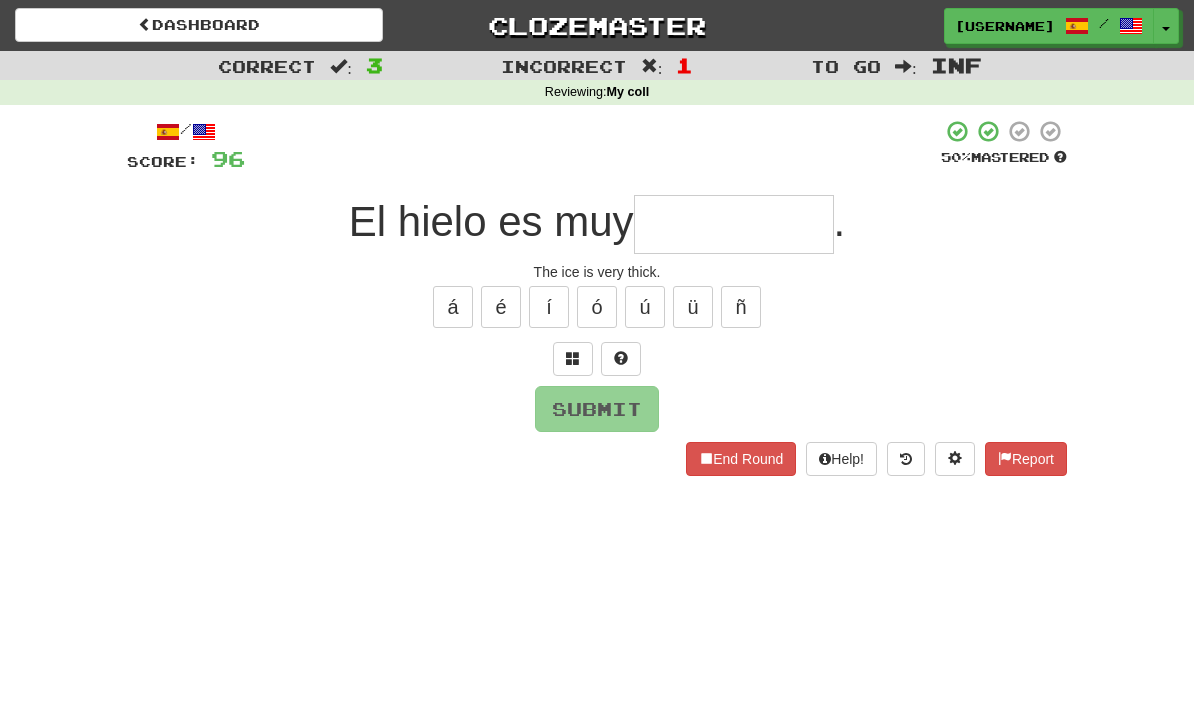 type on "*" 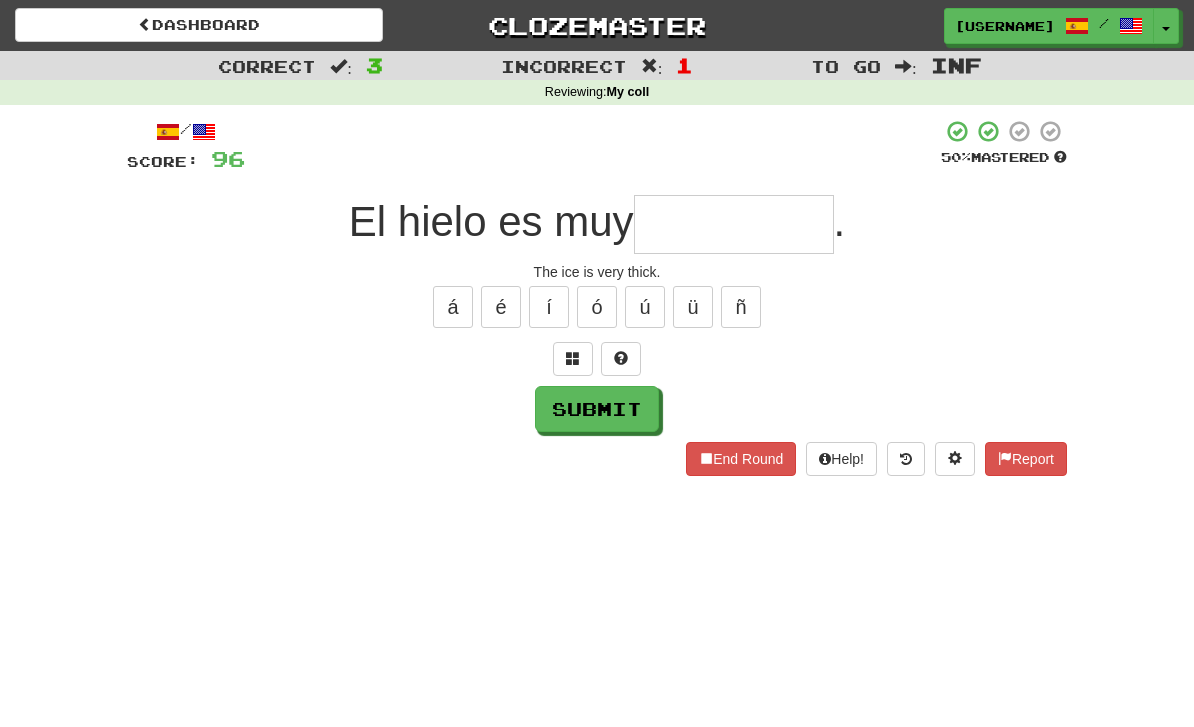 type on "*" 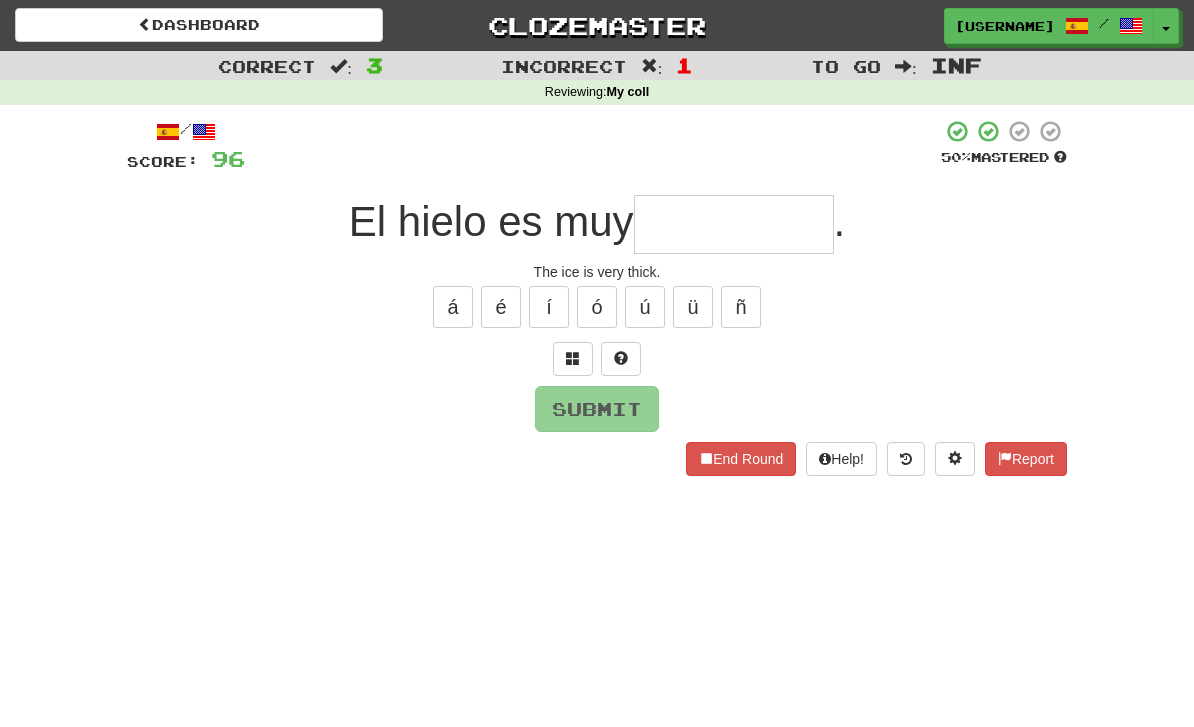 type on "*" 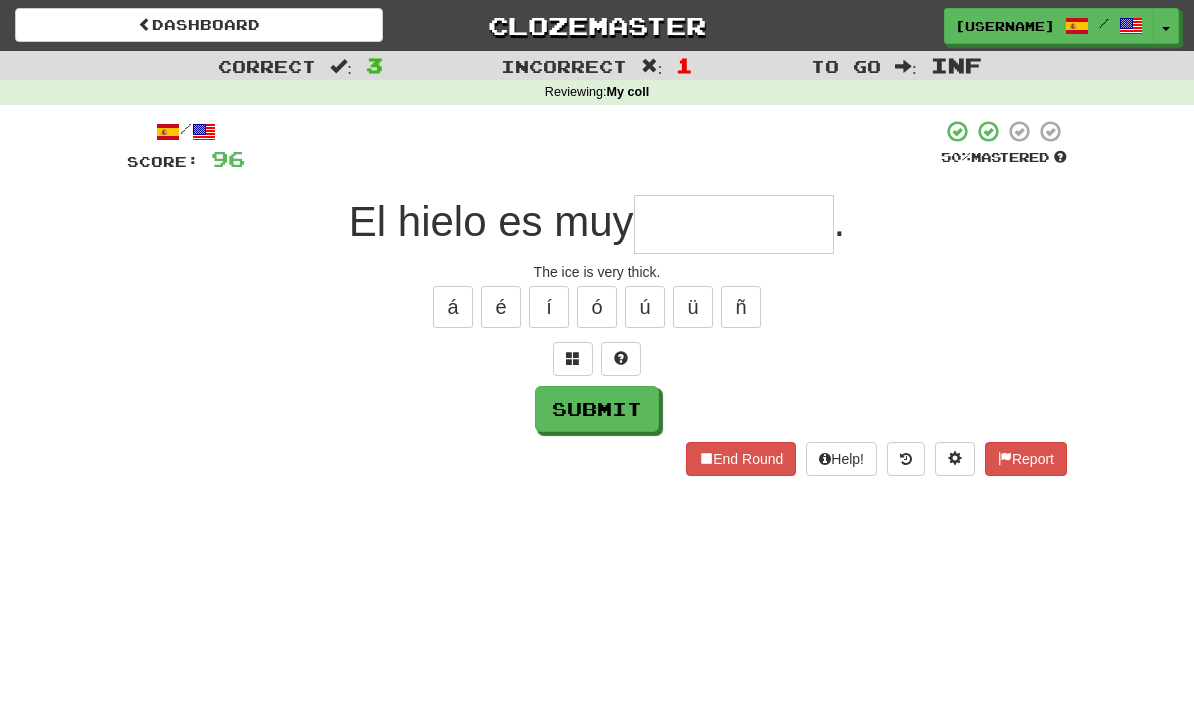 type on "*" 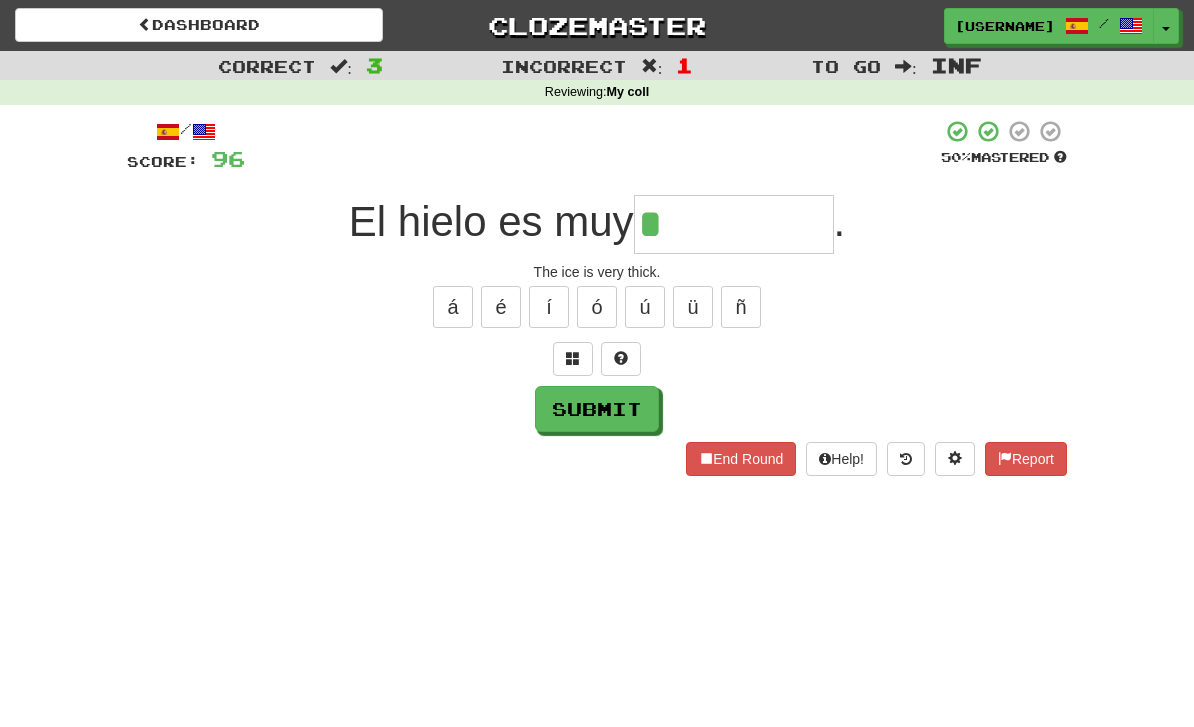 type on "******" 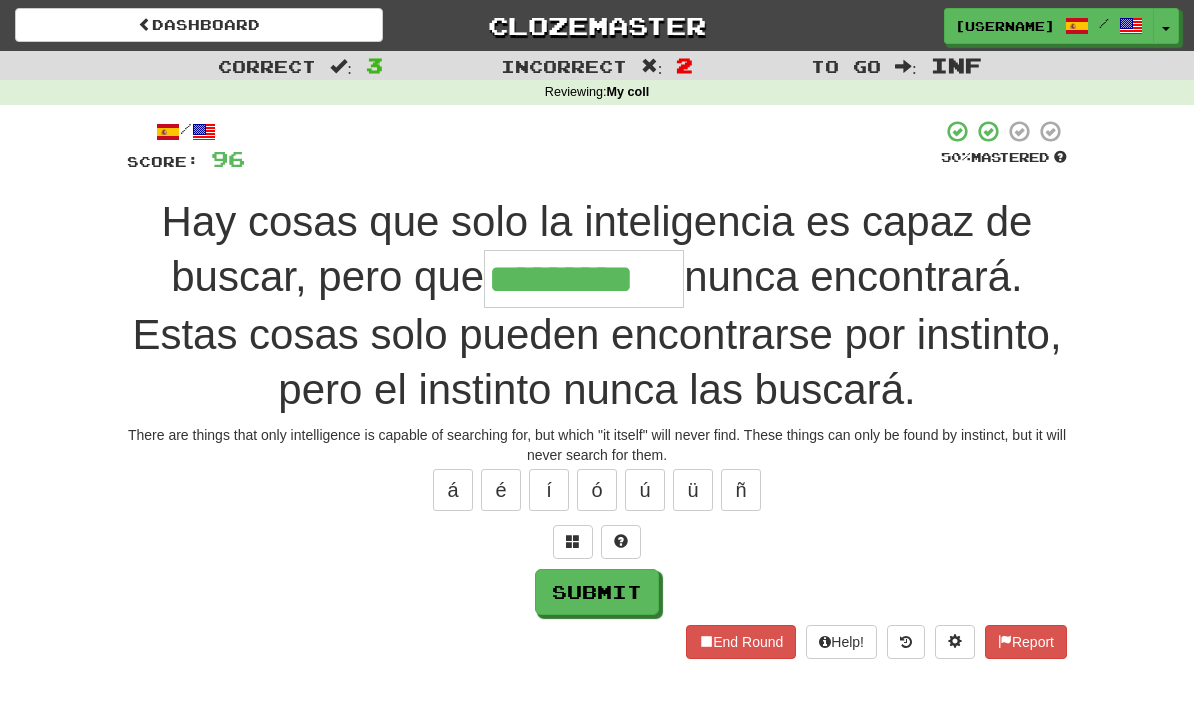 type on "*********" 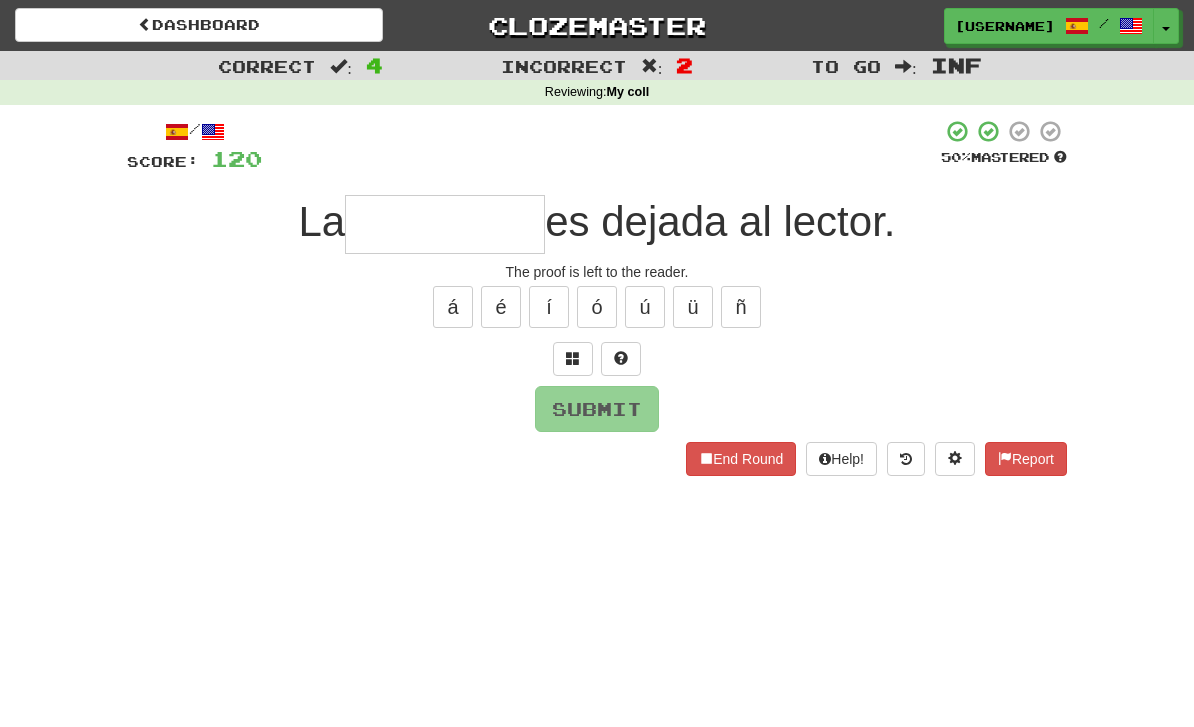 type on "*" 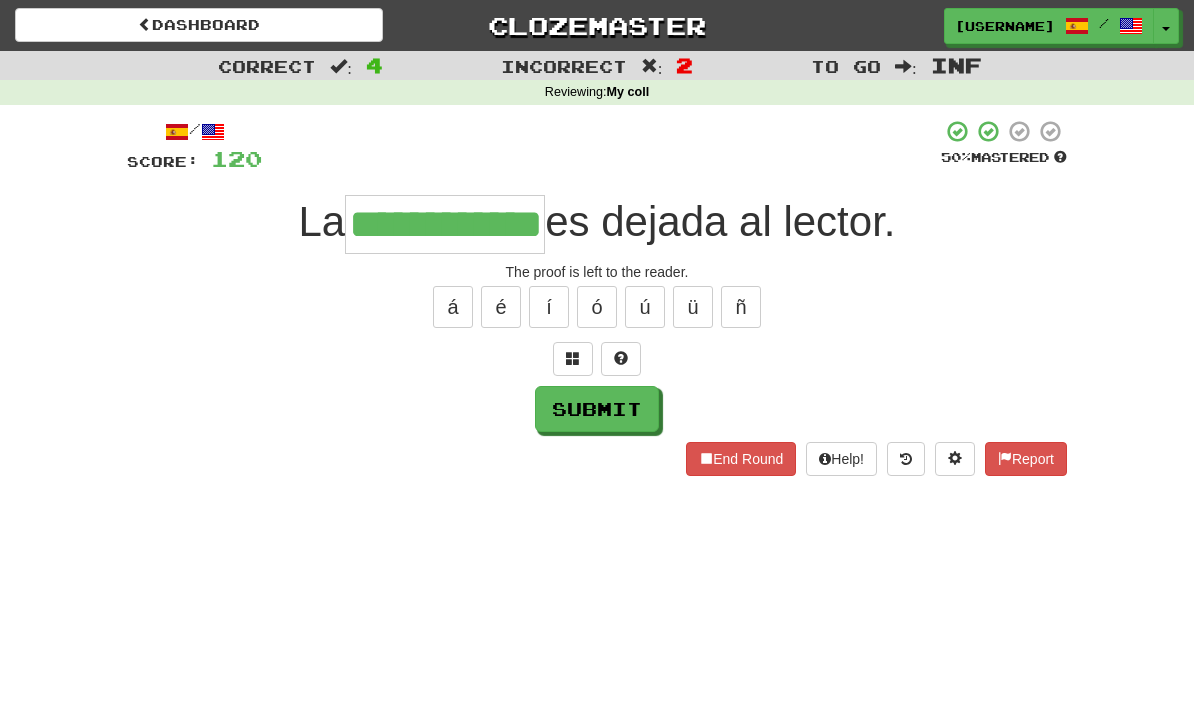 type on "**********" 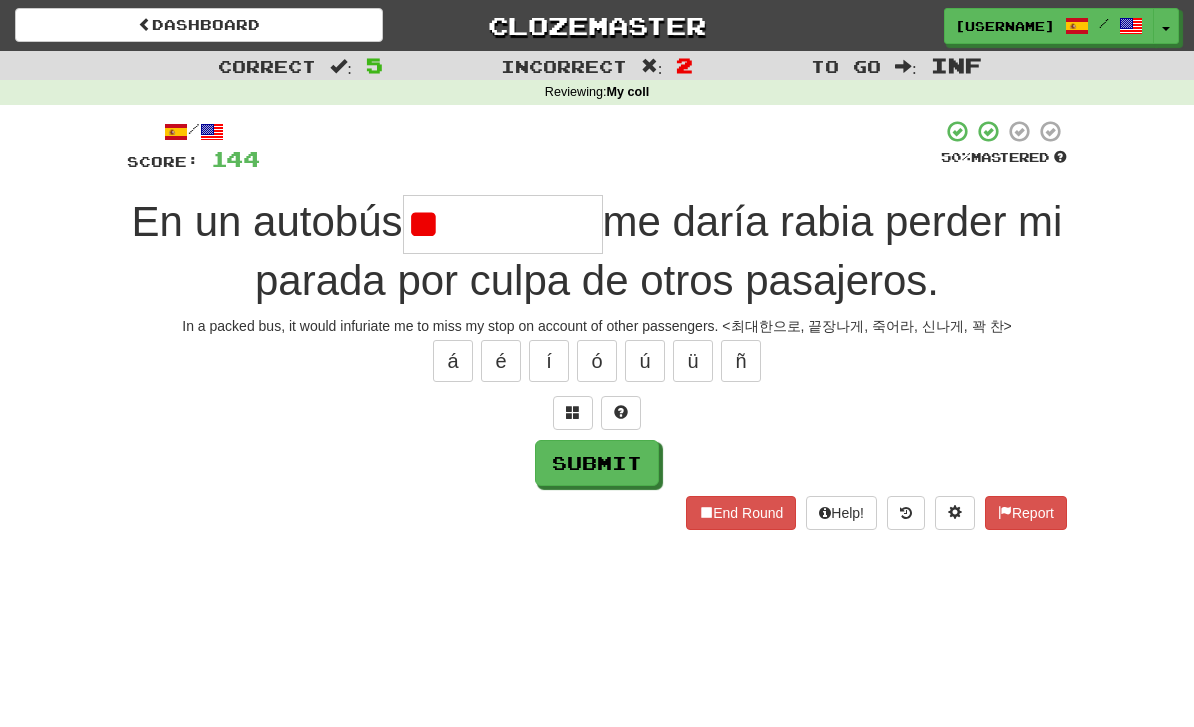 type on "*" 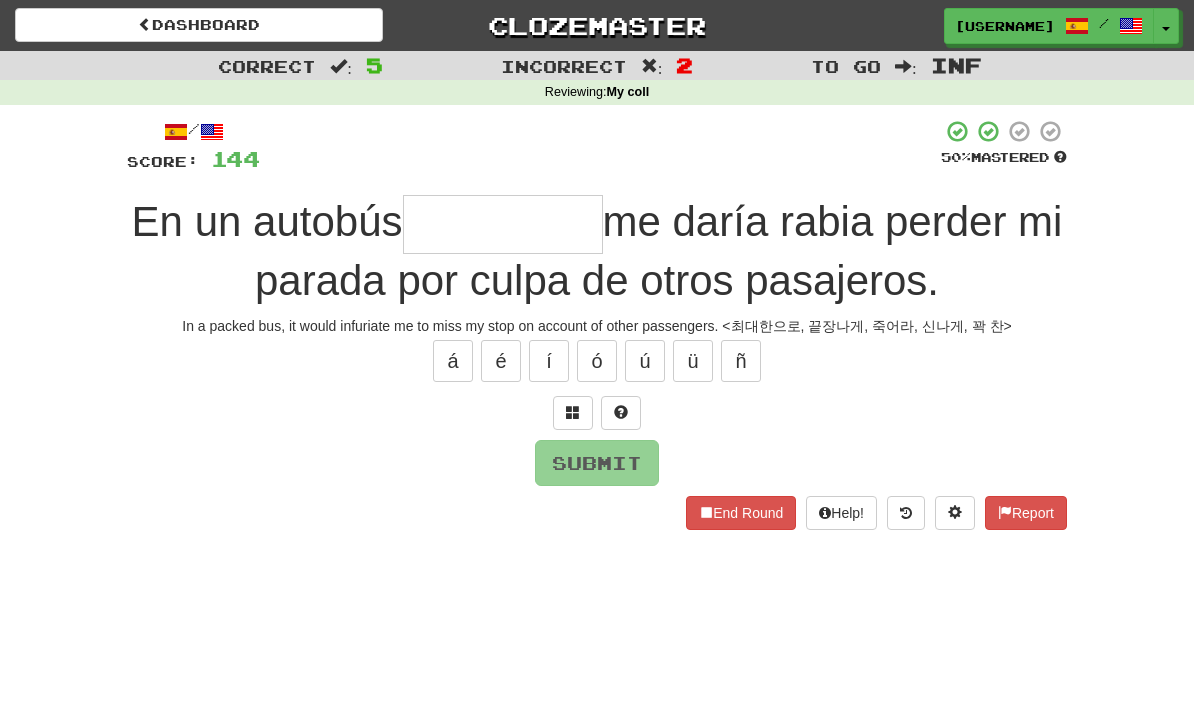 type on "*" 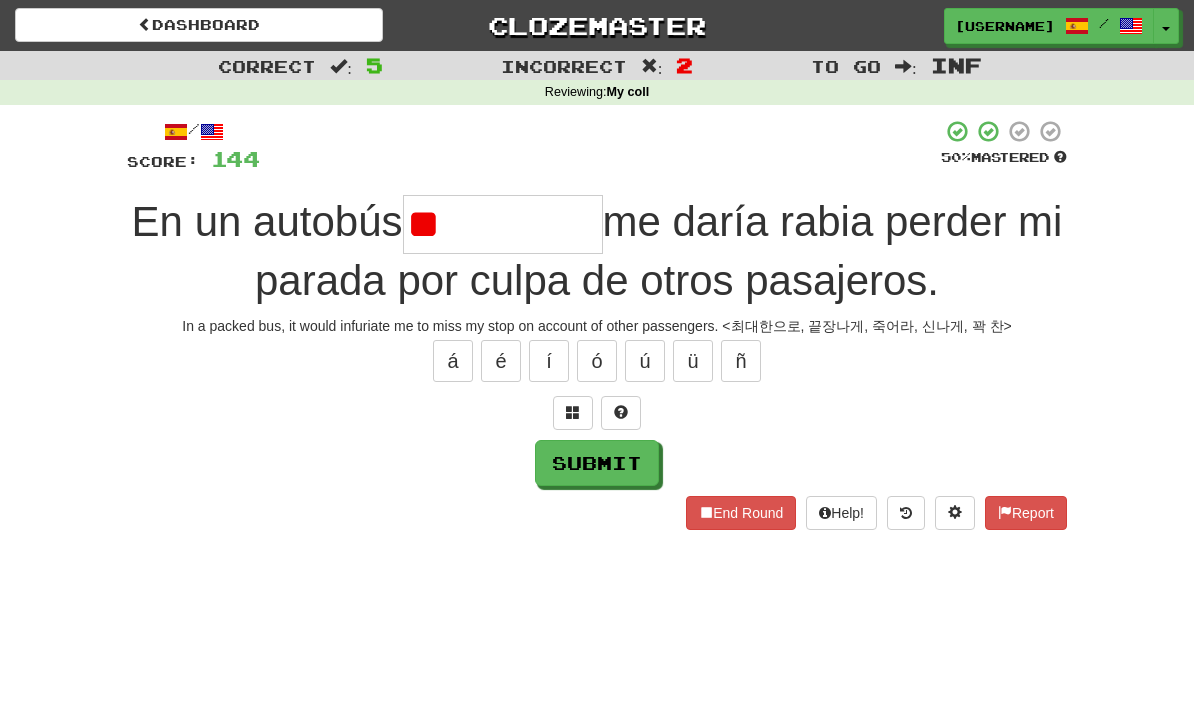 type on "*" 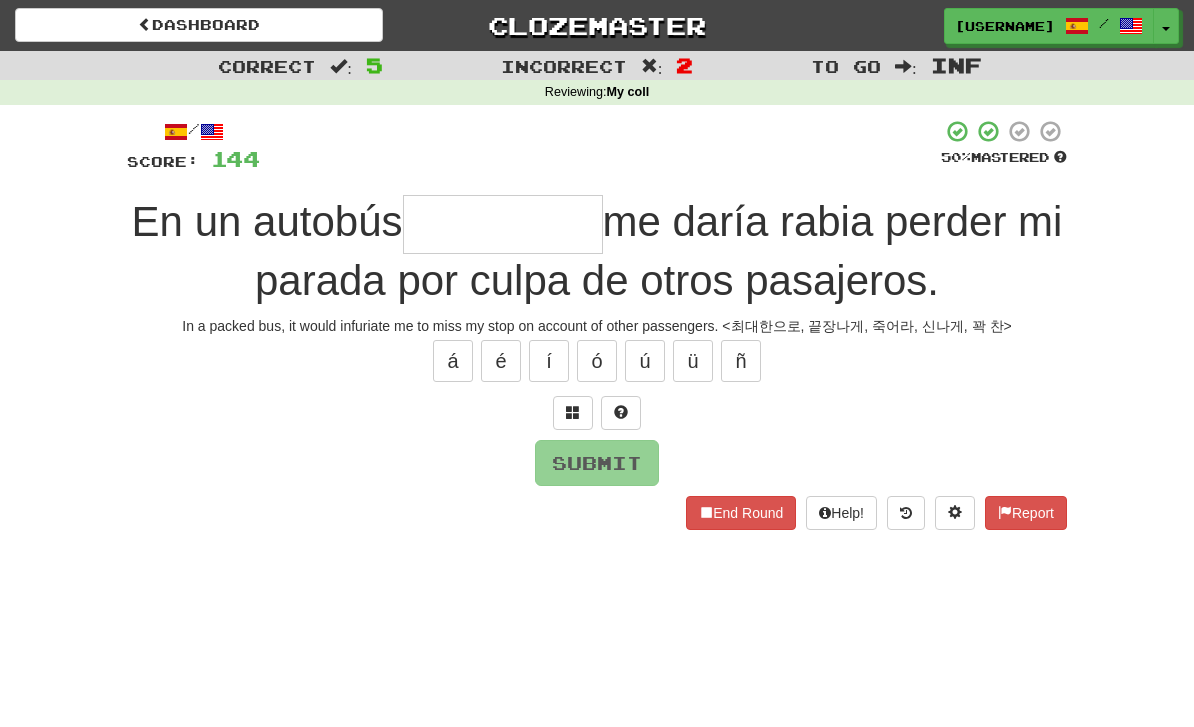 type on "*" 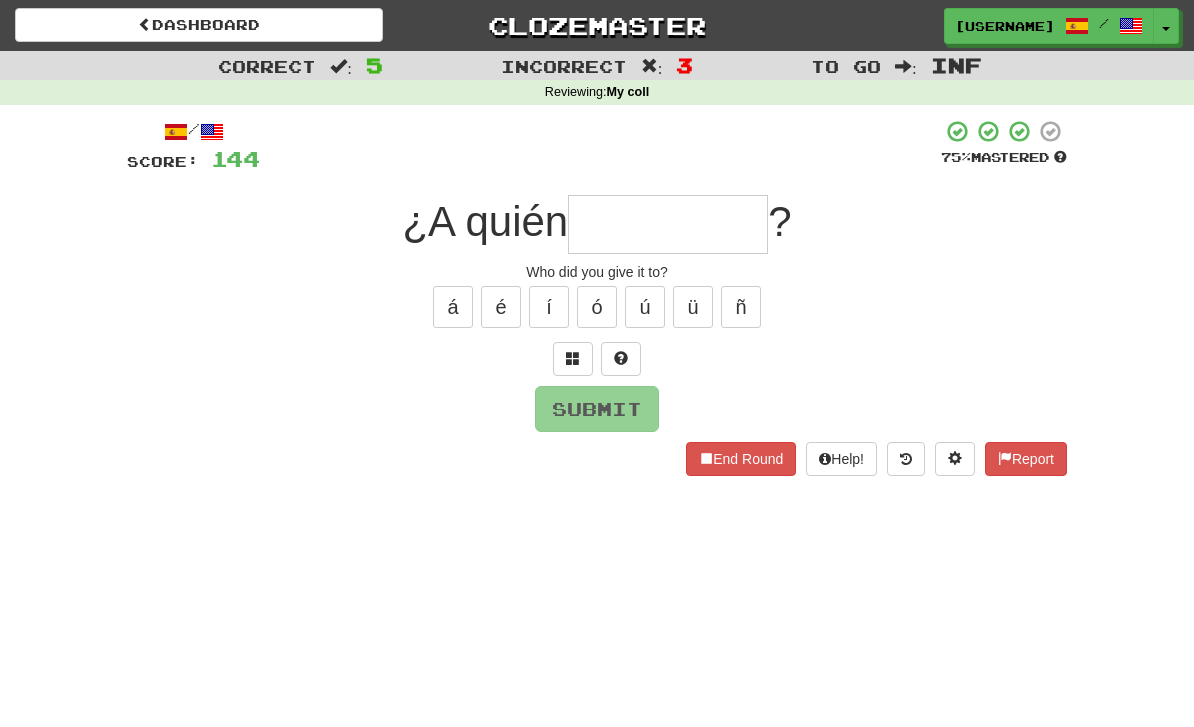type on "*" 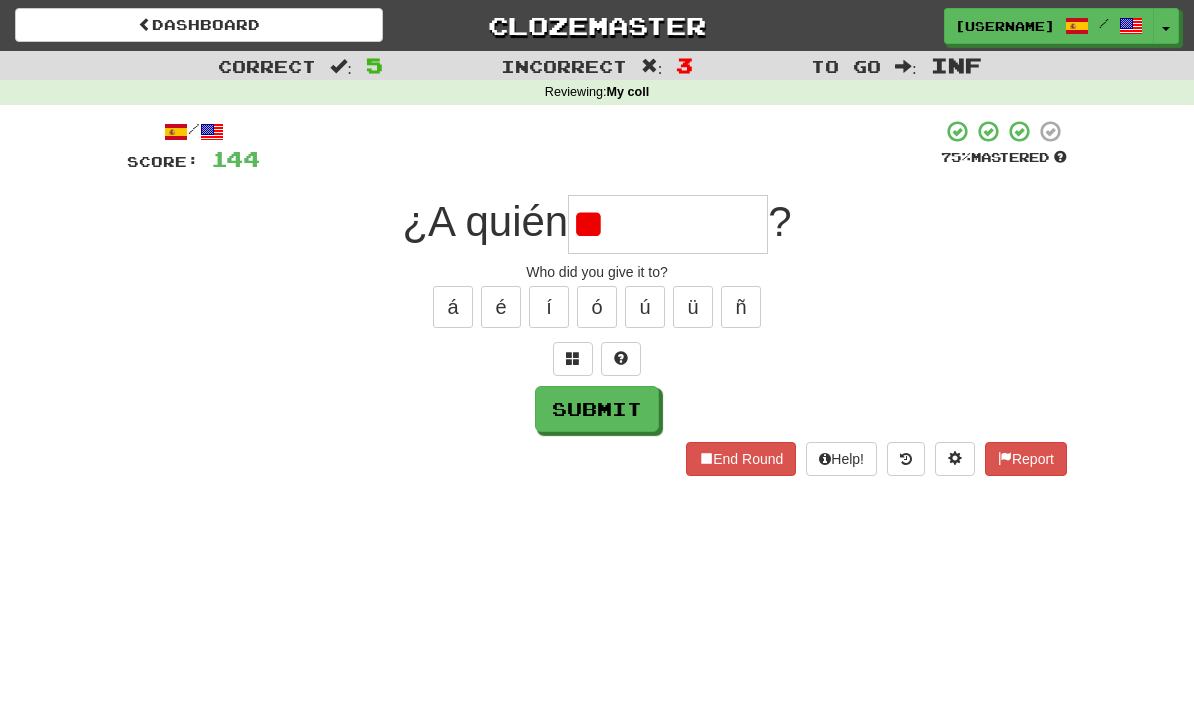 type on "*" 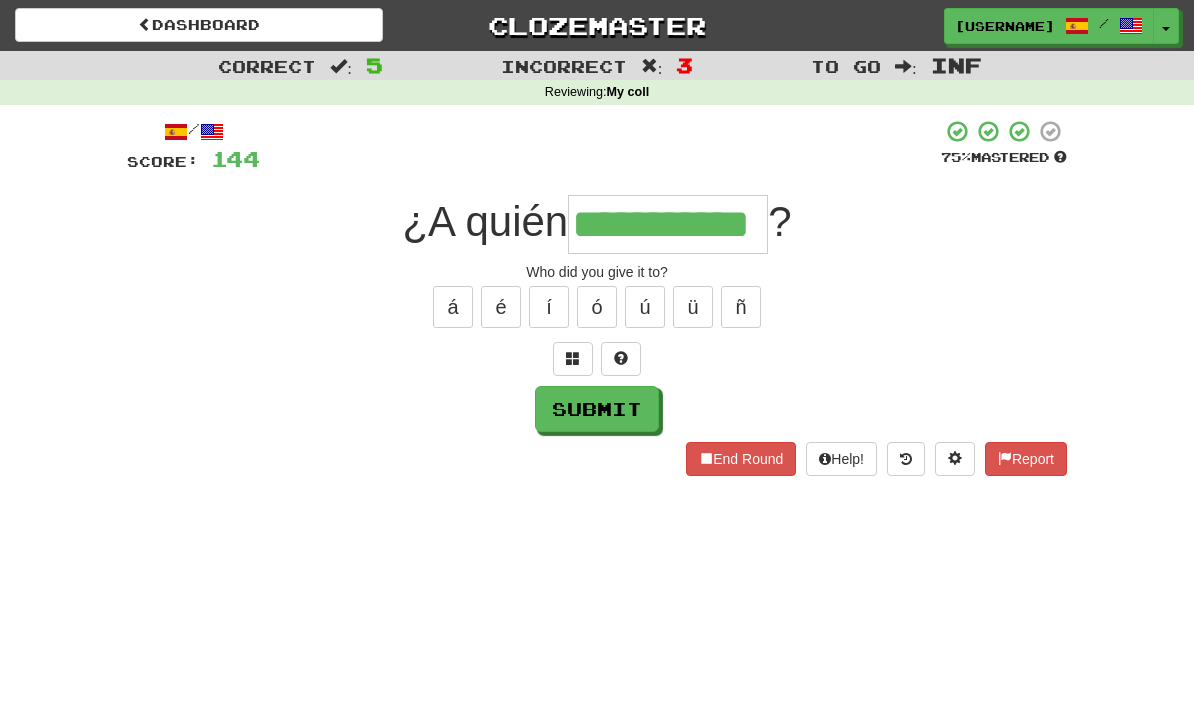 type on "**********" 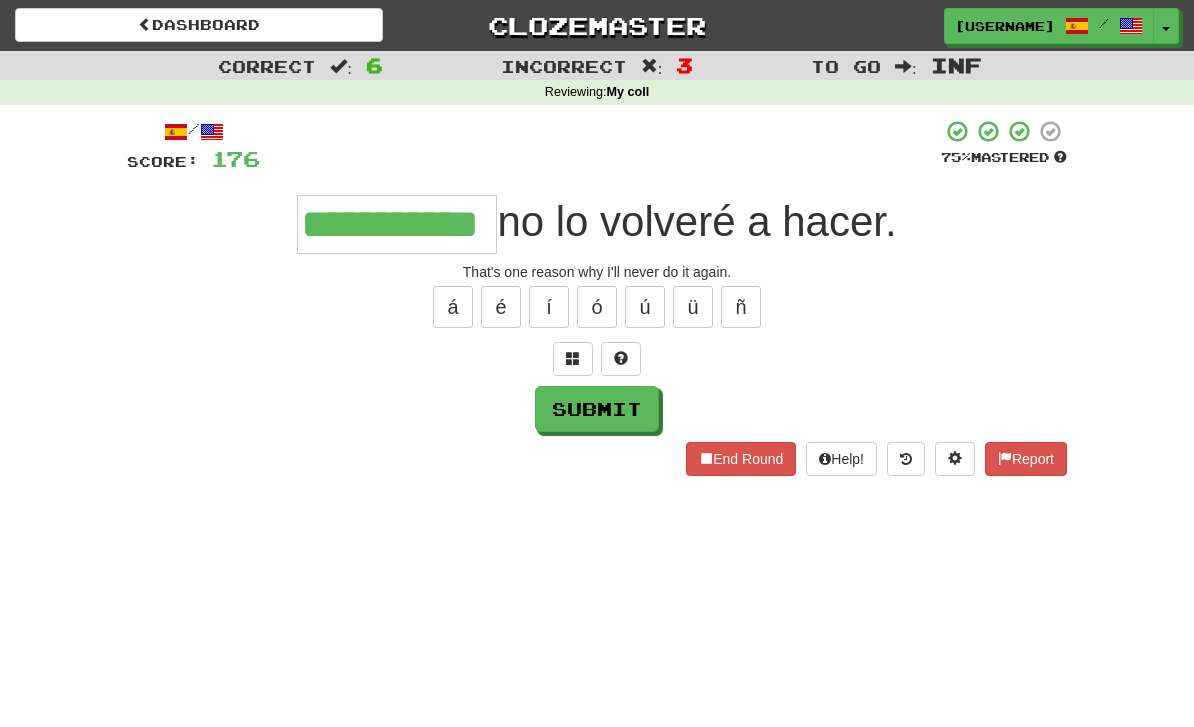 type on "**********" 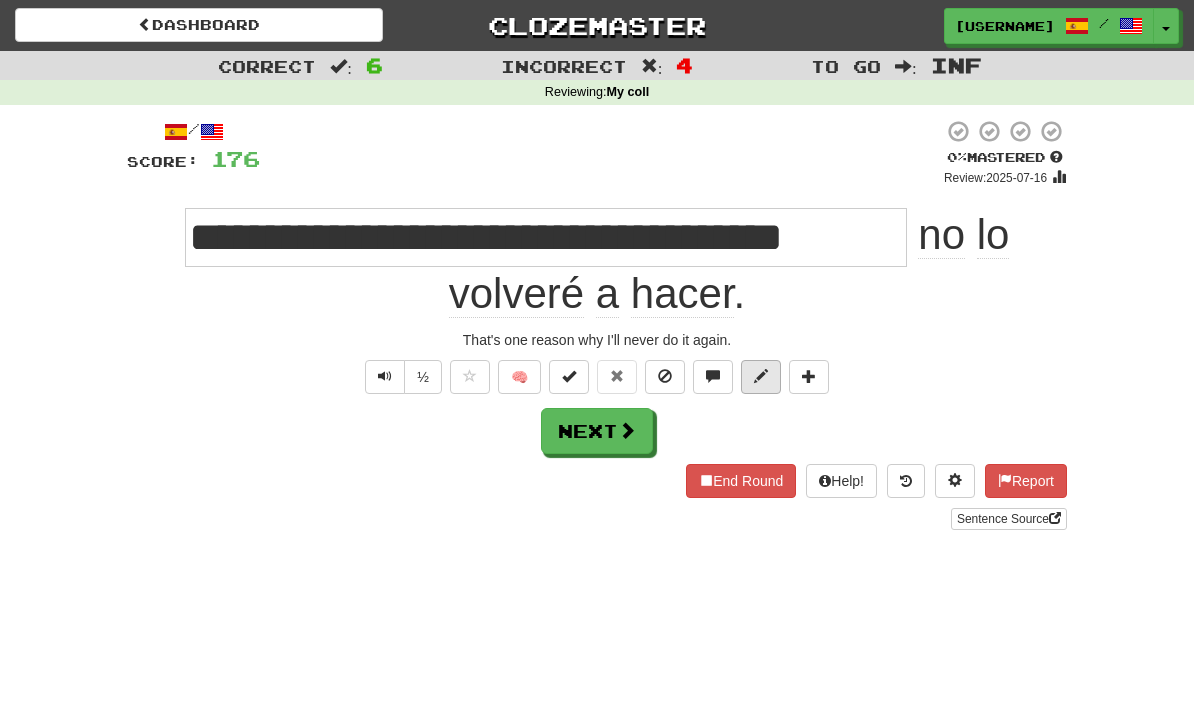 click at bounding box center (761, 376) 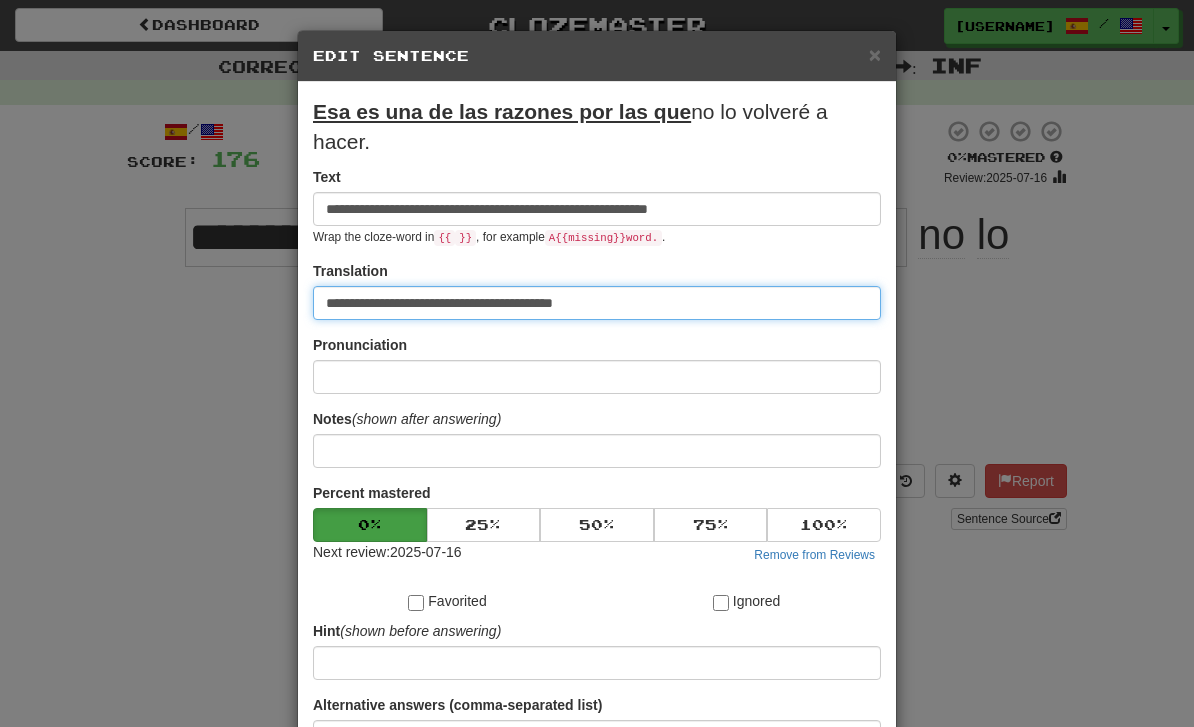 click on "**********" at bounding box center (597, 303) 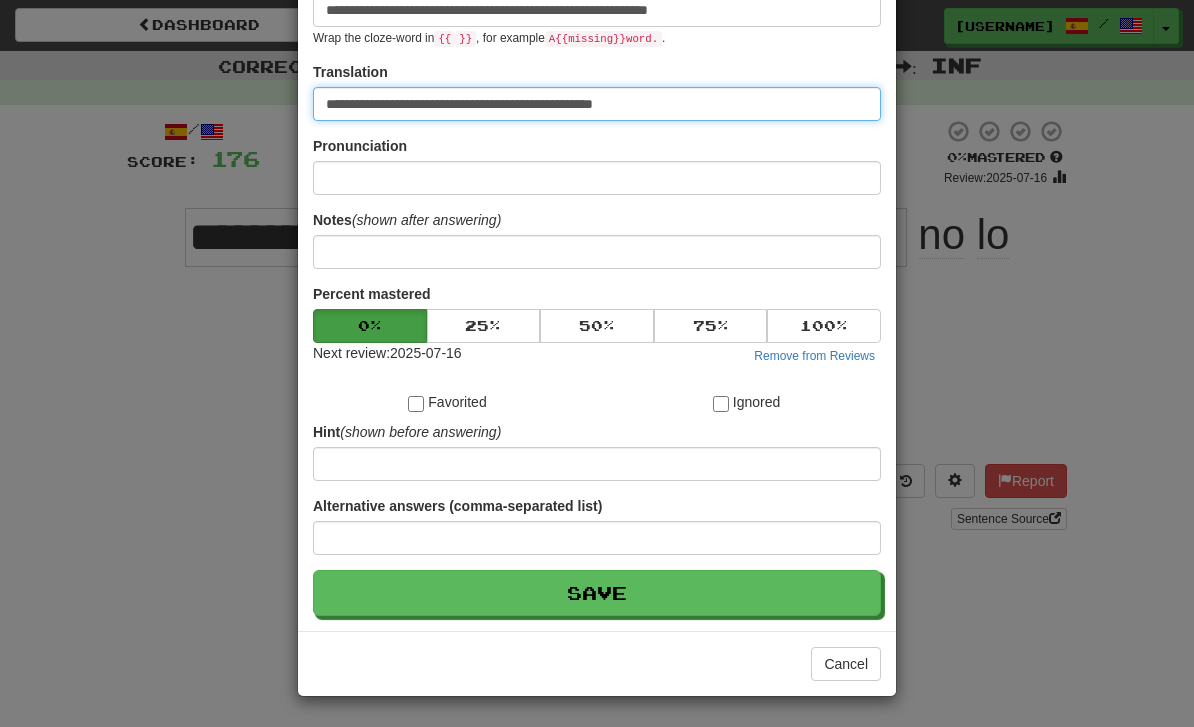 scroll, scrollTop: 200, scrollLeft: 0, axis: vertical 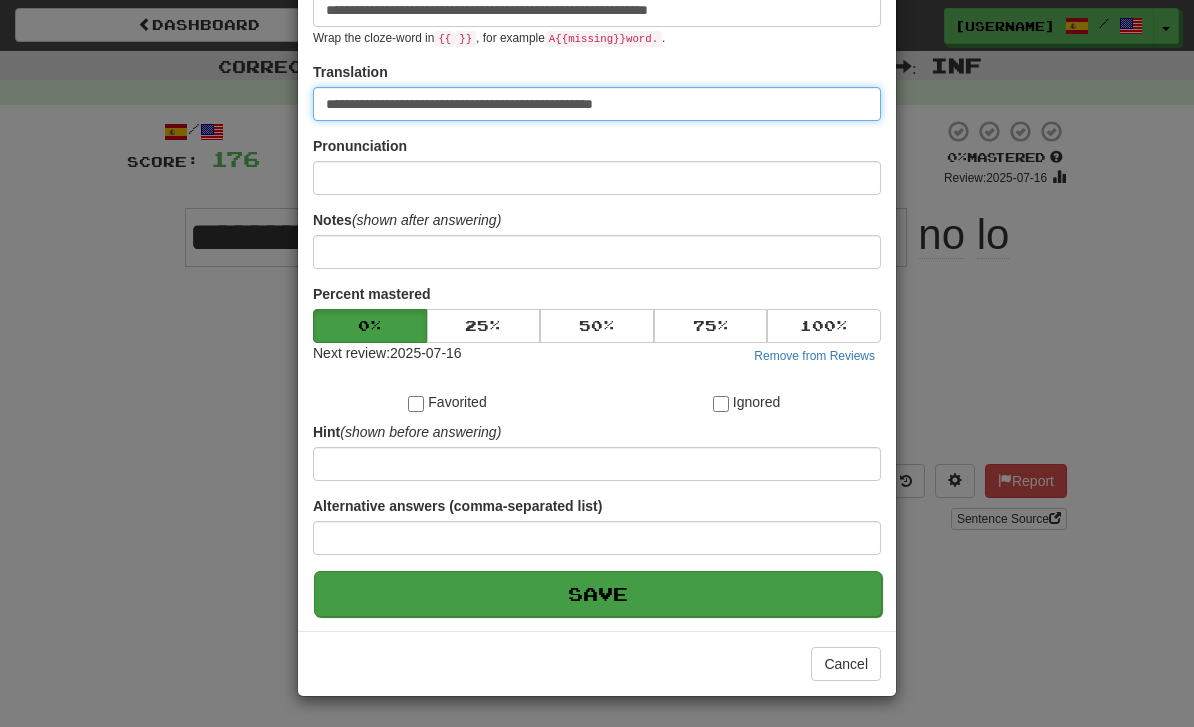 type on "**********" 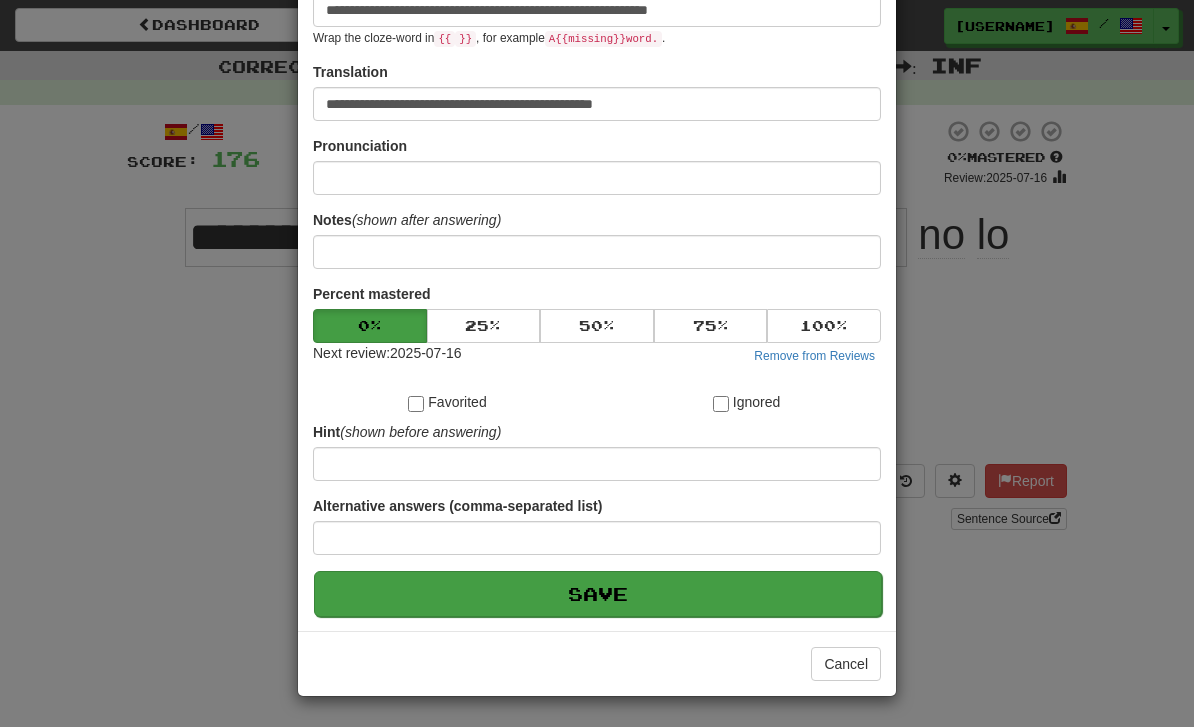 click on "Save" at bounding box center [598, 594] 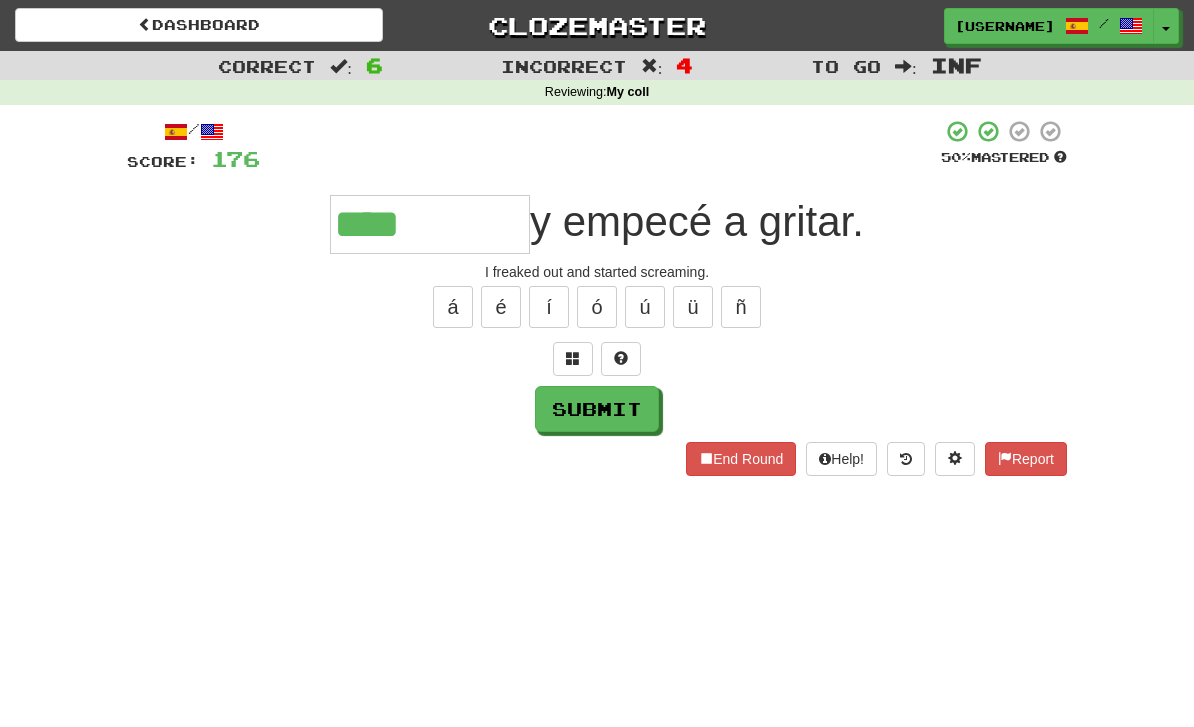 type on "*********" 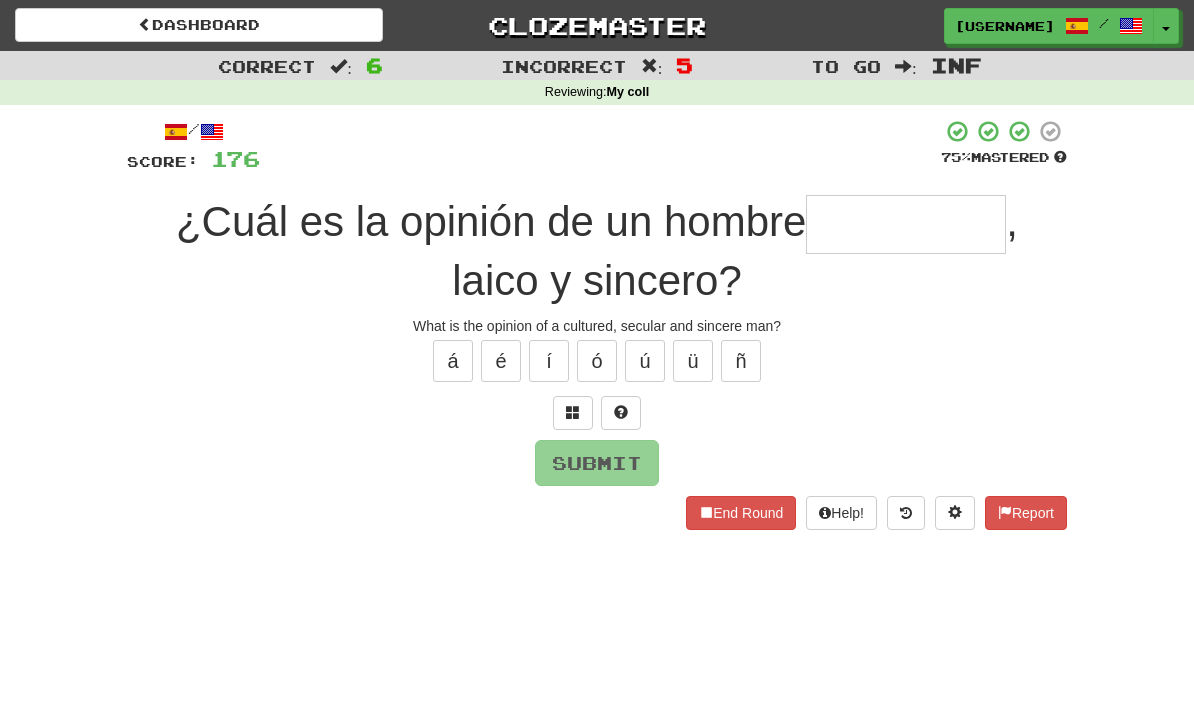 type on "*" 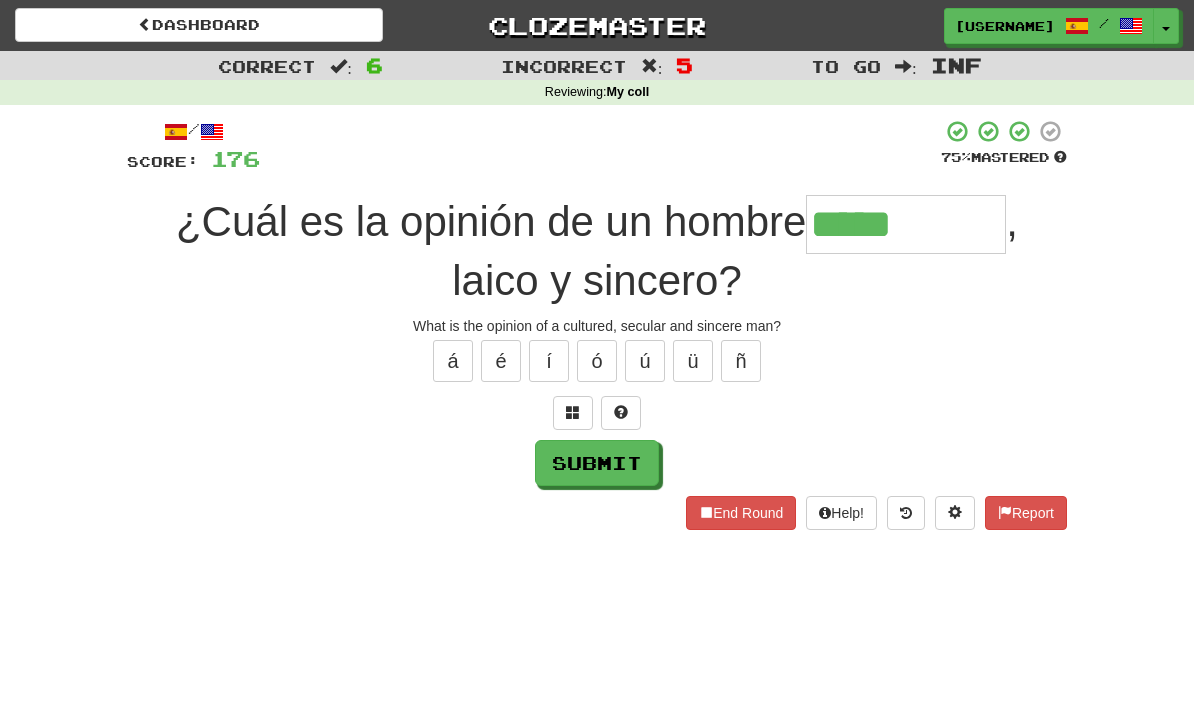 type on "*****" 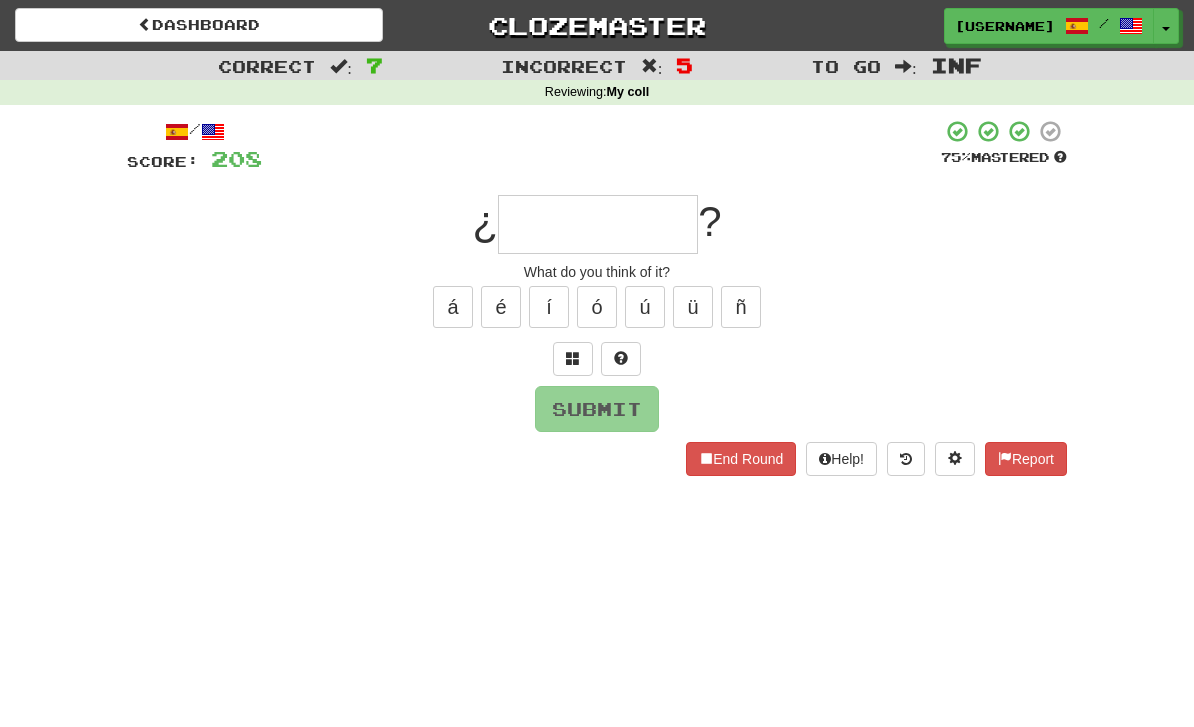 type on "*" 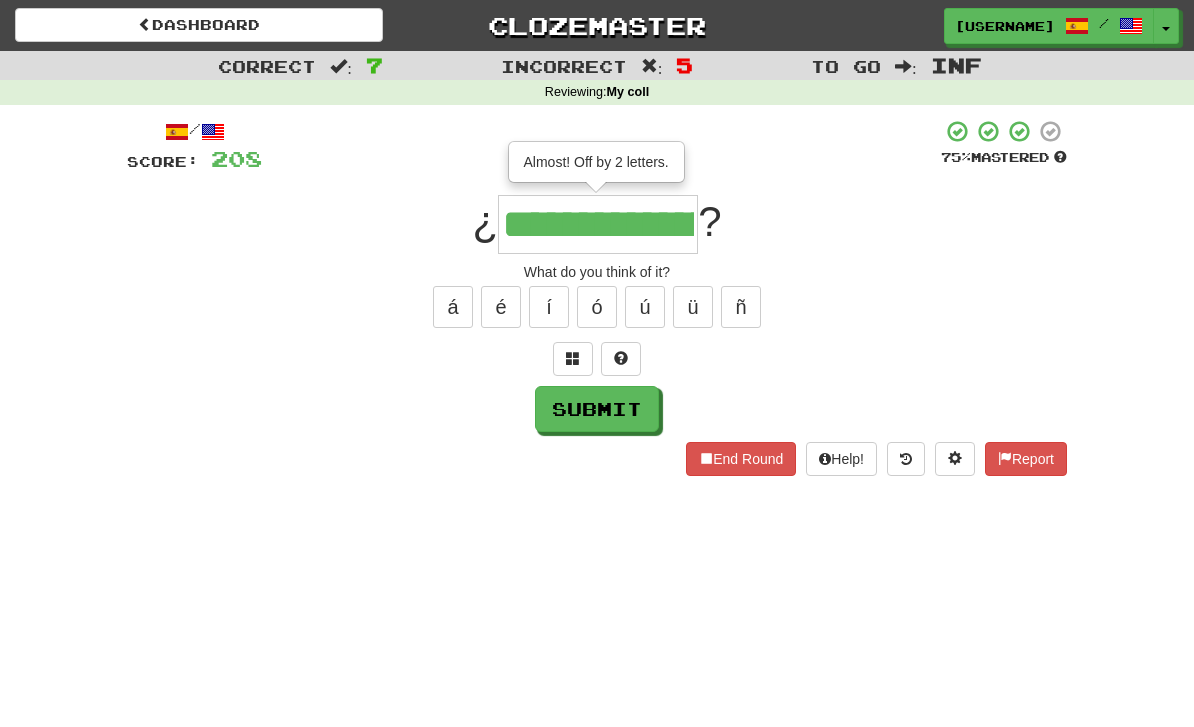 type on "**********" 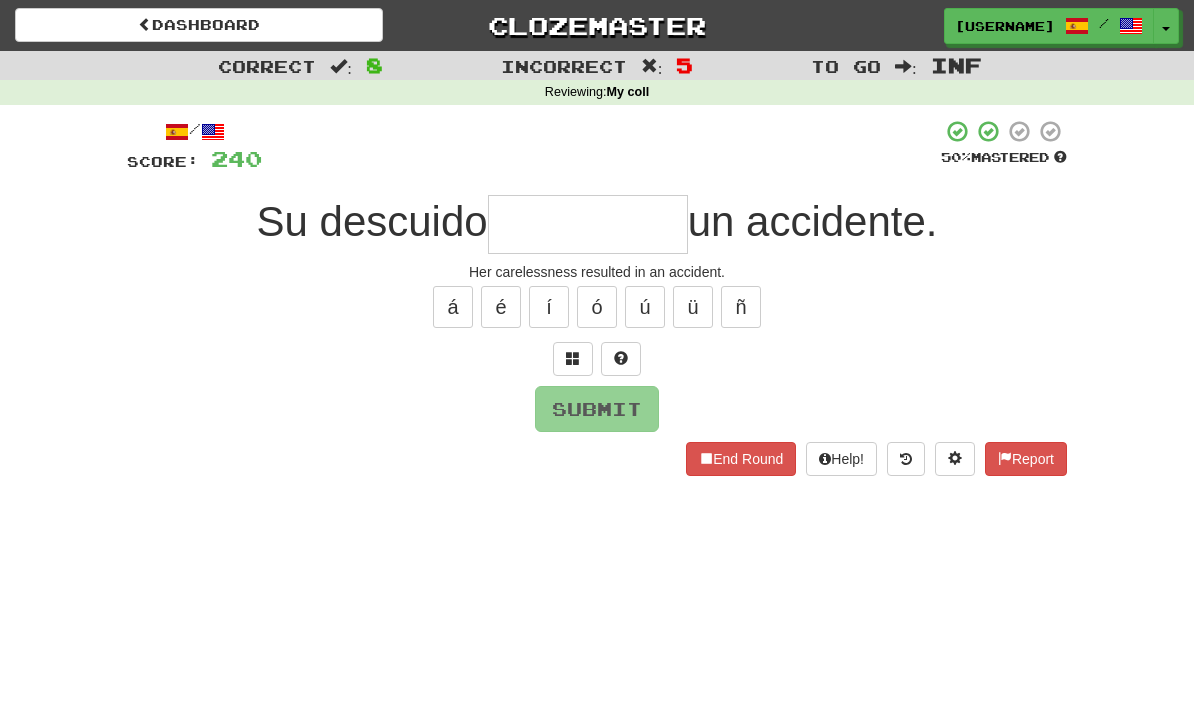 type on "*" 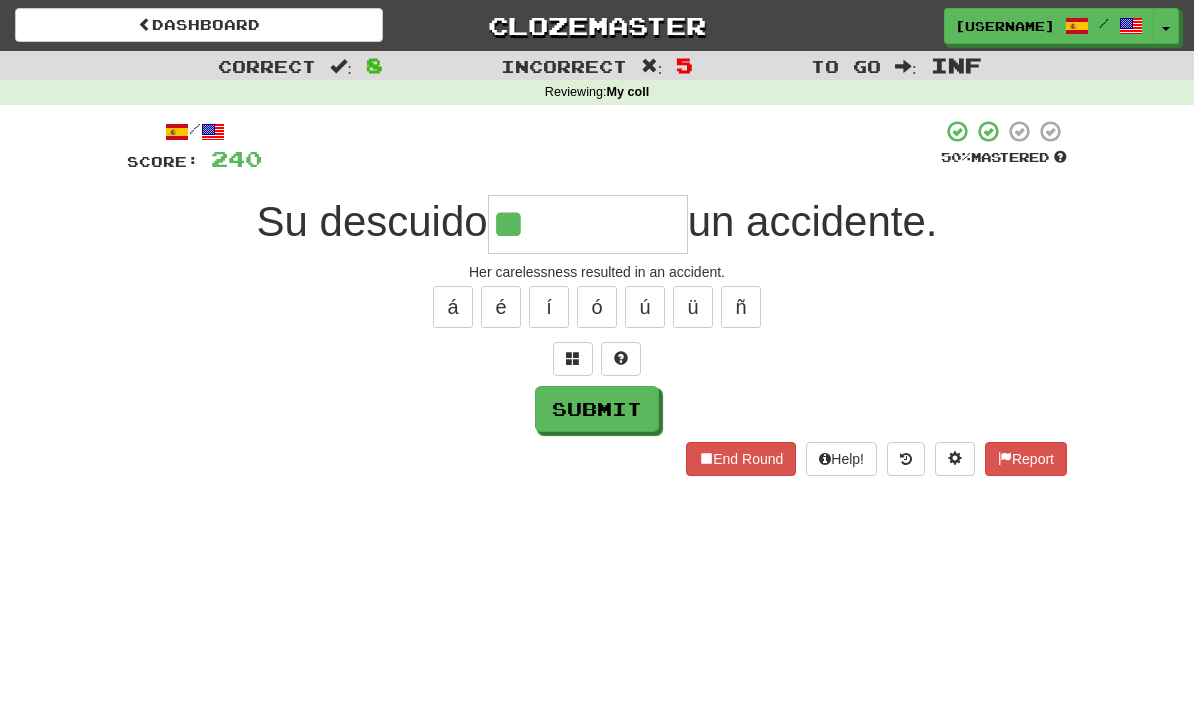 type on "**********" 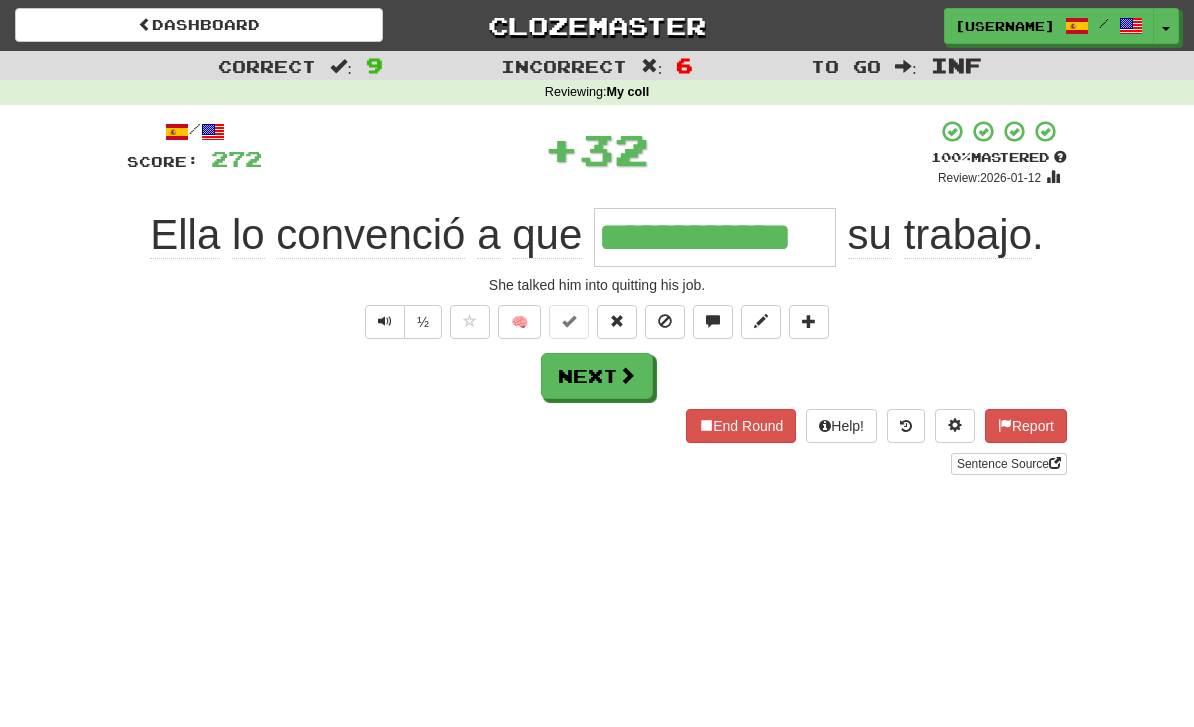 type on "**********" 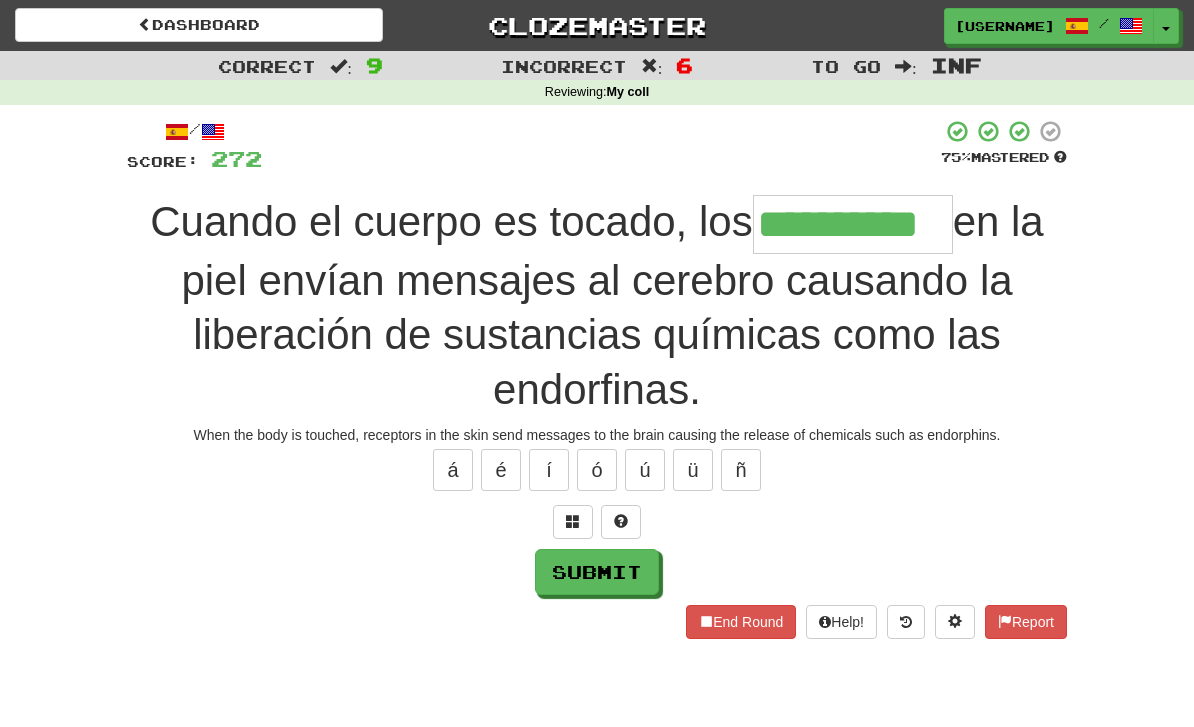 type on "**********" 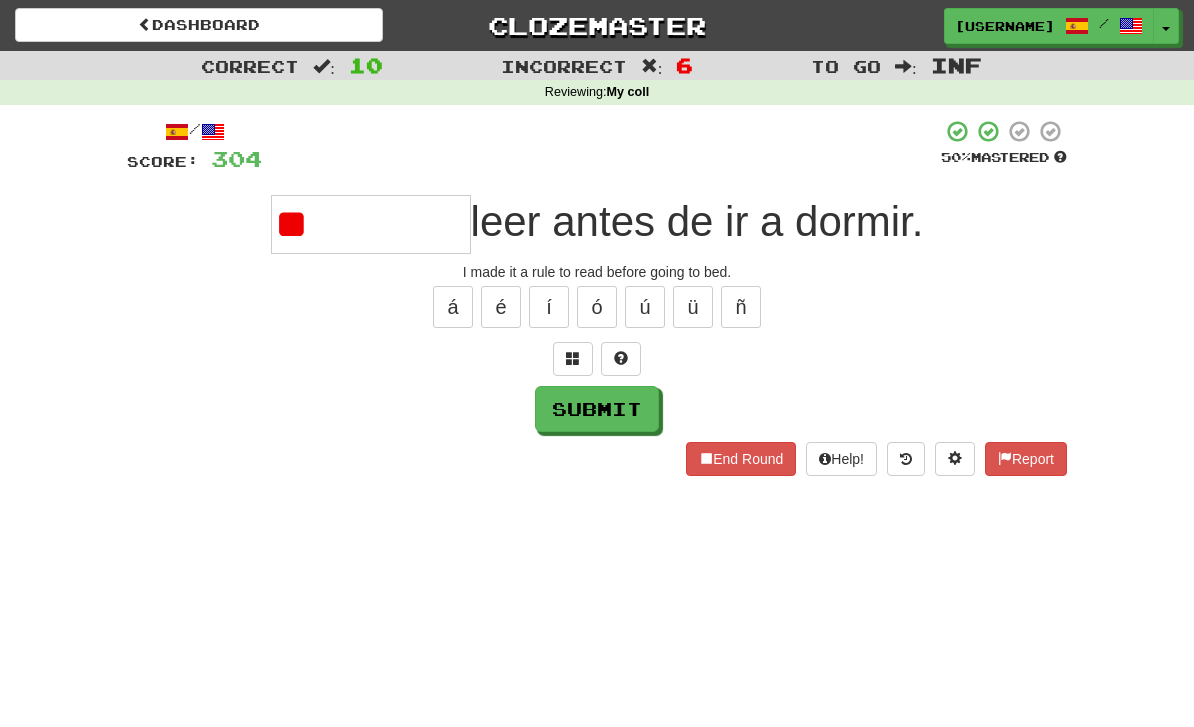type on "*" 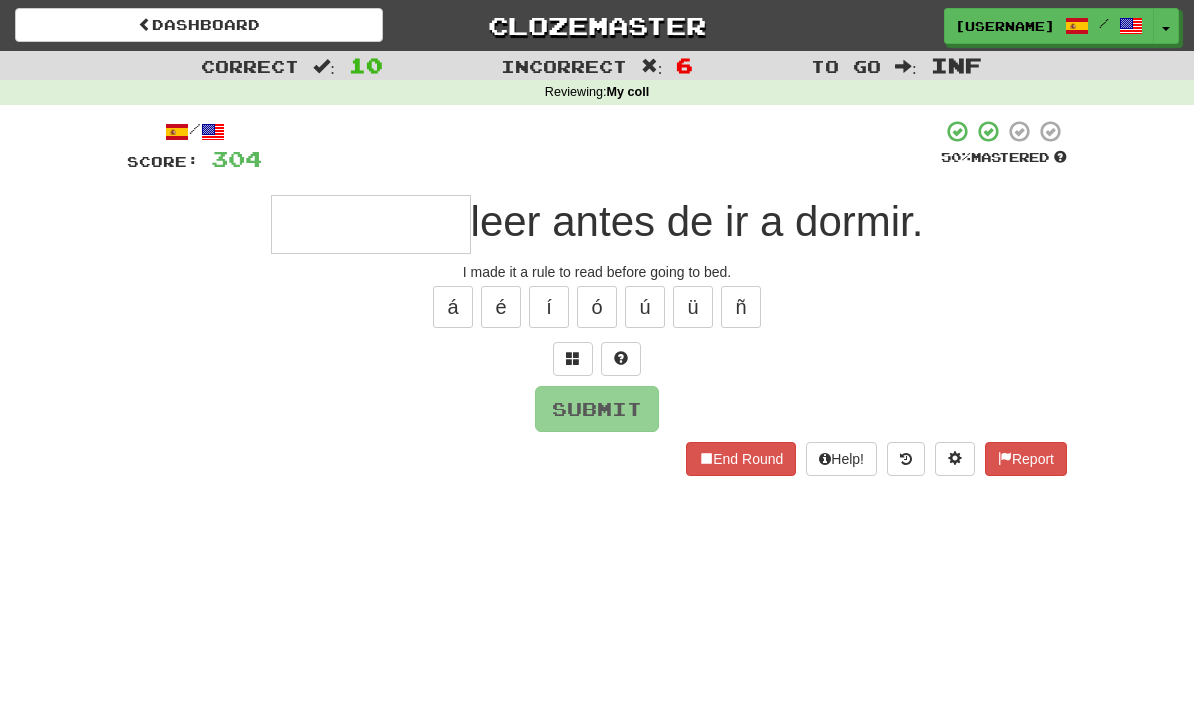 type on "*" 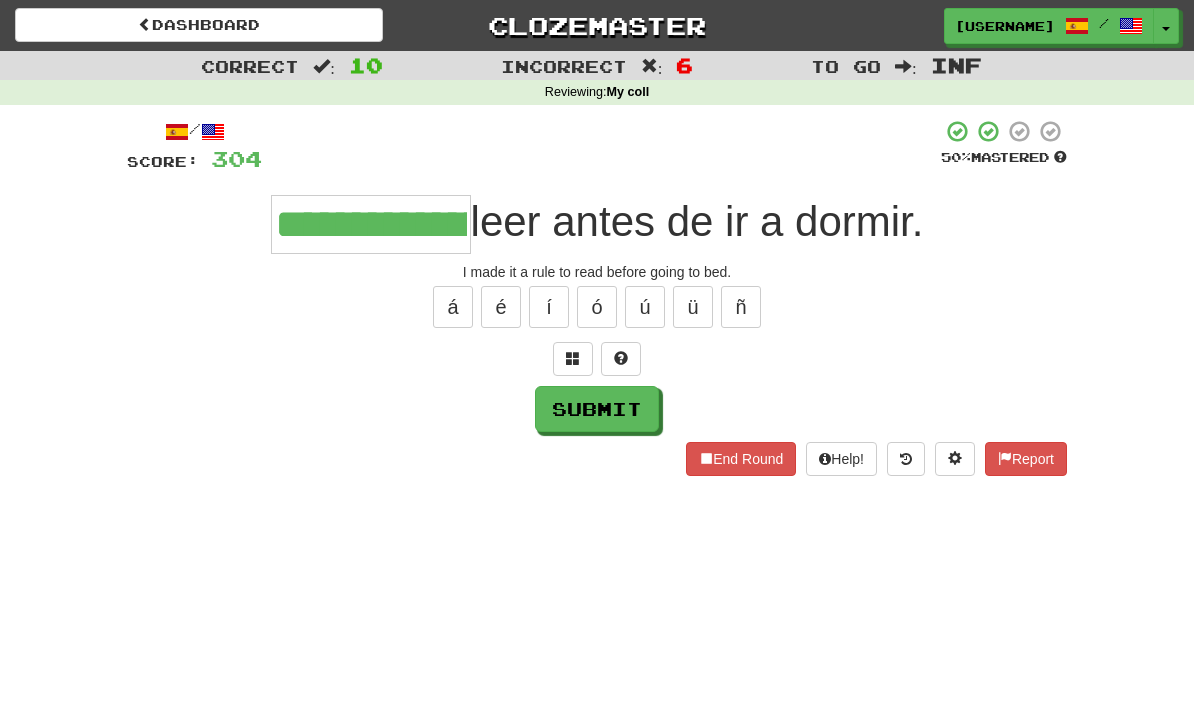type on "**********" 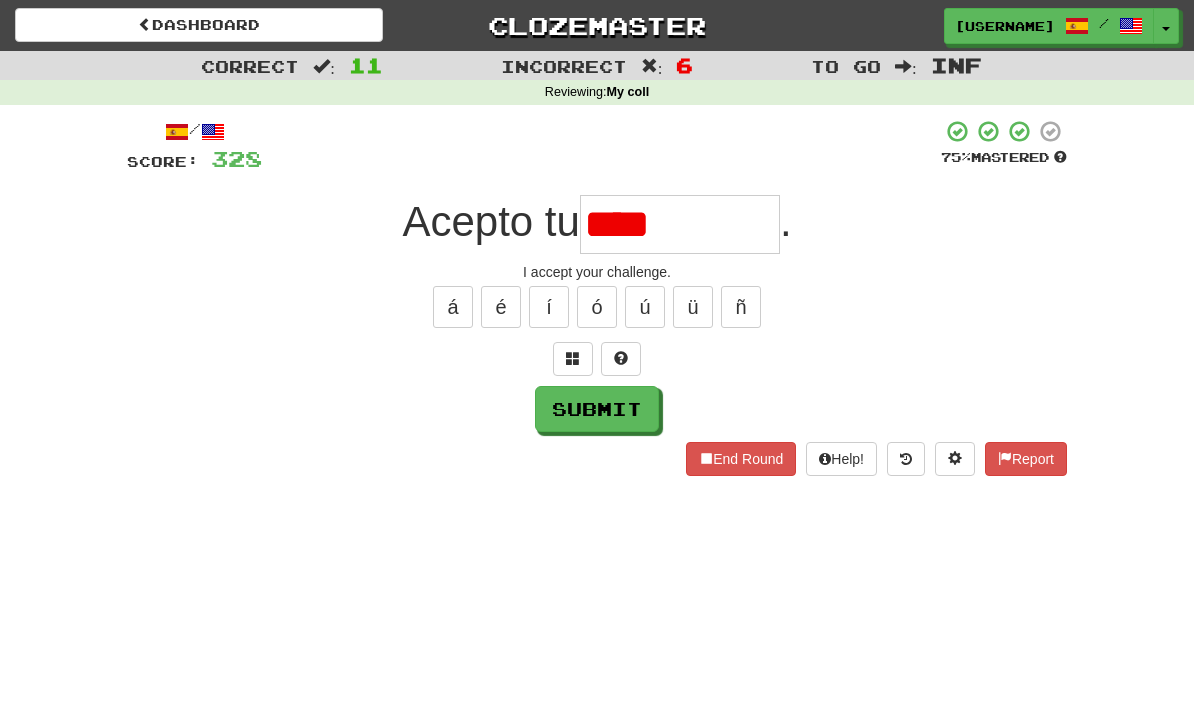 type on "****" 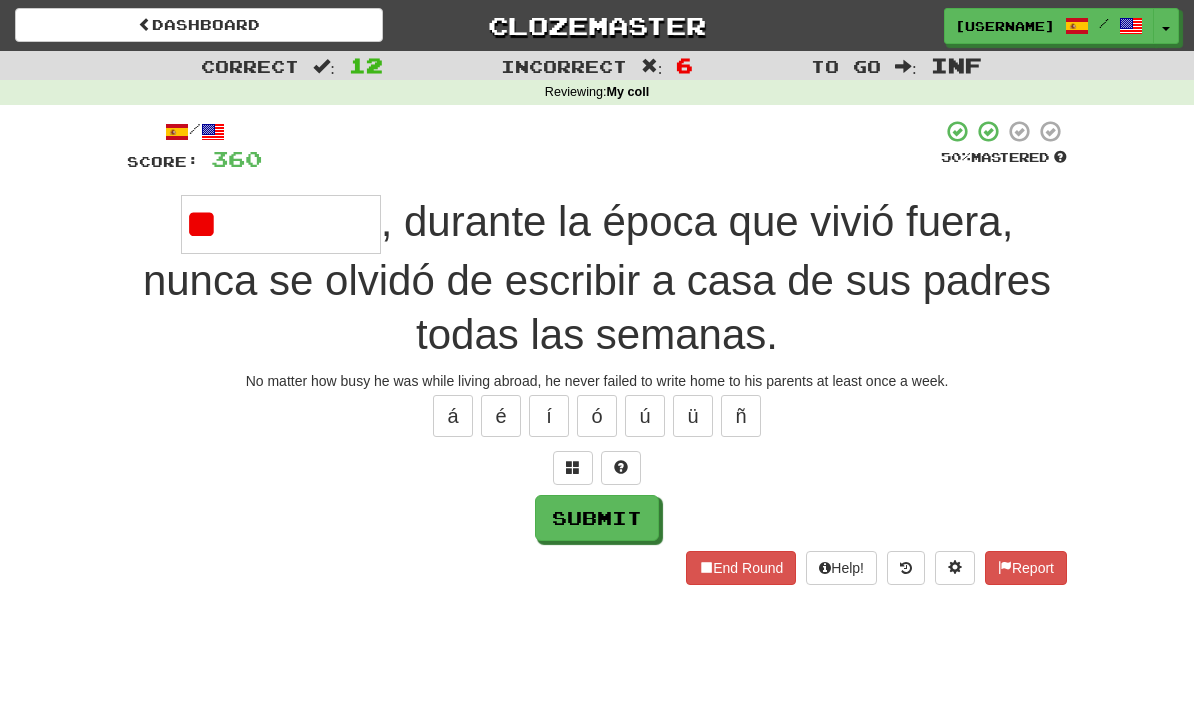 type on "*" 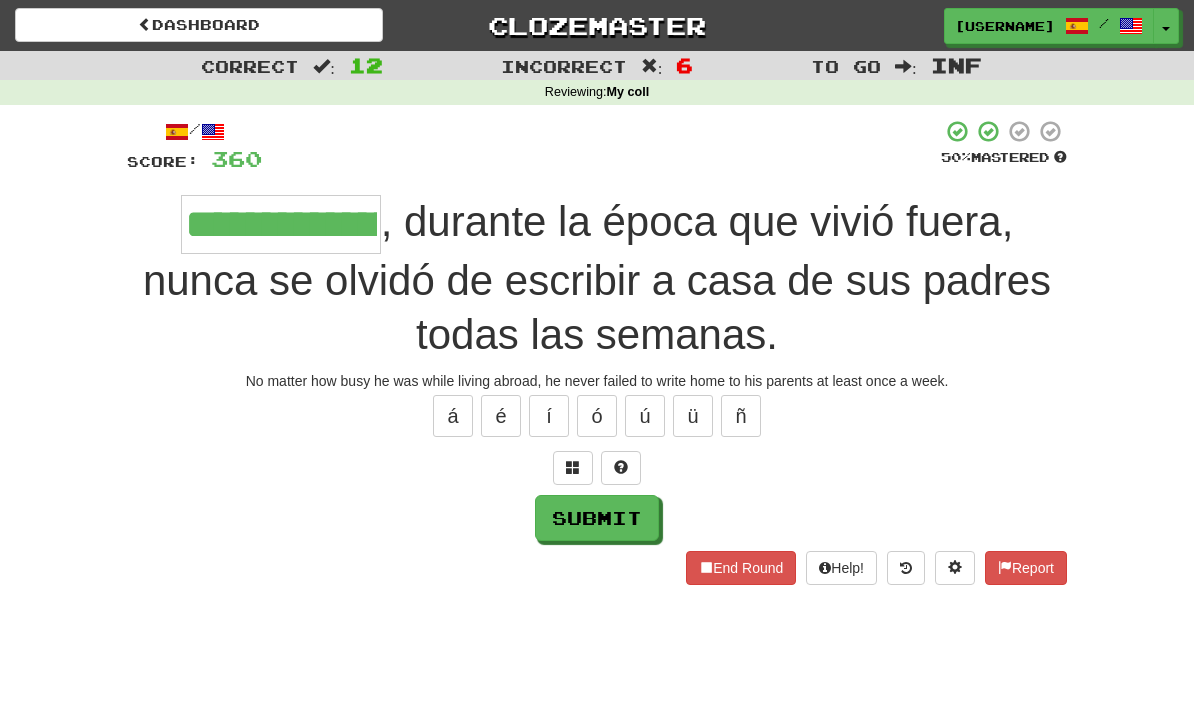 type on "**********" 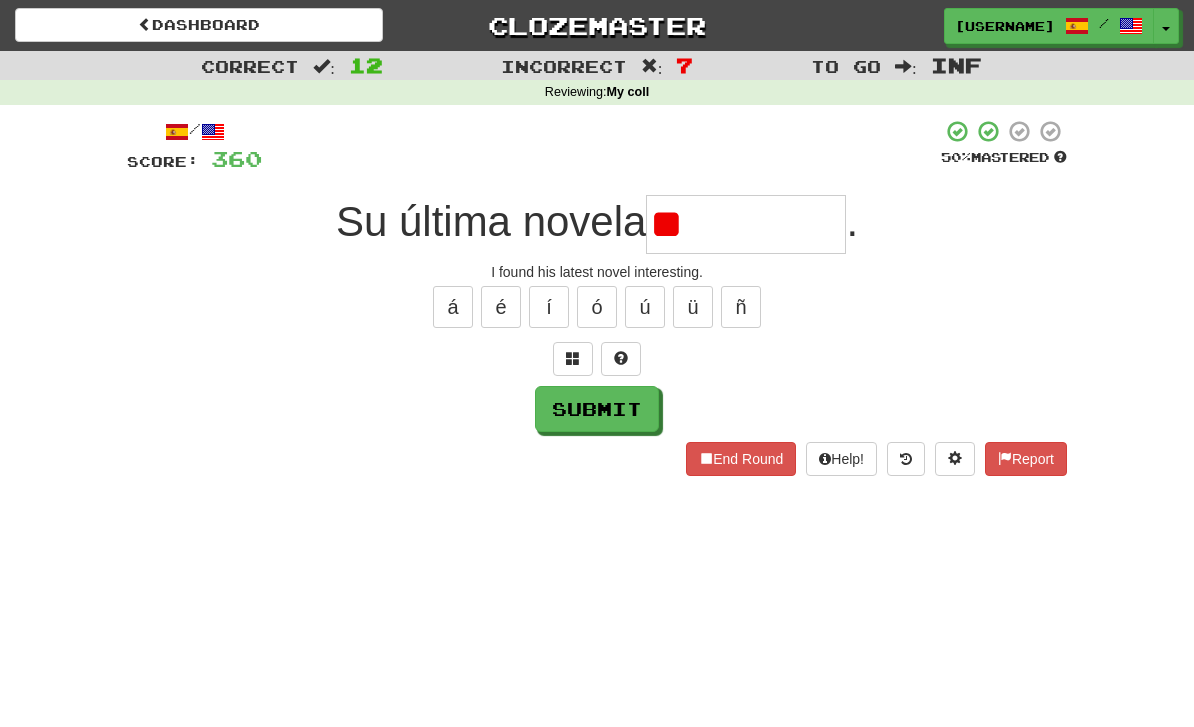 type on "*" 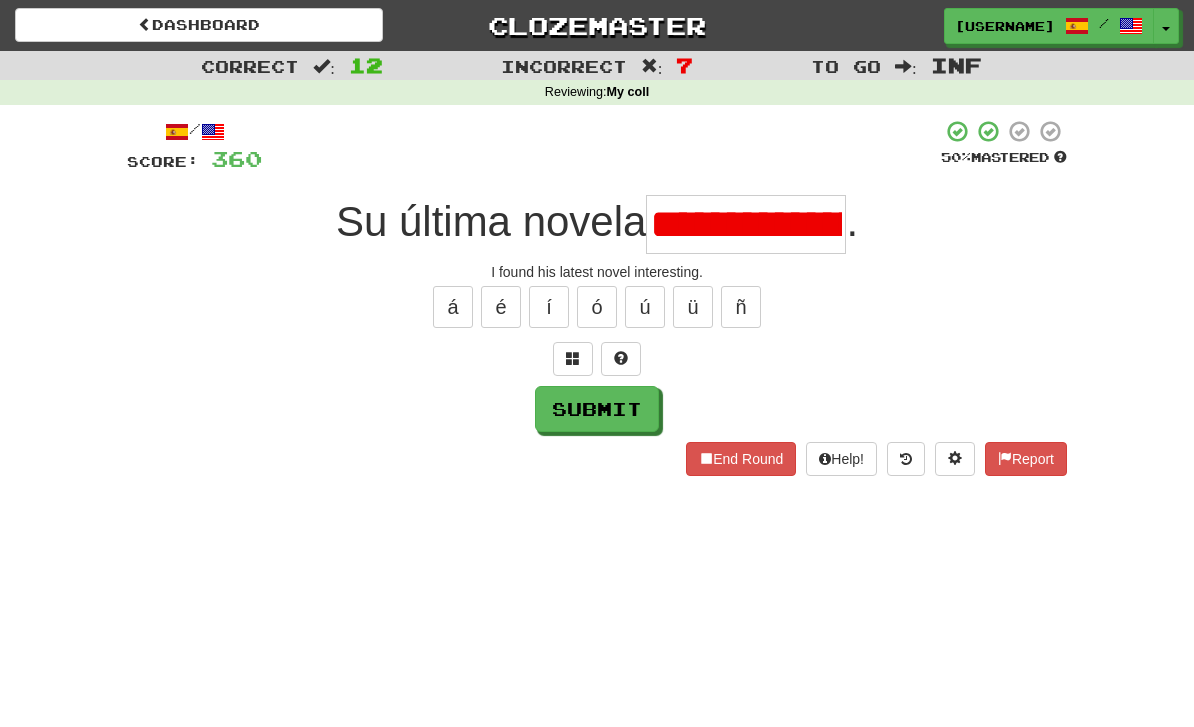 type on "**********" 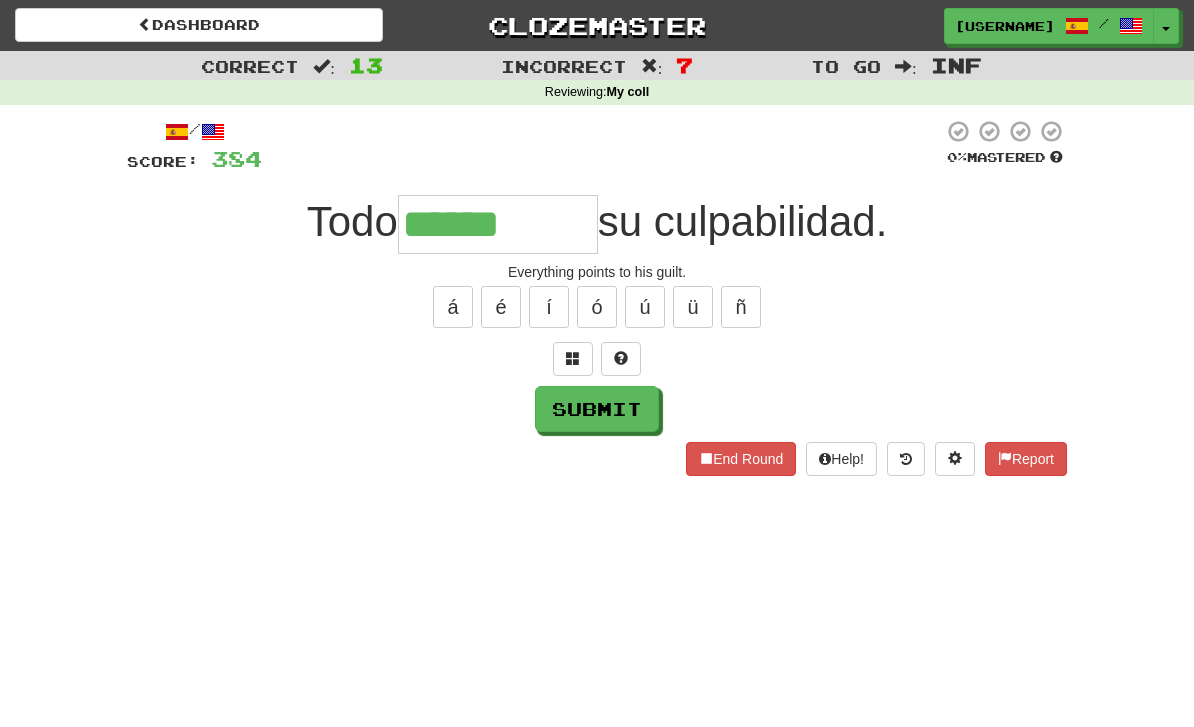 type on "******" 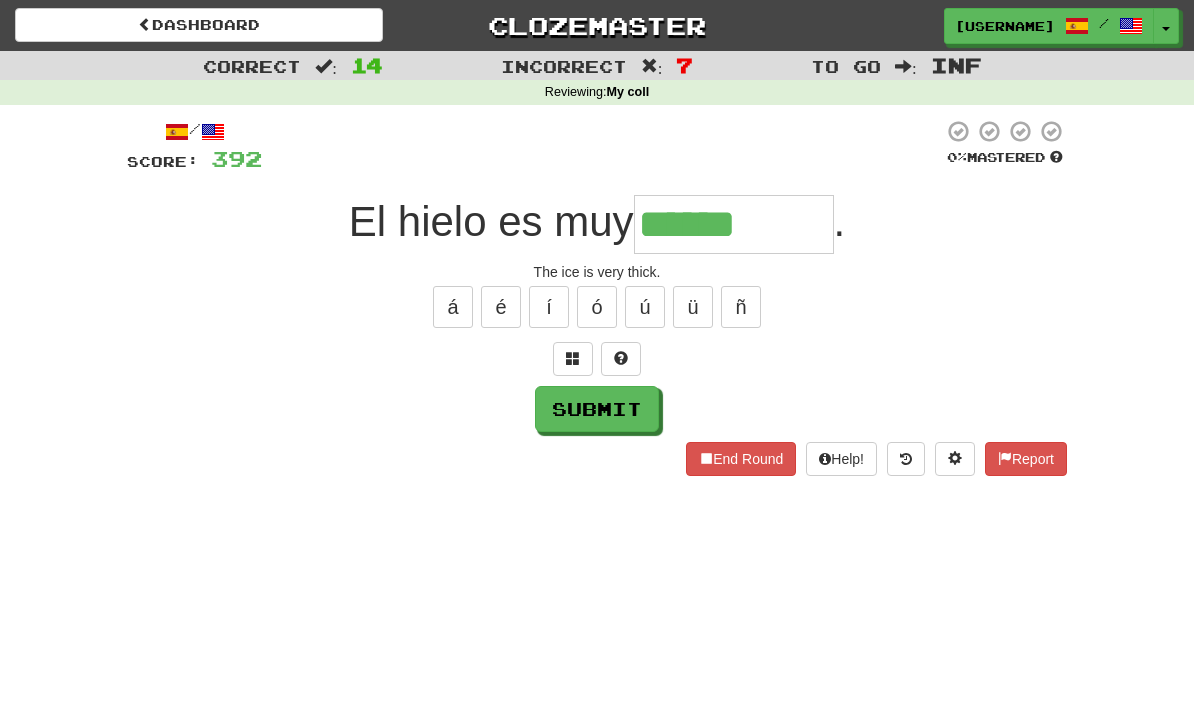 type on "******" 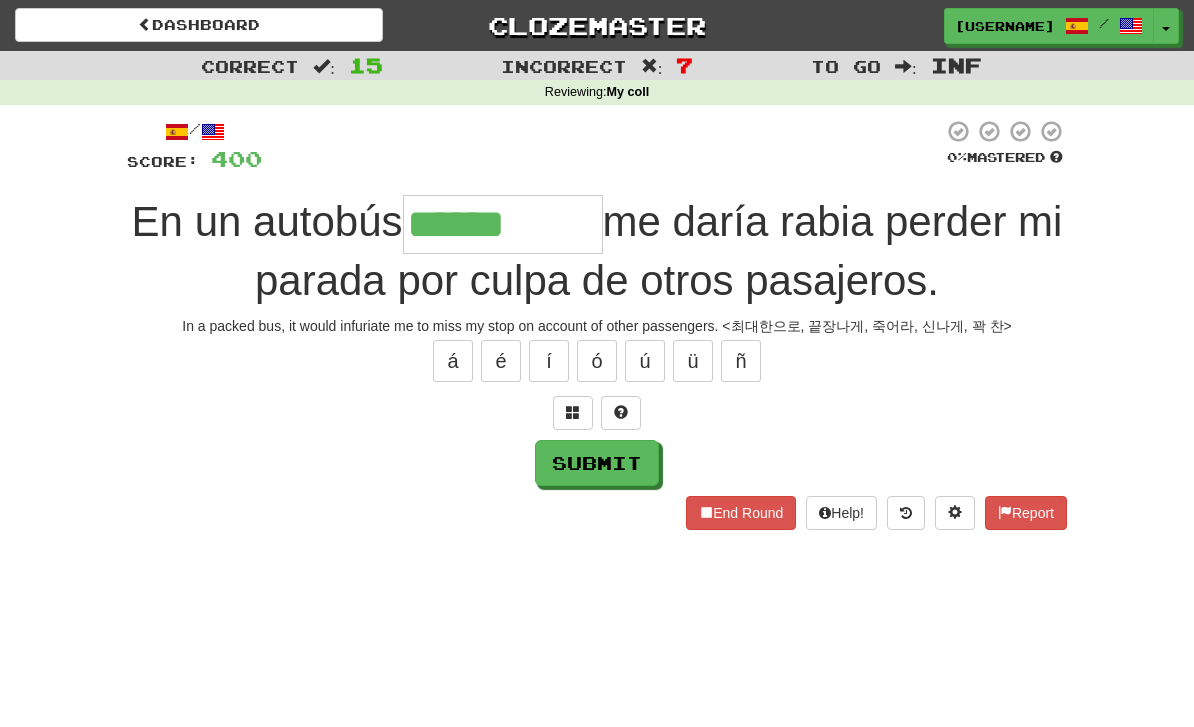 type on "******" 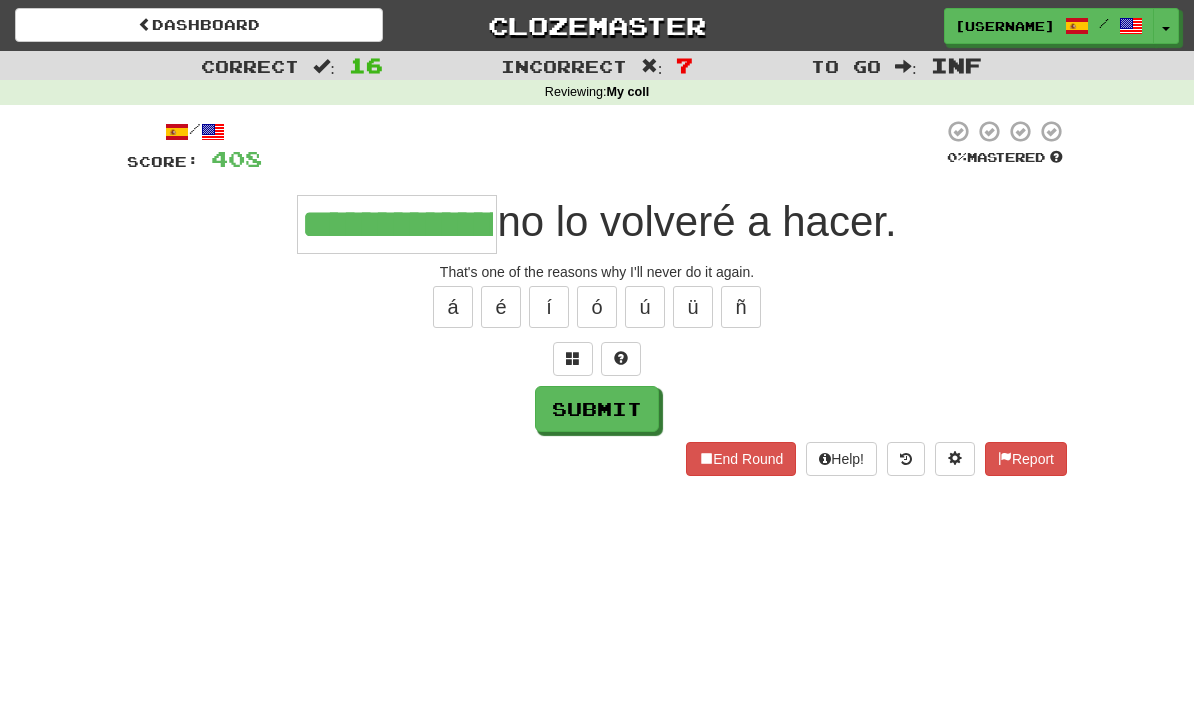 type on "**********" 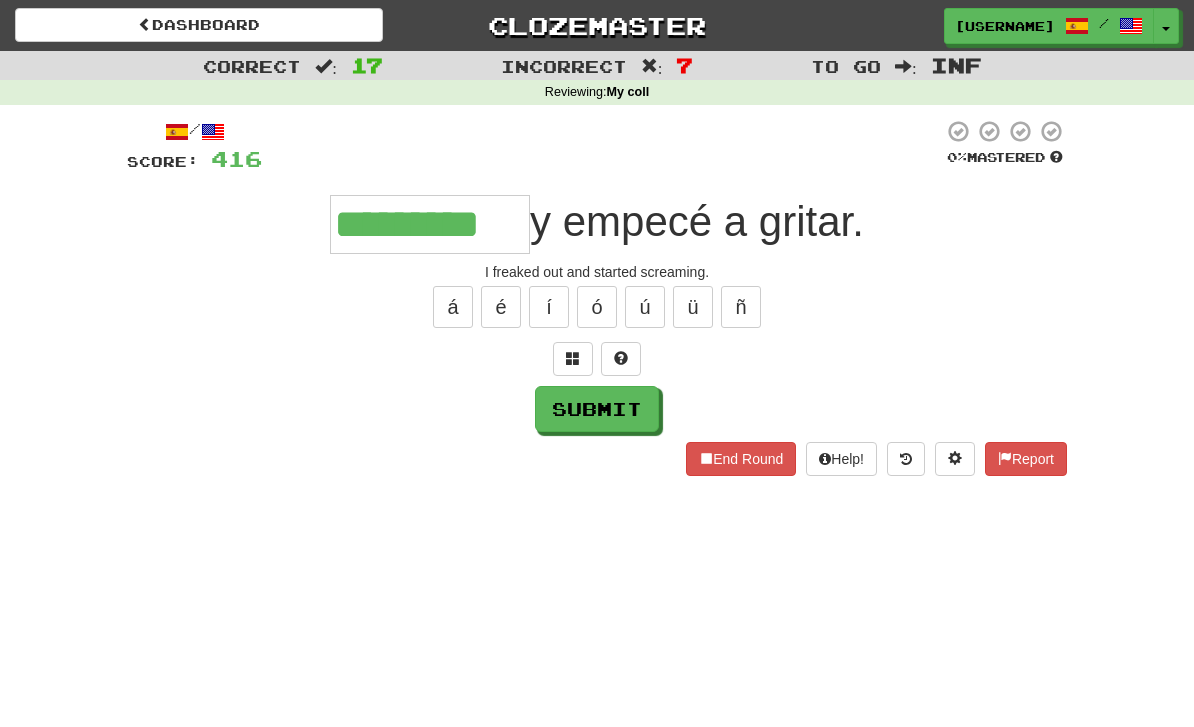 type on "*********" 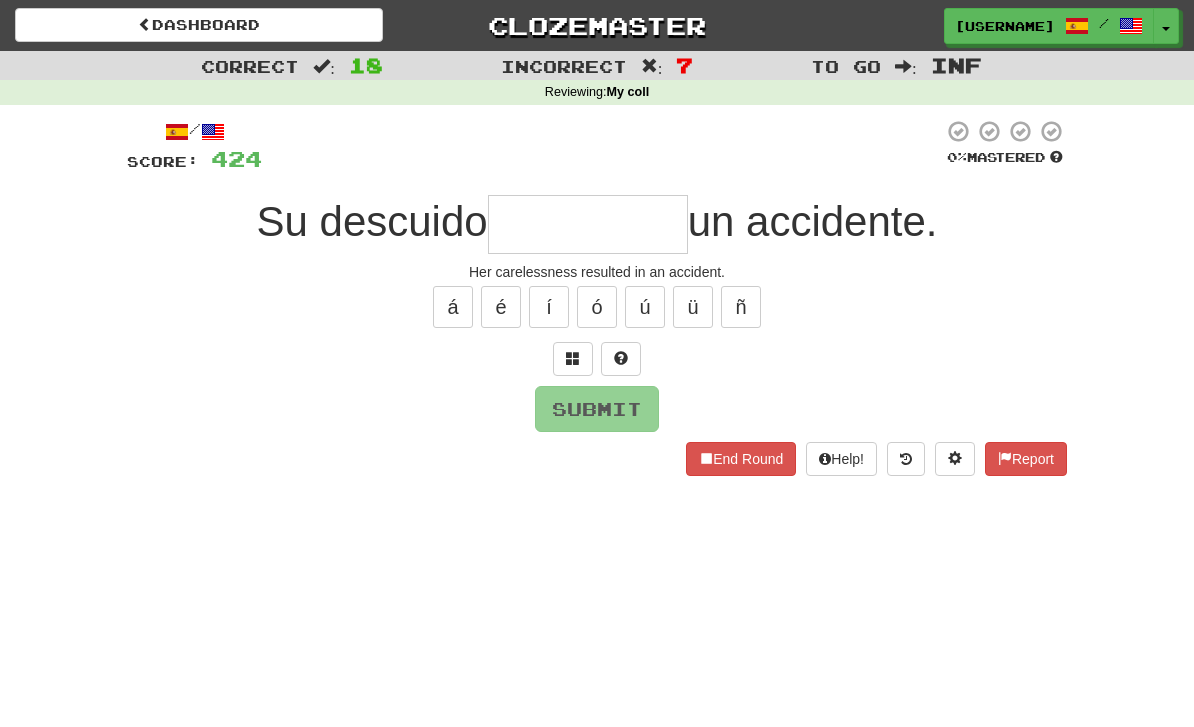type on "*" 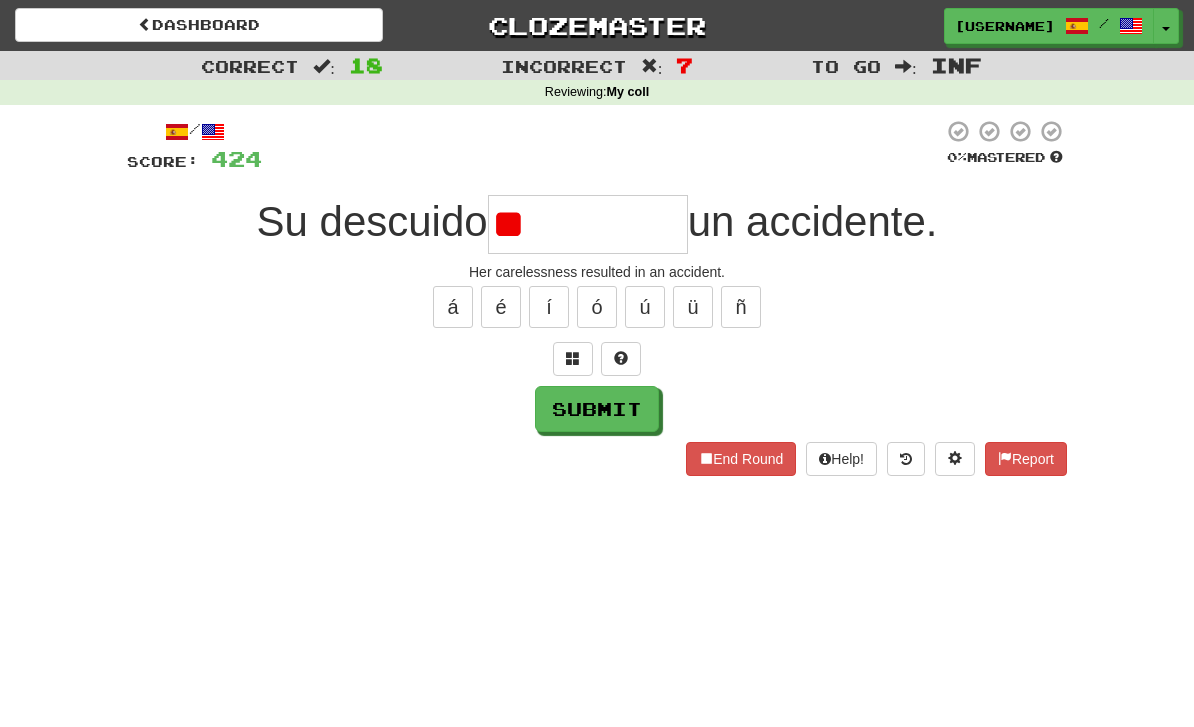 type on "*" 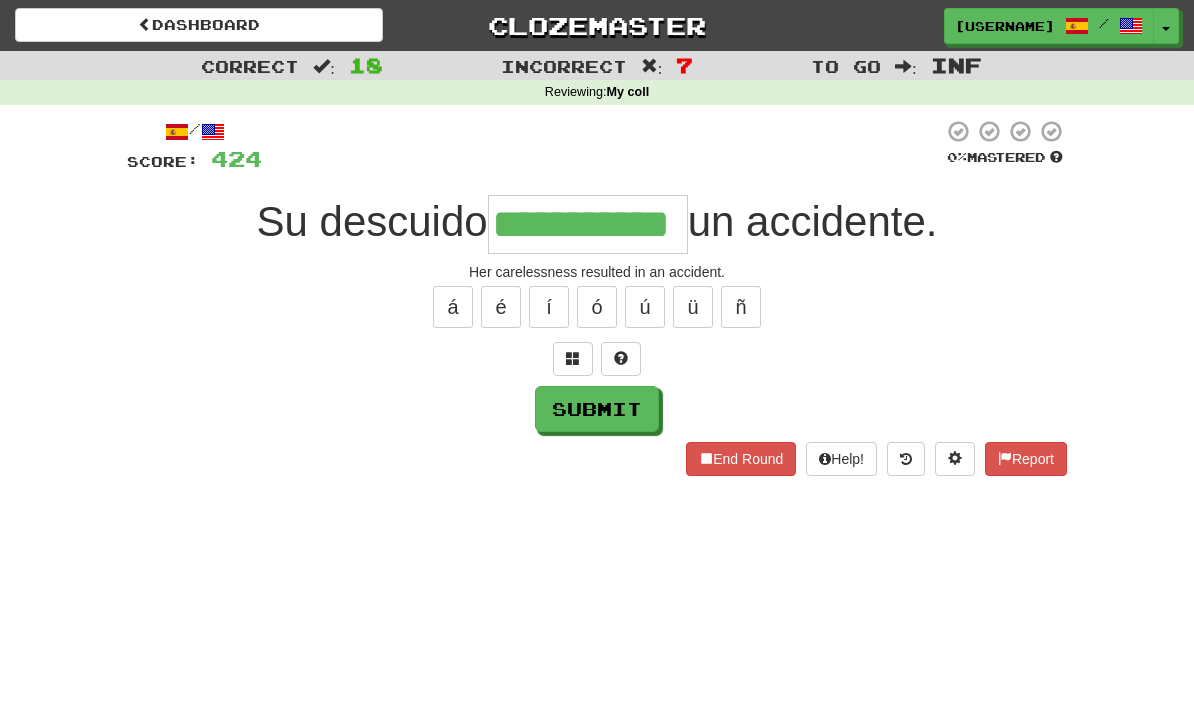 type on "**********" 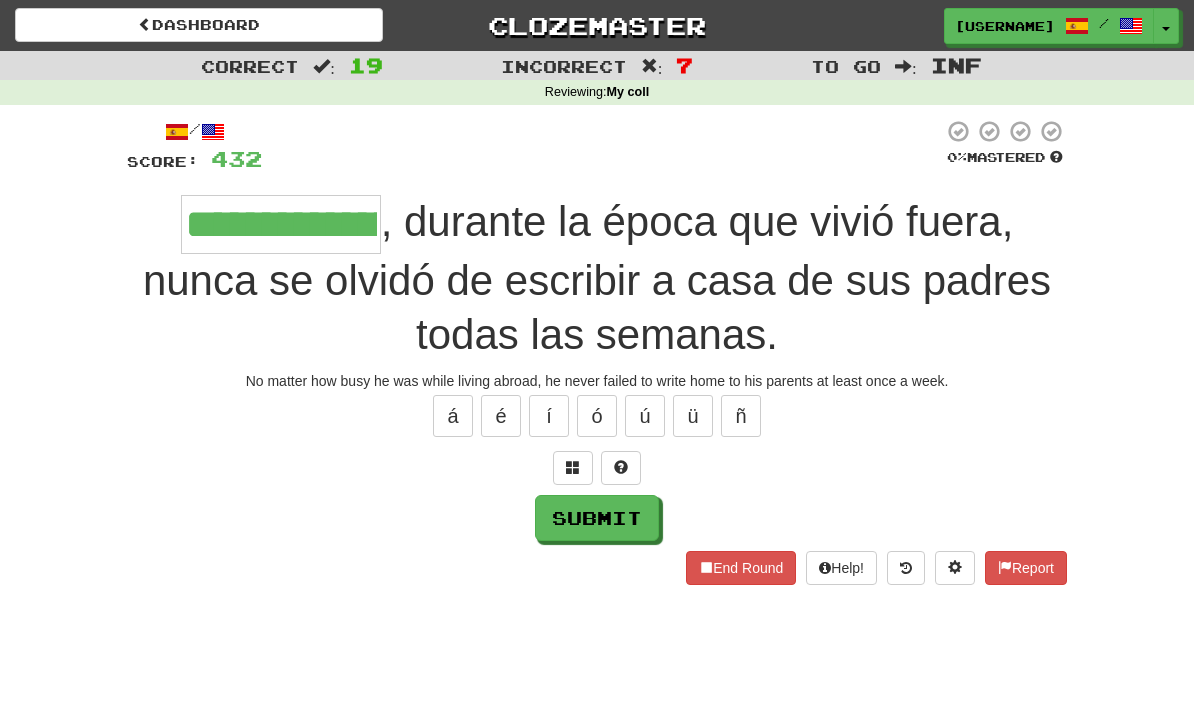 type on "**********" 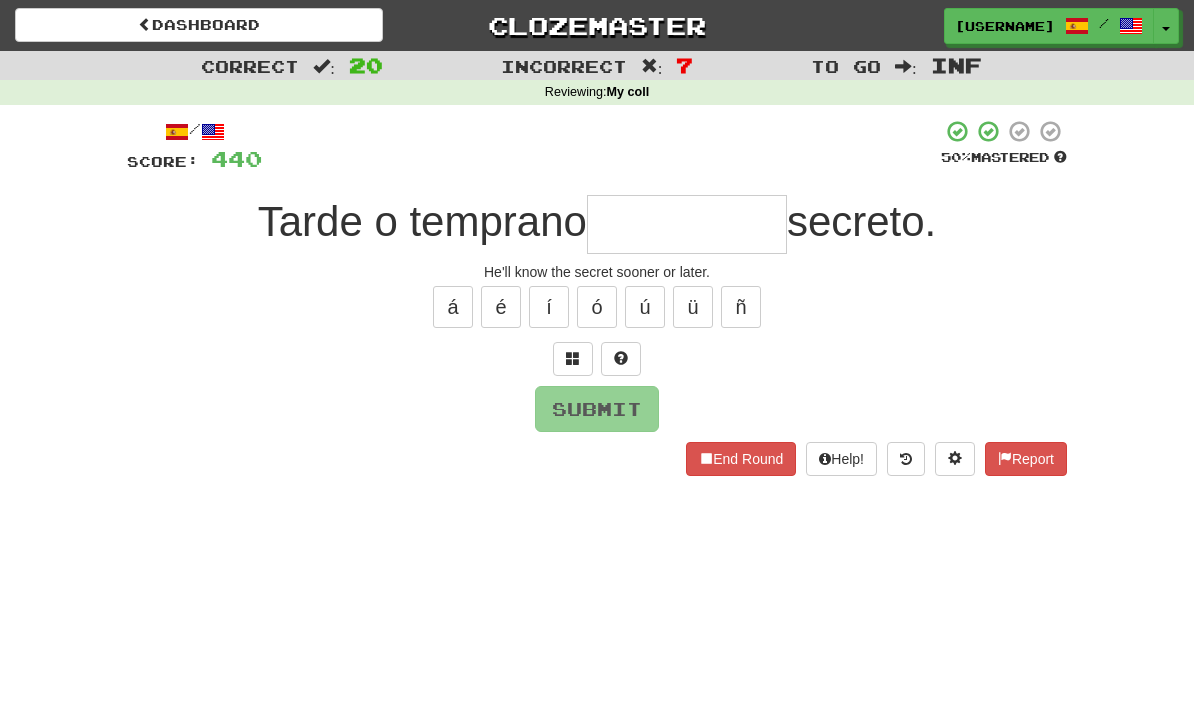 type on "*" 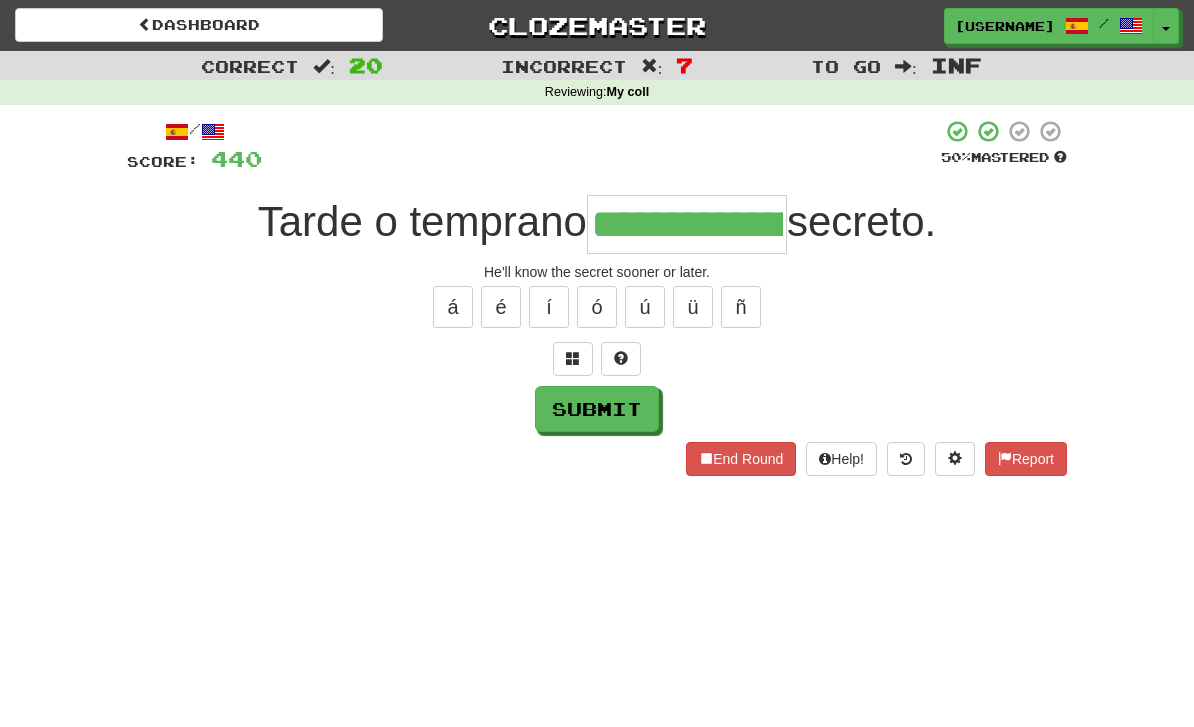 type on "**********" 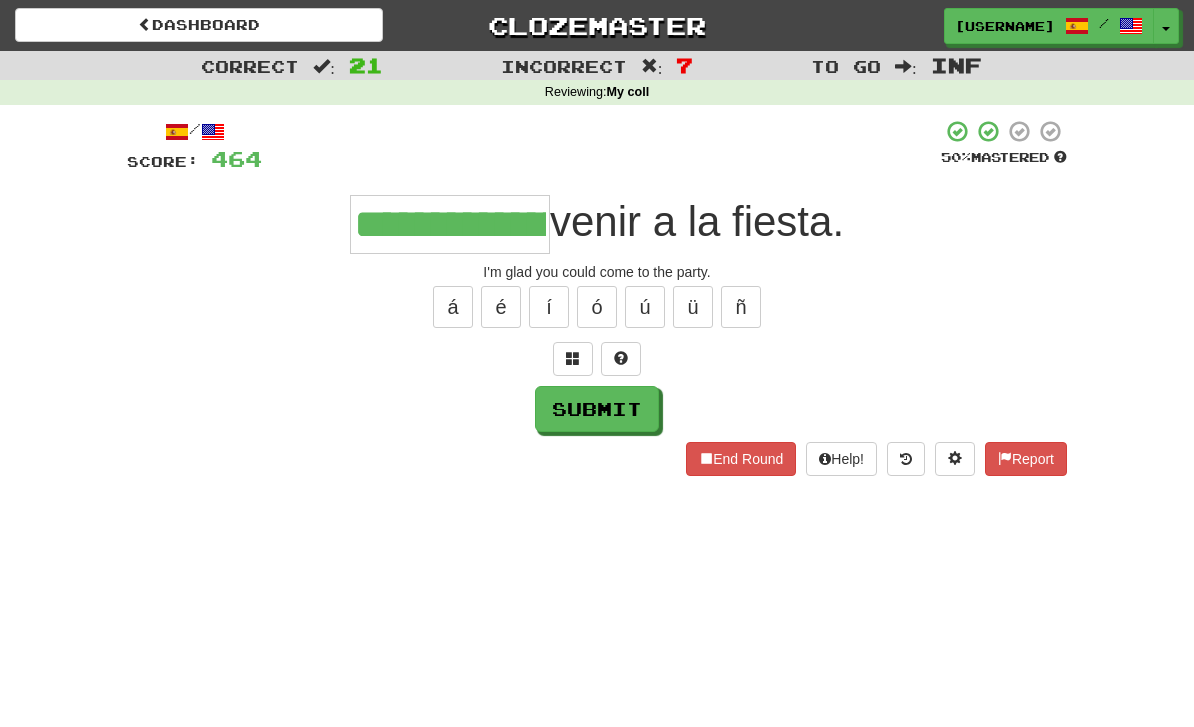 type on "**********" 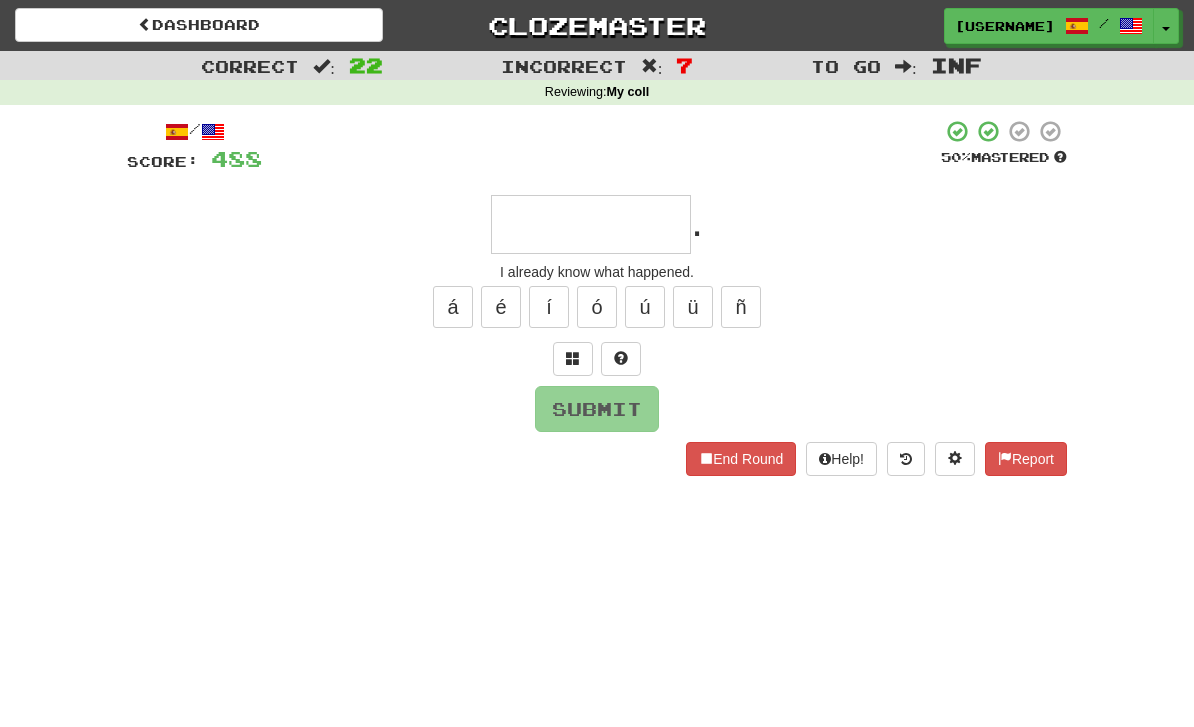 type on "*" 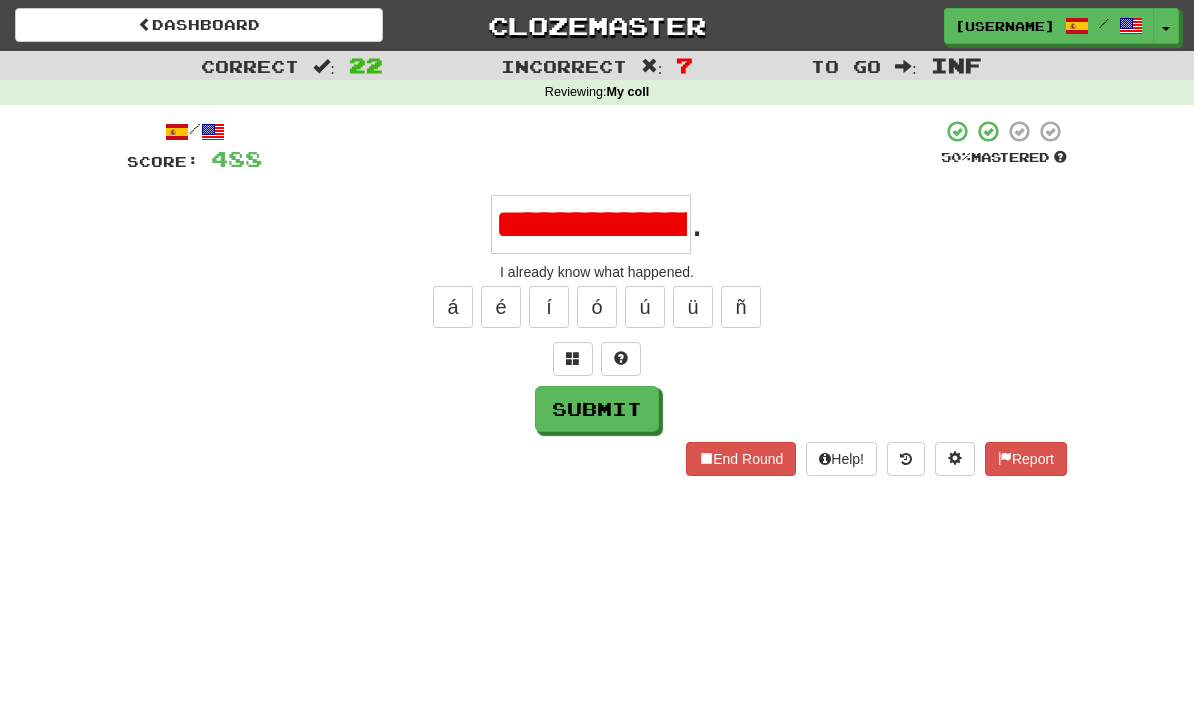 type on "**********" 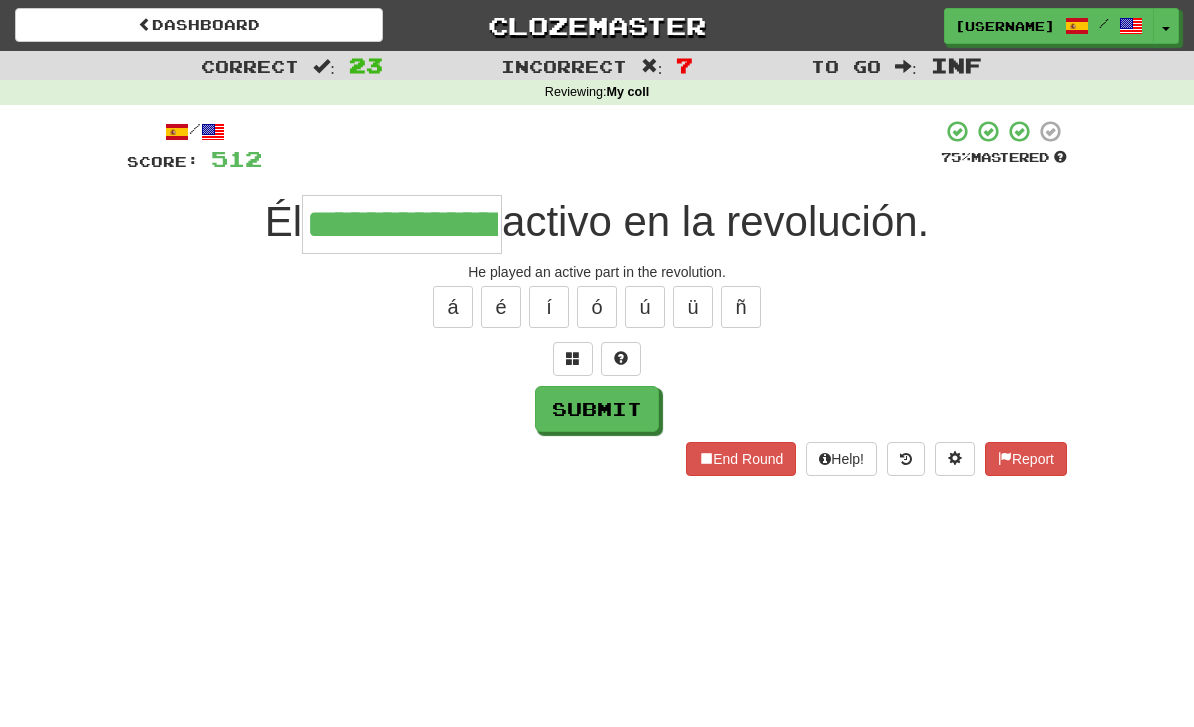 type on "**********" 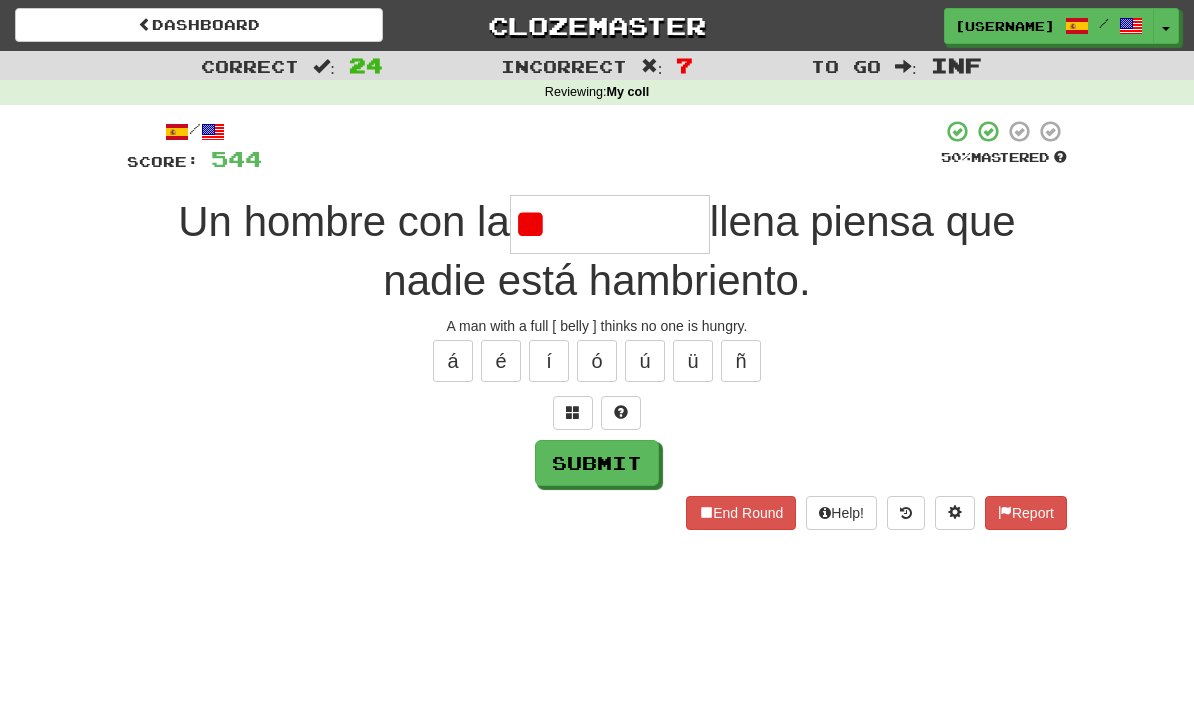 type on "*" 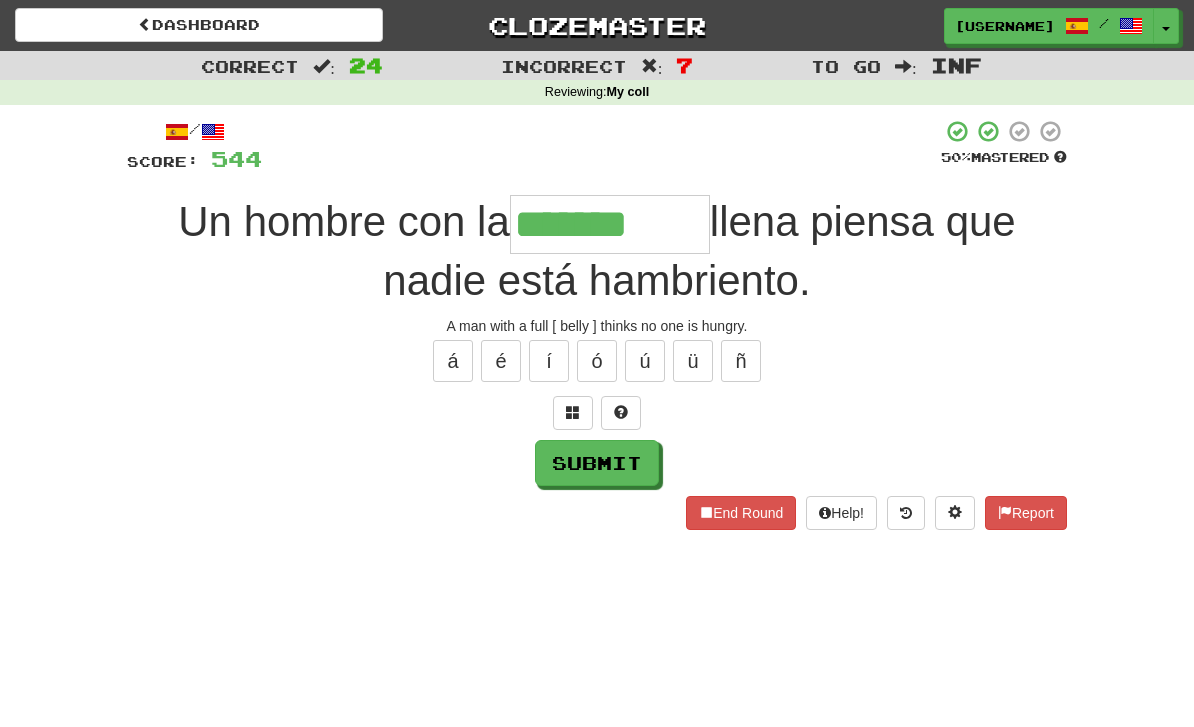 type on "*******" 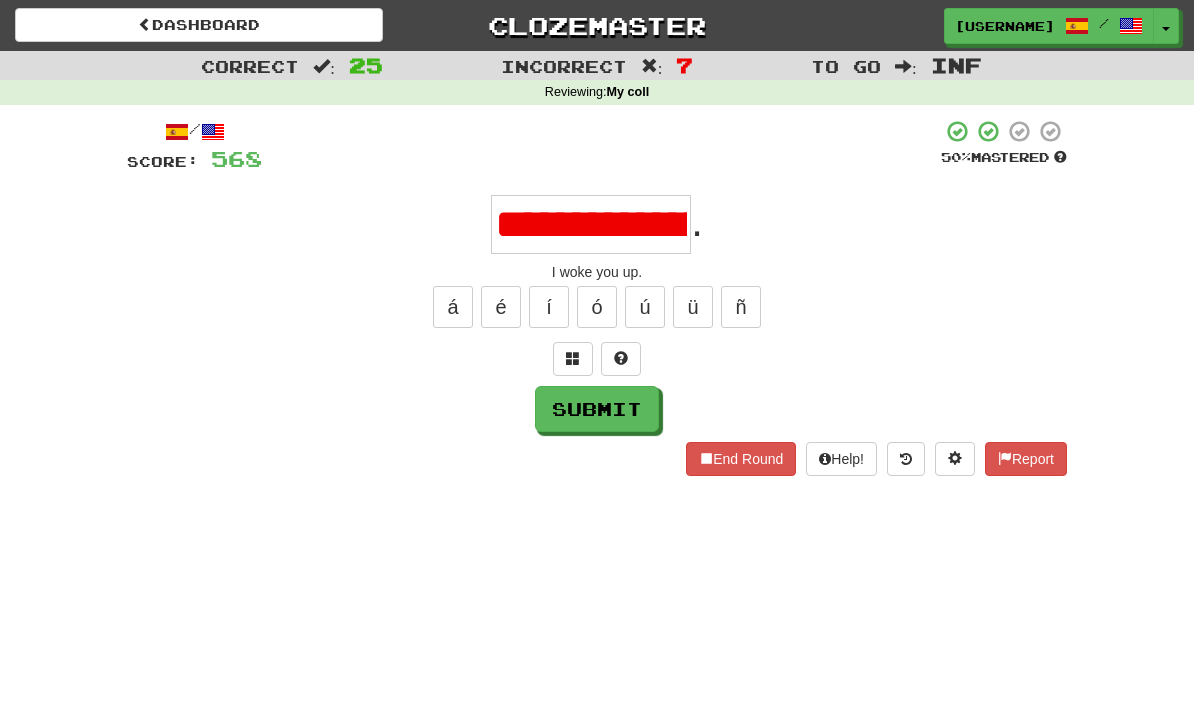 type on "**********" 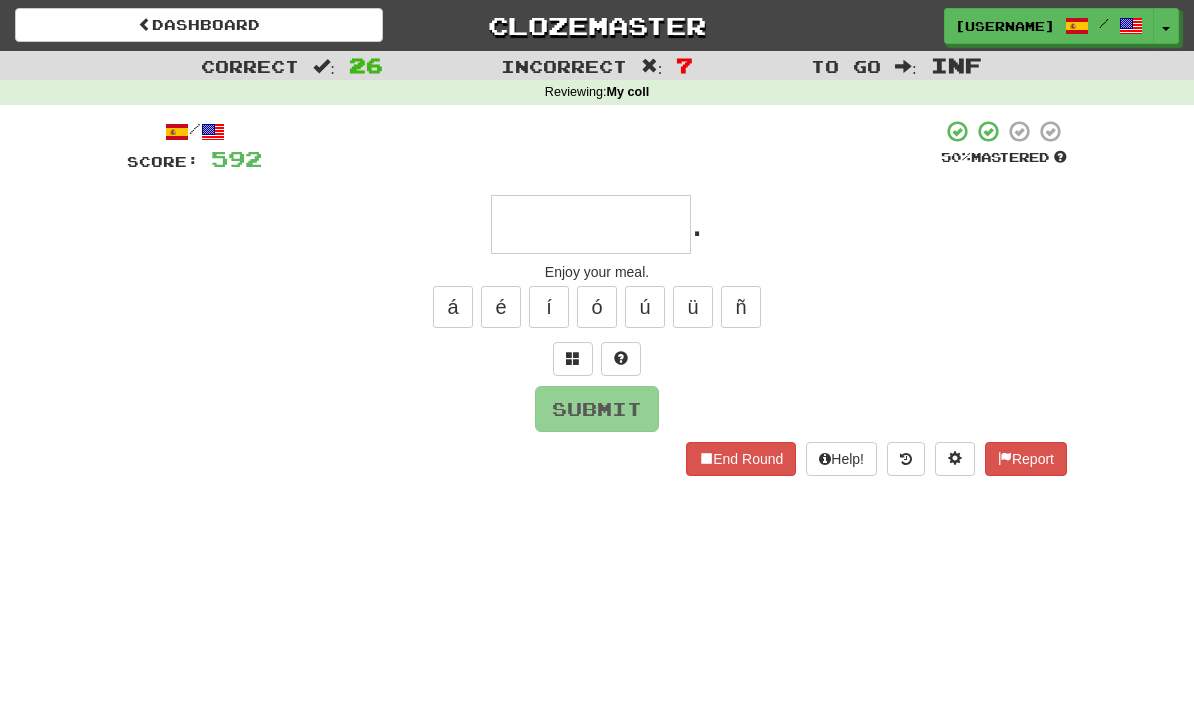 type on "*" 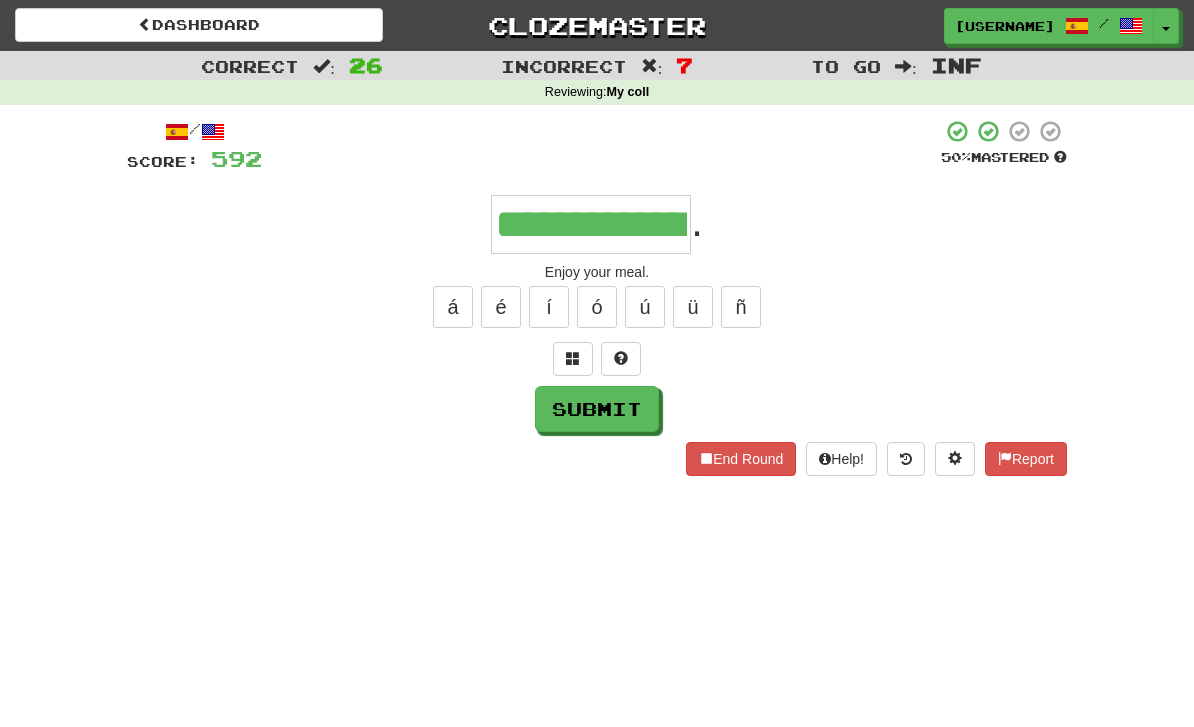 type on "**********" 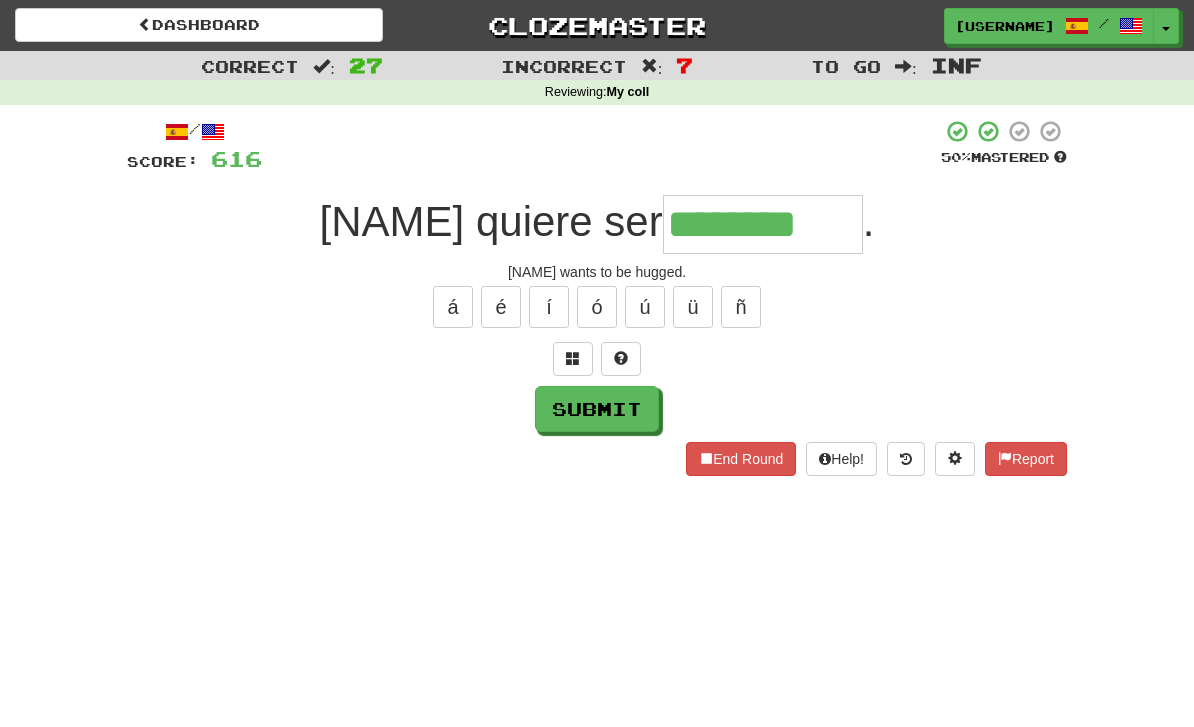 type on "********" 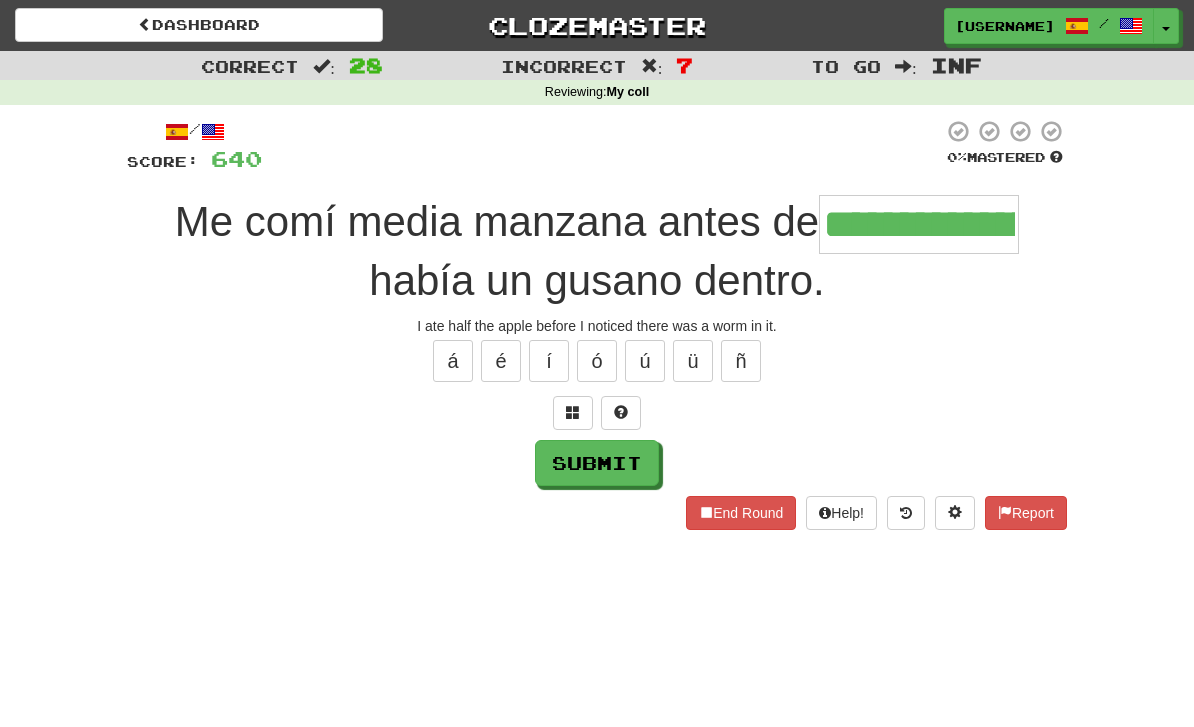 type on "**********" 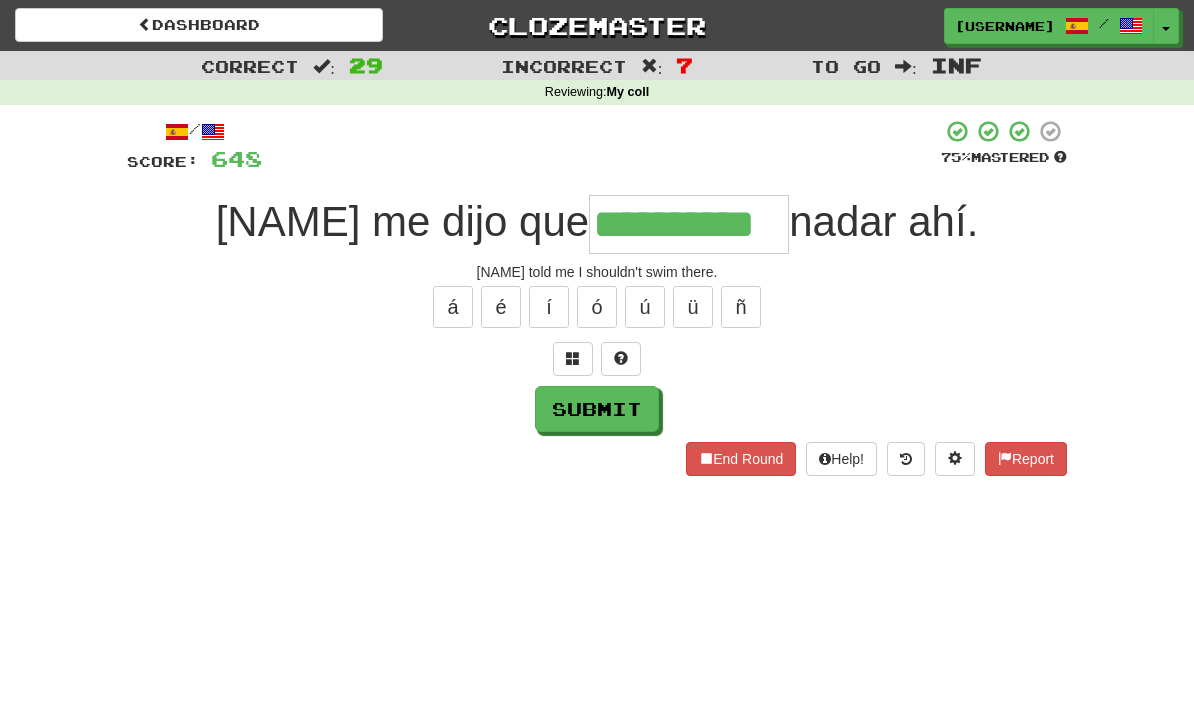 type on "**********" 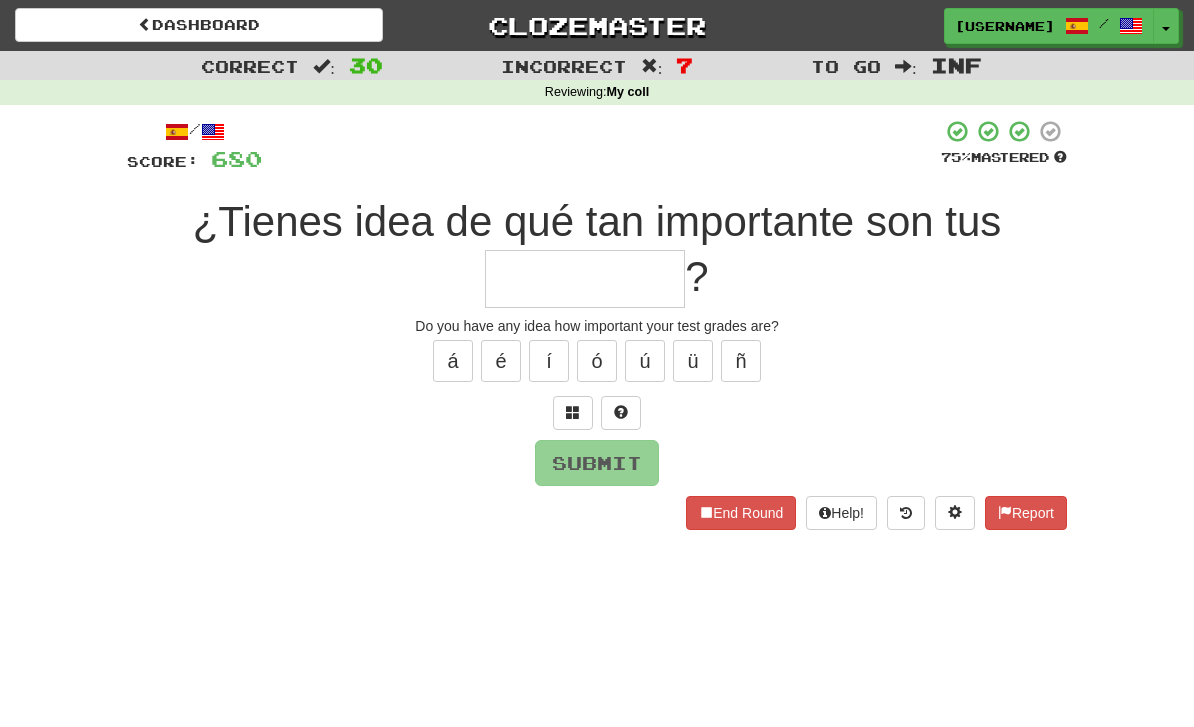 type on "**********" 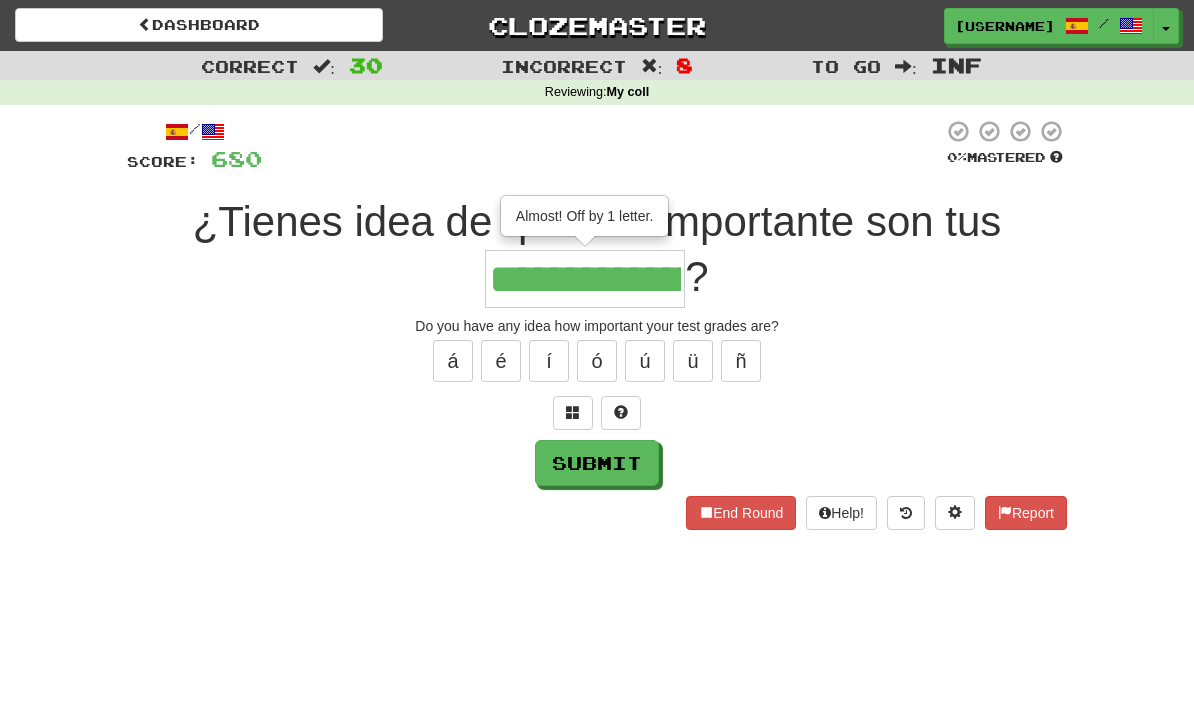 type on "**********" 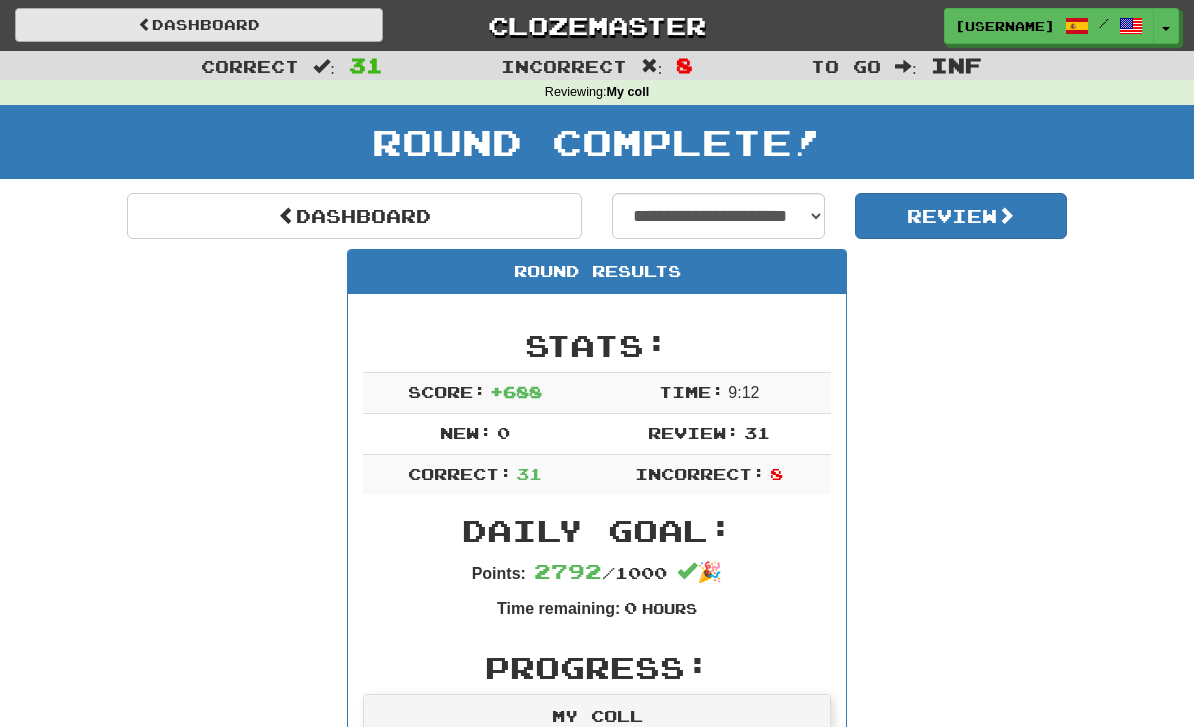 click on "Dashboard" at bounding box center [199, 25] 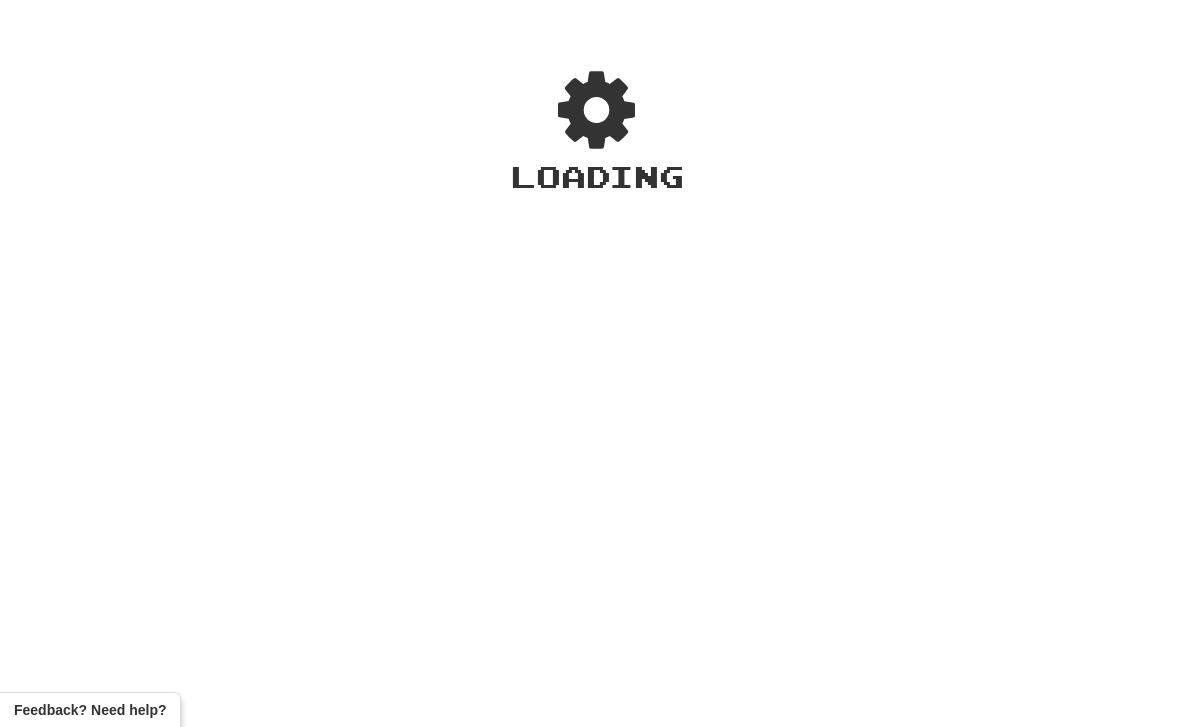 scroll, scrollTop: 0, scrollLeft: 0, axis: both 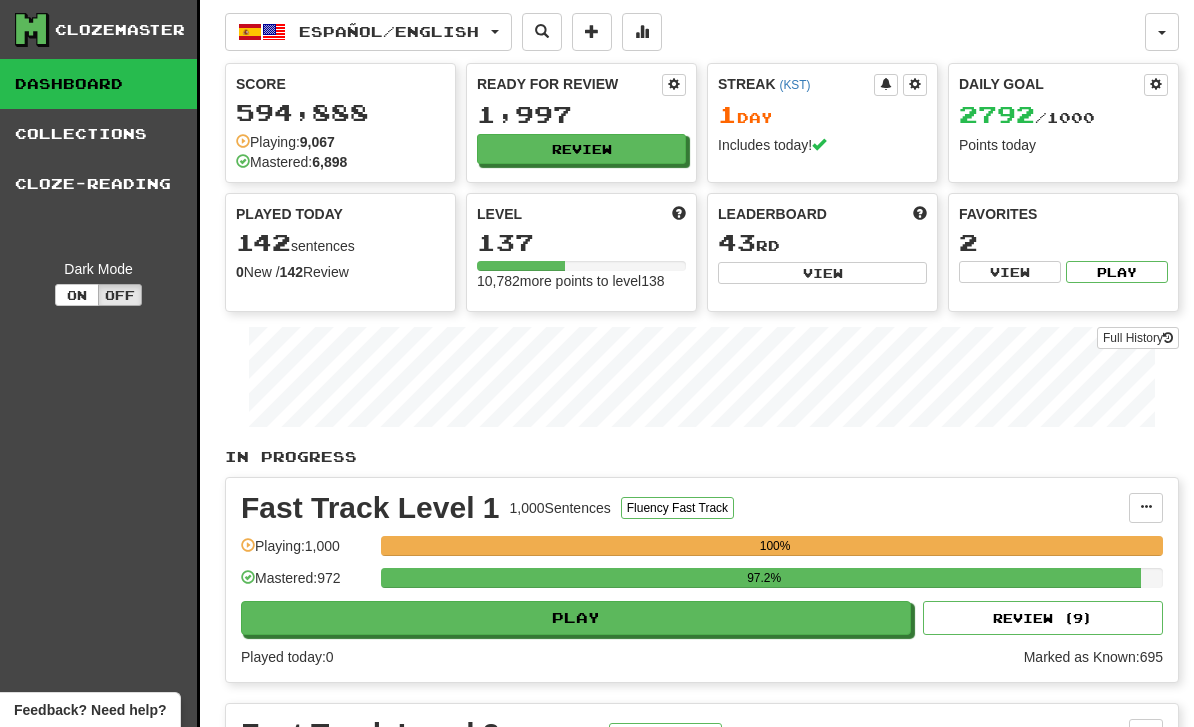 click on "1,997" at bounding box center [581, 114] 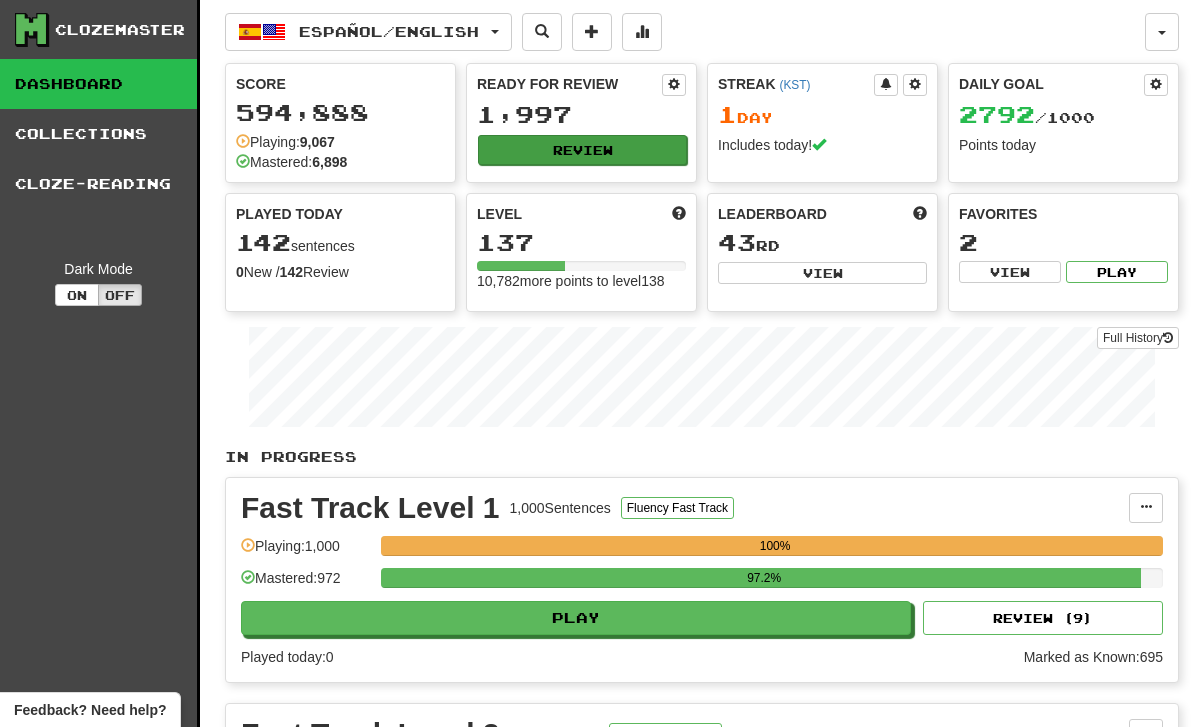 click on "Review" at bounding box center (582, 150) 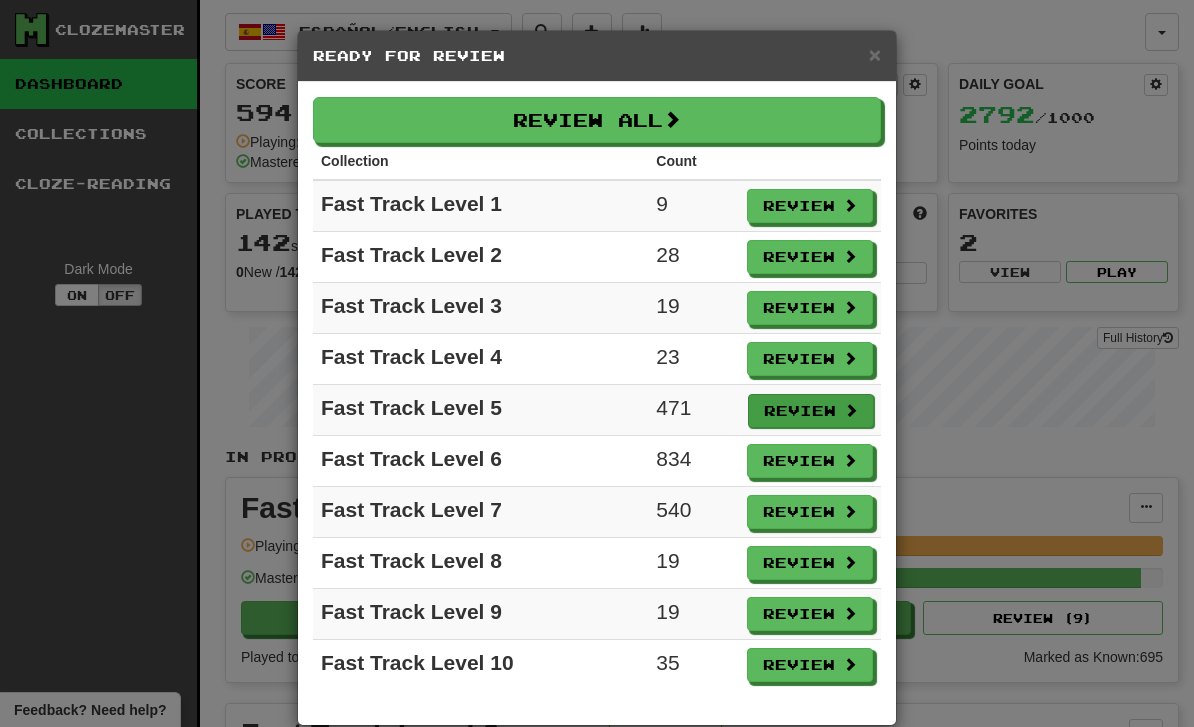 click on "Review" at bounding box center [811, 411] 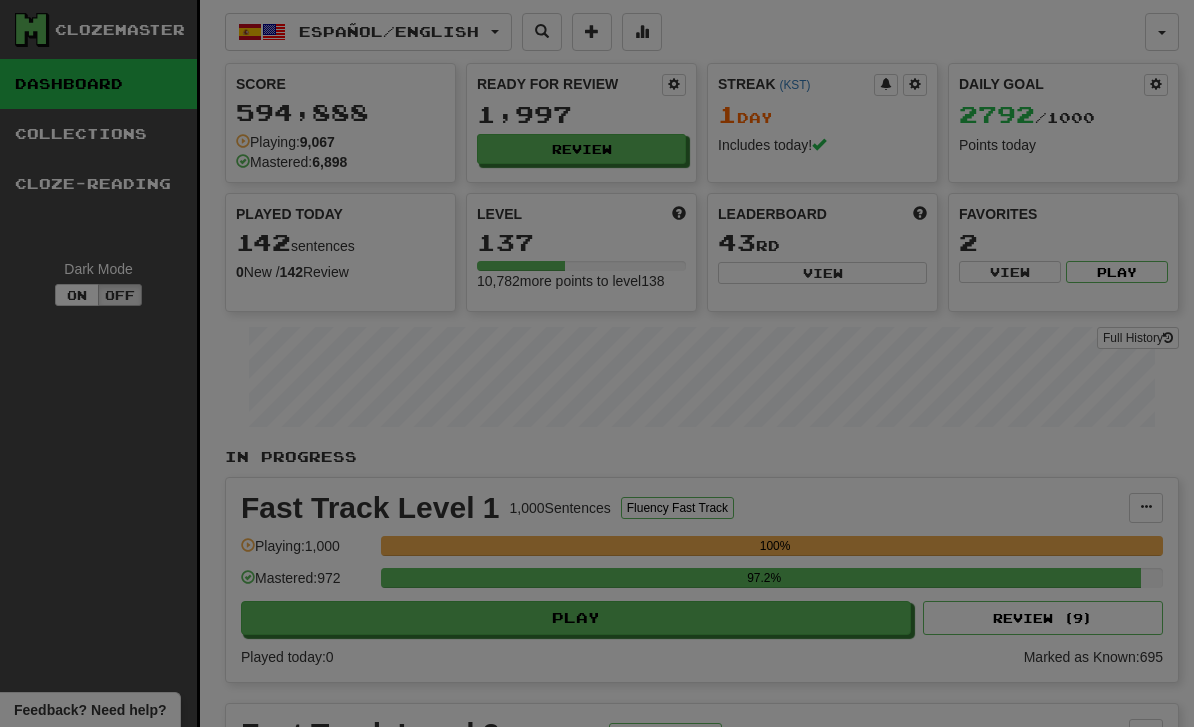 select on "********" 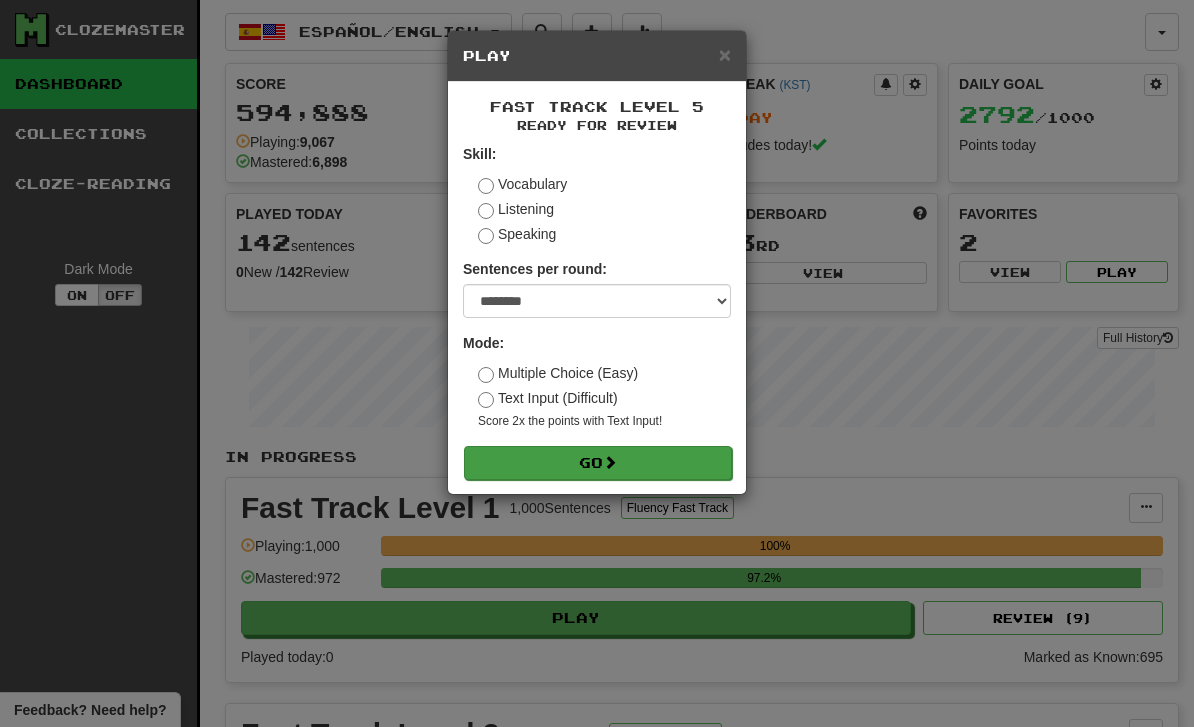 click on "Go" at bounding box center (598, 463) 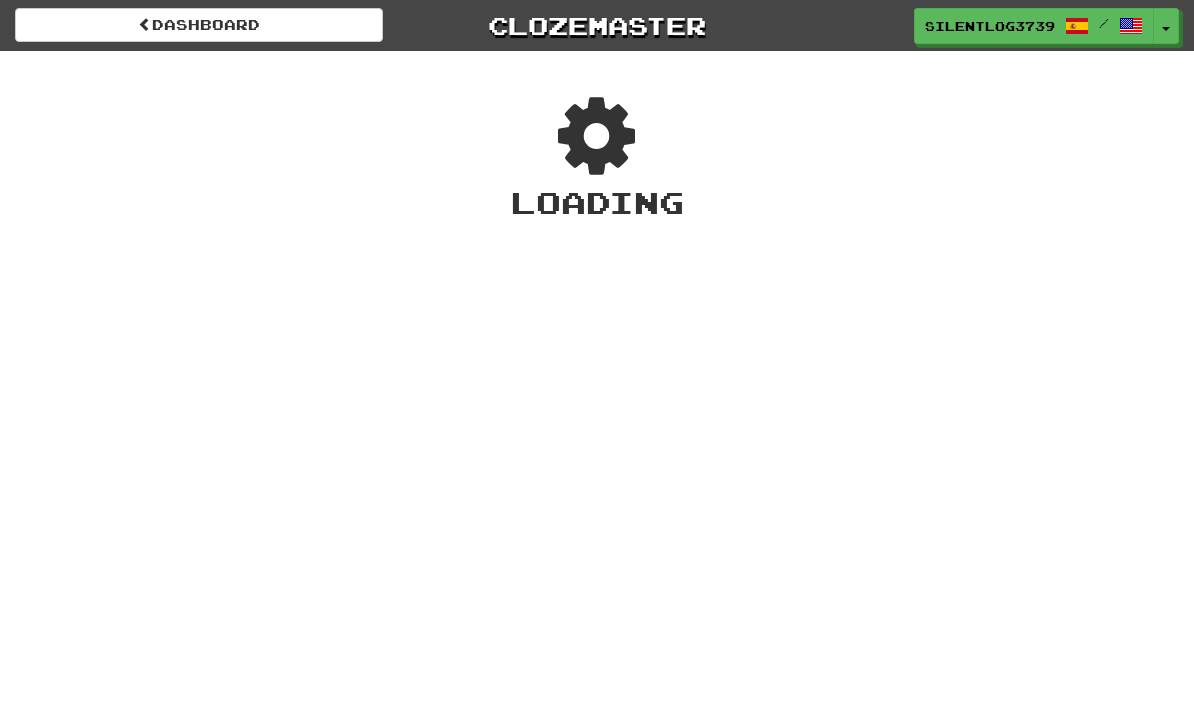 scroll, scrollTop: 0, scrollLeft: 0, axis: both 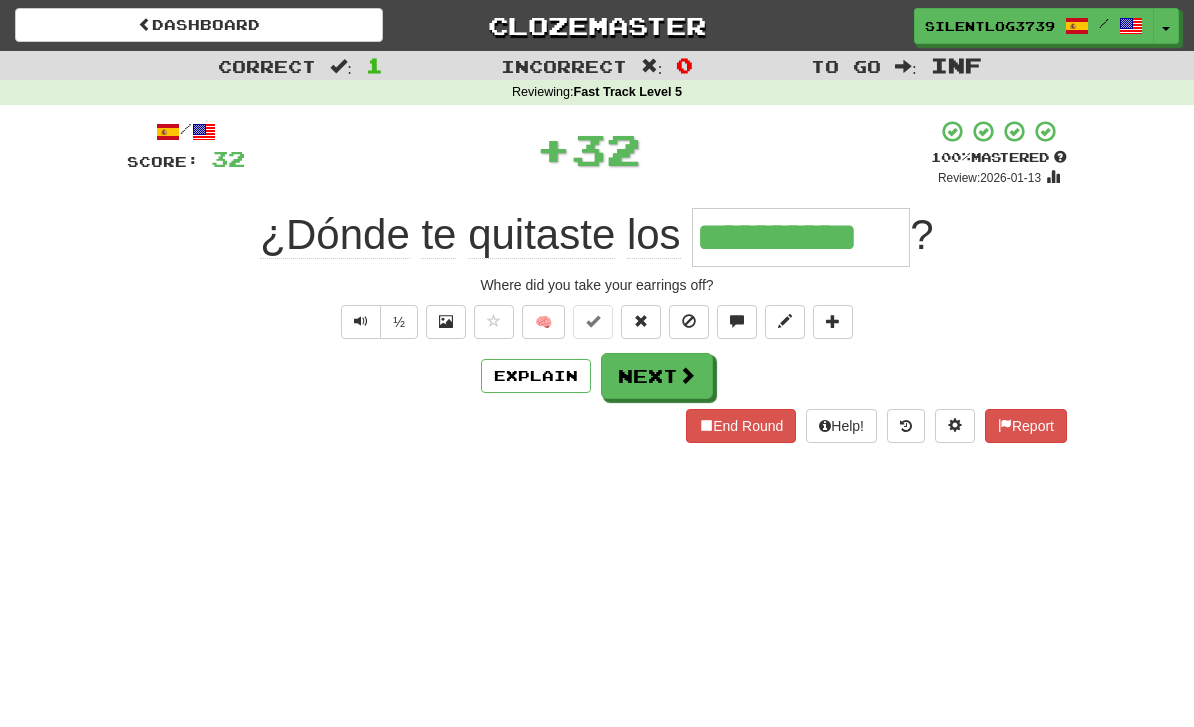 type on "**********" 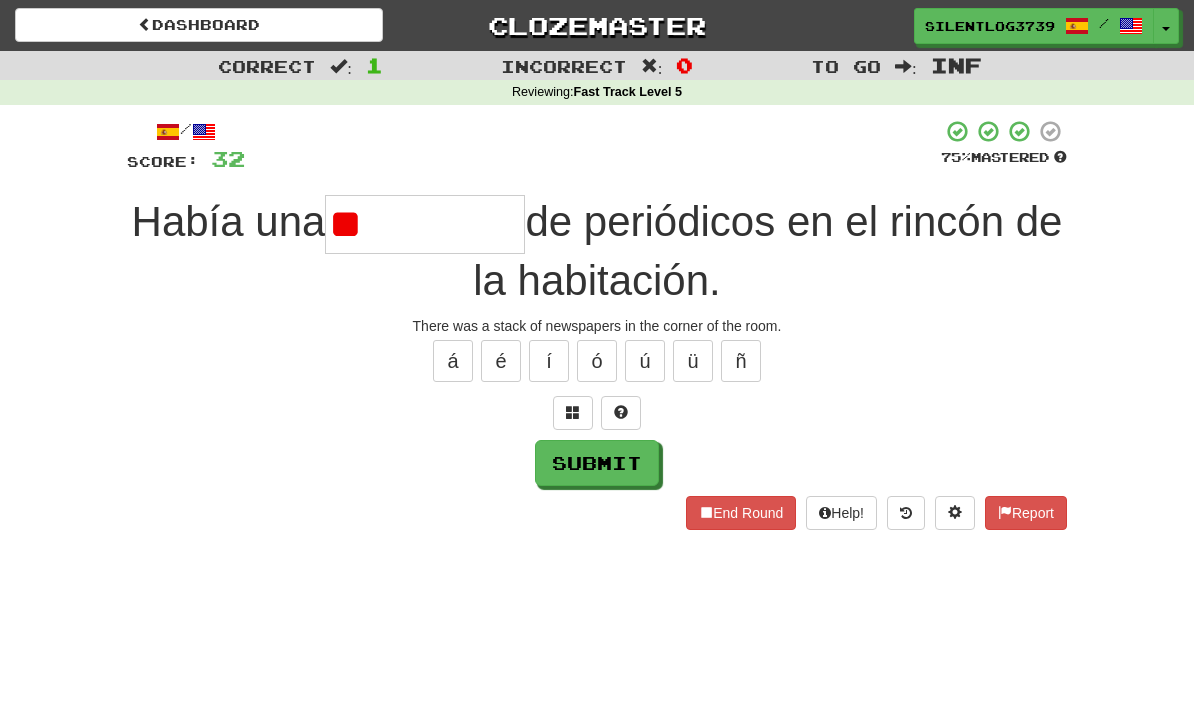 type on "*" 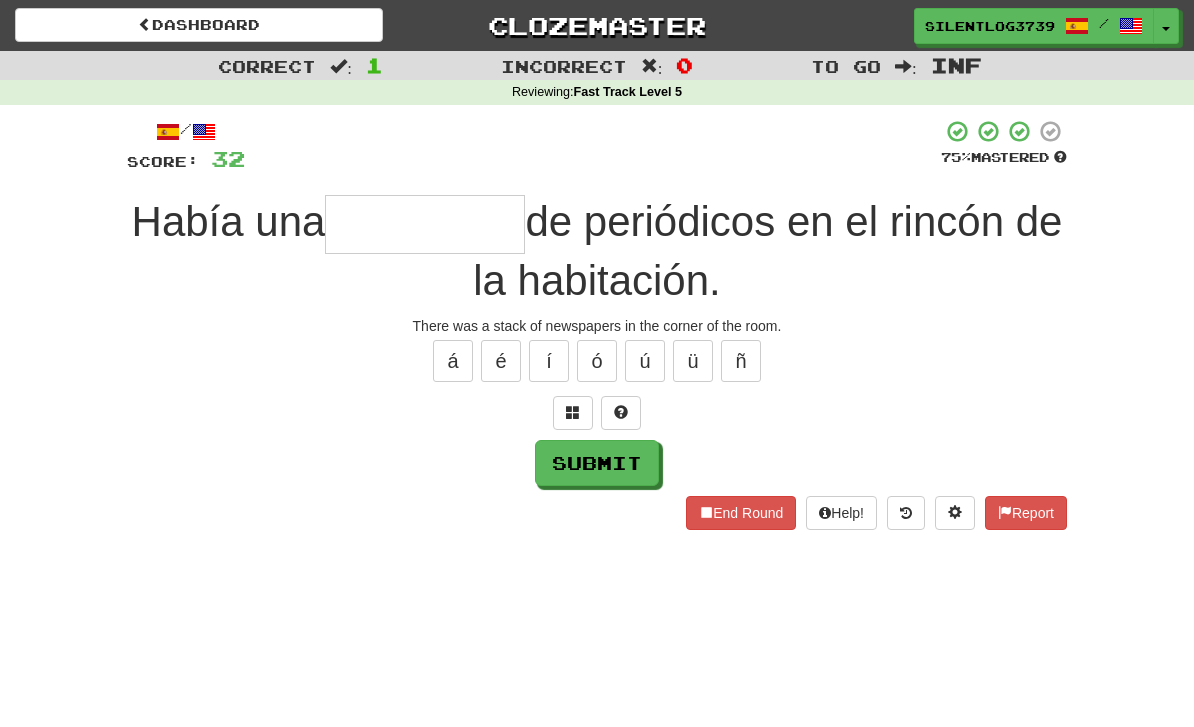 type on "*" 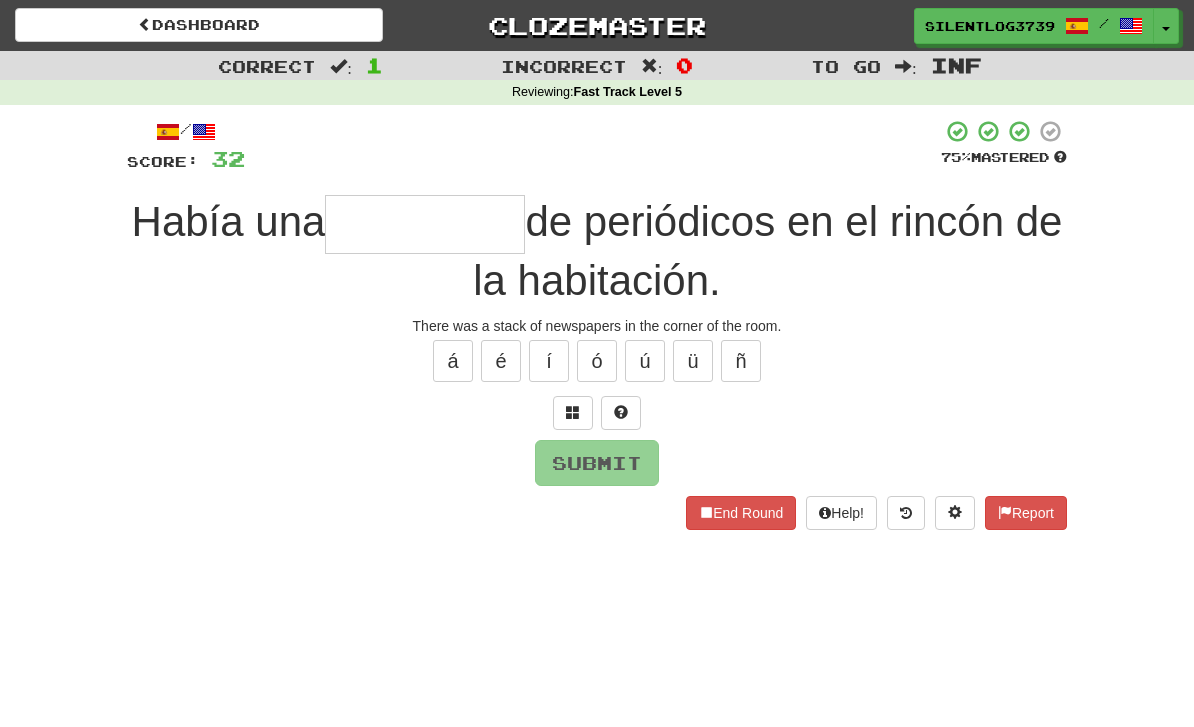 type on "*" 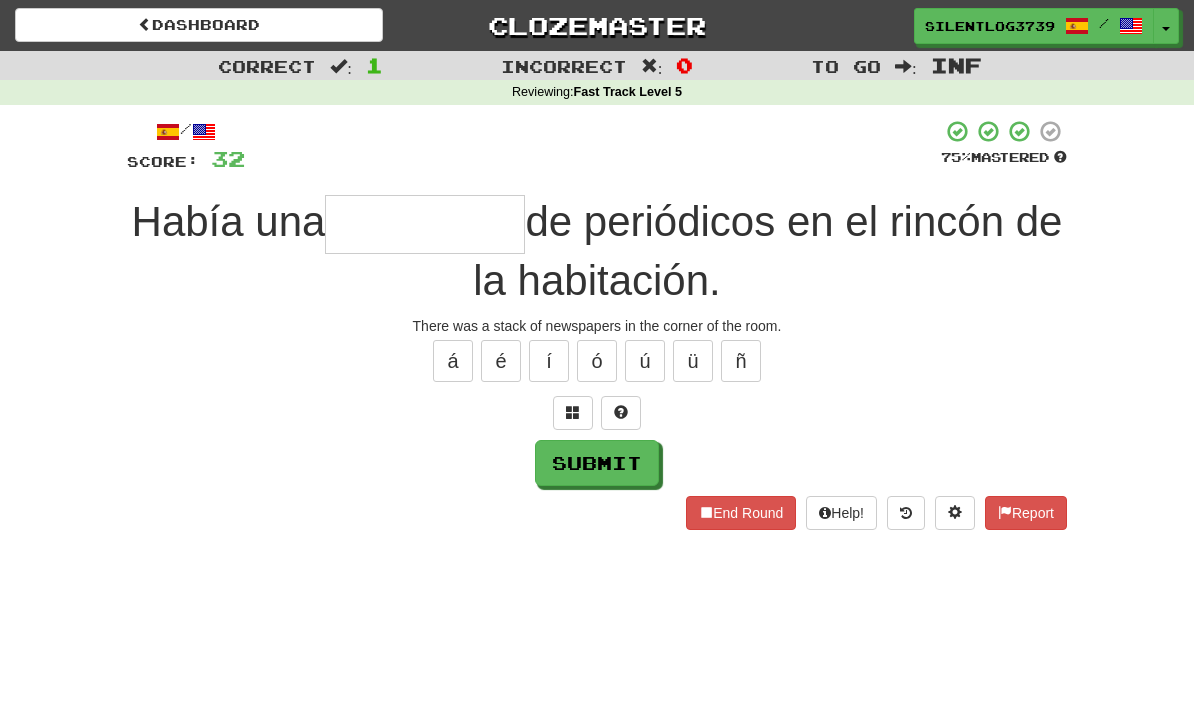 type on "*" 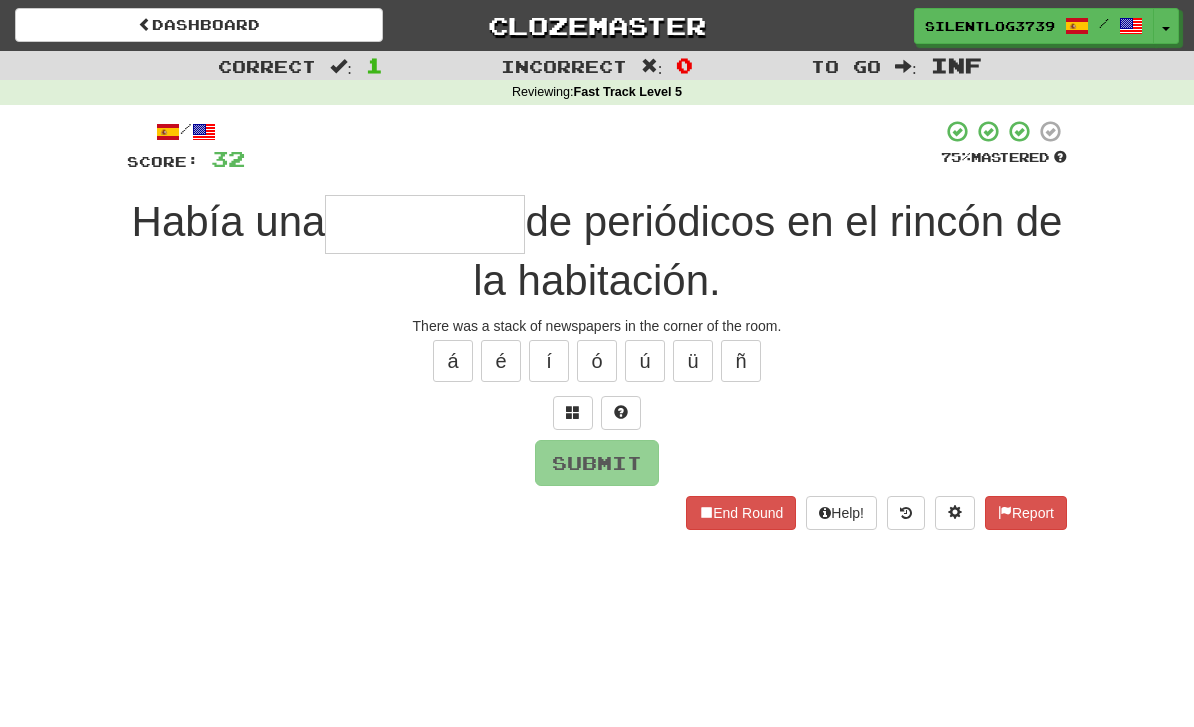 type on "****" 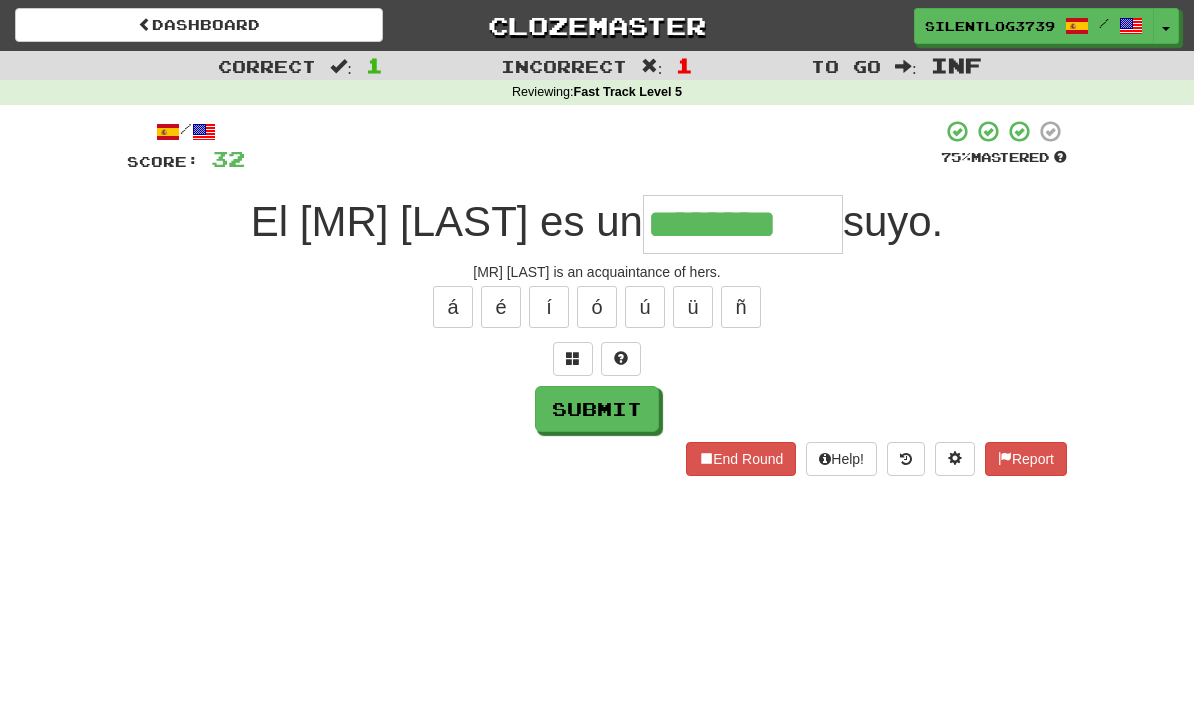 type on "********" 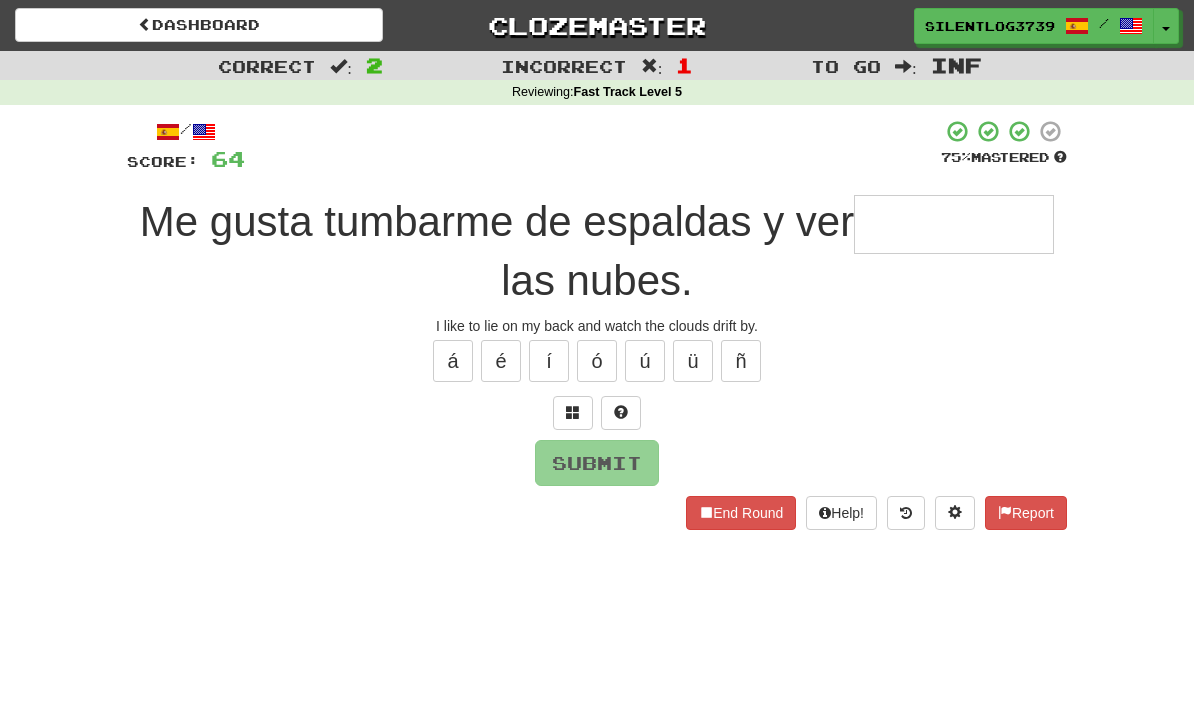 type on "*" 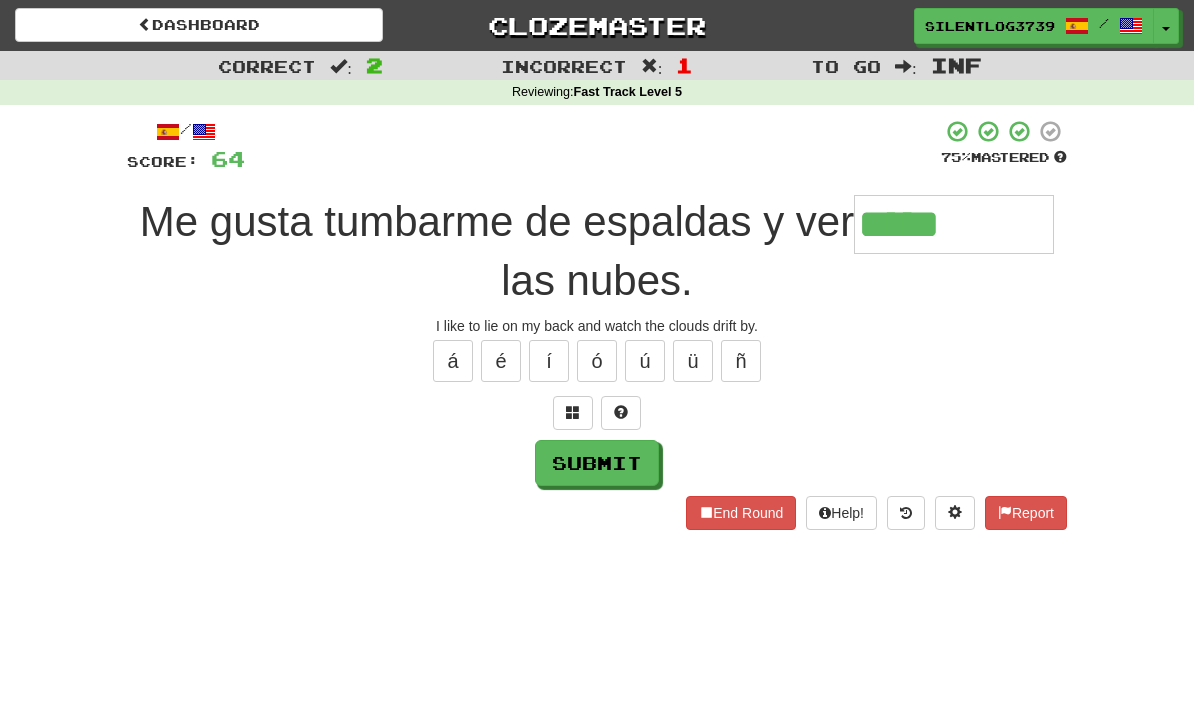 type on "*****" 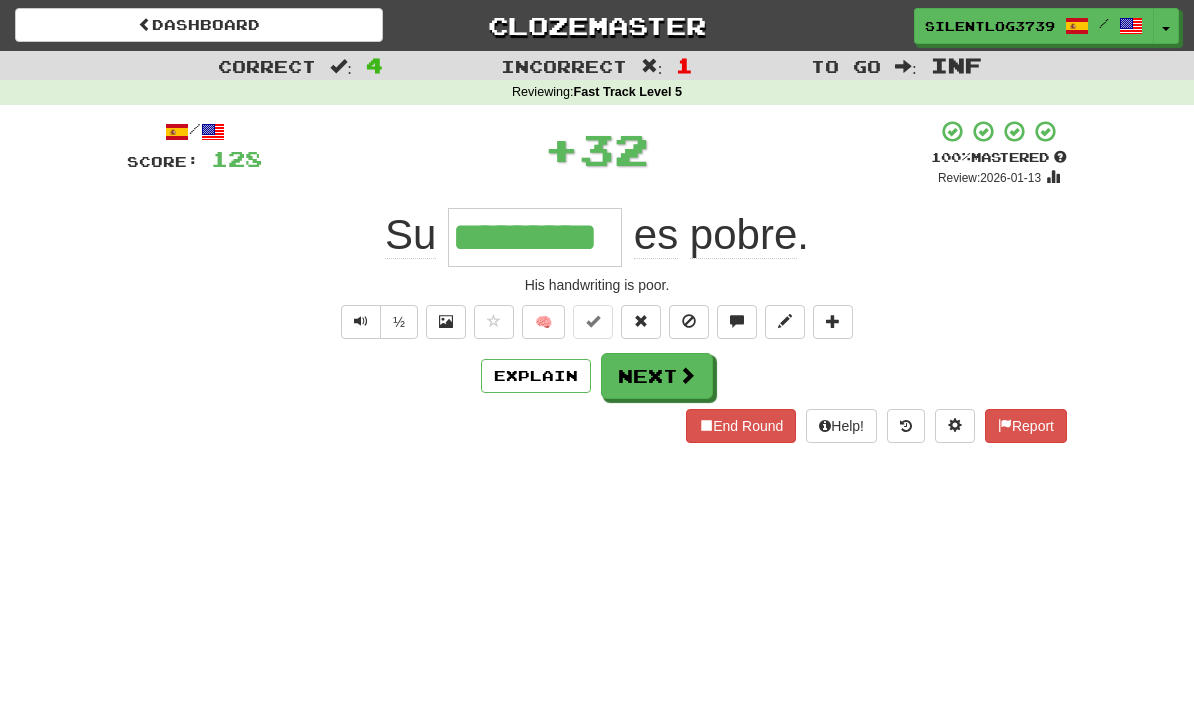 type on "*********" 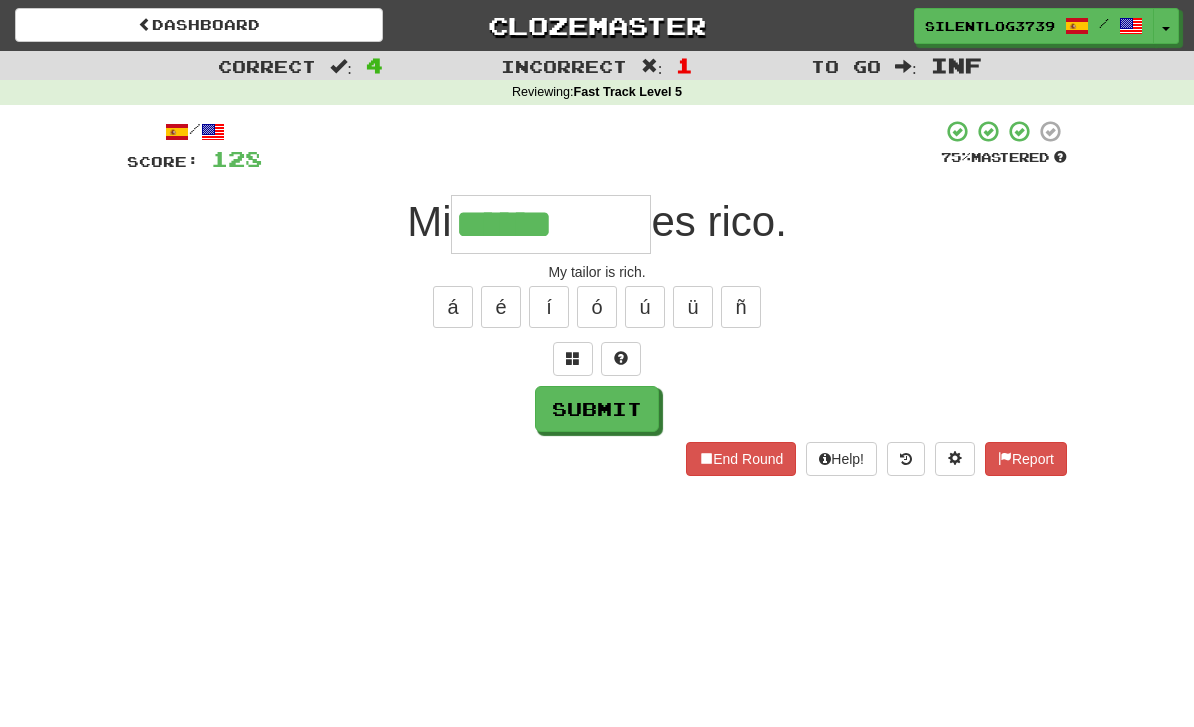 type on "******" 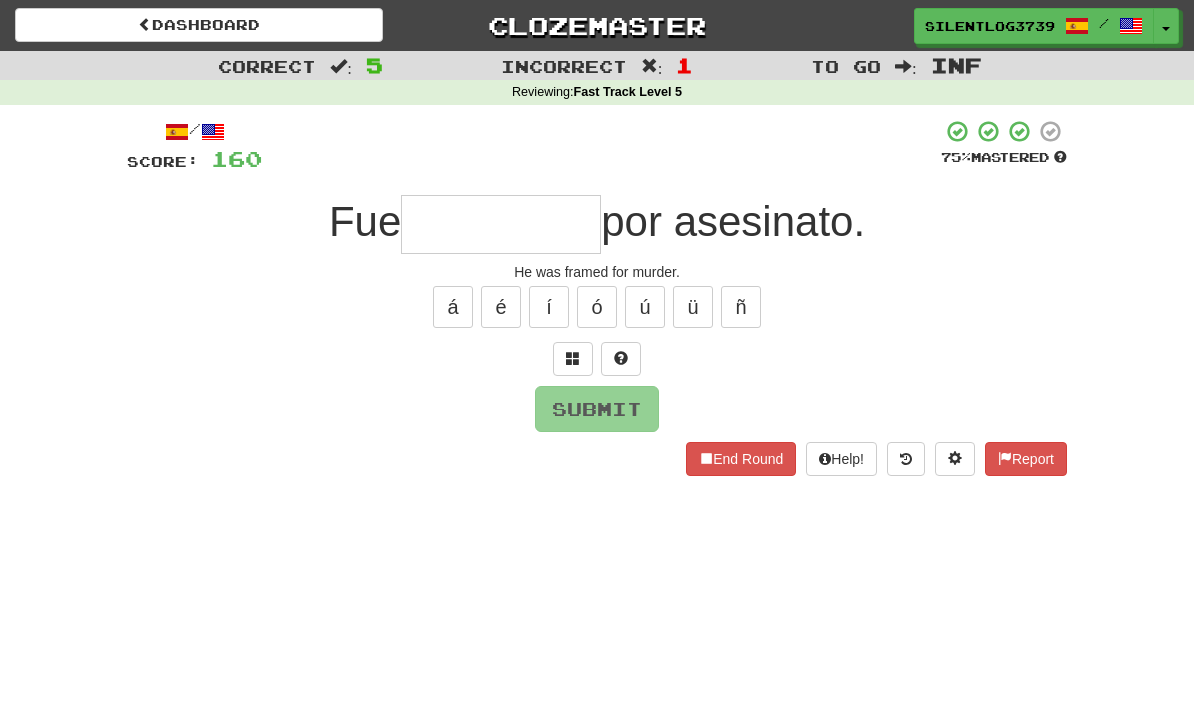 type on "*" 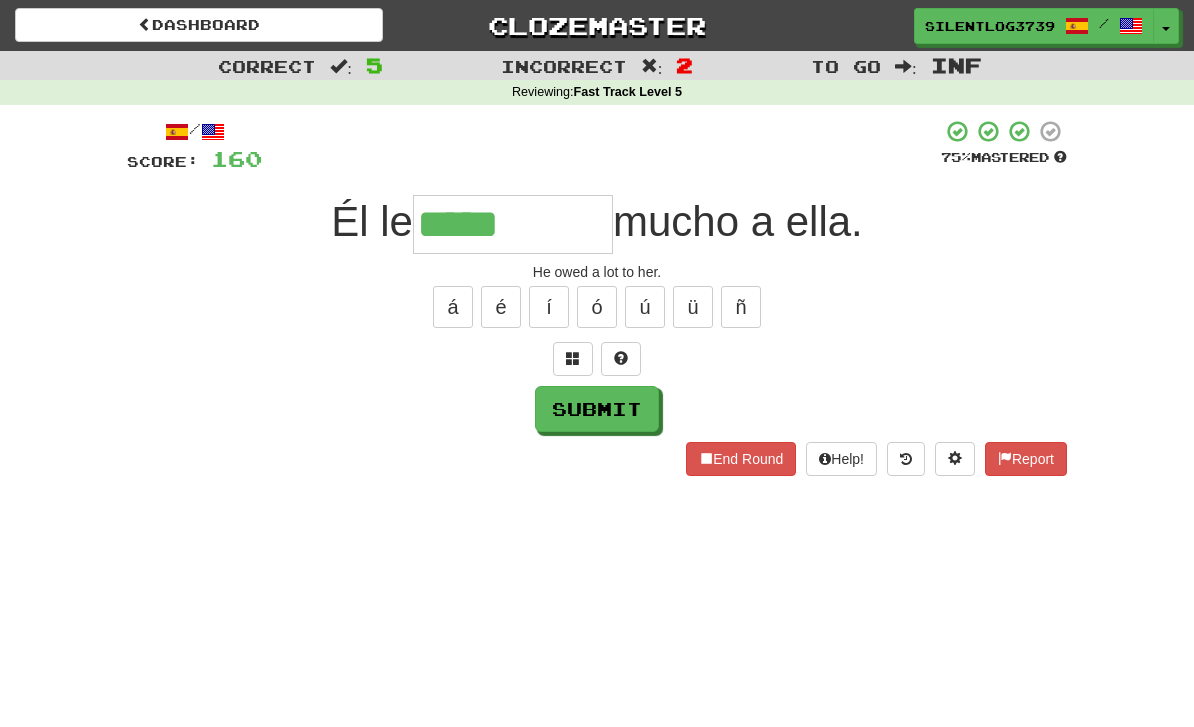 type on "*****" 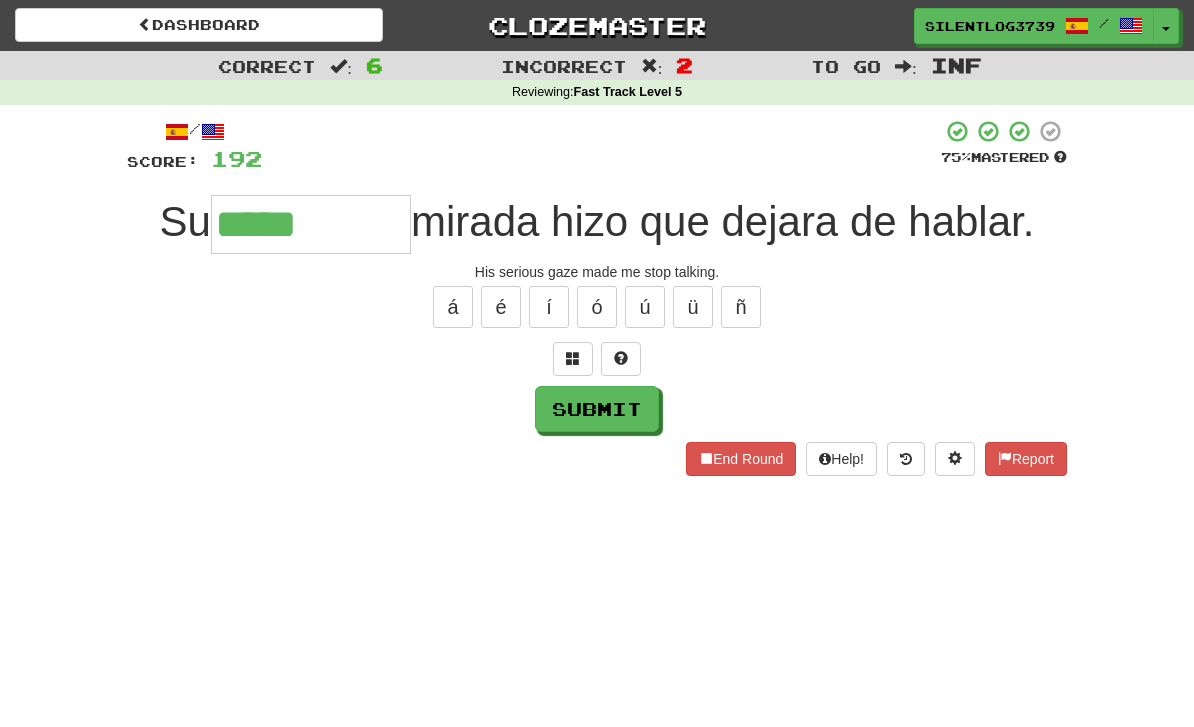 type on "*****" 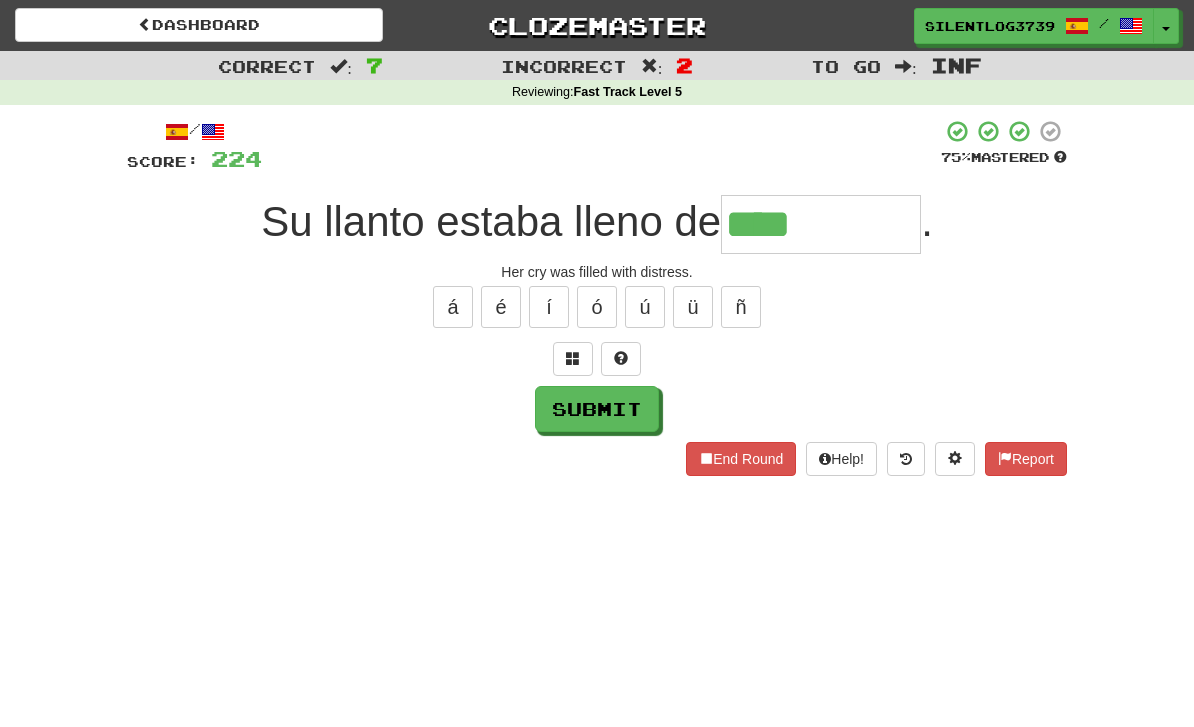 type on "*******" 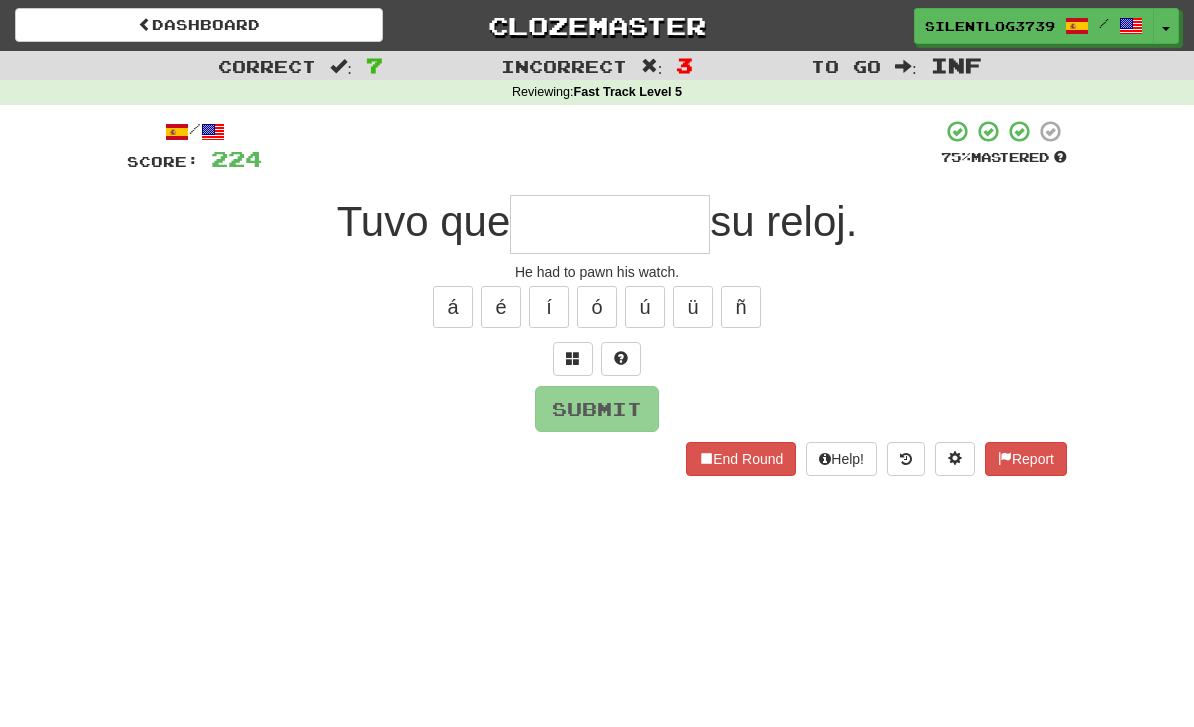 type on "*******" 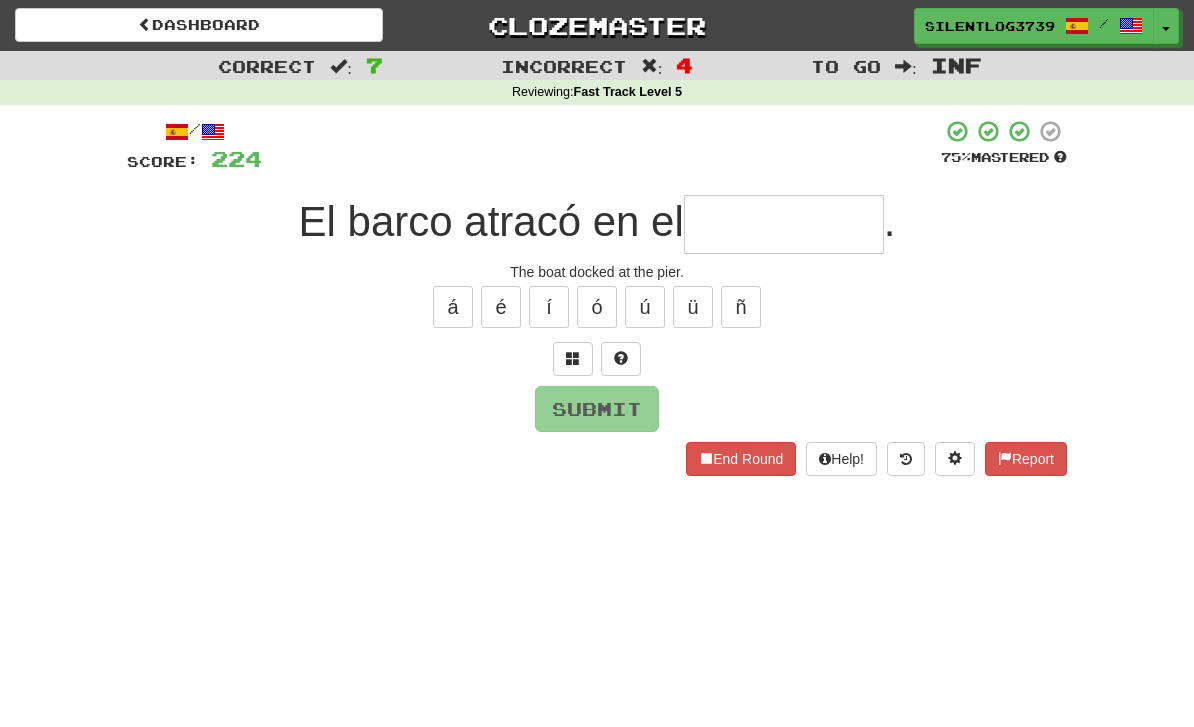 type on "*" 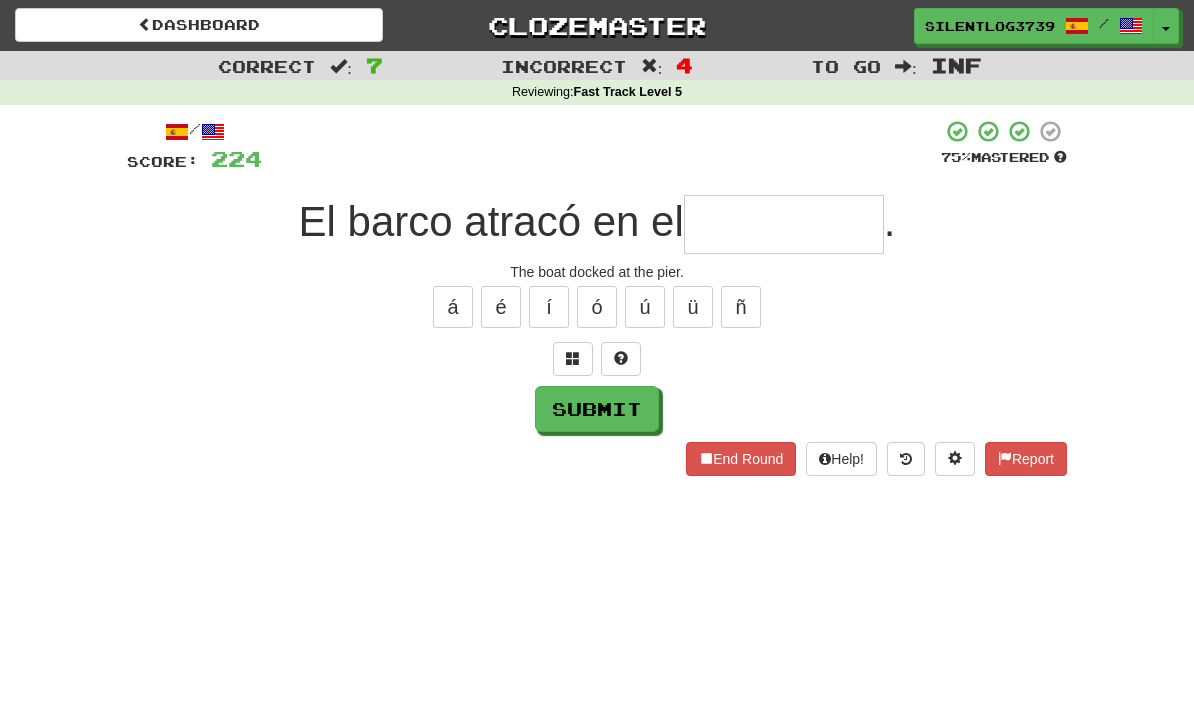 type on "*" 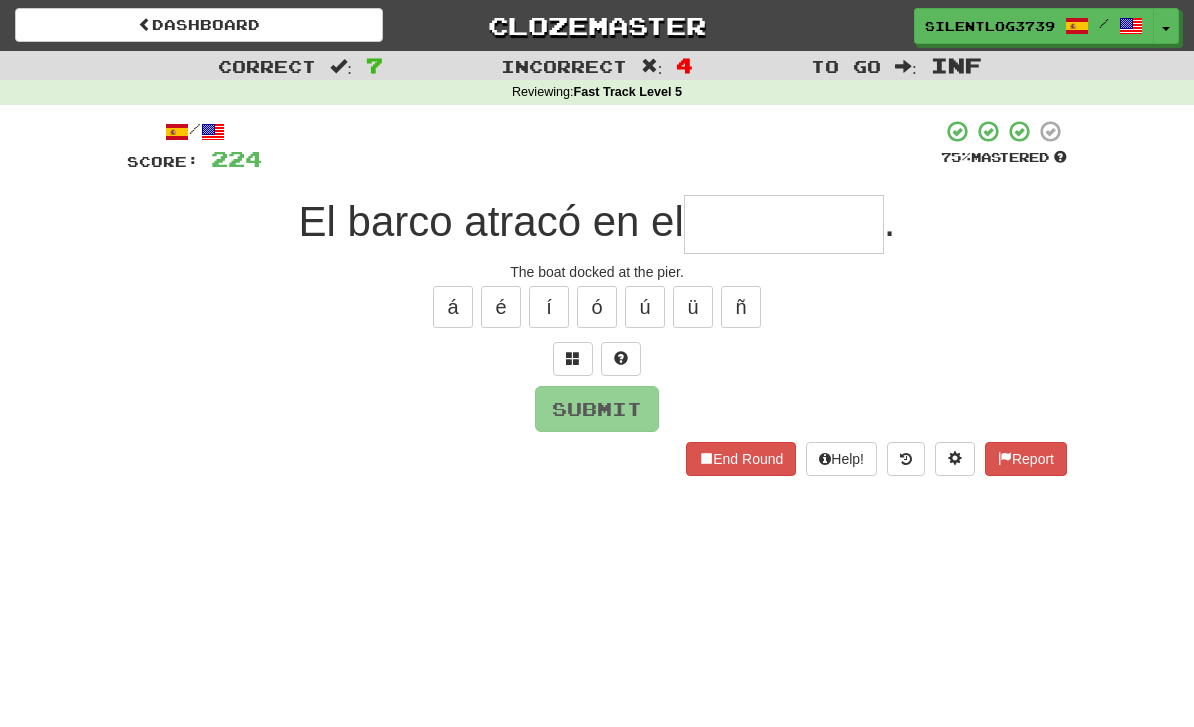 type on "*" 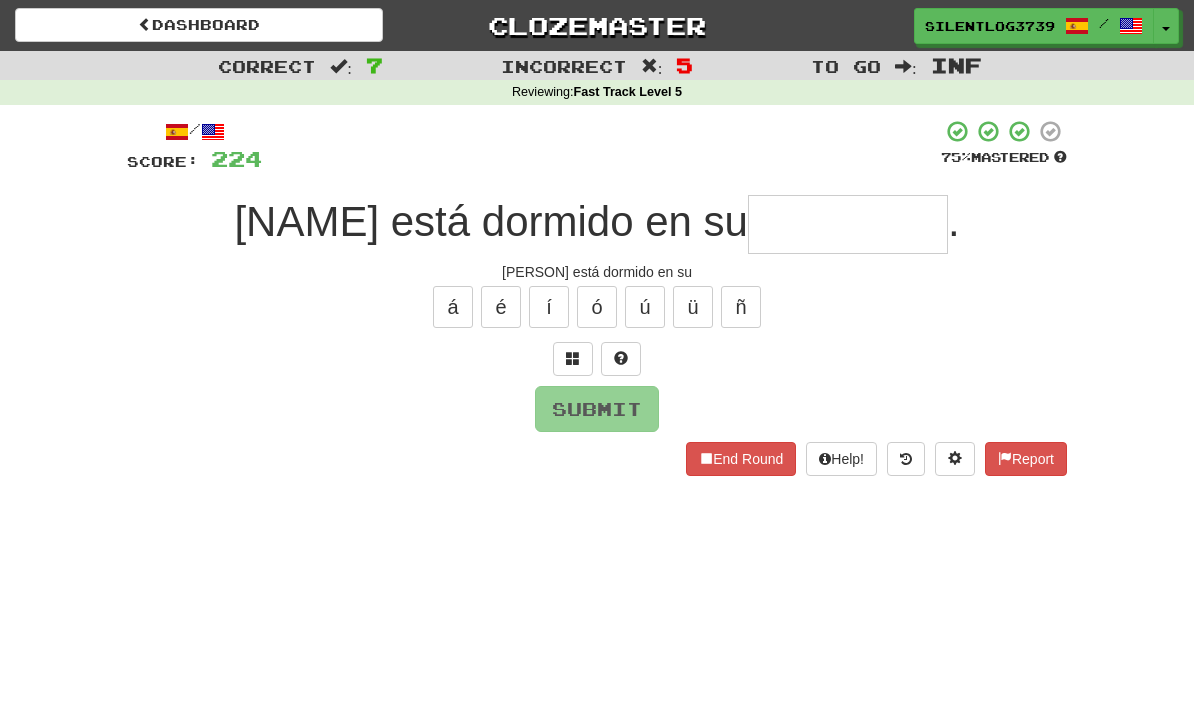 type on "*" 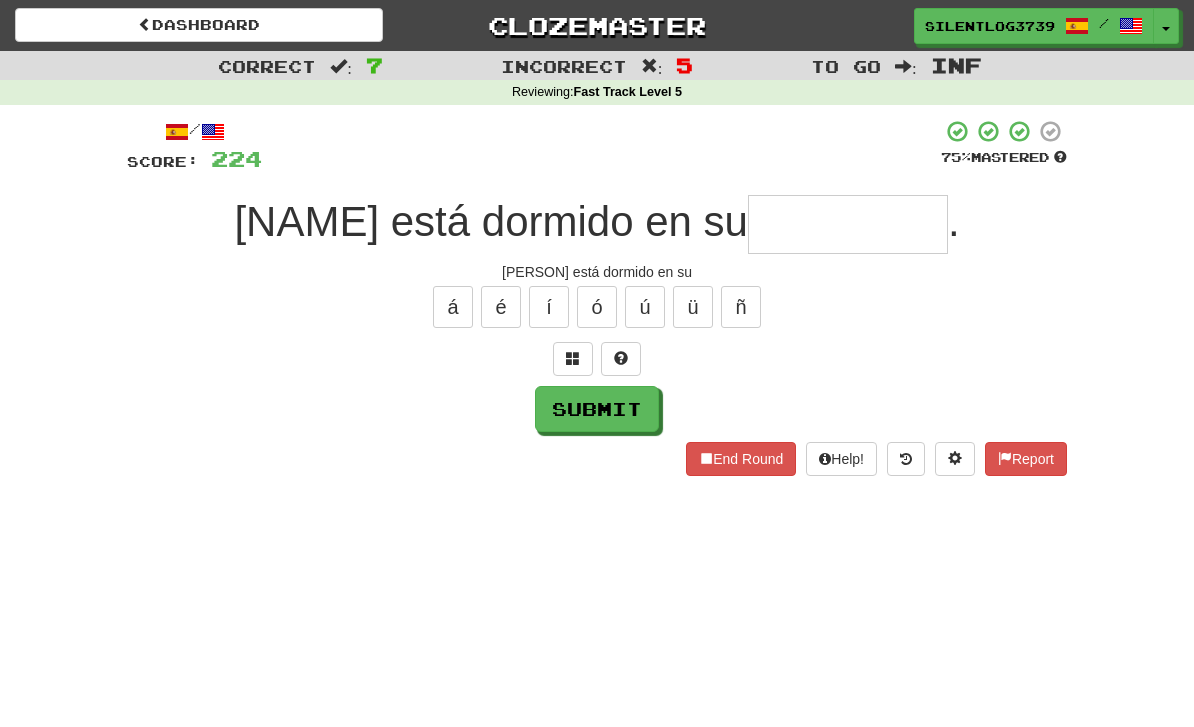 type on "*" 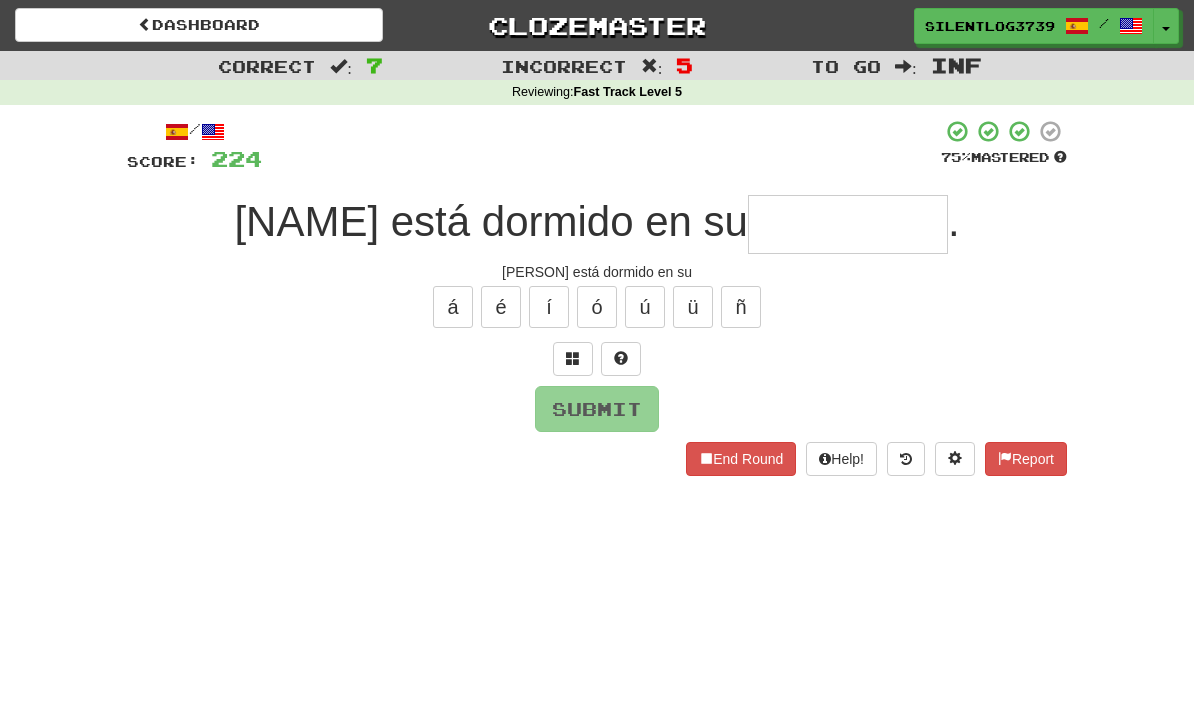 type on "*****" 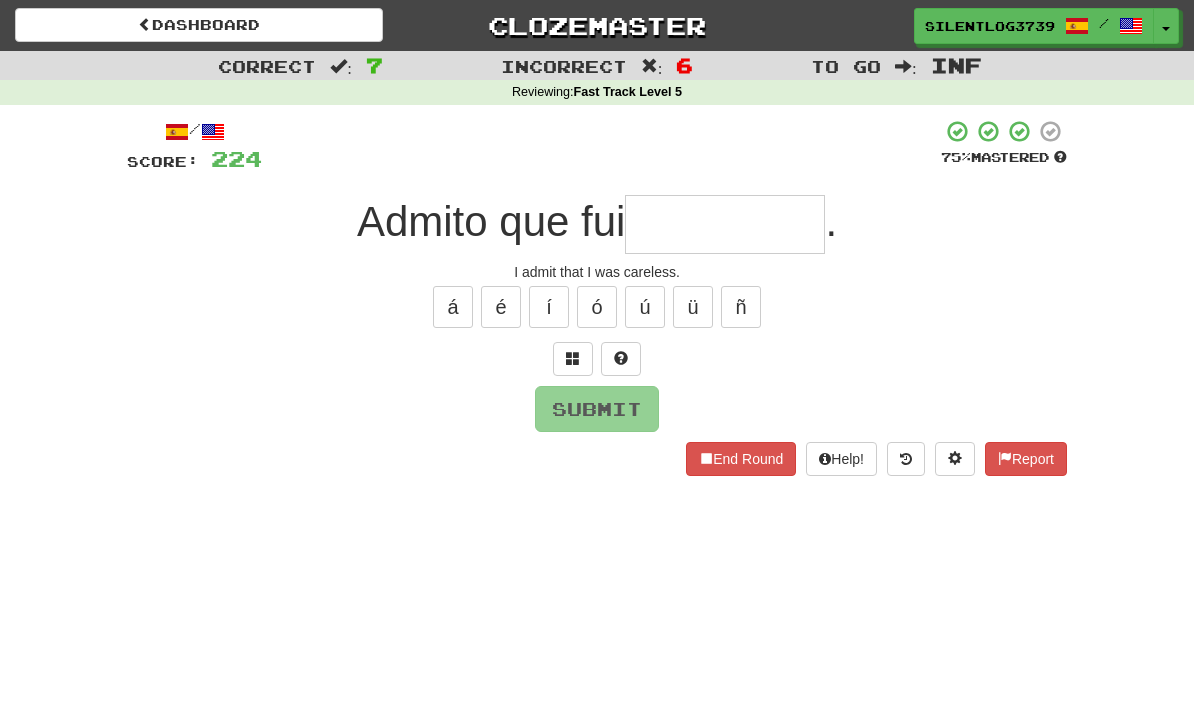 type on "*" 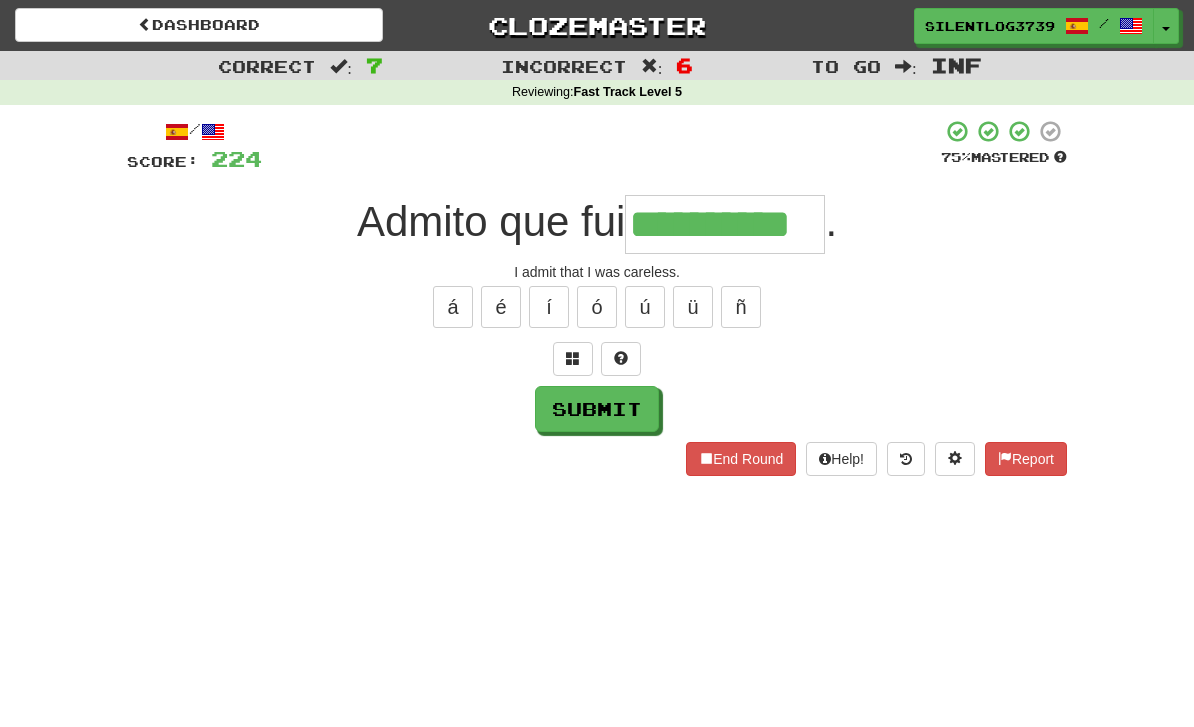 type on "**********" 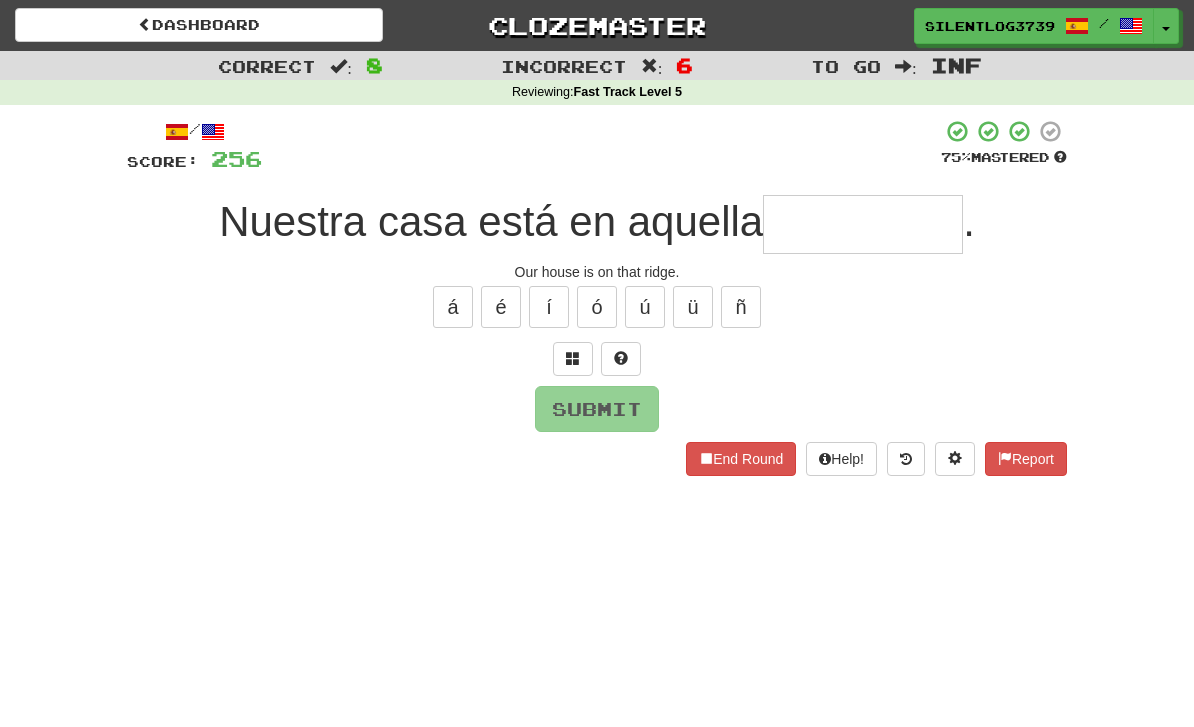 type on "*" 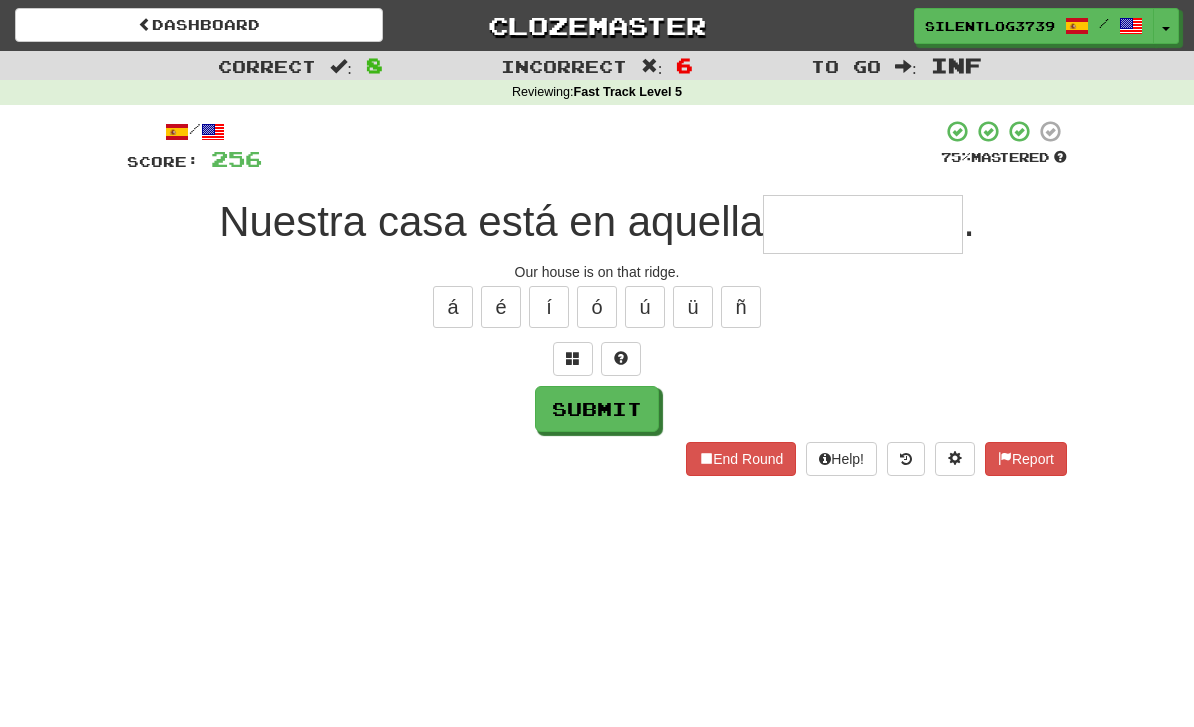 type on "*" 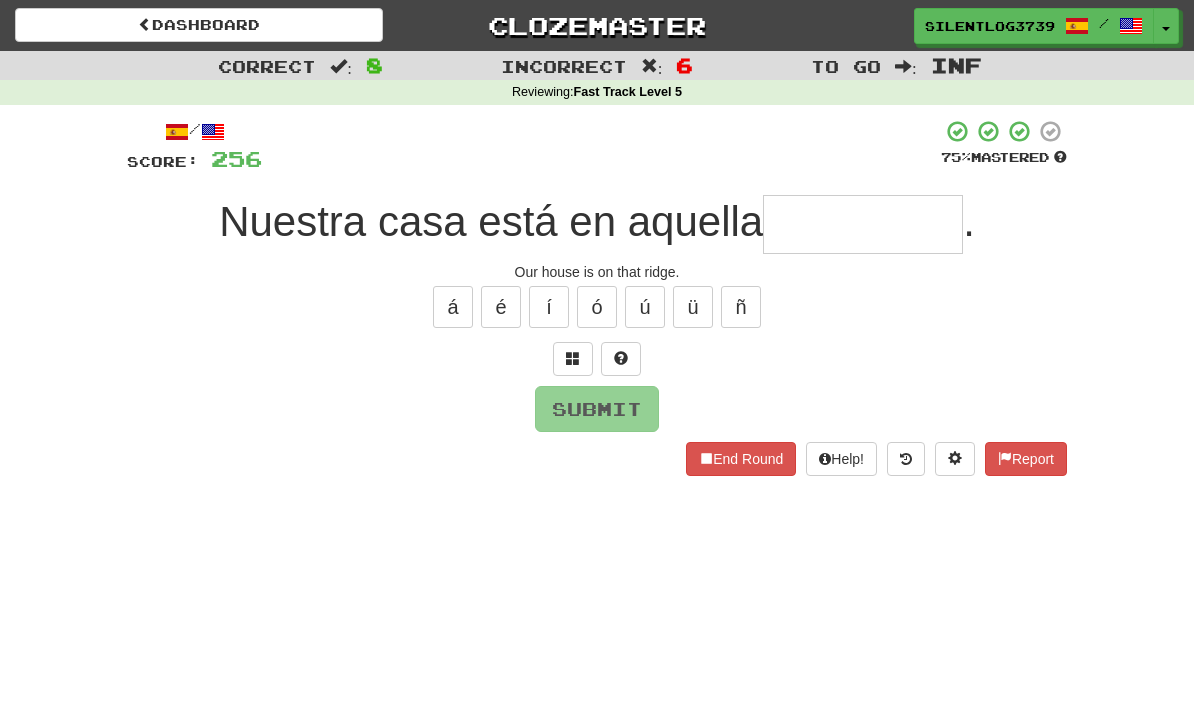 type on "*" 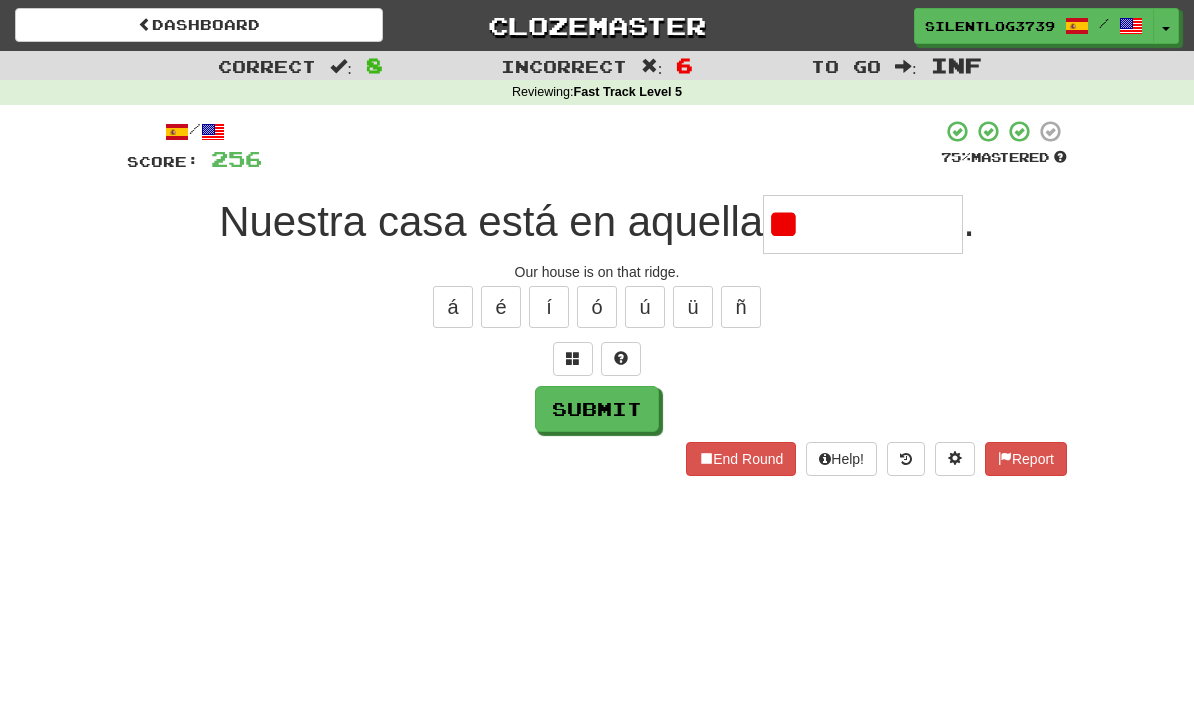 type on "*" 